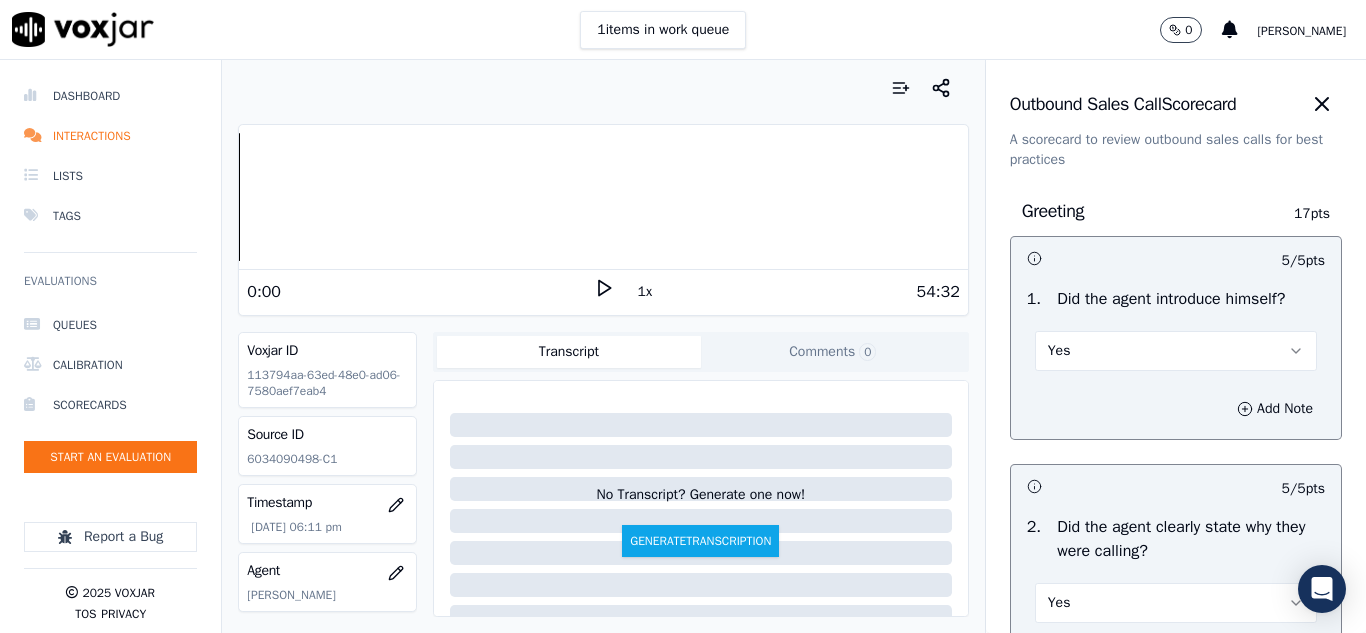scroll, scrollTop: 0, scrollLeft: 0, axis: both 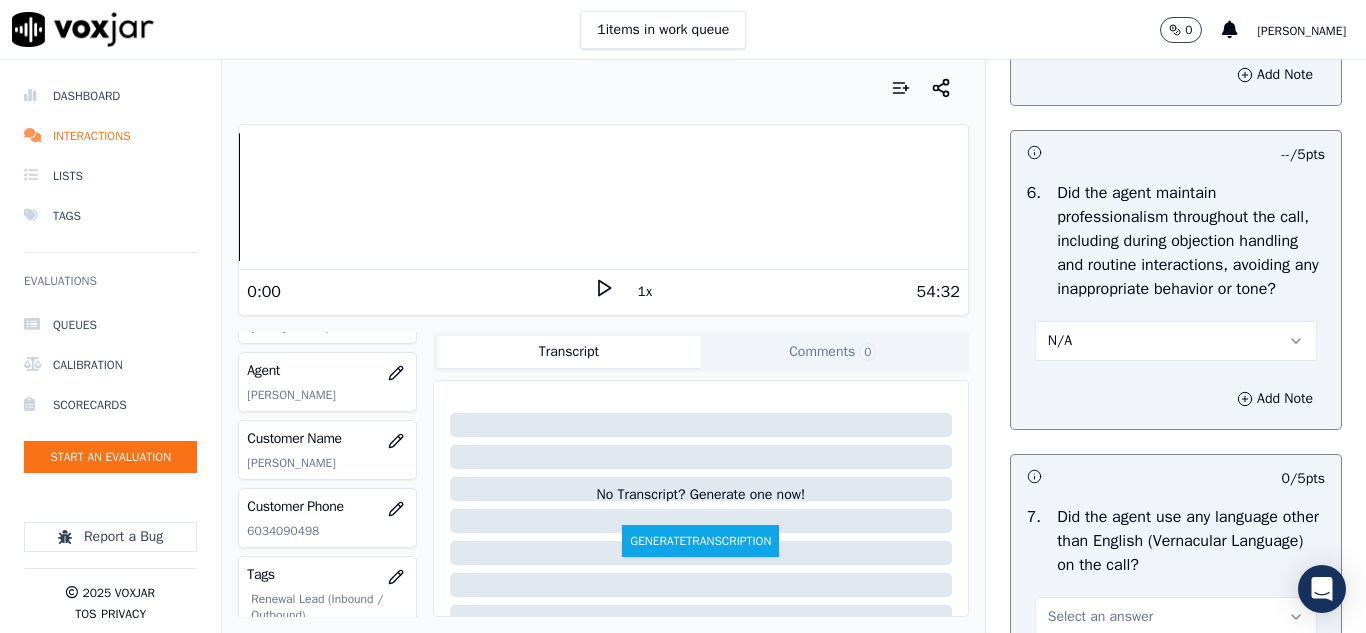 click on "Did the agent maintain professionalism throughout the call, including during objection handling and routine interactions, avoiding any inappropriate behavior or tone?" at bounding box center (1191, 241) 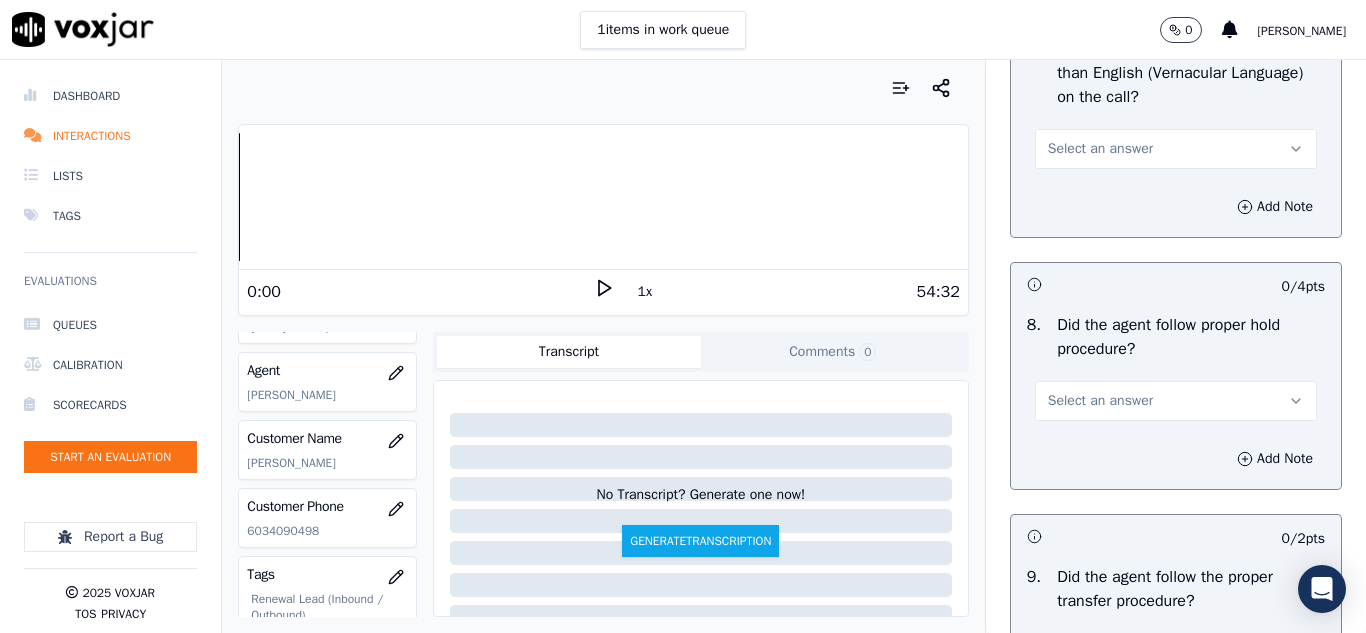 scroll, scrollTop: 3100, scrollLeft: 0, axis: vertical 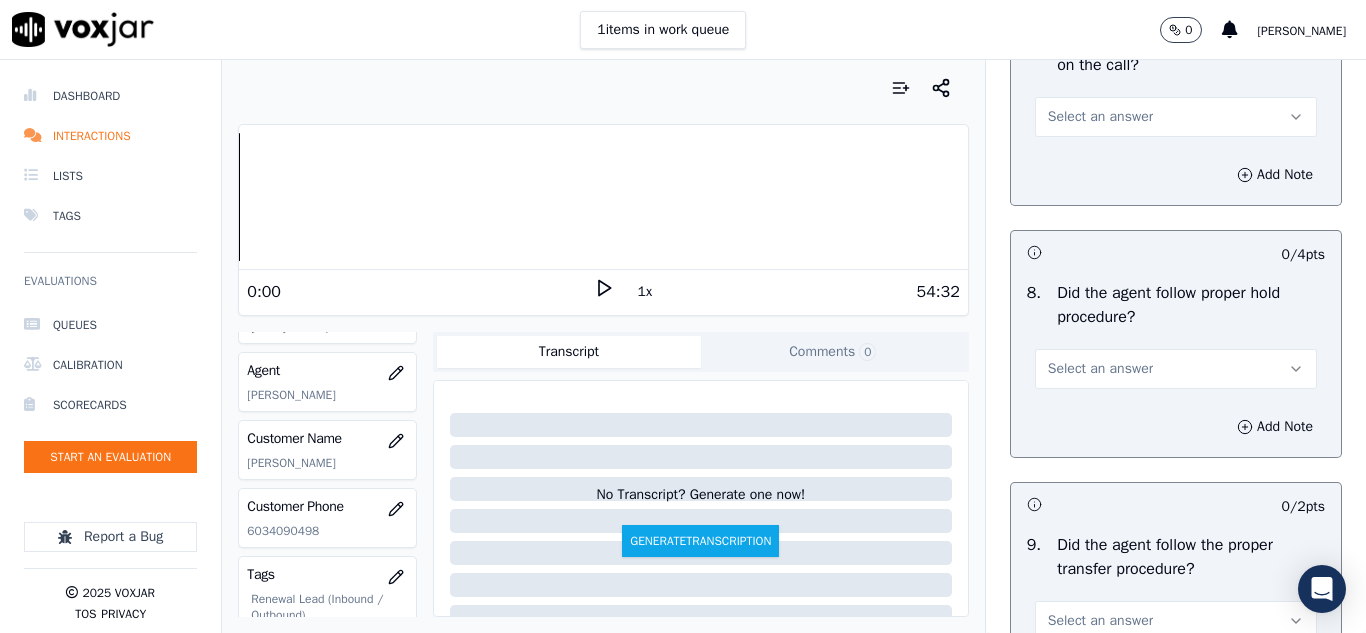 click on "Select an answer" at bounding box center [1100, 117] 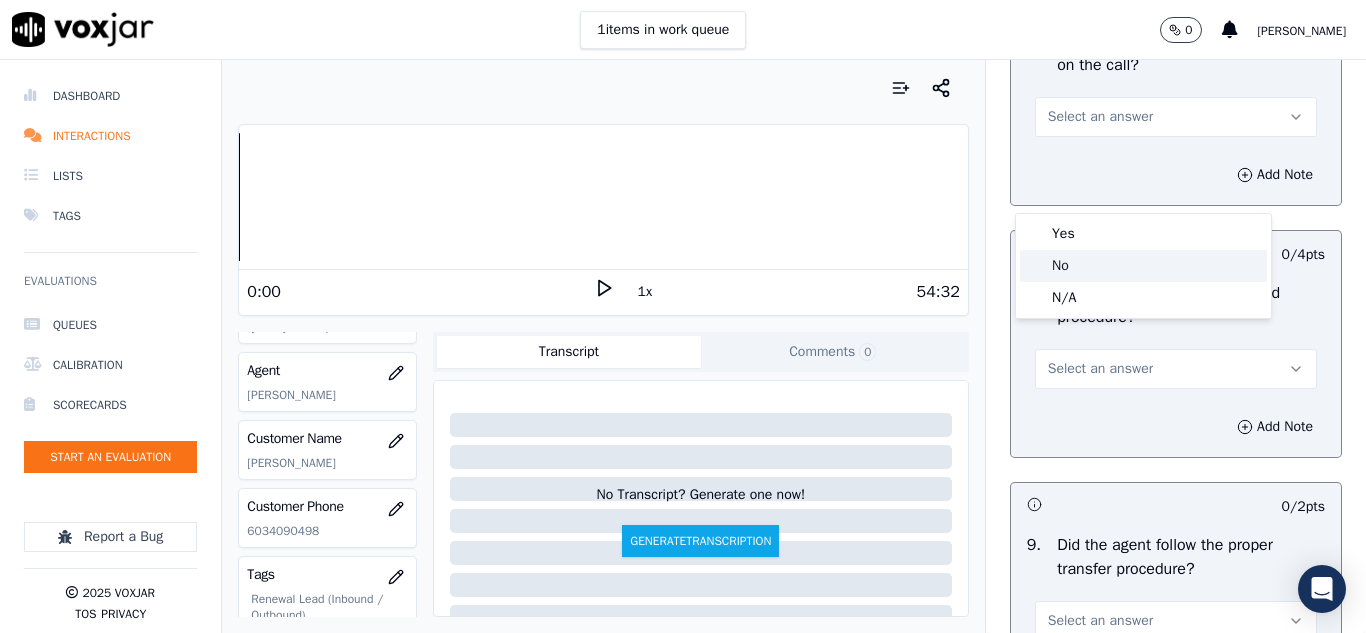 click on "No" 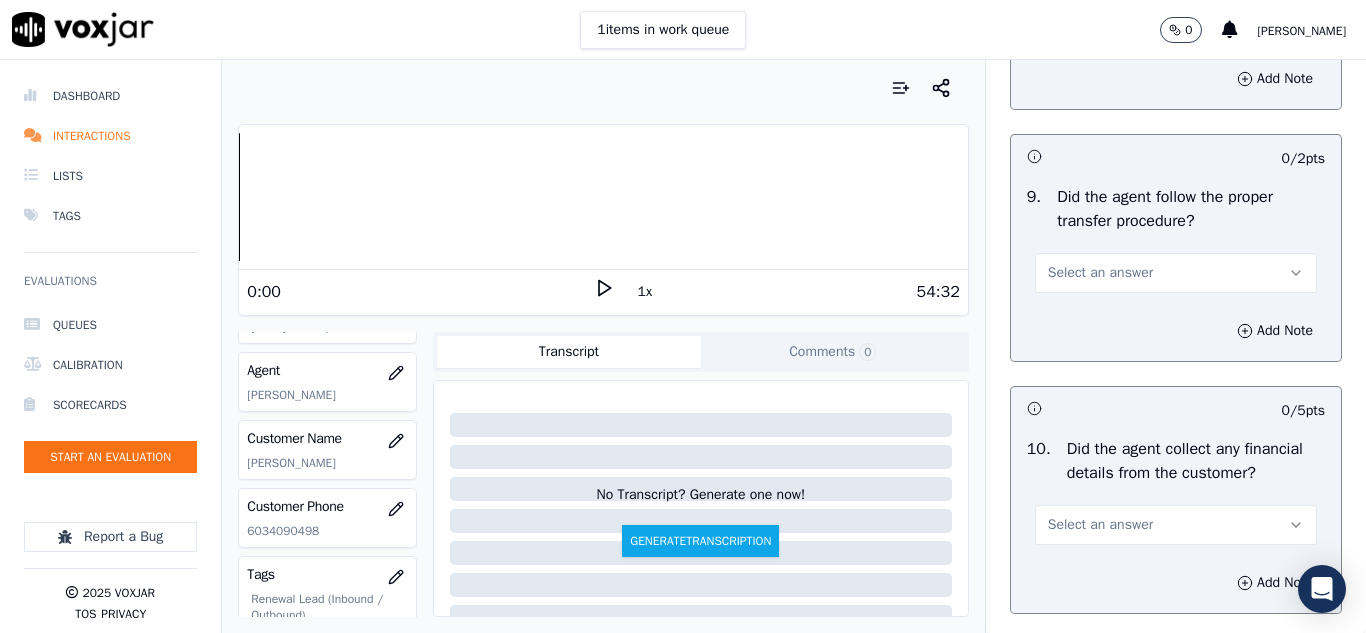 scroll, scrollTop: 3400, scrollLeft: 0, axis: vertical 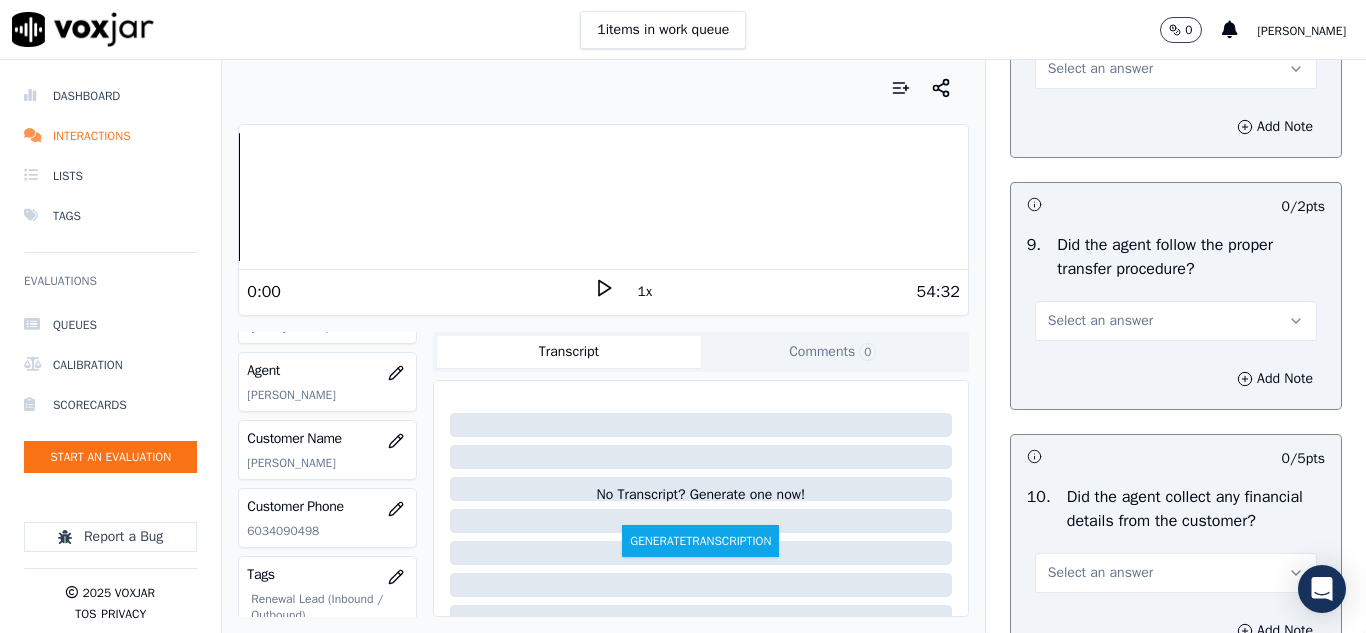 click on "Objection Handling     46  pts                 -- / 5  pts     1 .   Did the agent attempt to overcome the customer's objections?   N/A          Add Note                           5 / 5  pts     2 .   Did the agent misrepresent themselves as a utility / Supplier company or the customer?   No          Add Note                           0 / 5  pts     3 .   Did the agent seek customer's permission before accessing their account information?   No          Add Note                           5 / 5  pts     4 .   Did the agent attempt to collect customer information such as First and Last Name, Service Address, Alternate Number/Landline, Email address, and account details?   Yes          Add Note                           -- / 5  pts     5 .   Did the agent try to build rapport with the customer?   N/A          Add Note                           -- / 5  pts     6 .     N/A          Add Note                           5 / 5  pts     7 .     No          Add Note                           0 / 4  pts     8 ." at bounding box center (1176, -707) 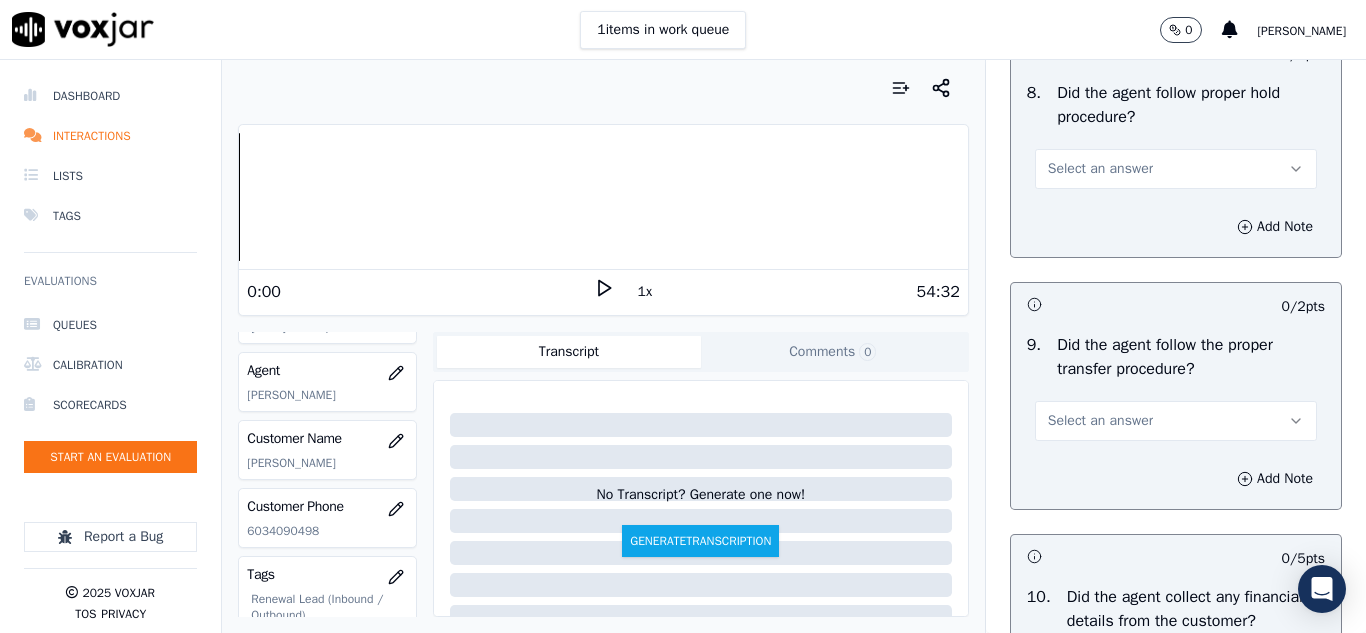 click on "Select an answer" at bounding box center (1100, 169) 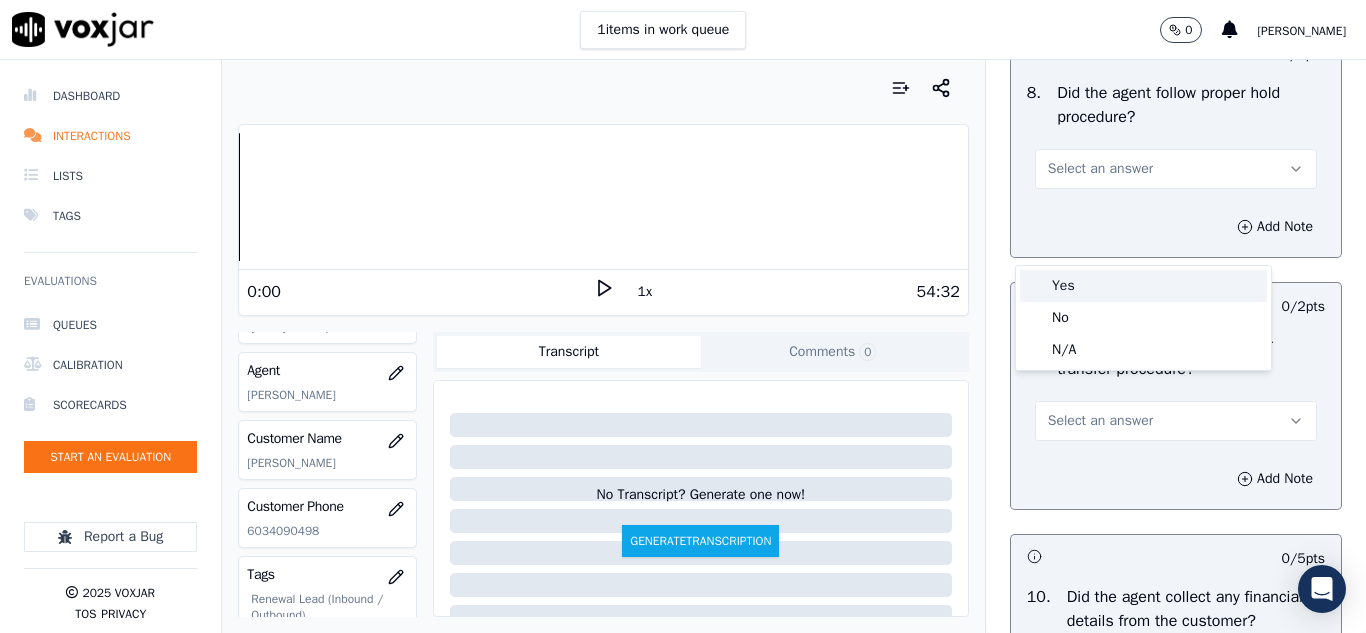 click on "Yes" at bounding box center [1143, 286] 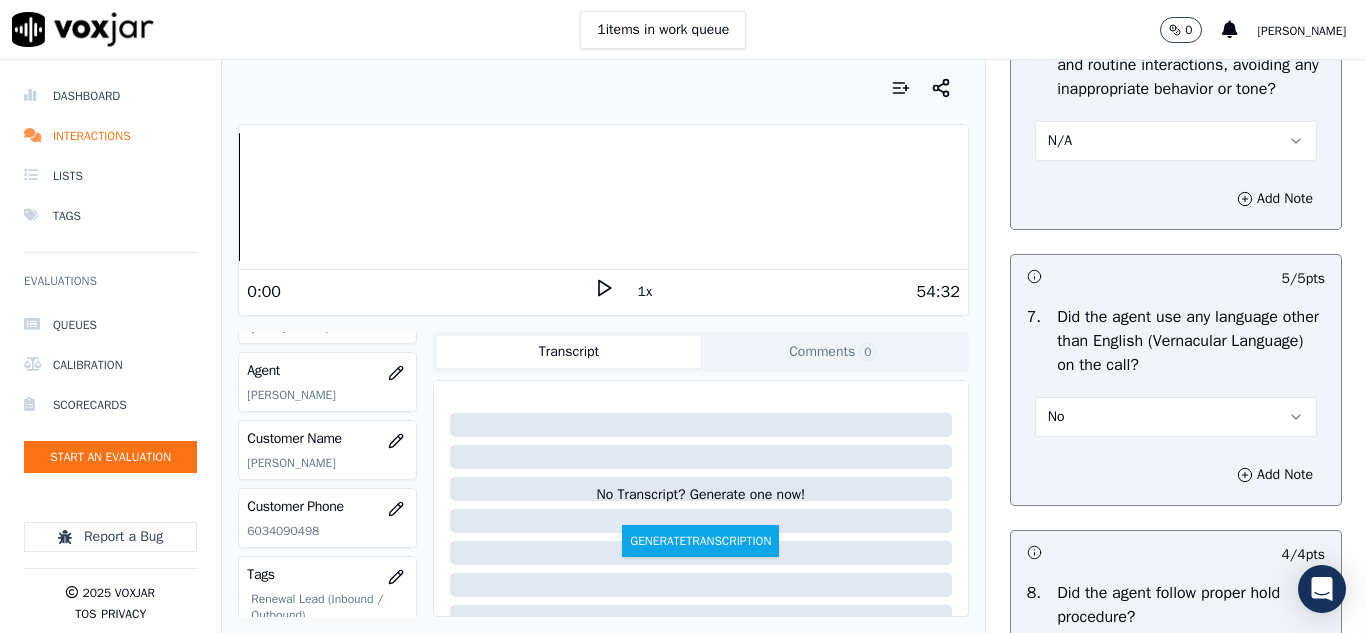 scroll, scrollTop: 2700, scrollLeft: 0, axis: vertical 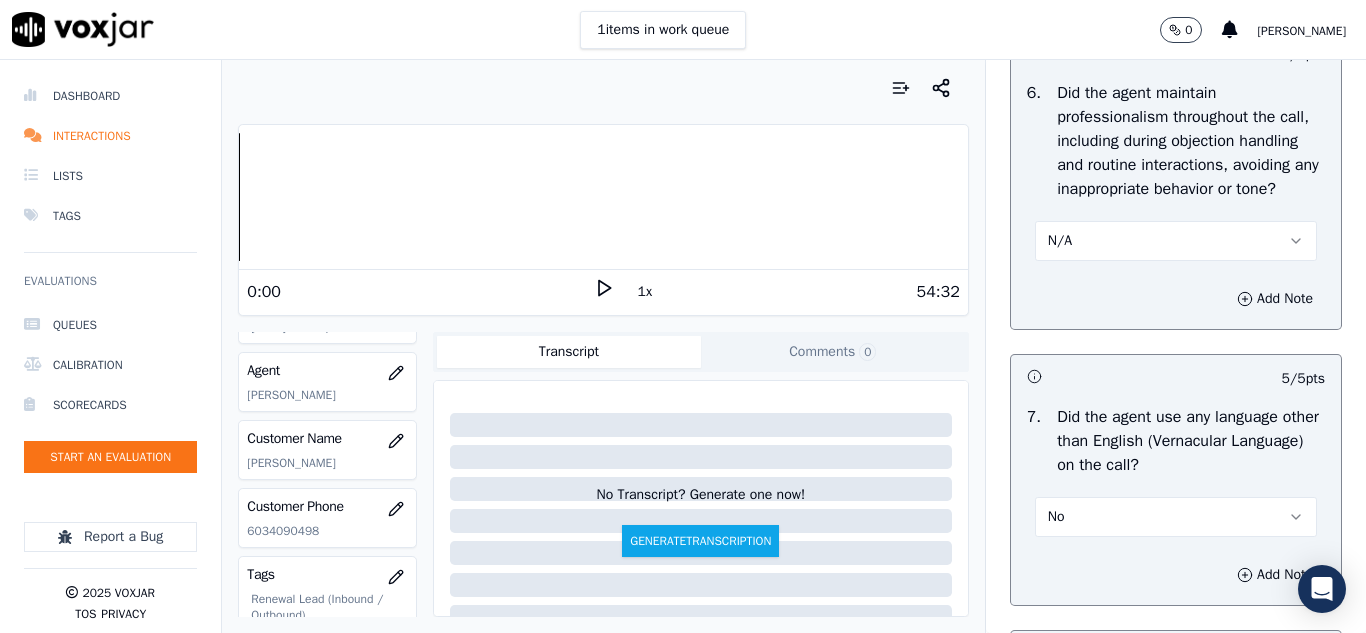 click on "N/A" at bounding box center [1176, 241] 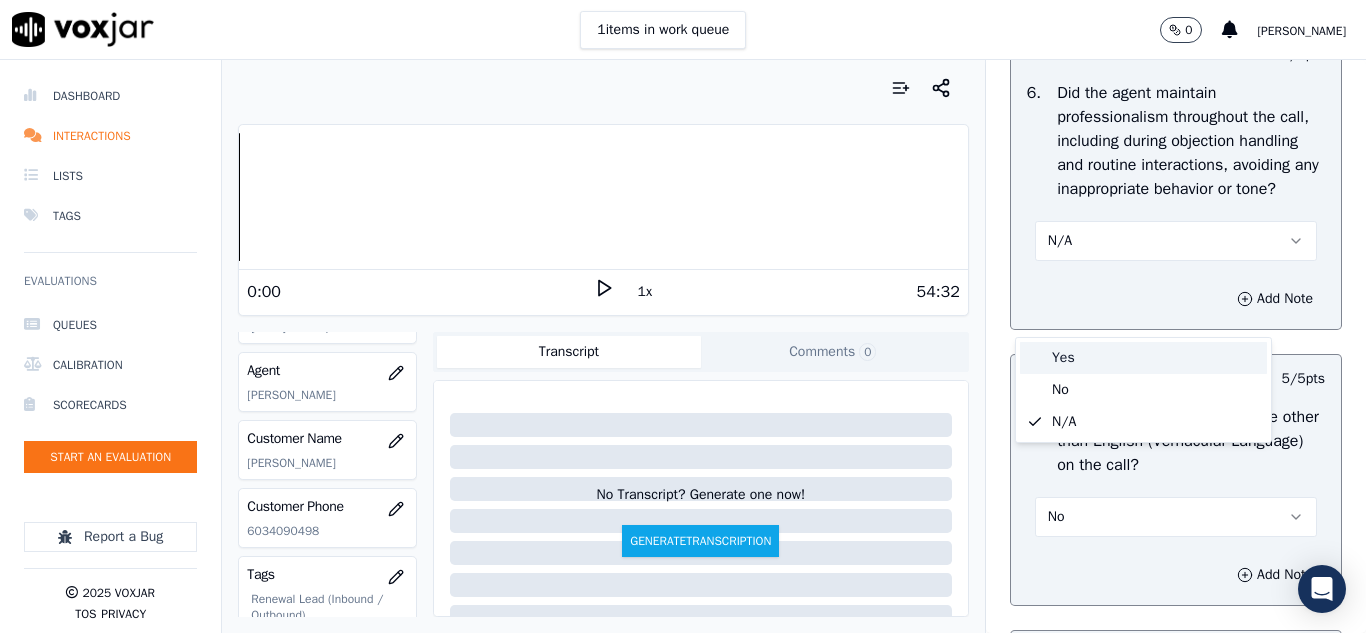 click on "Yes" at bounding box center (1143, 358) 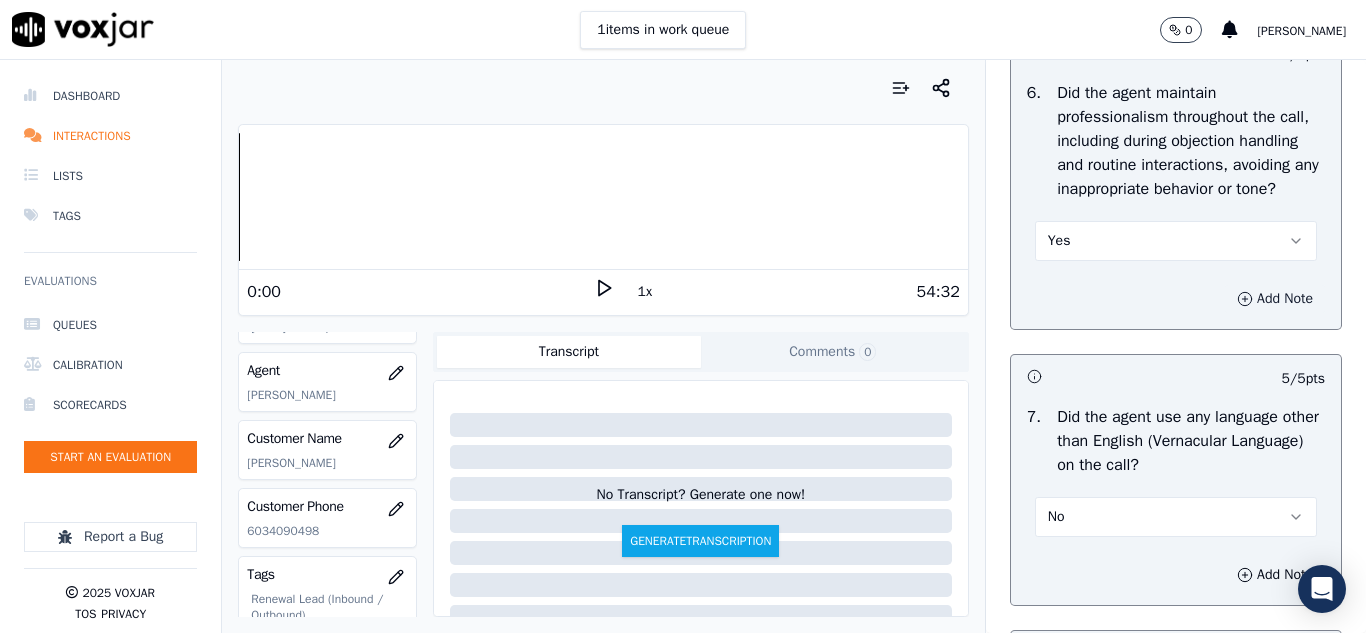 click 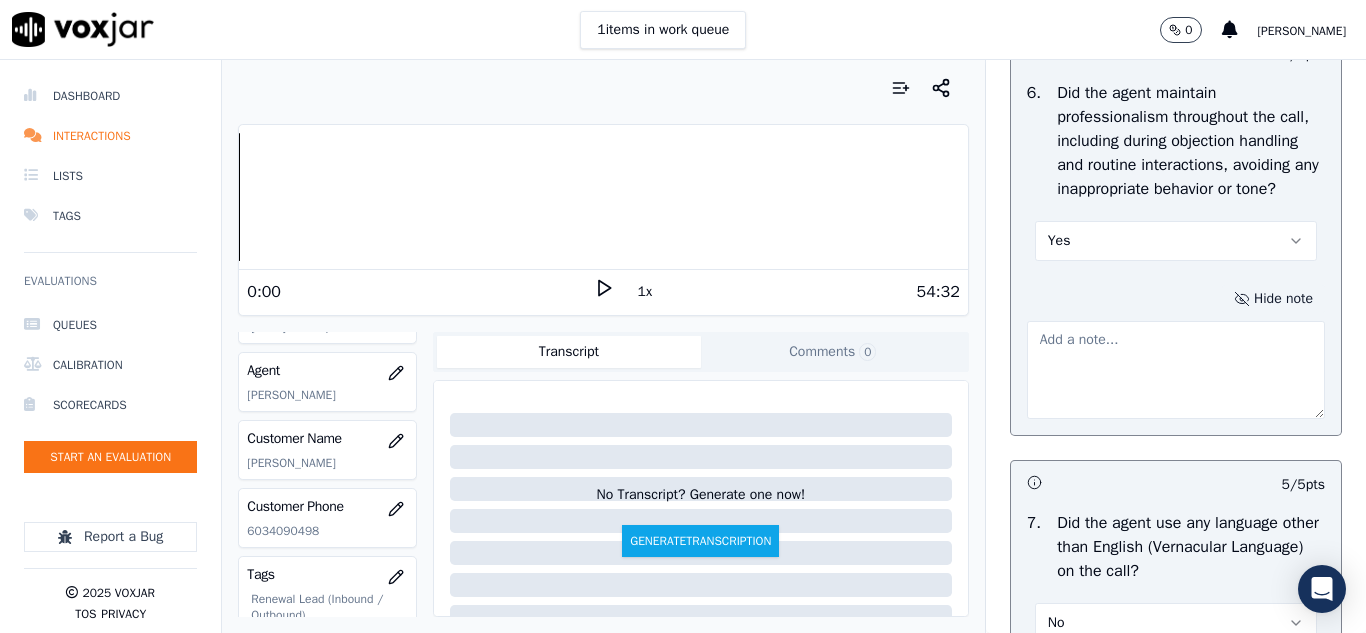 click at bounding box center [1176, 370] 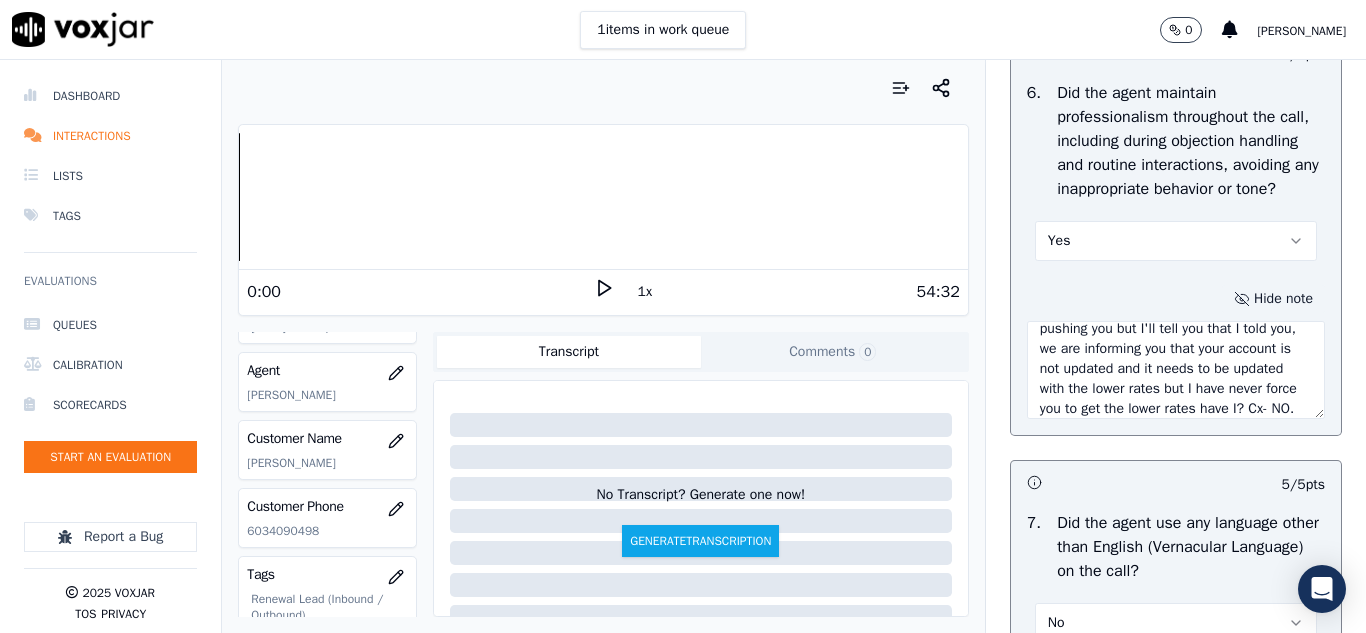 scroll, scrollTop: 0, scrollLeft: 0, axis: both 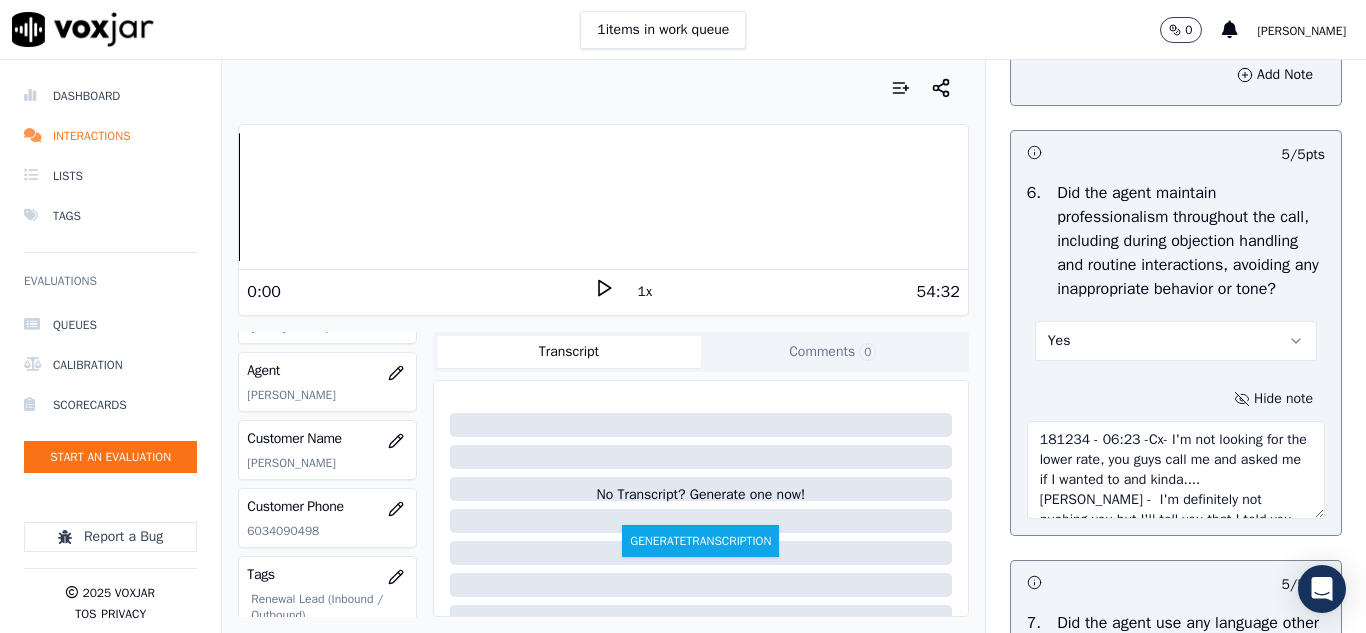 type on "181234 - 06:23 -Cx- I'm not looking for the lower rate, you guys call me and asked me if I wanted to and kinda....
[PERSON_NAME] -  I'm definitely not pushing you but I'll tell you that I told you, we are informing you that your account is not updated and it needs to be updated with the lower rates but I have never force you to get the lower rates have I? Cx- NO. Jordan - Well then if you don't wanna continue and still want to pay the higher rates that is all up to you [PERSON_NAME], [DATE] when you would be... if you are changing the location its good for you but if you are not then you have to  talk to us again, so may be we will speak then alright?" 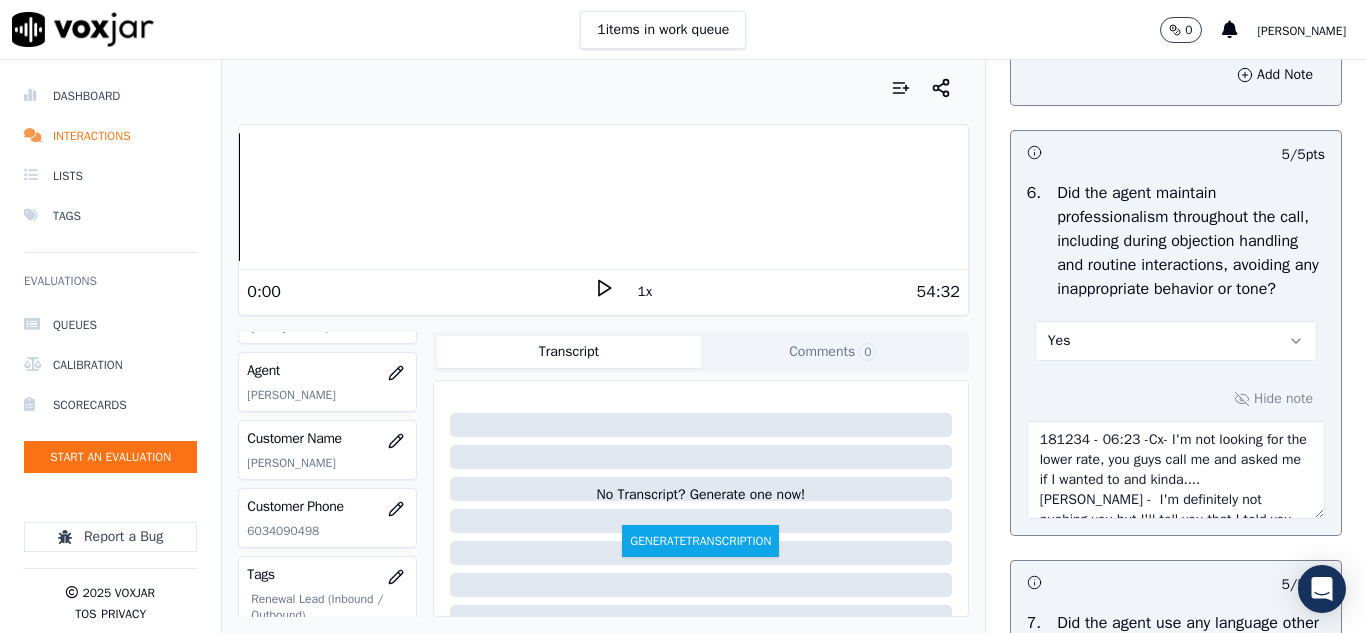 click on "Yes" at bounding box center [1176, 341] 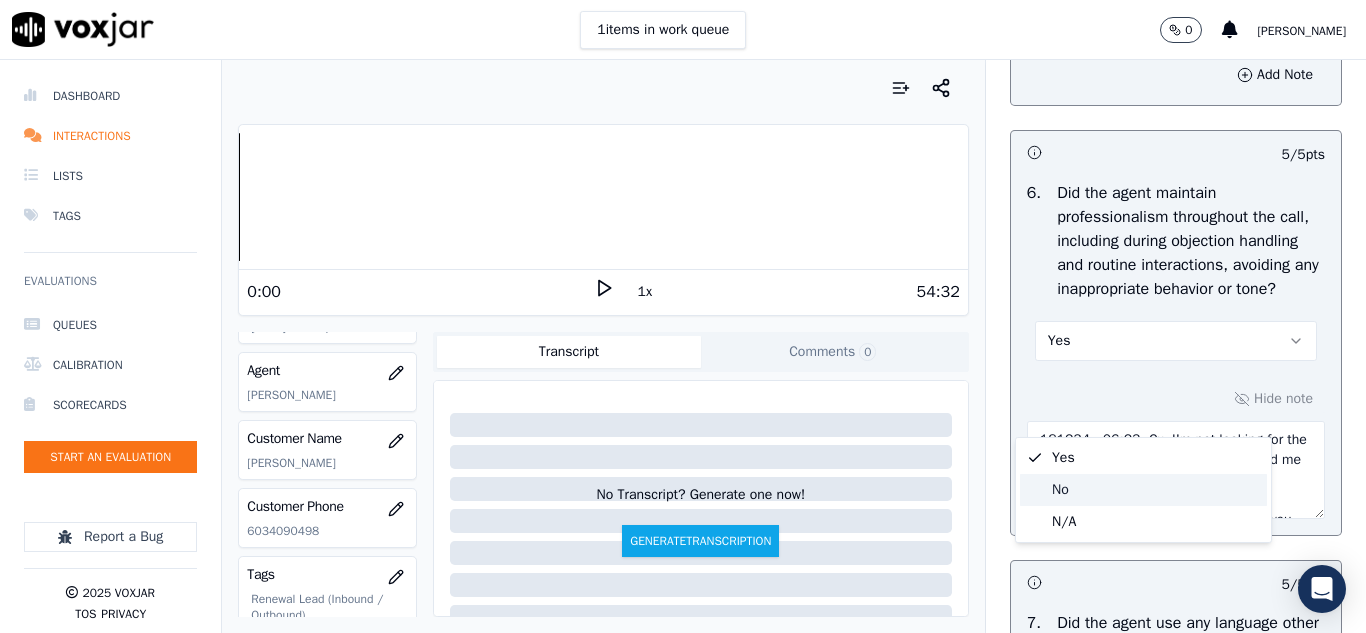 click on "No" 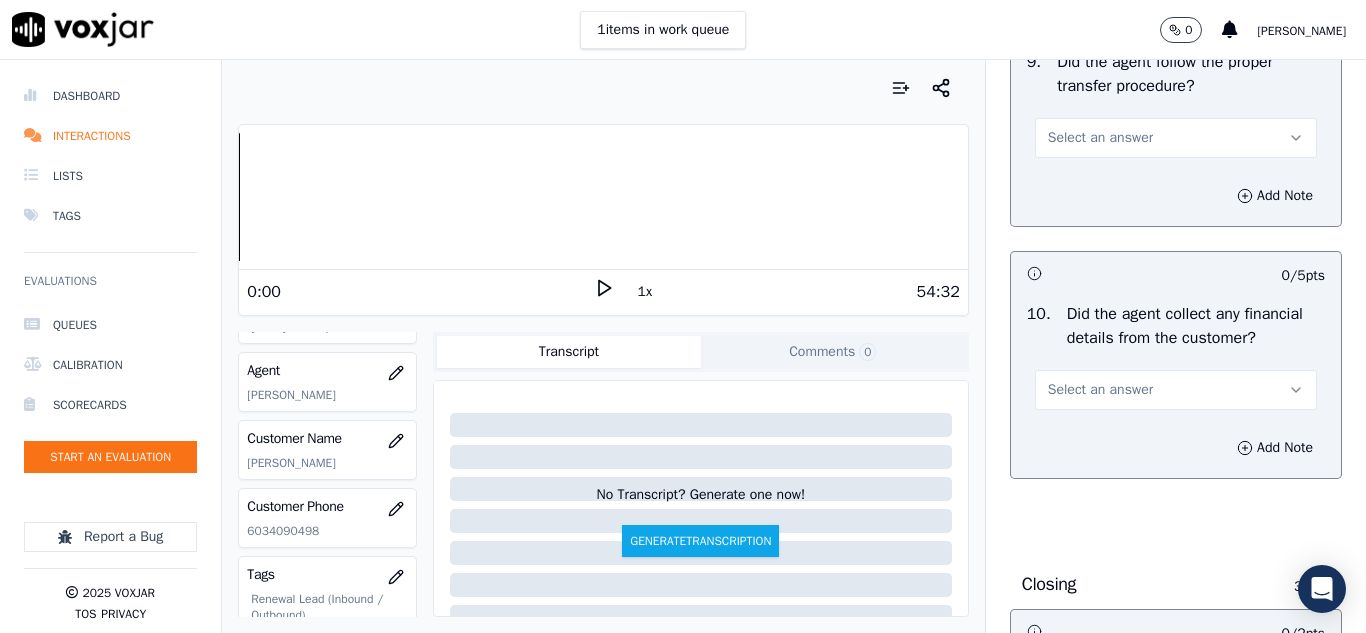 scroll, scrollTop: 3700, scrollLeft: 0, axis: vertical 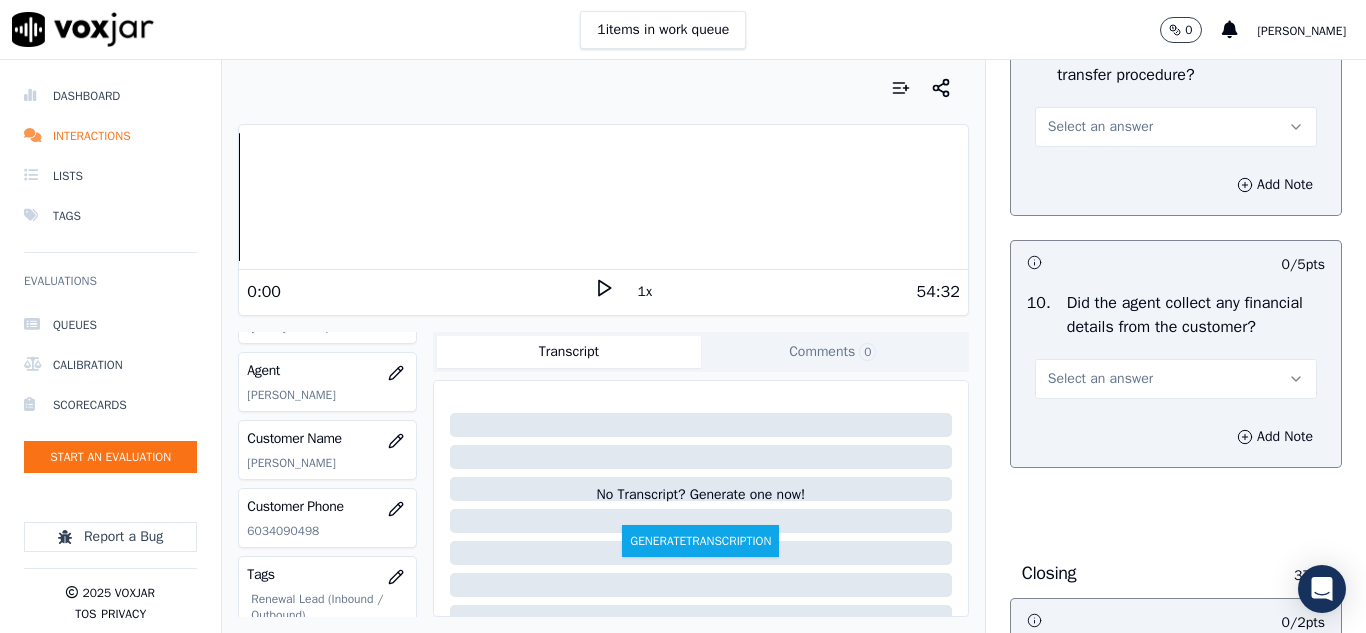 click on "Select an answer" at bounding box center (1100, 127) 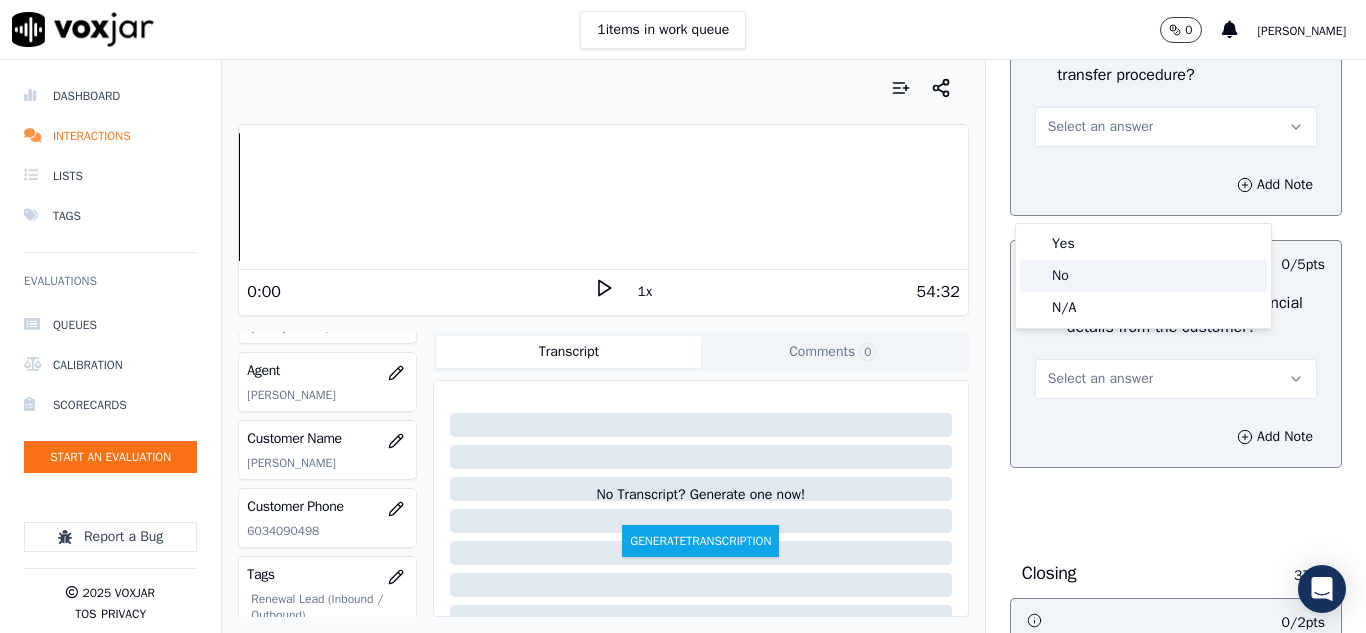 click on "No" 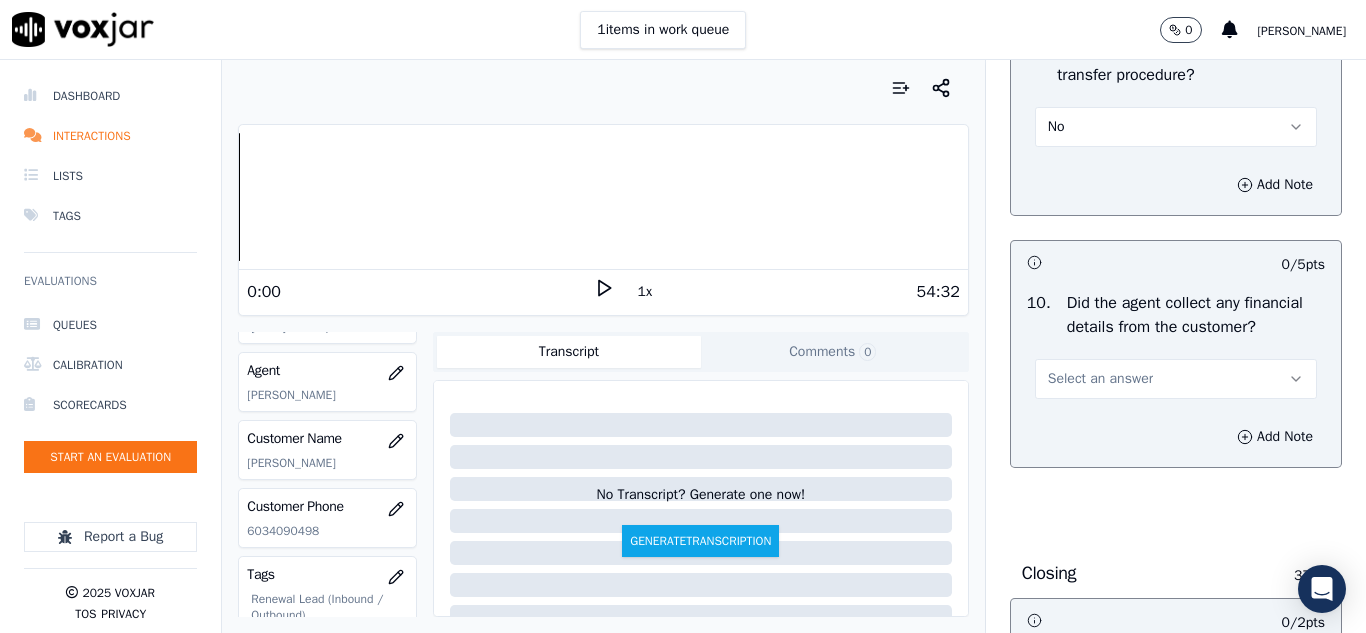 click on "No" at bounding box center [1176, 127] 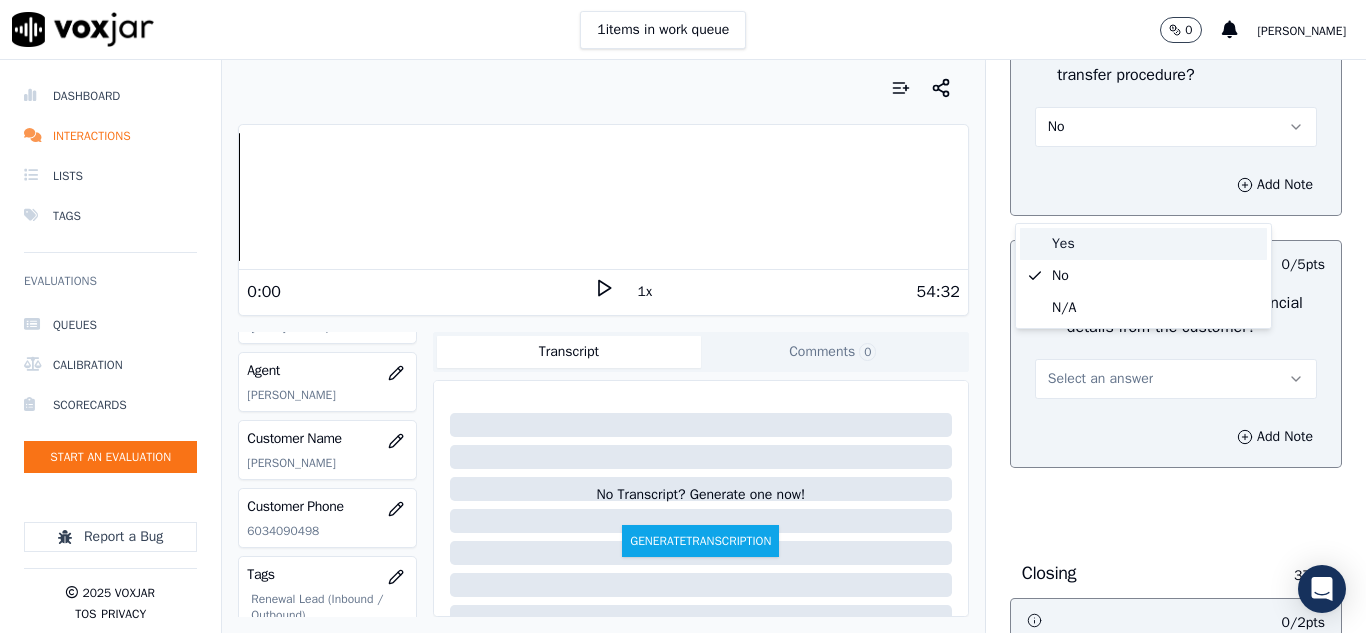 click on "Yes" at bounding box center (1143, 244) 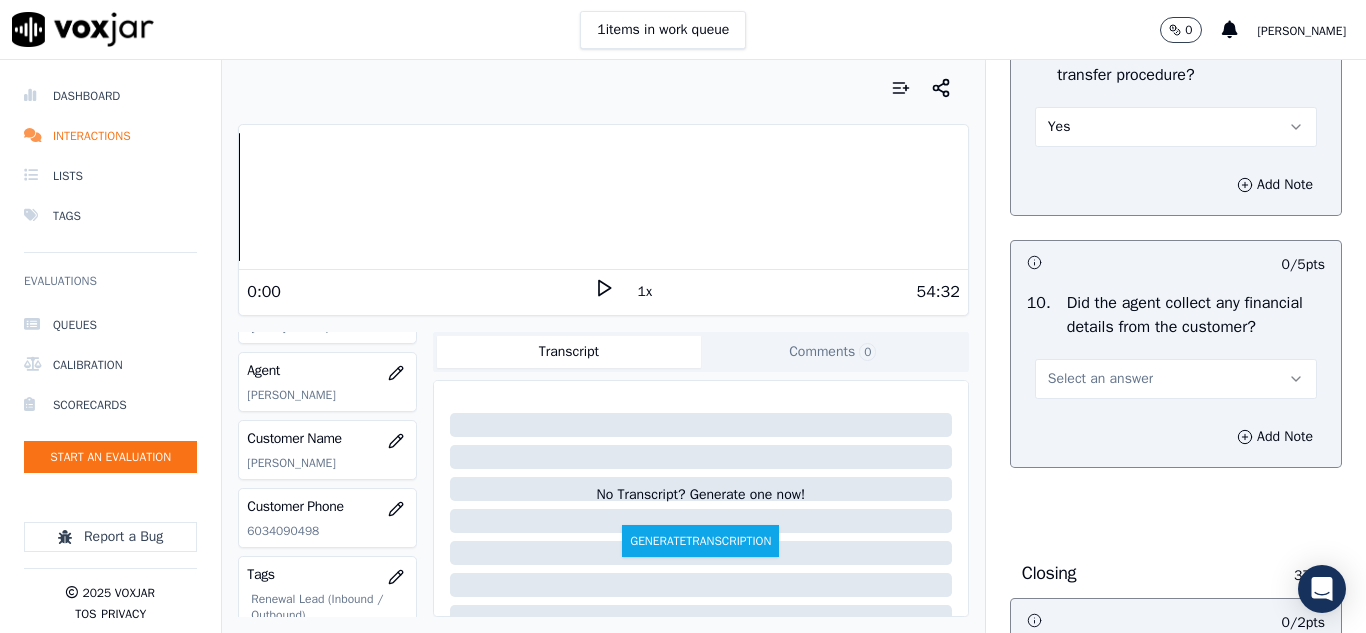 scroll, scrollTop: 4000, scrollLeft: 0, axis: vertical 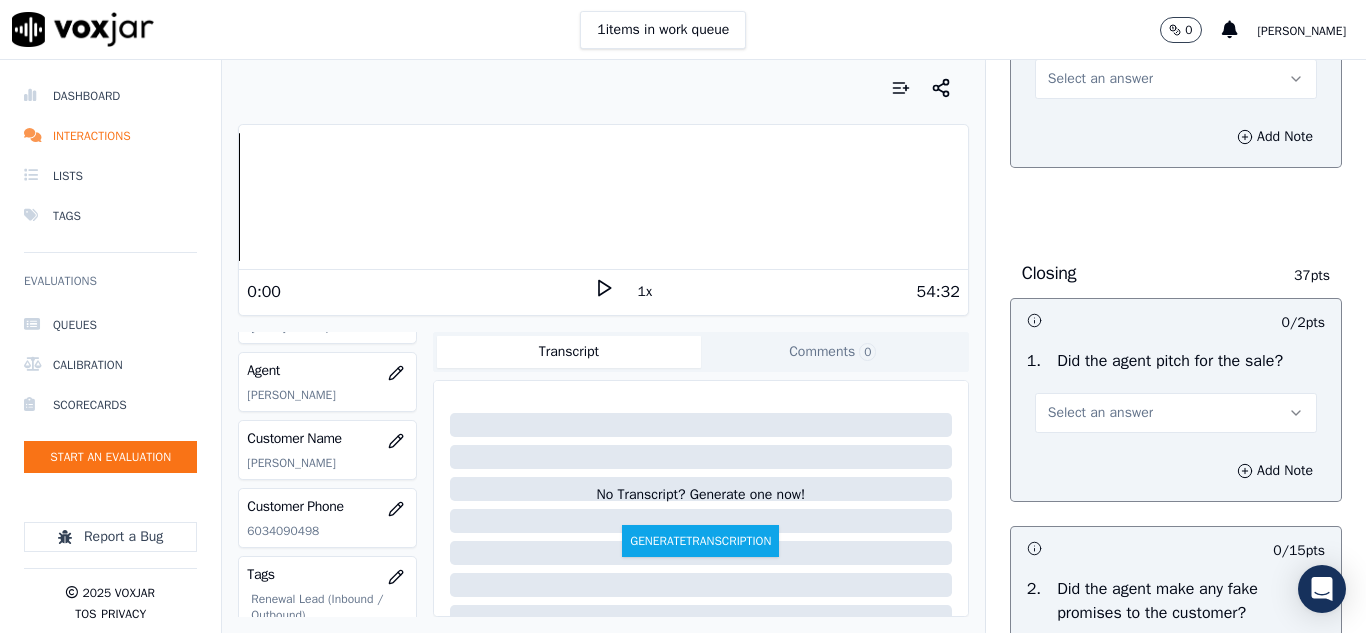 click on "Select an answer" at bounding box center [1100, 79] 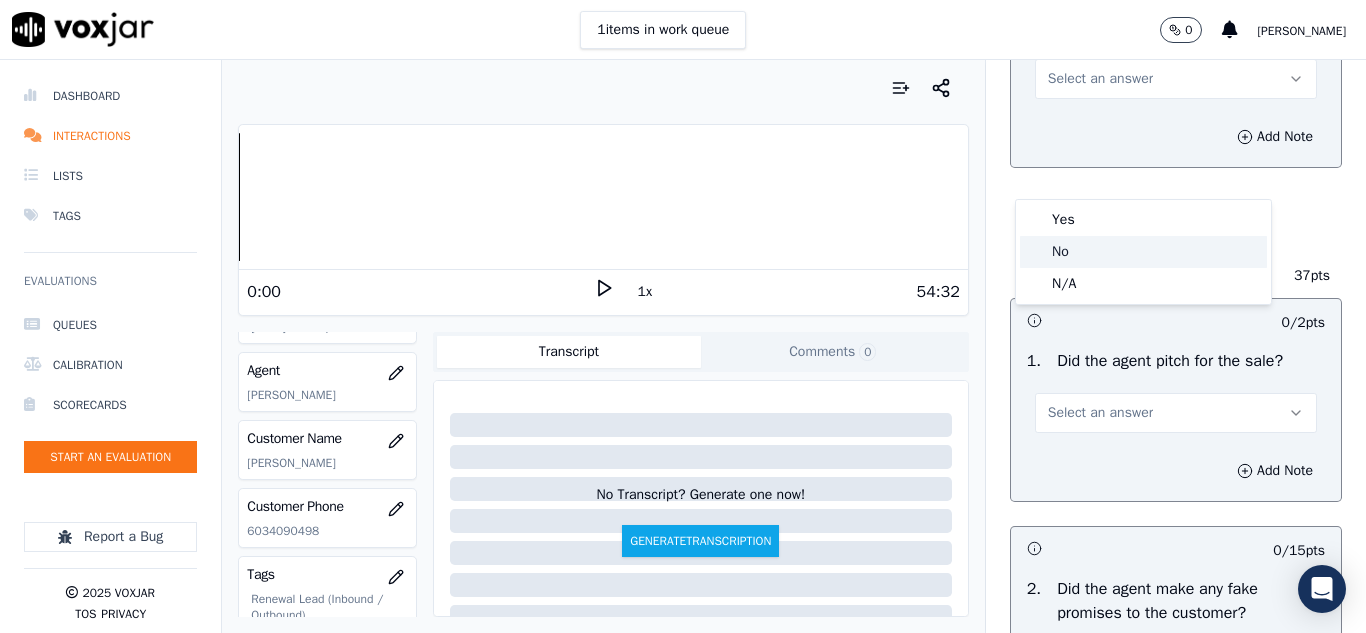 click on "No" 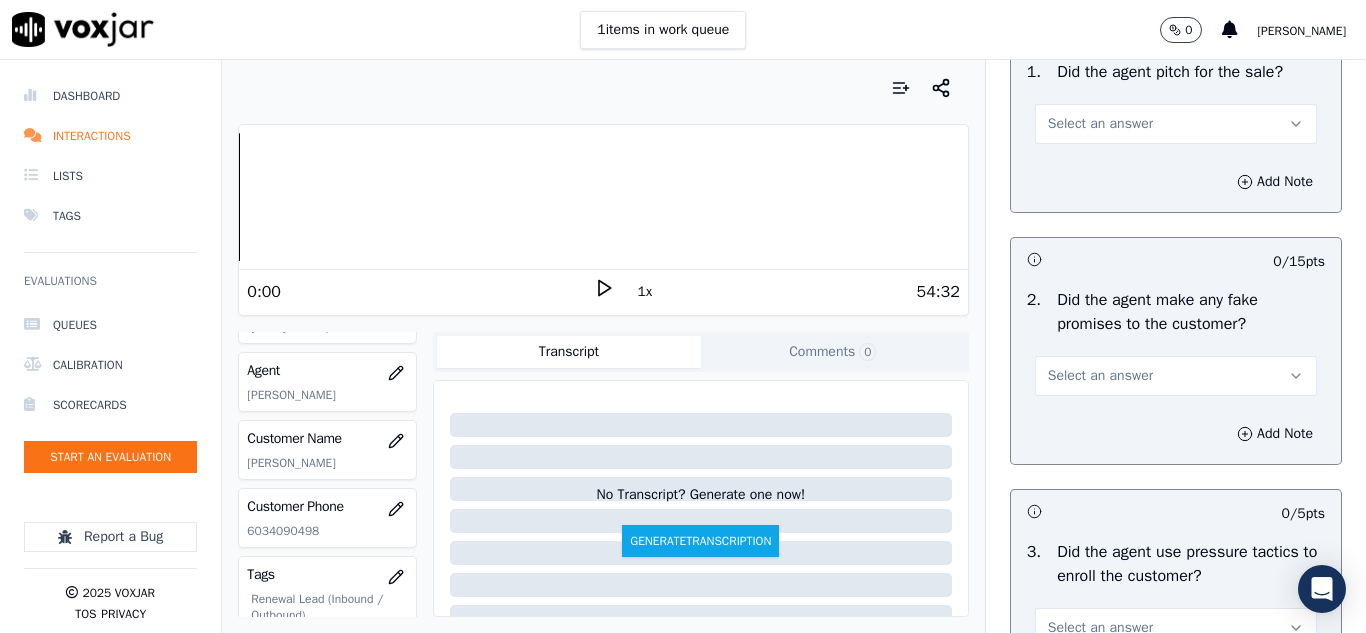 scroll, scrollTop: 4300, scrollLeft: 0, axis: vertical 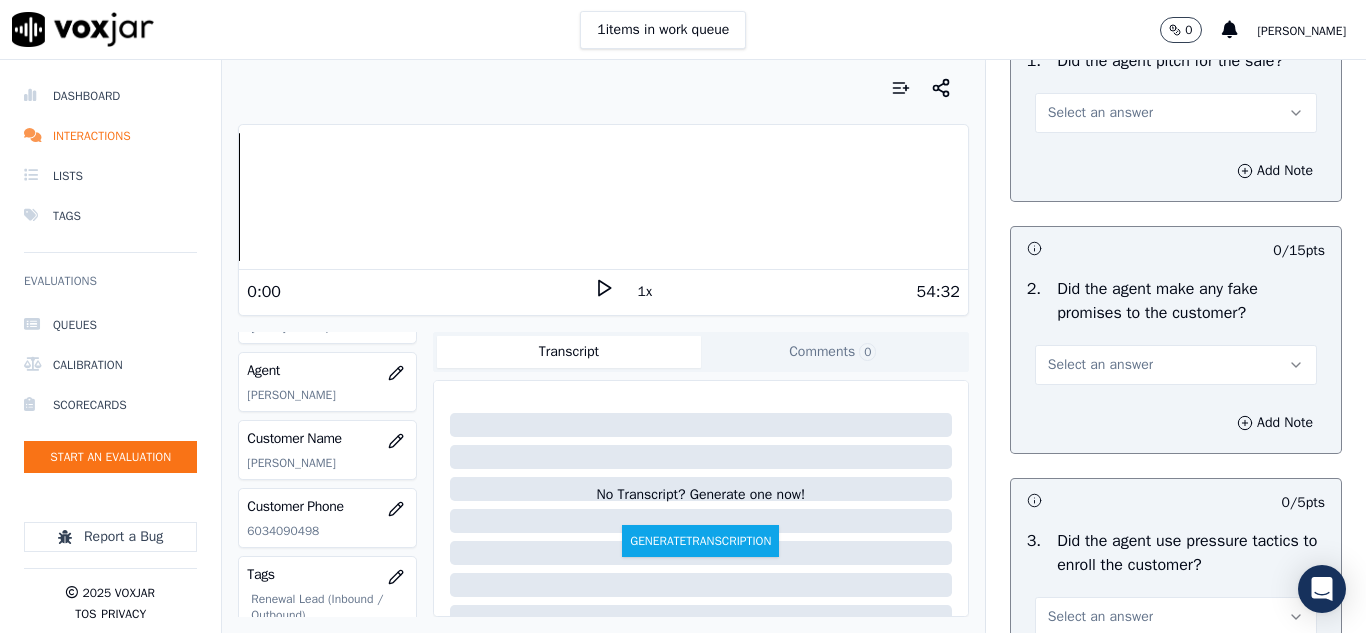 click on "Select an answer" at bounding box center (1100, 113) 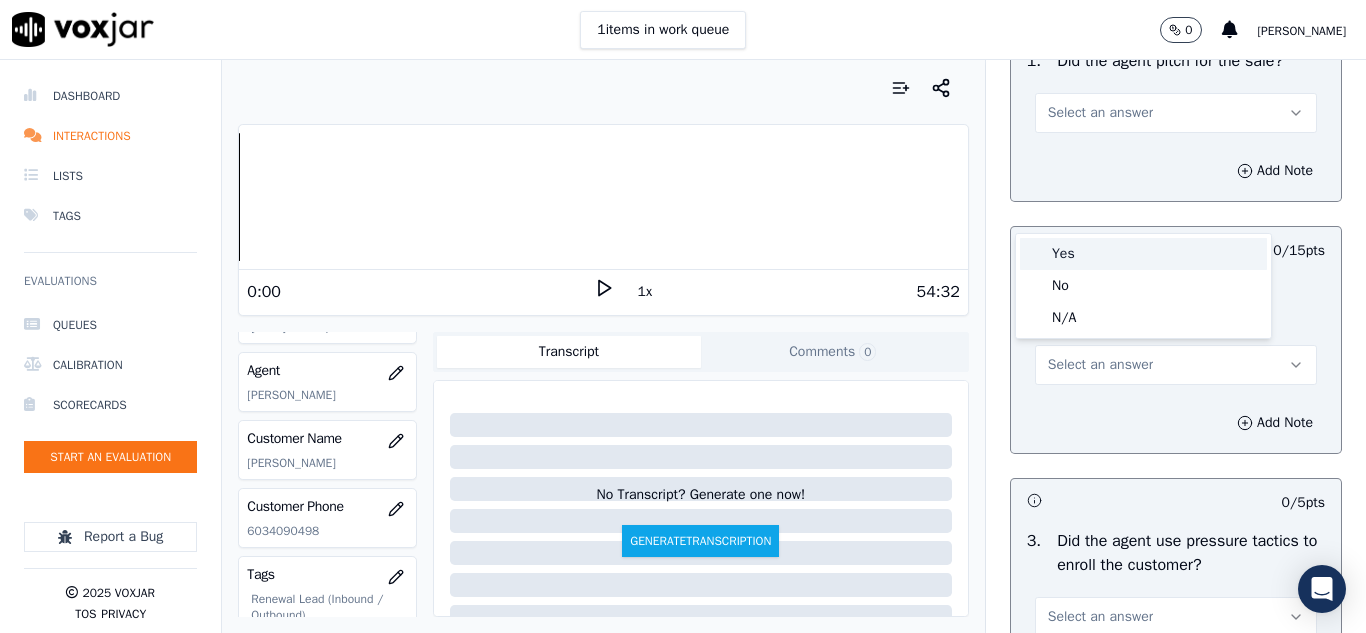 click on "Yes" at bounding box center (1143, 254) 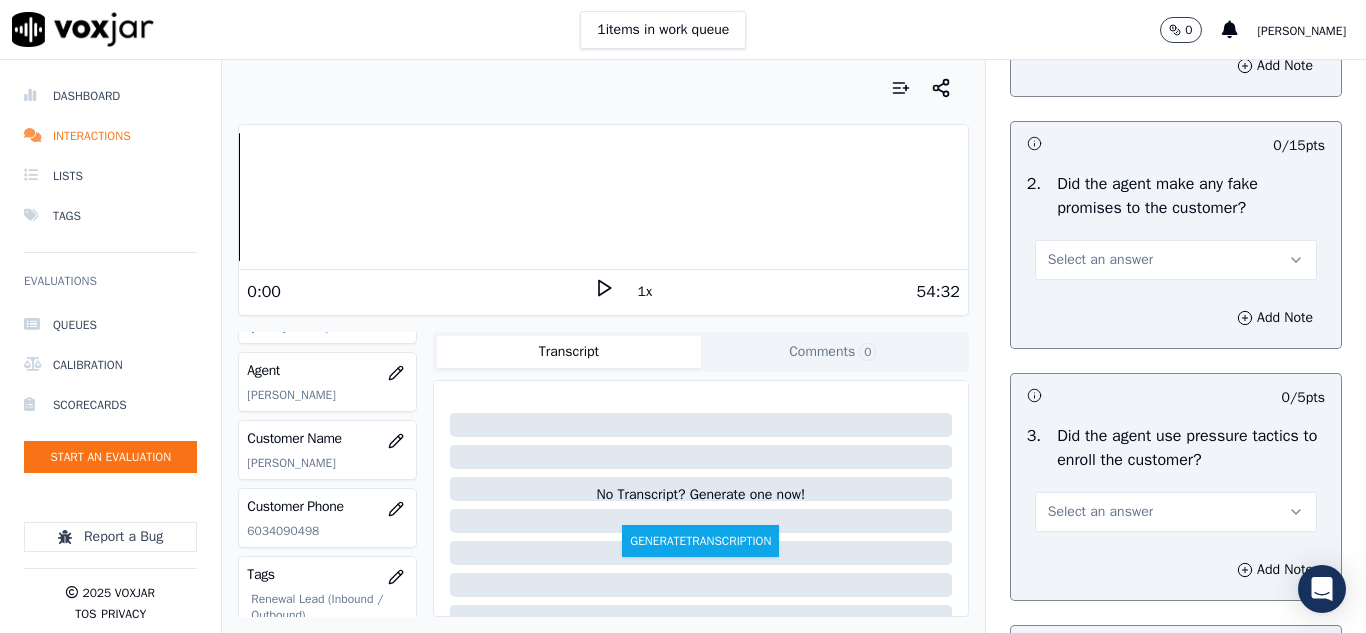 scroll, scrollTop: 4500, scrollLeft: 0, axis: vertical 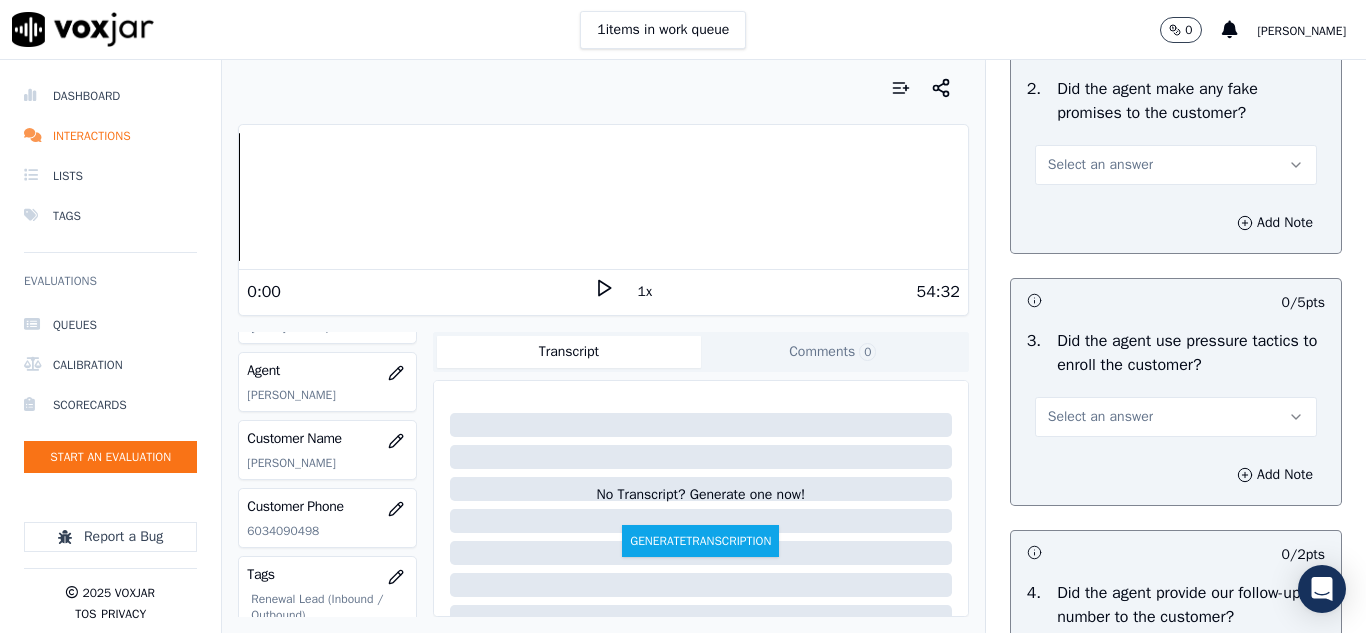 click on "Select an answer" at bounding box center (1100, 165) 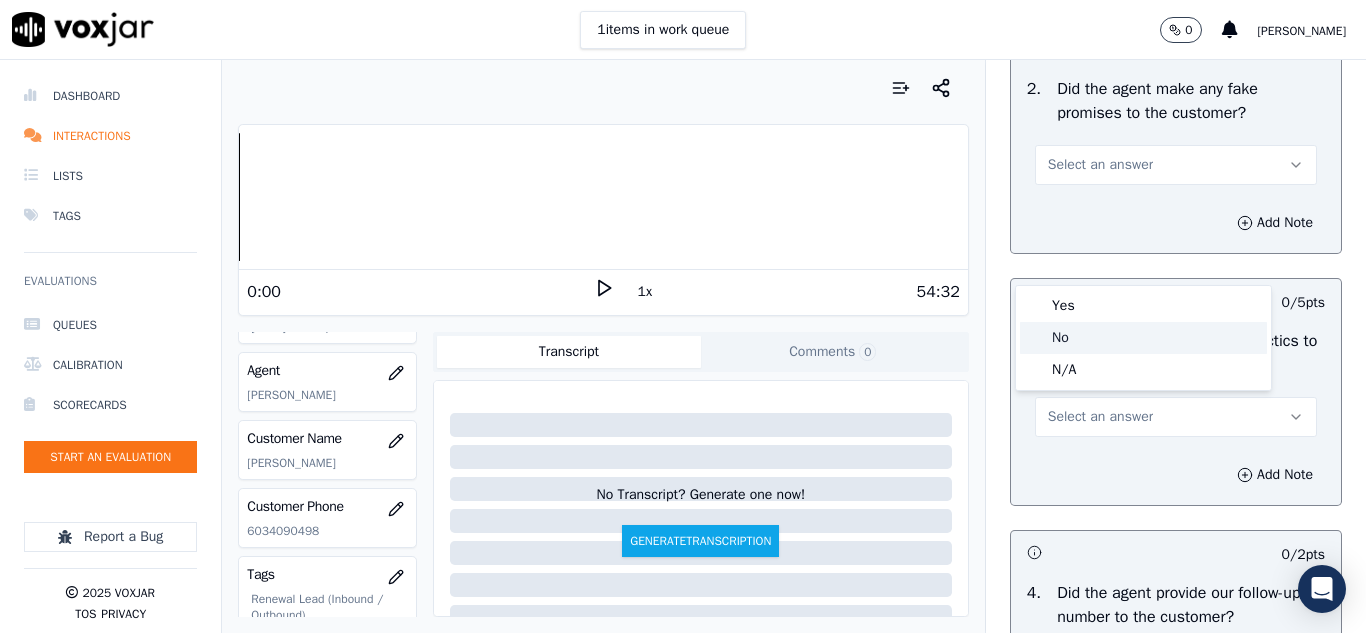 click on "No" 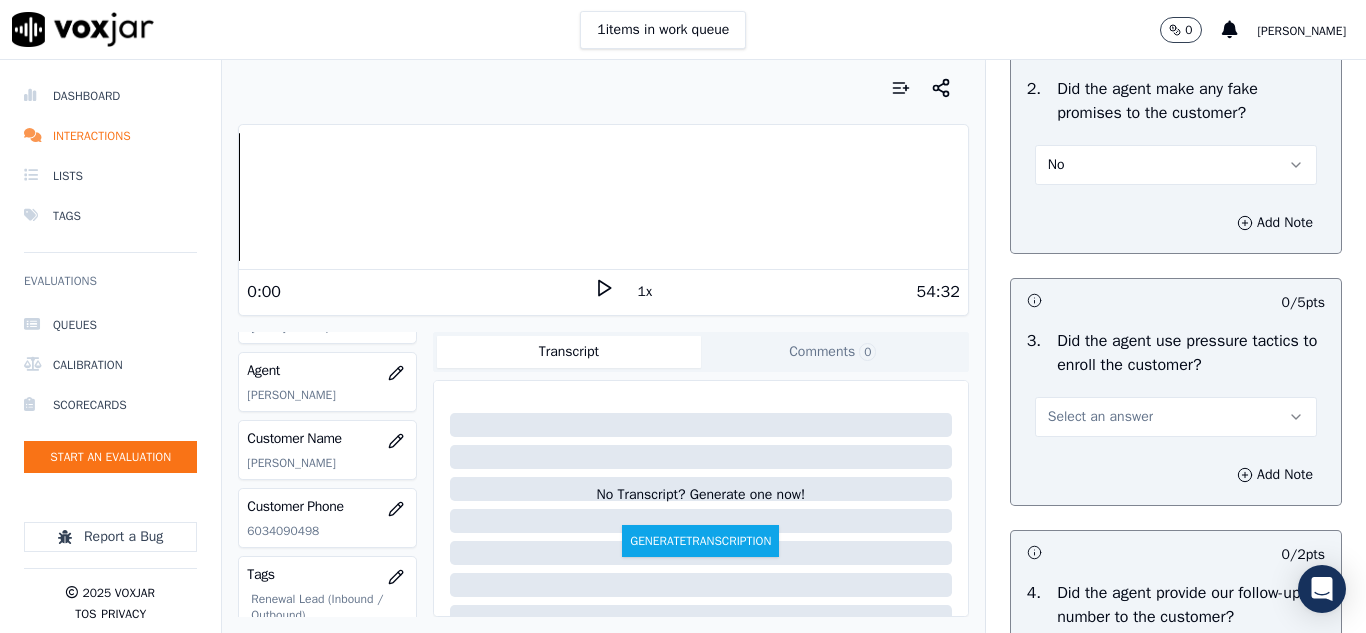 scroll, scrollTop: 4700, scrollLeft: 0, axis: vertical 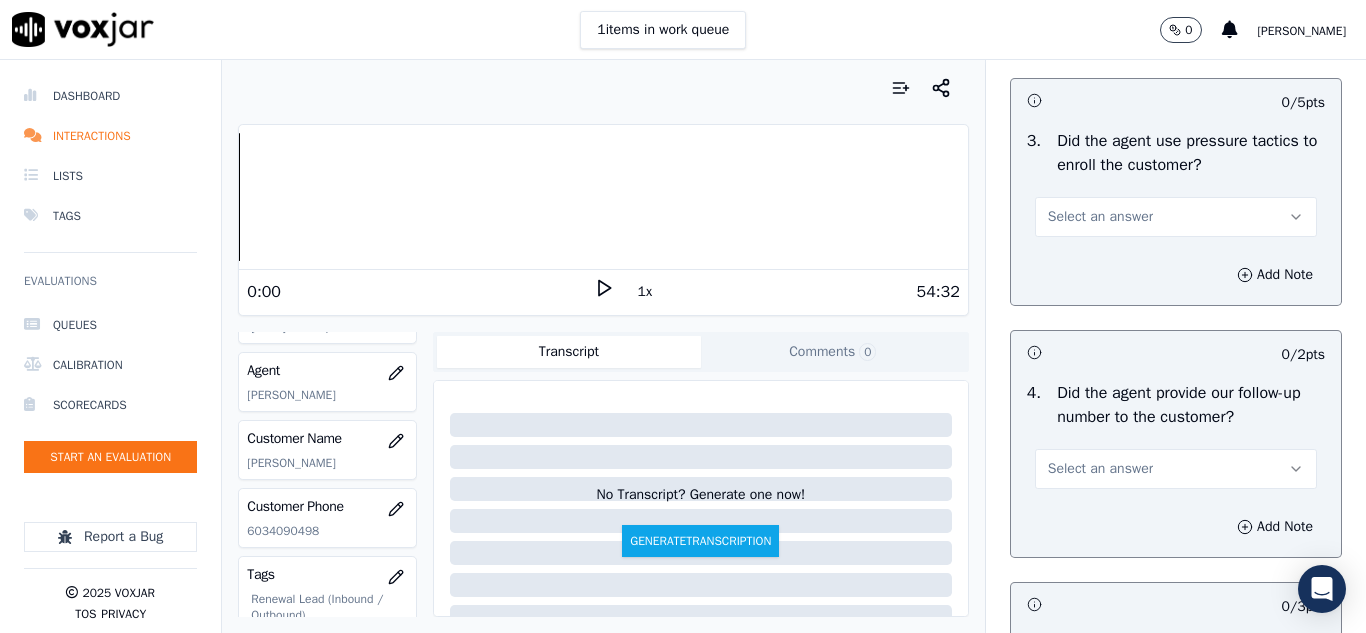 click on "Select an answer" at bounding box center [1100, 217] 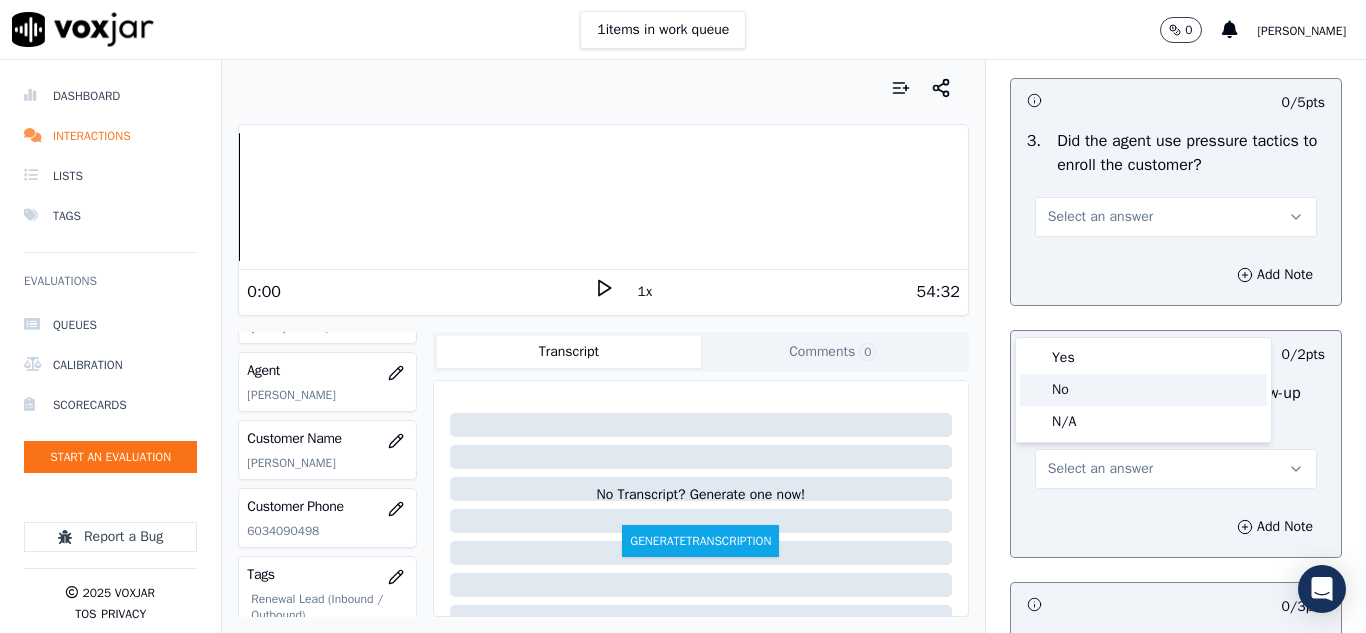click on "No" 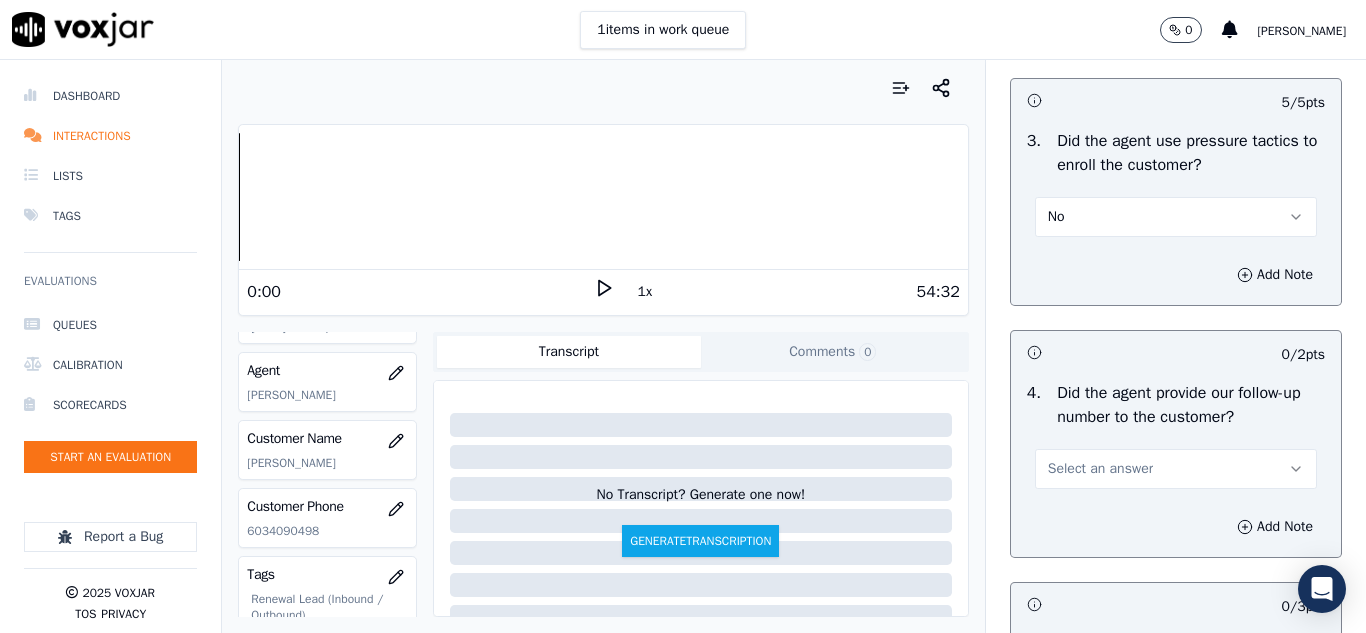 scroll, scrollTop: 4900, scrollLeft: 0, axis: vertical 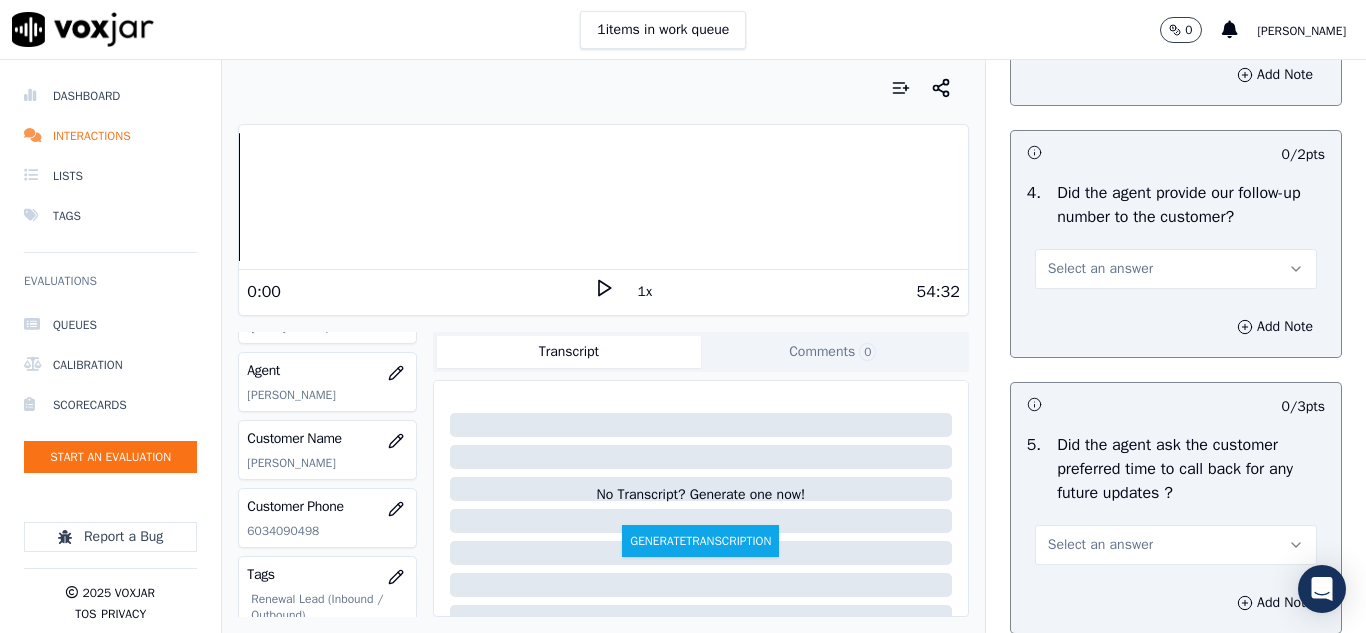 click on "Select an answer" at bounding box center (1100, 269) 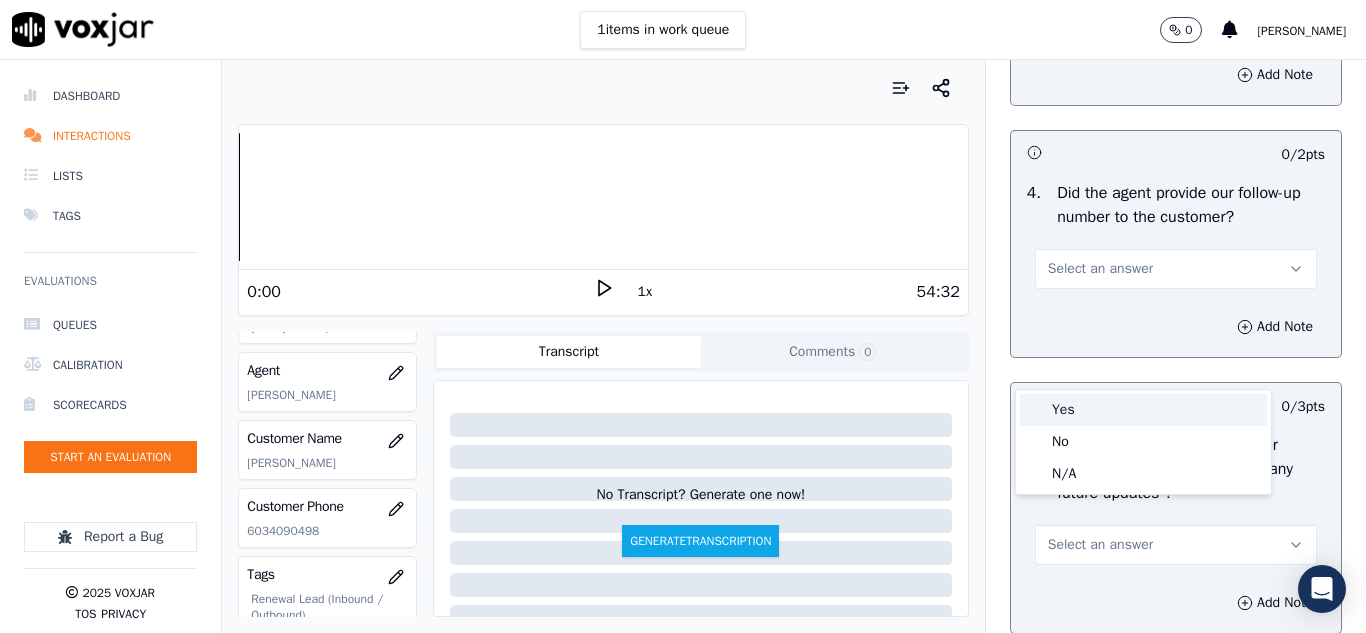 click on "Yes" at bounding box center [1143, 410] 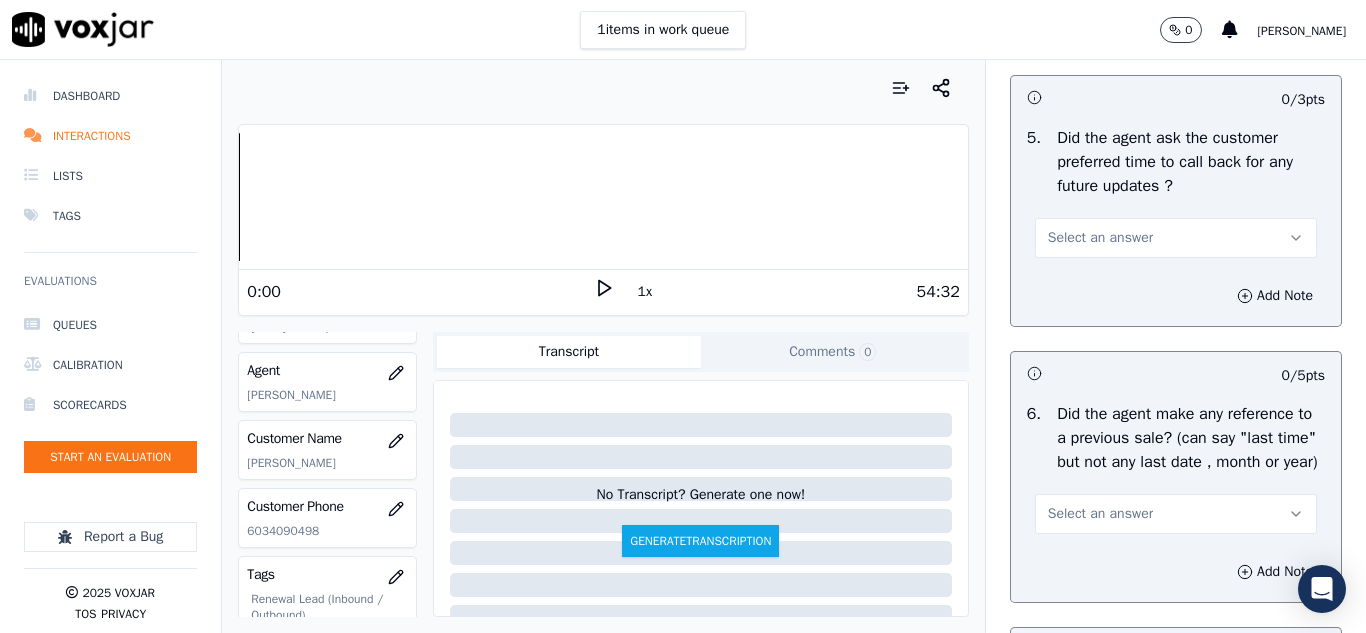 scroll, scrollTop: 5300, scrollLeft: 0, axis: vertical 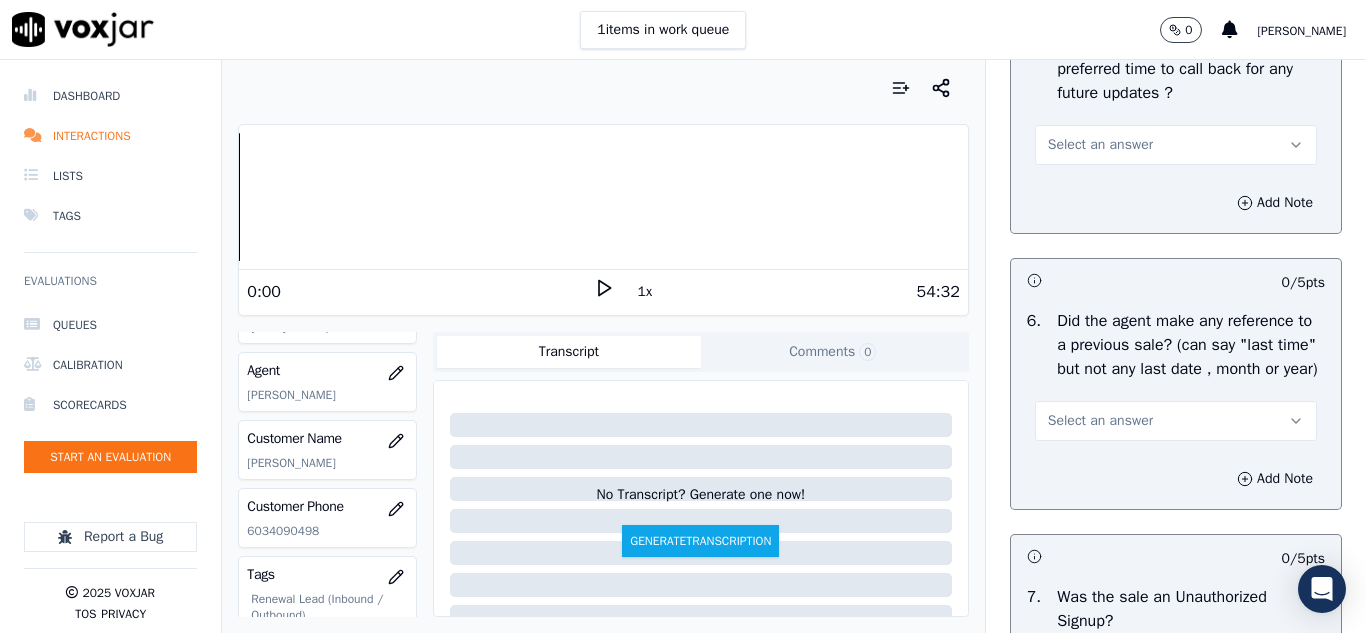 drag, startPoint x: 1067, startPoint y: 240, endPoint x: 1073, endPoint y: 258, distance: 18.973665 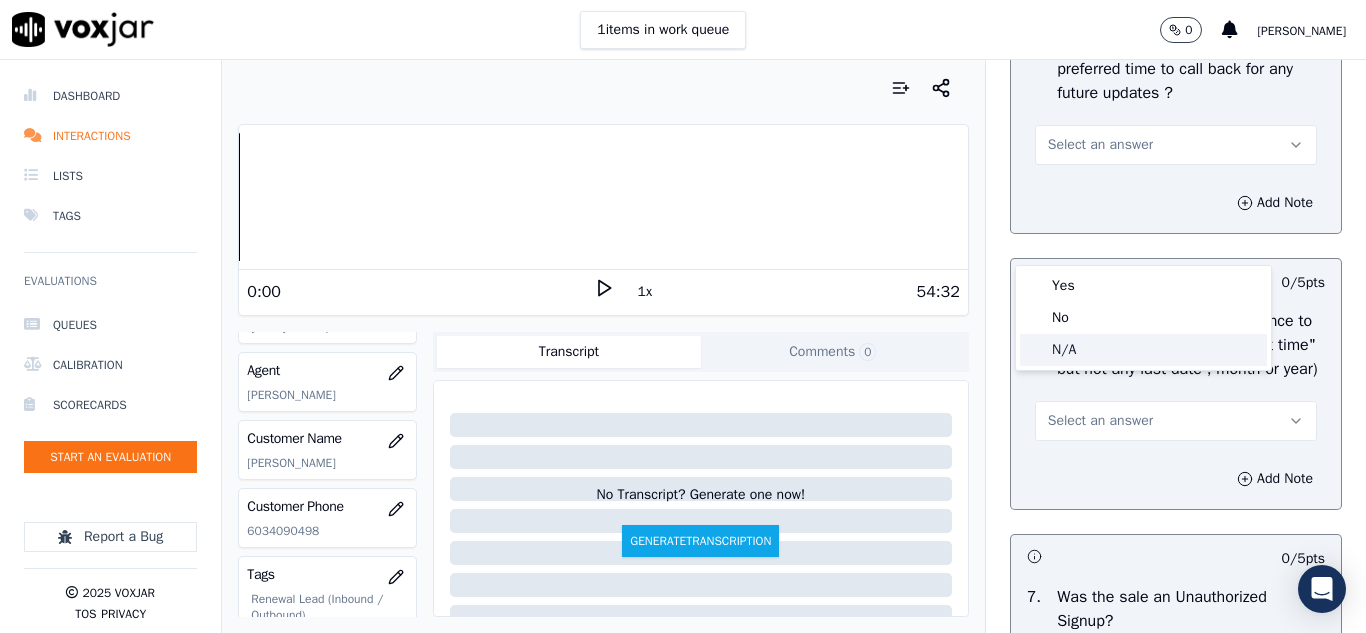 click on "N/A" 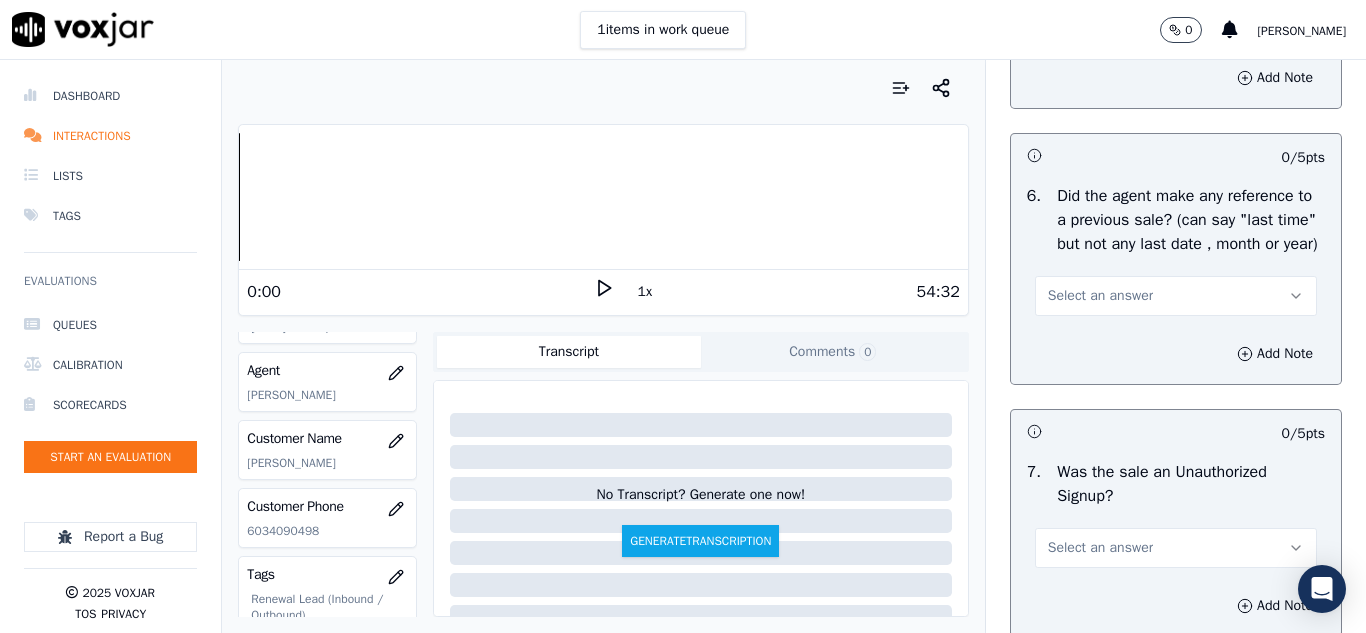 scroll, scrollTop: 5600, scrollLeft: 0, axis: vertical 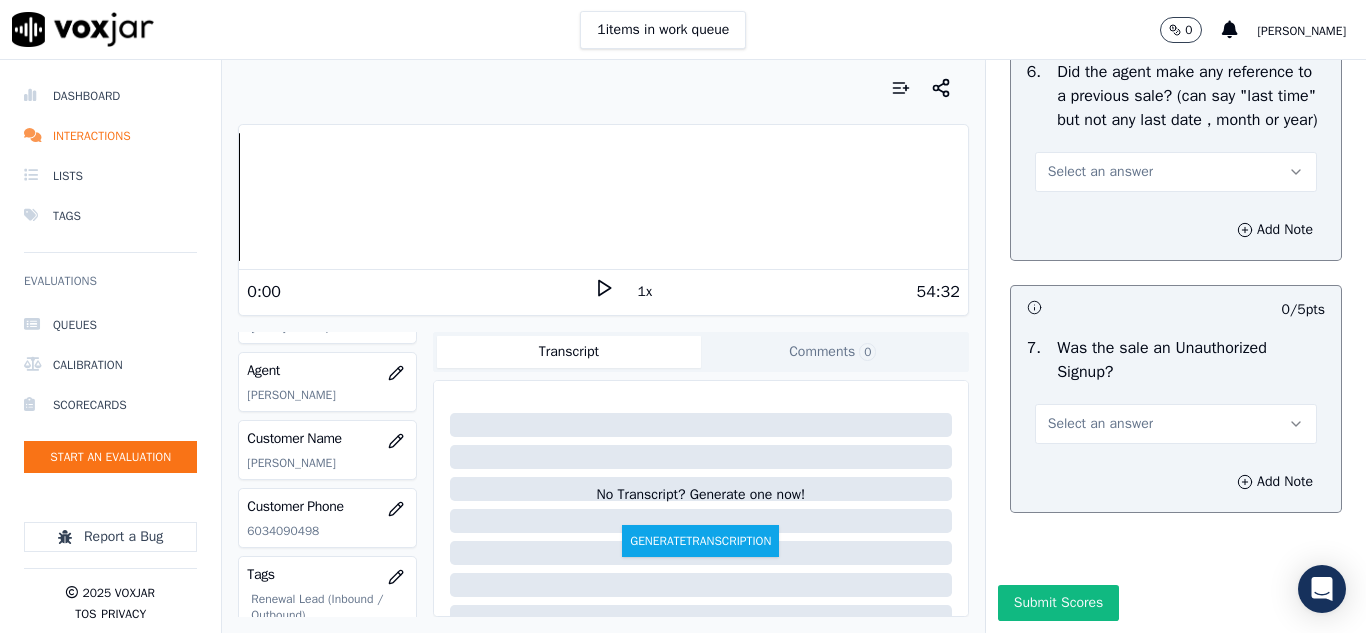 click on "Select an answer" at bounding box center [1176, 172] 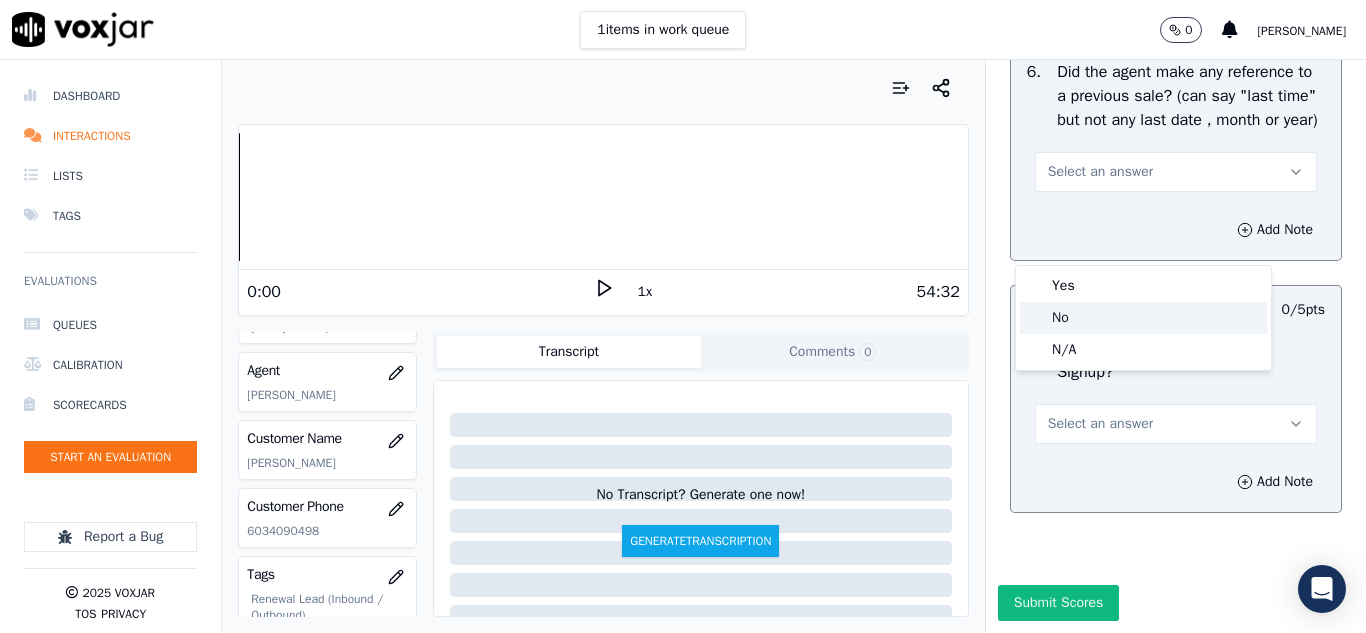 click on "No" 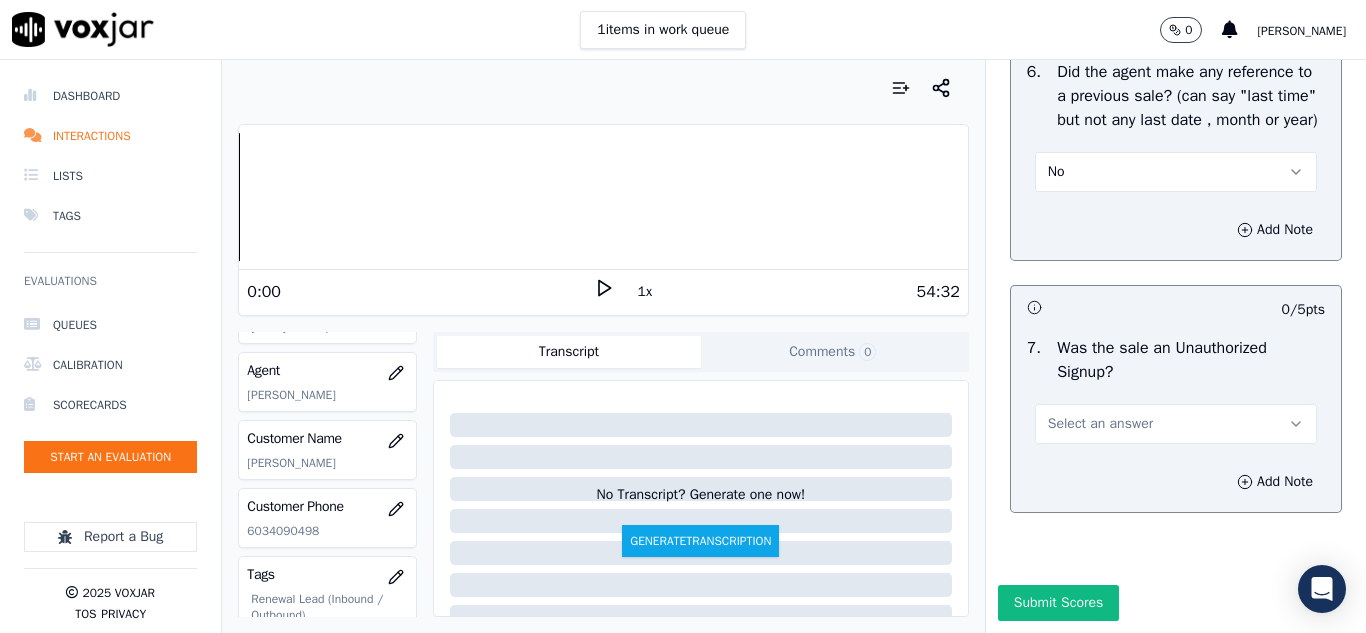 scroll, scrollTop: 5714, scrollLeft: 0, axis: vertical 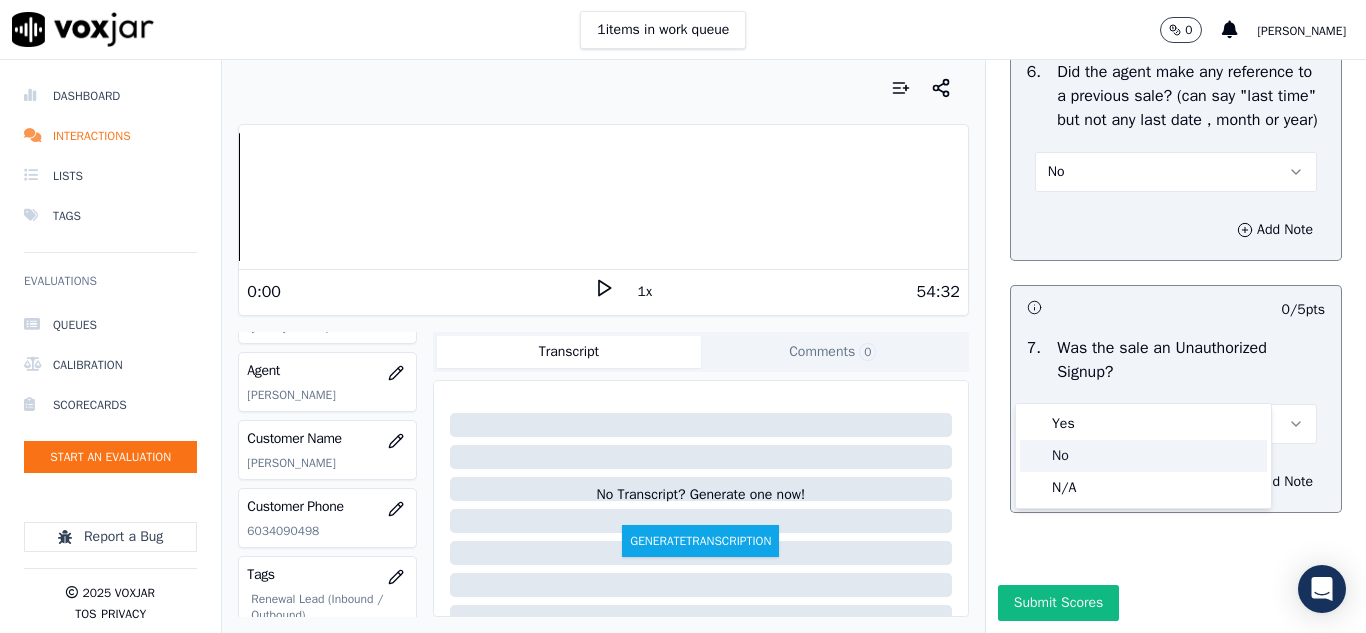 click on "No" 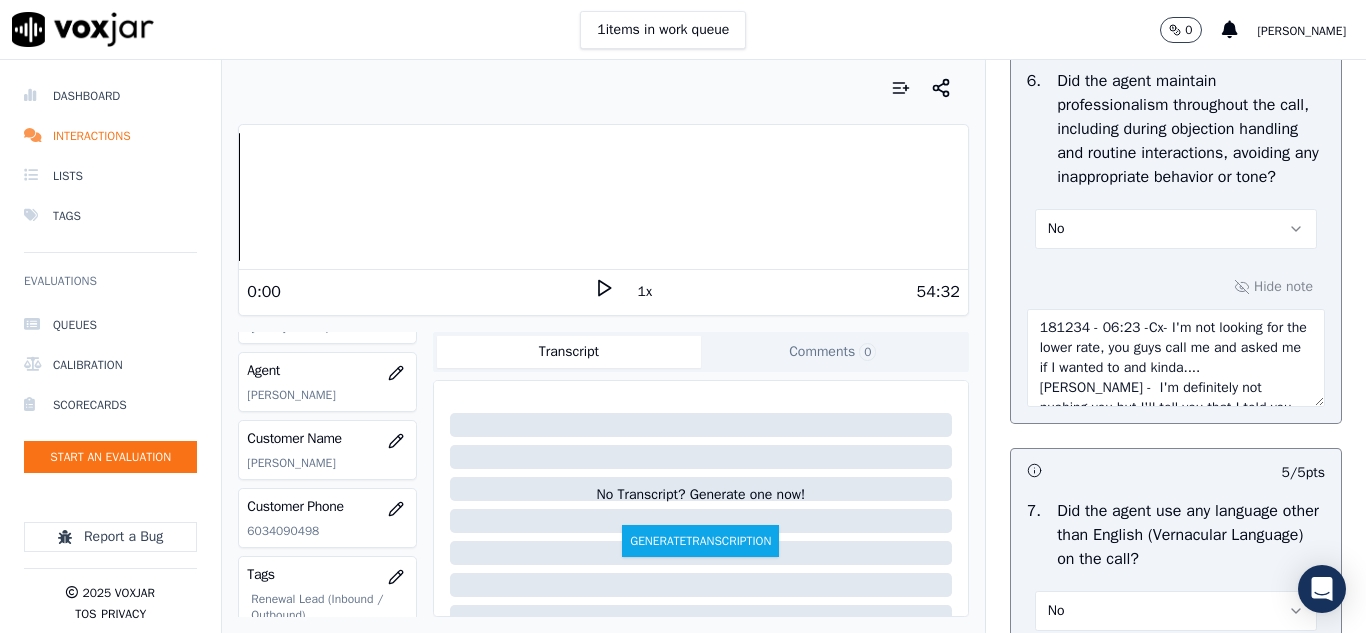 scroll, scrollTop: 2714, scrollLeft: 0, axis: vertical 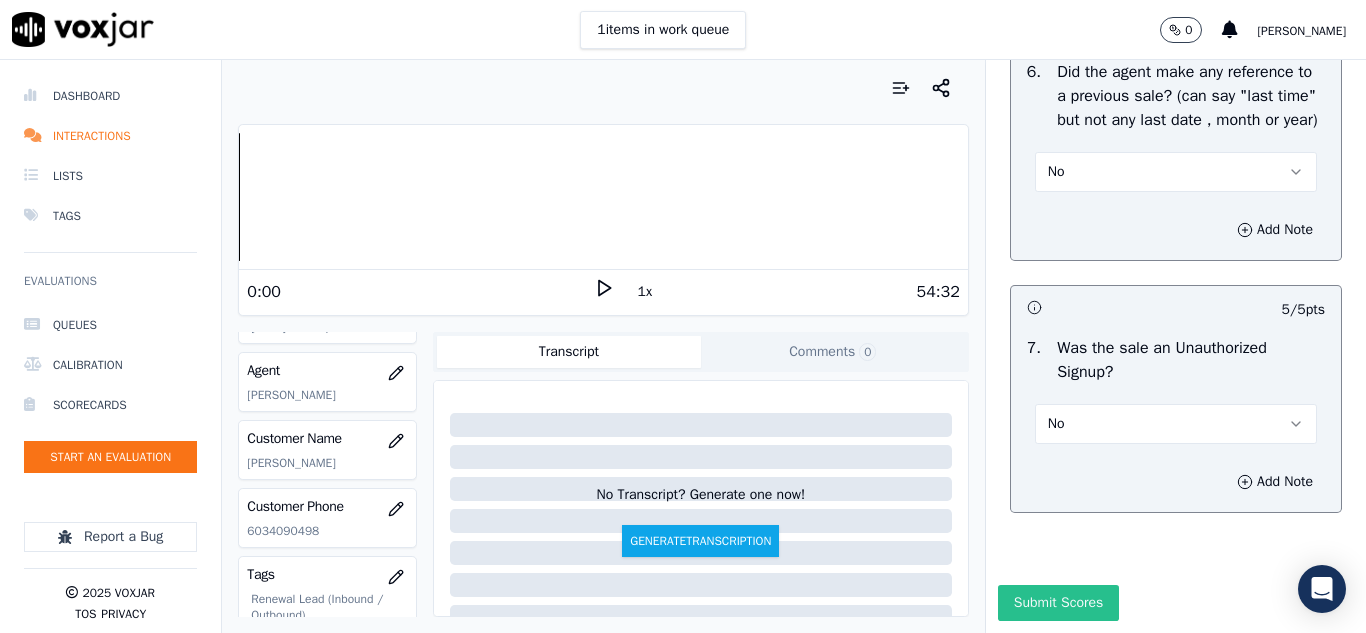 click on "Submit Scores" at bounding box center [1058, 603] 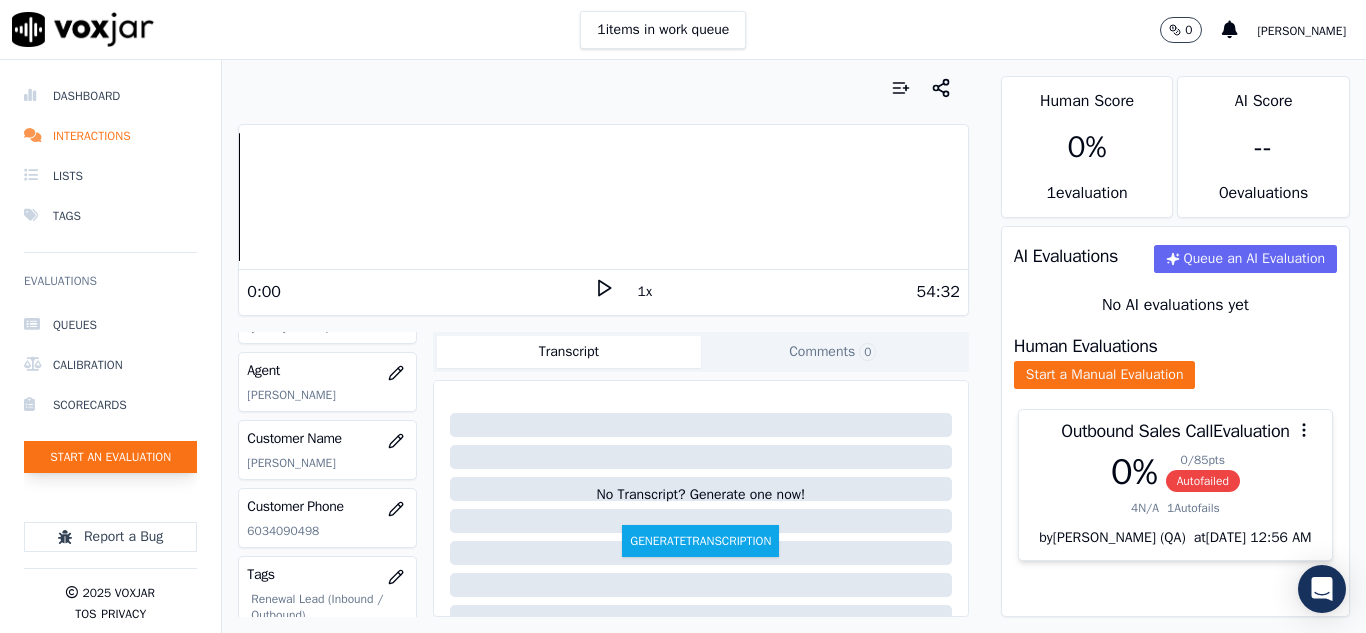 click on "Start an Evaluation" 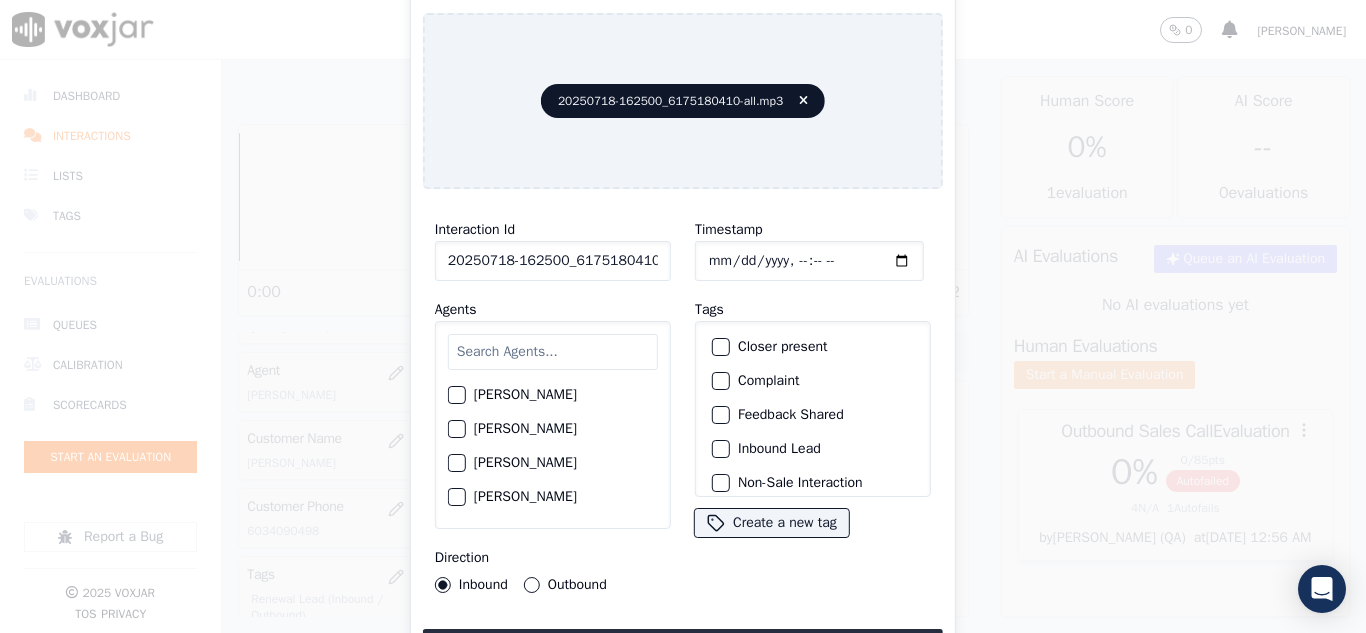 scroll, scrollTop: 0, scrollLeft: 40, axis: horizontal 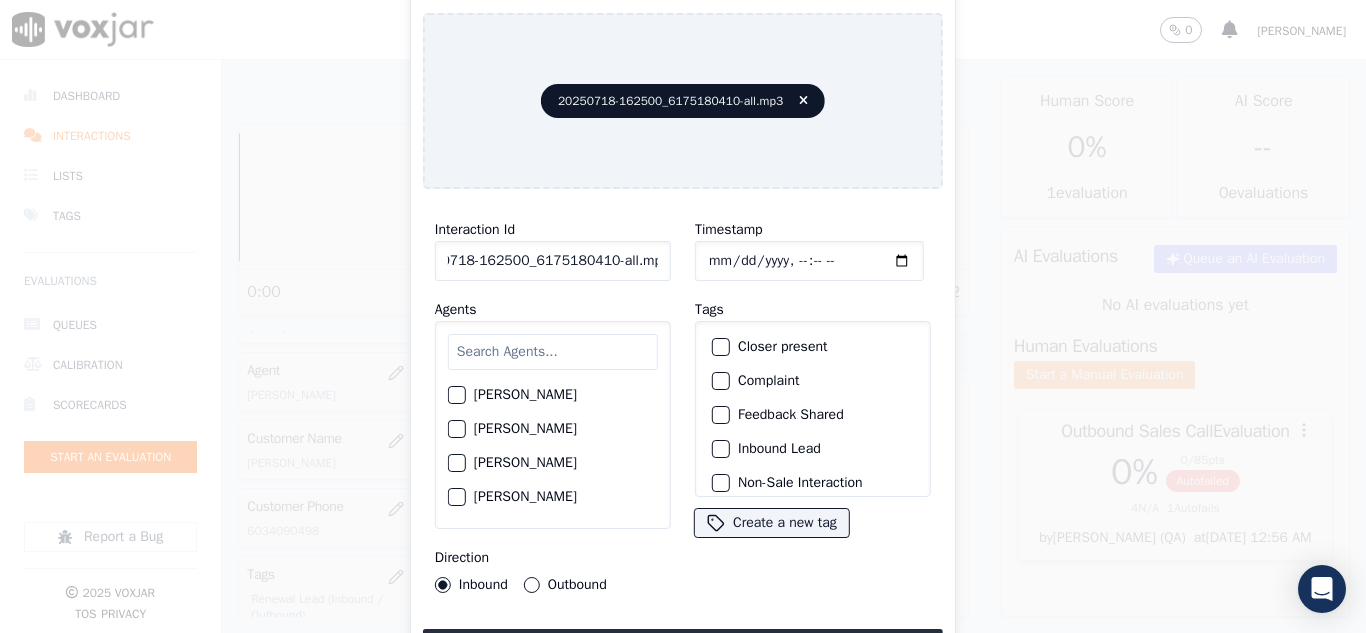 drag, startPoint x: 640, startPoint y: 253, endPoint x: 698, endPoint y: 266, distance: 59.439045 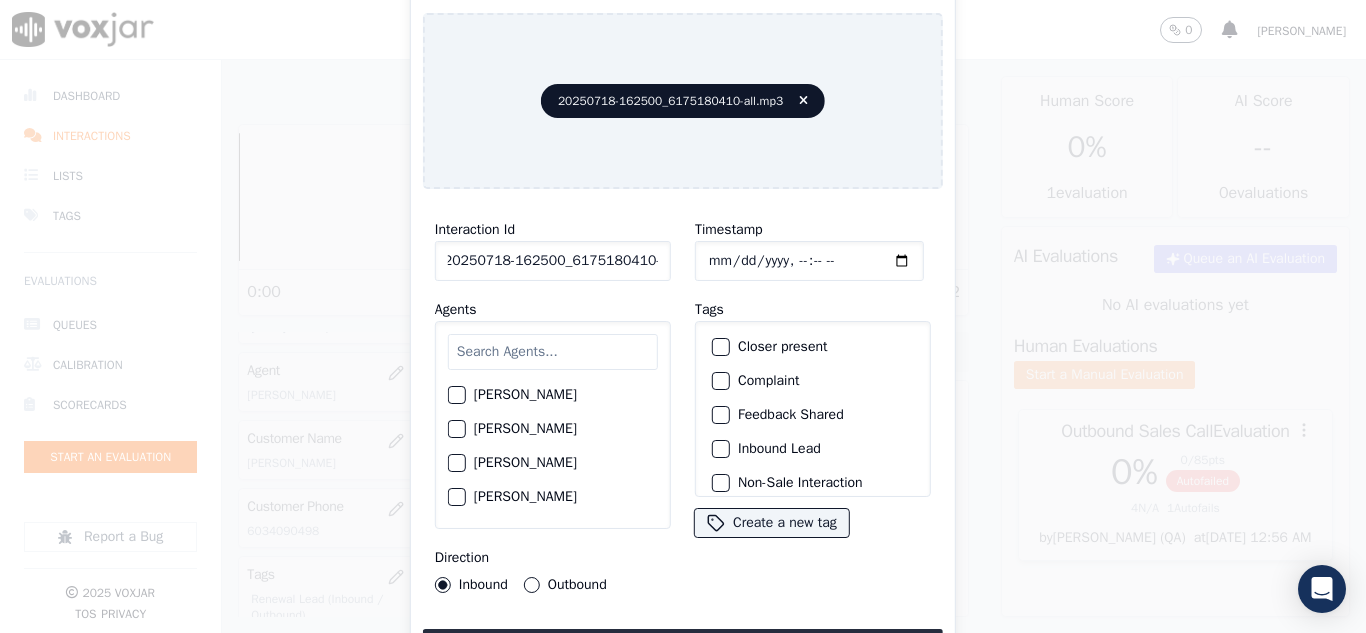 scroll, scrollTop: 0, scrollLeft: 11, axis: horizontal 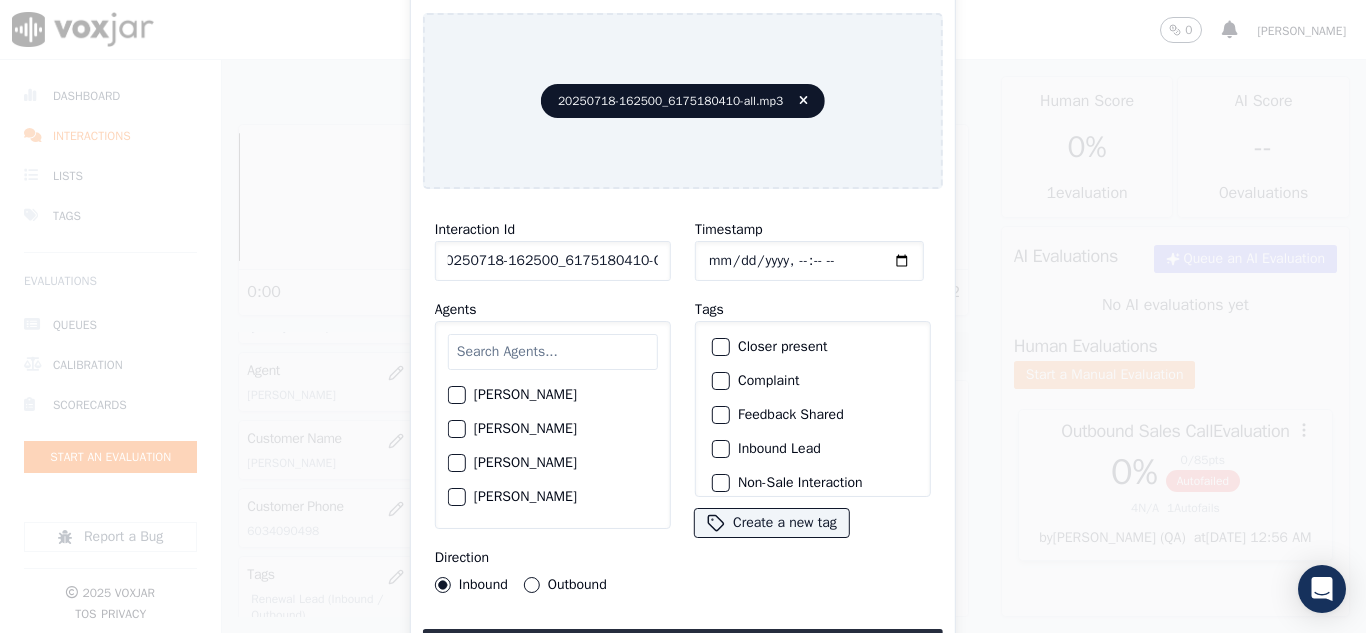 type on "20250718-162500_6175180410-C1" 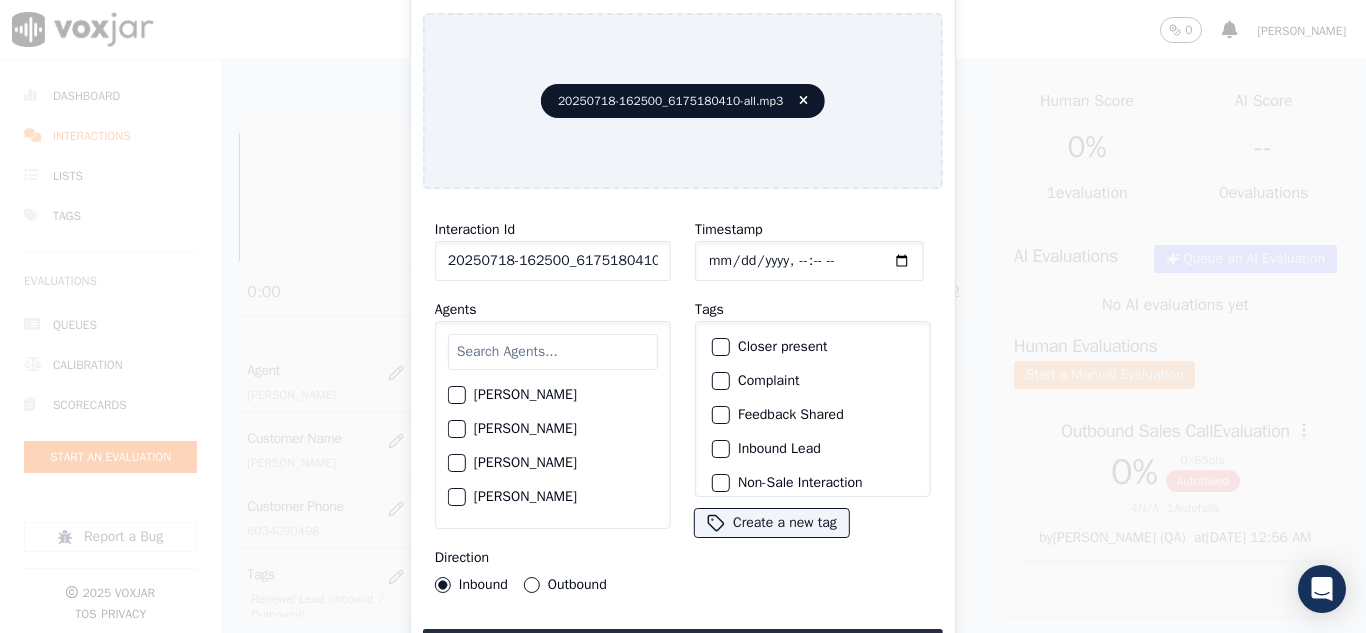 type on "[DATE]T19:37" 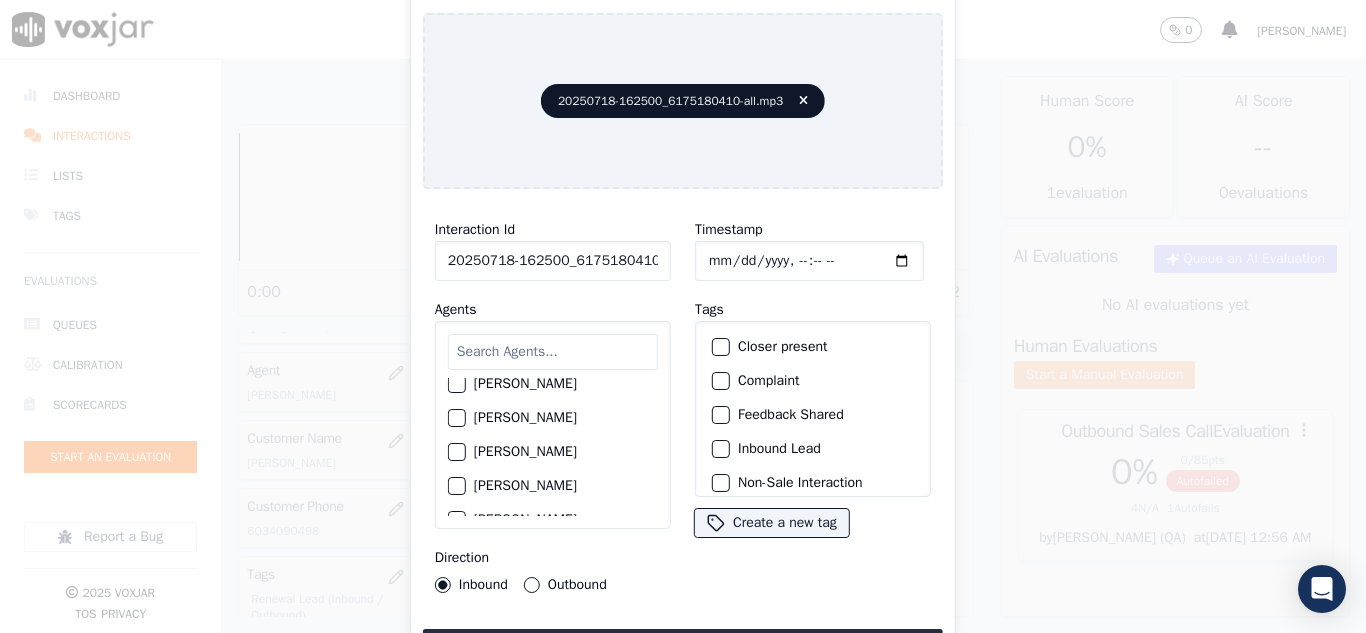 scroll, scrollTop: 1100, scrollLeft: 0, axis: vertical 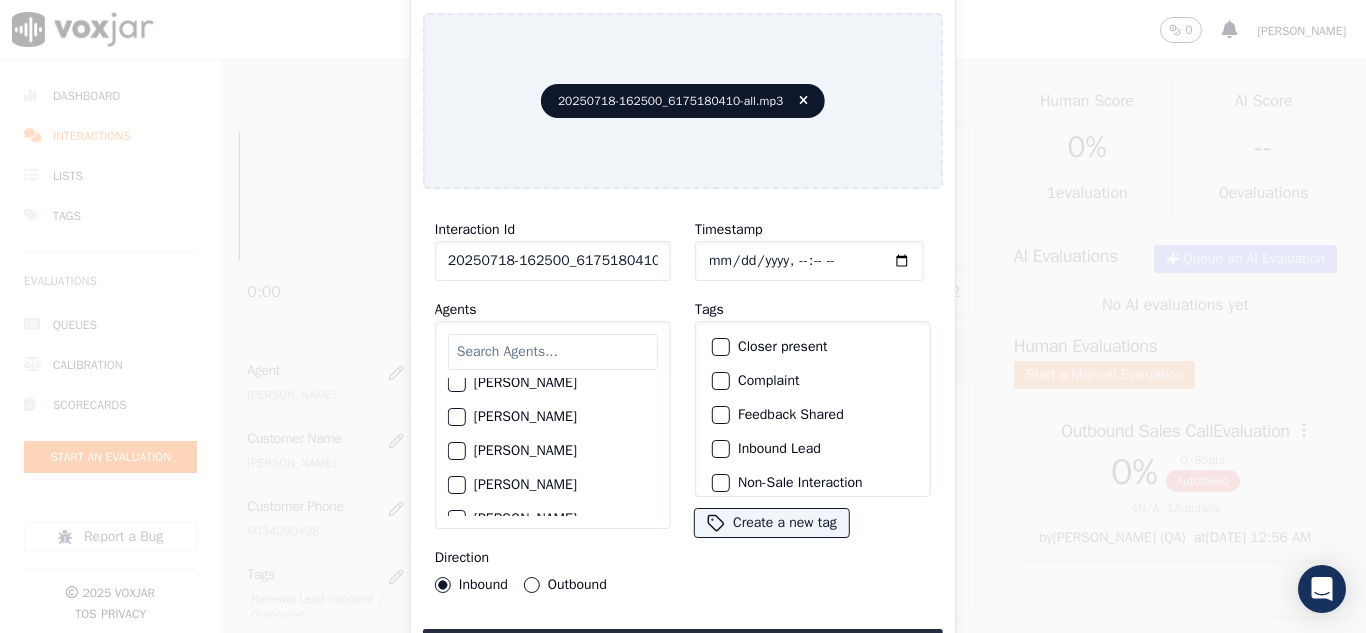 click on "[PERSON_NAME]" 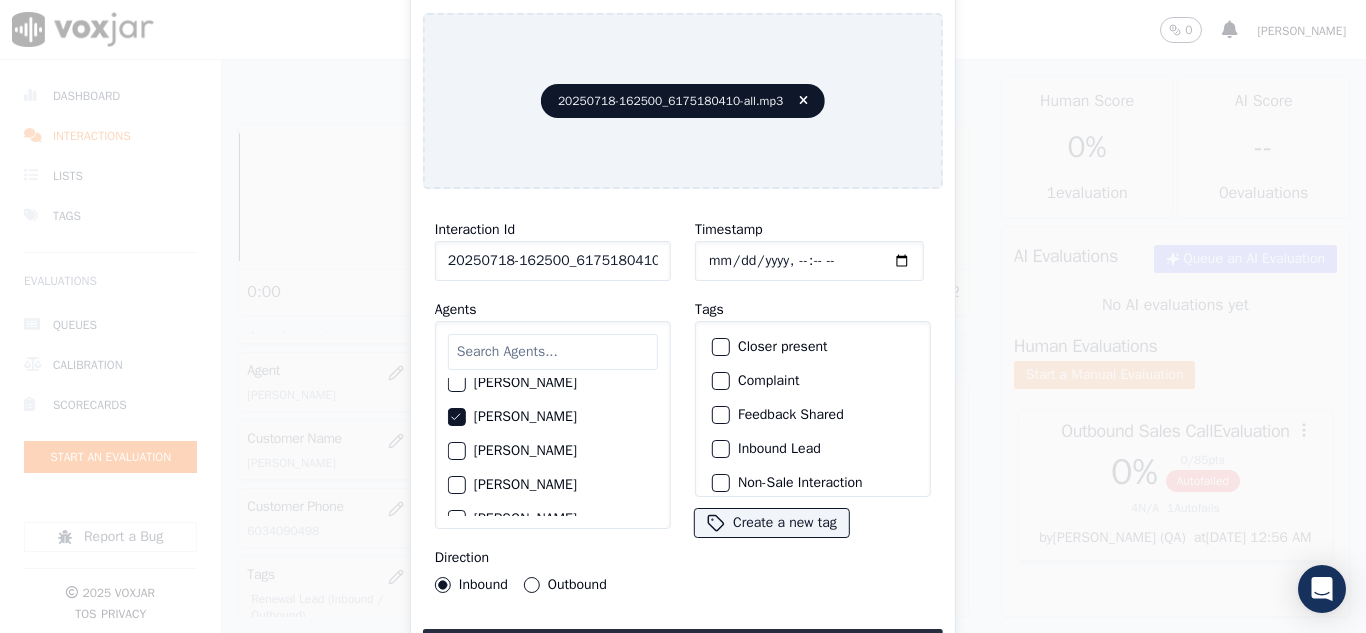 click on "Outbound" at bounding box center (532, 585) 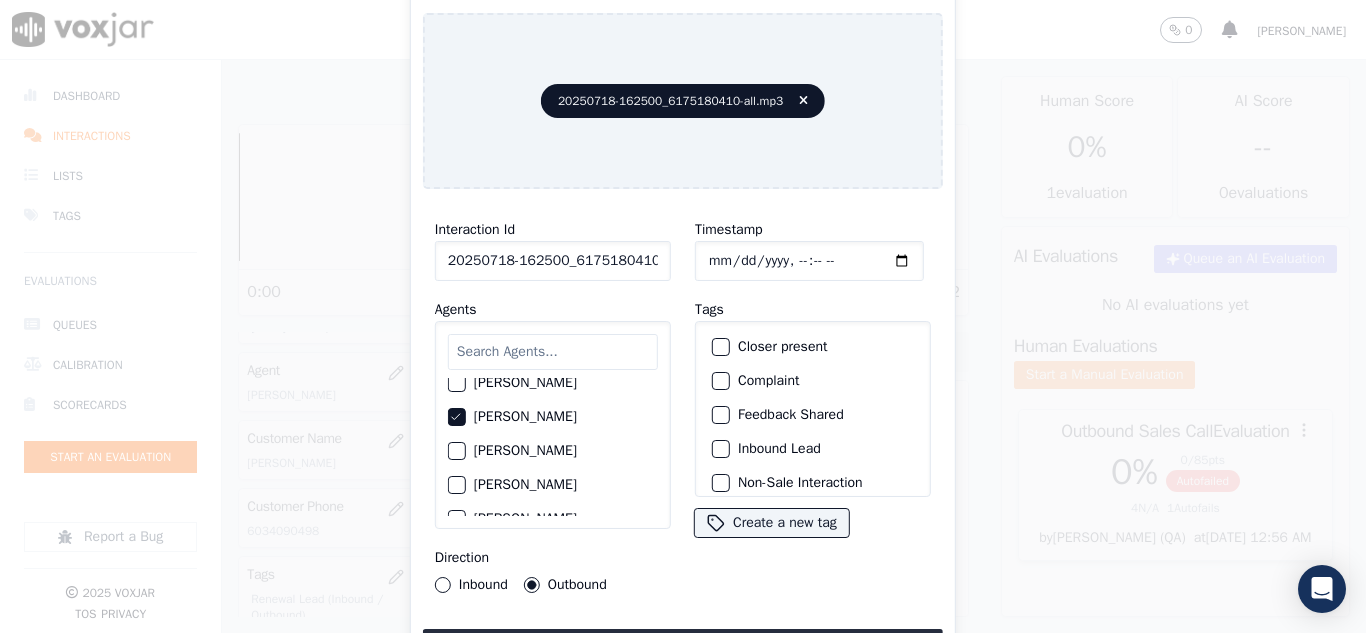 click on "Closer present" 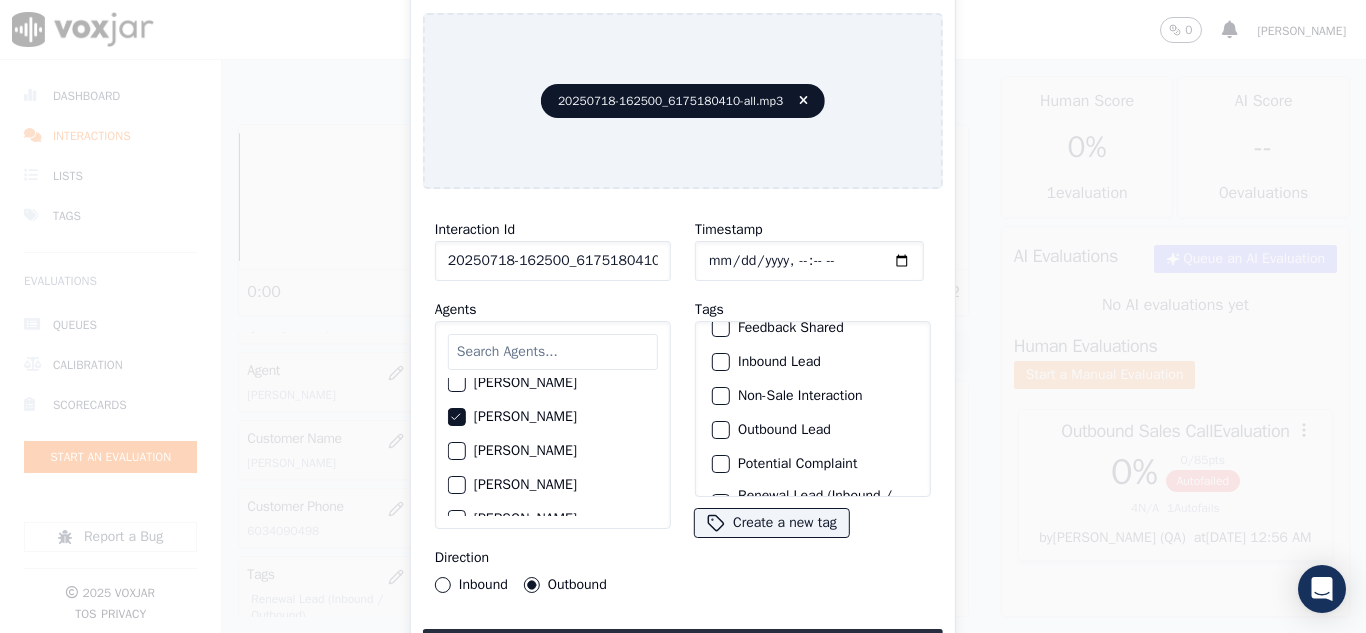scroll, scrollTop: 173, scrollLeft: 0, axis: vertical 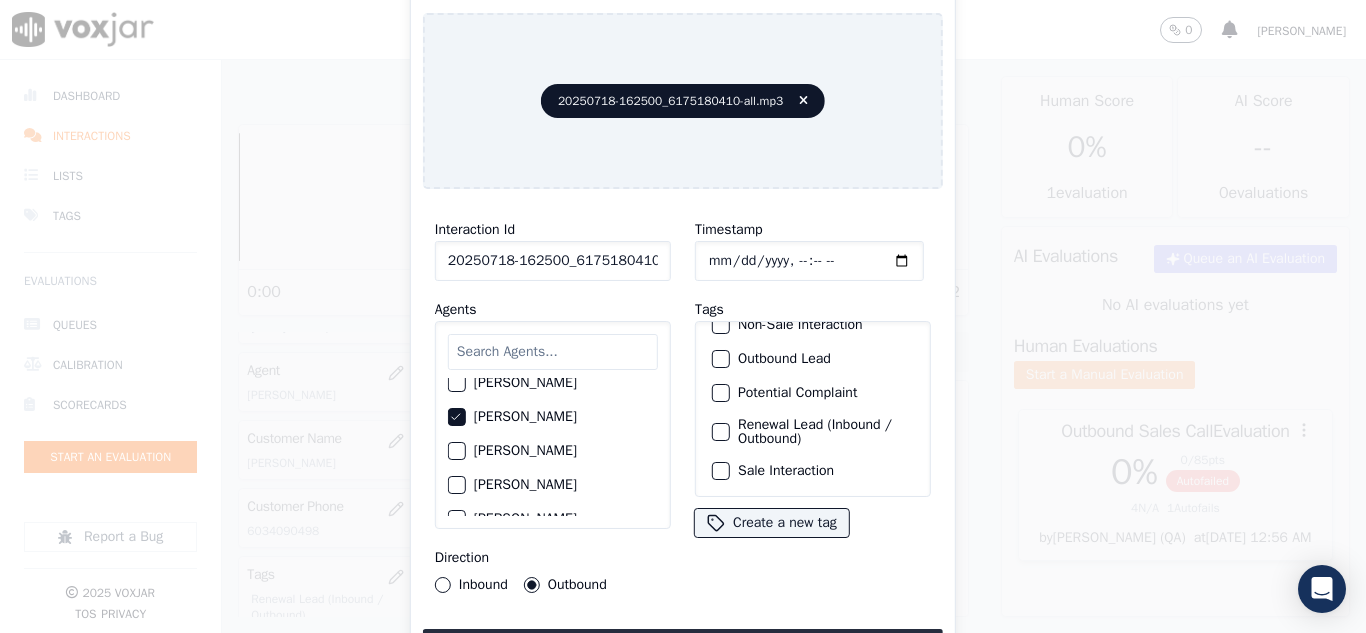 click at bounding box center (720, 432) 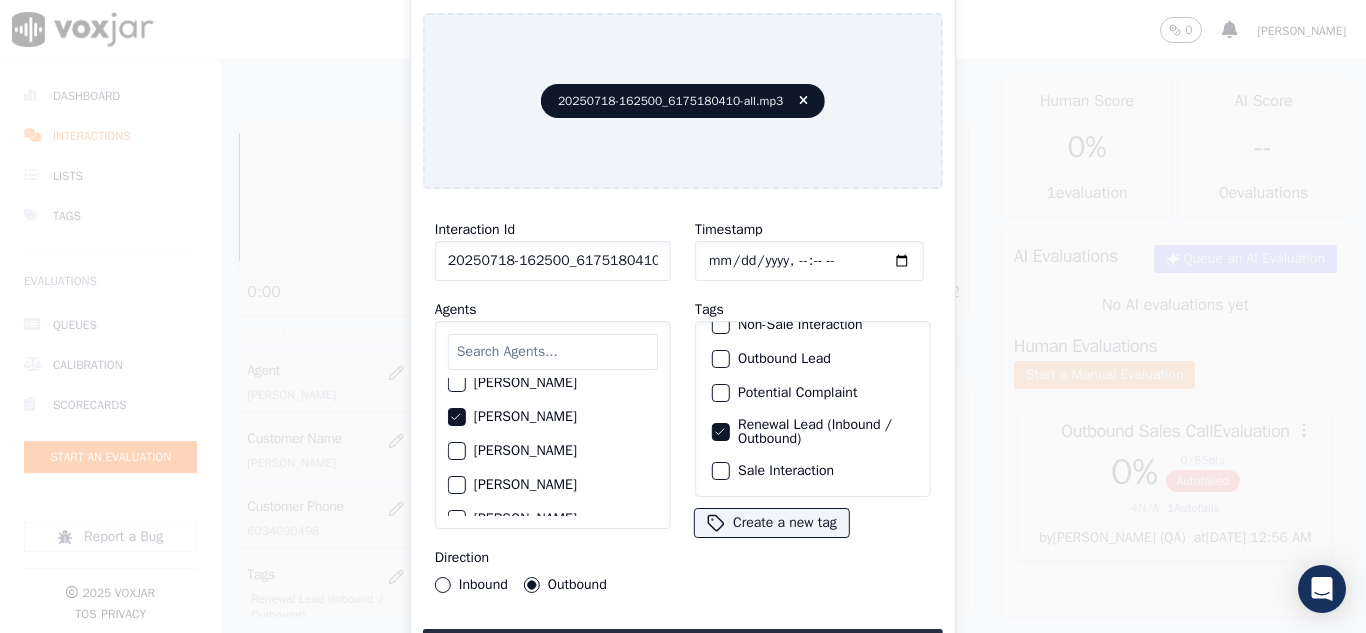 click at bounding box center [720, 471] 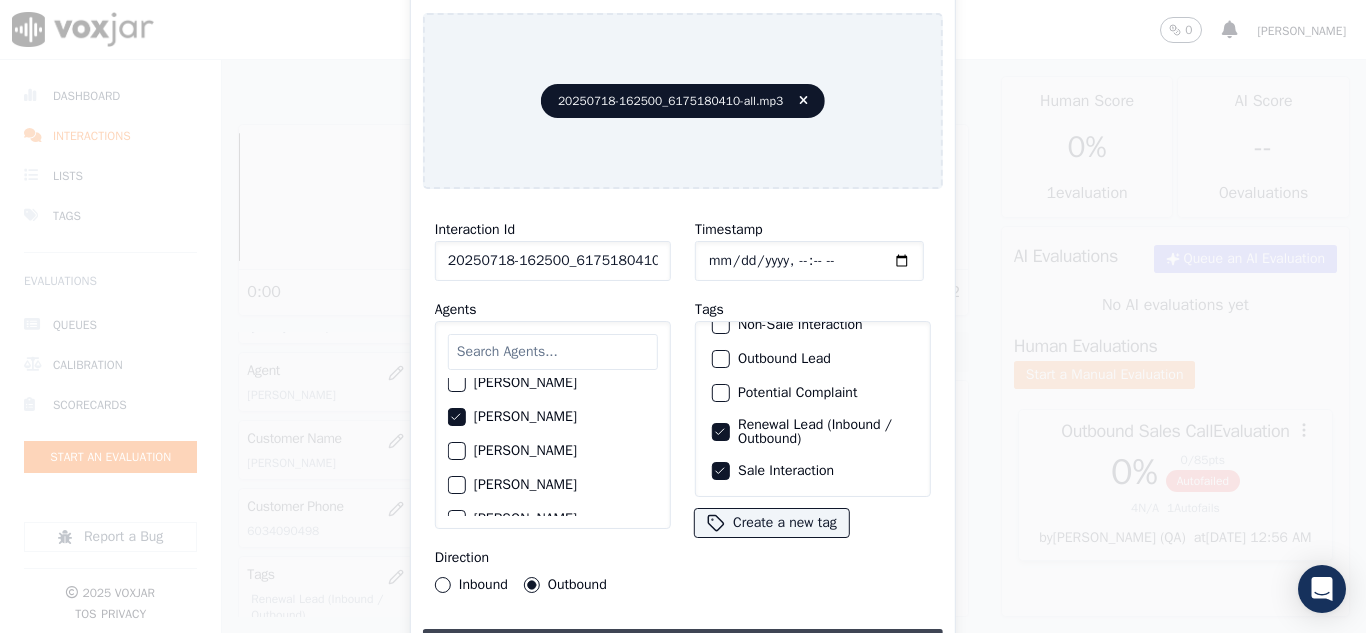 click on "Upload interaction to start evaluation" at bounding box center [683, 647] 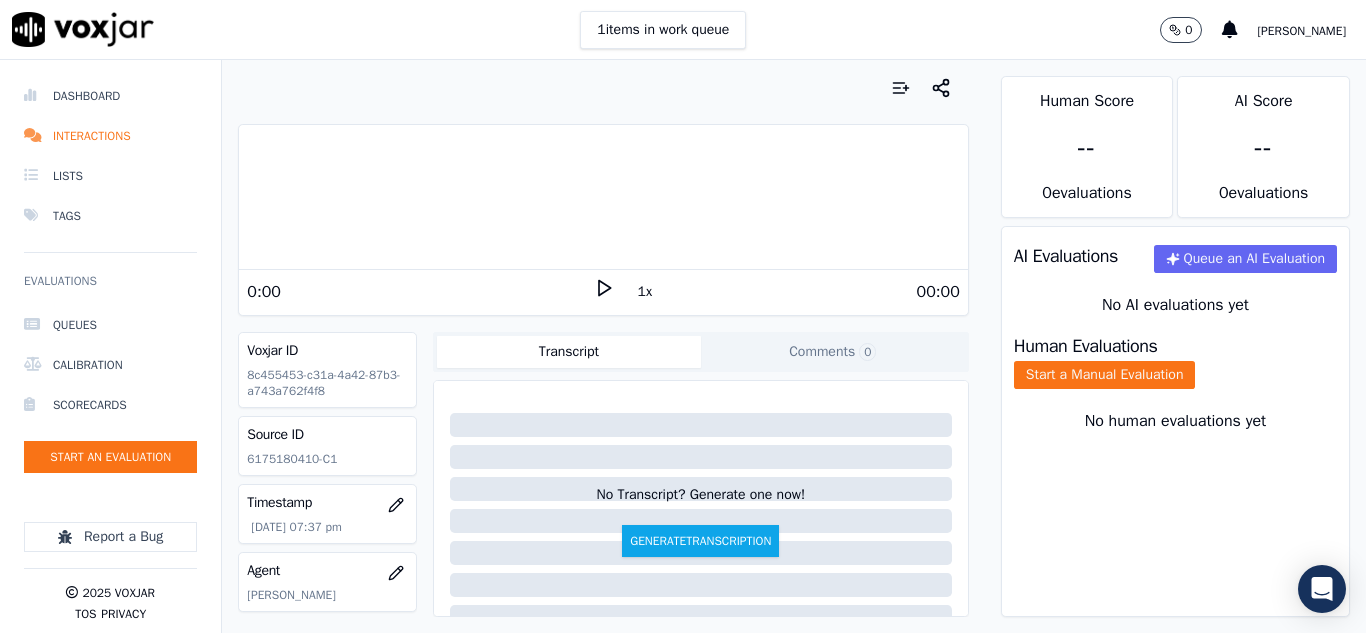 click on "No human evaluations yet" at bounding box center (1175, 445) 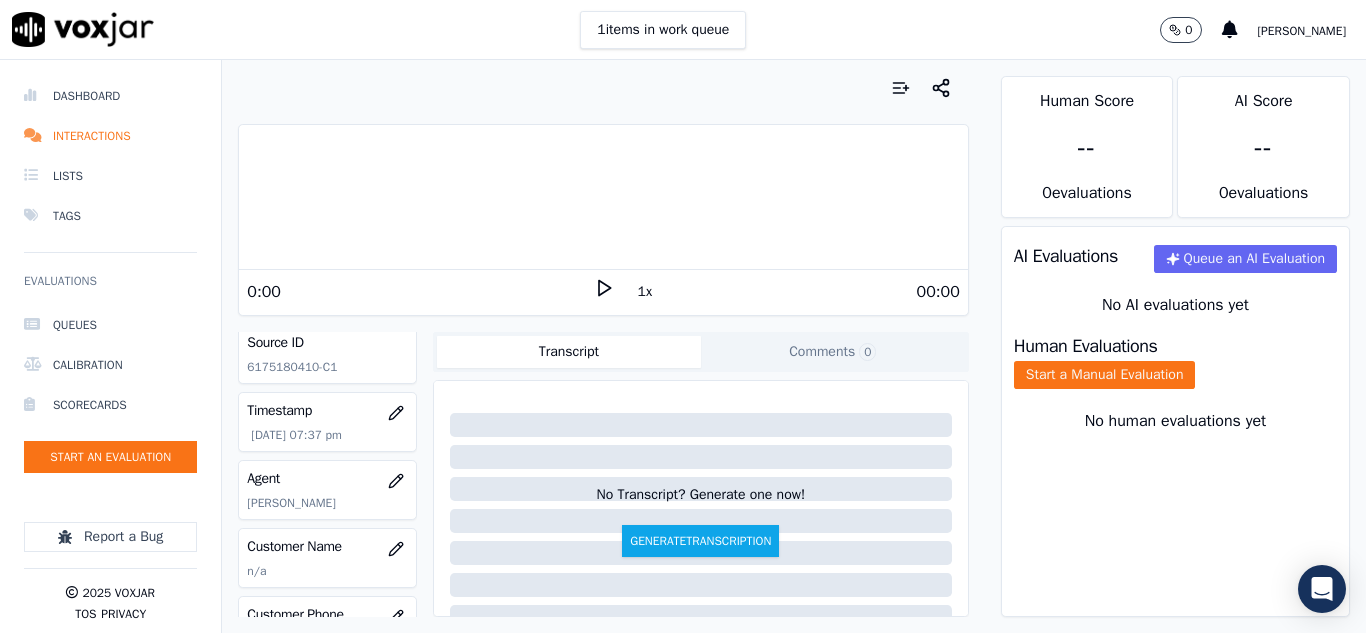 scroll, scrollTop: 200, scrollLeft: 0, axis: vertical 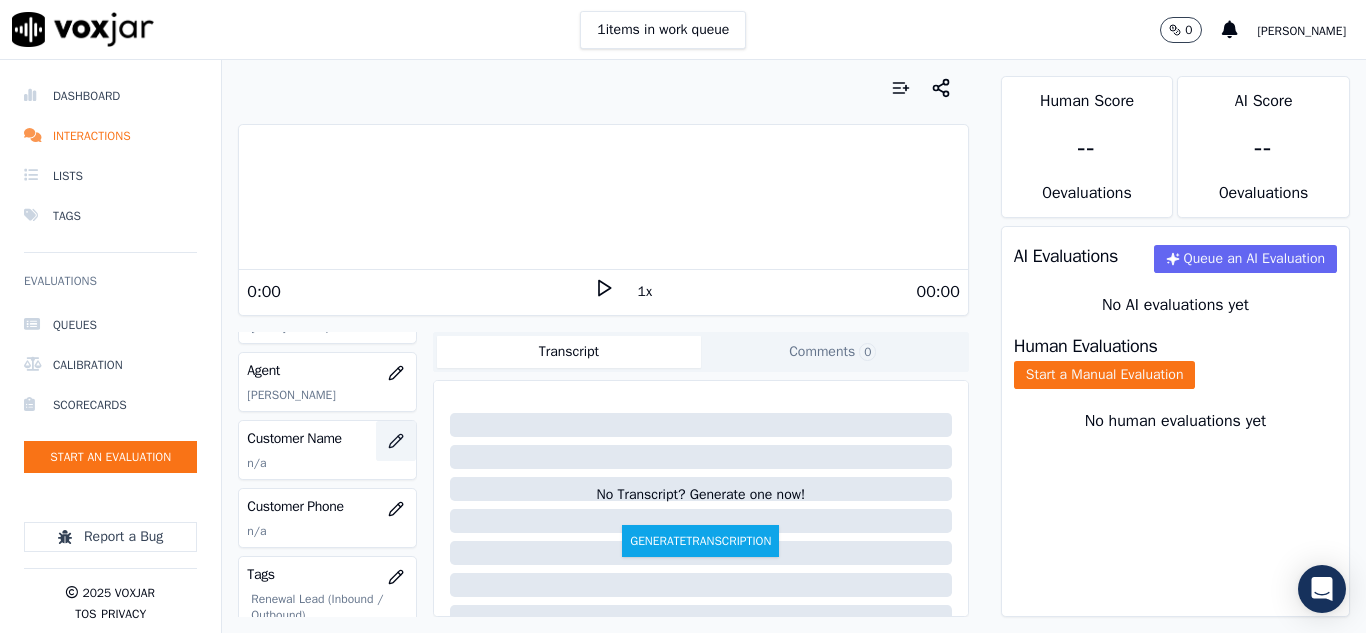 click 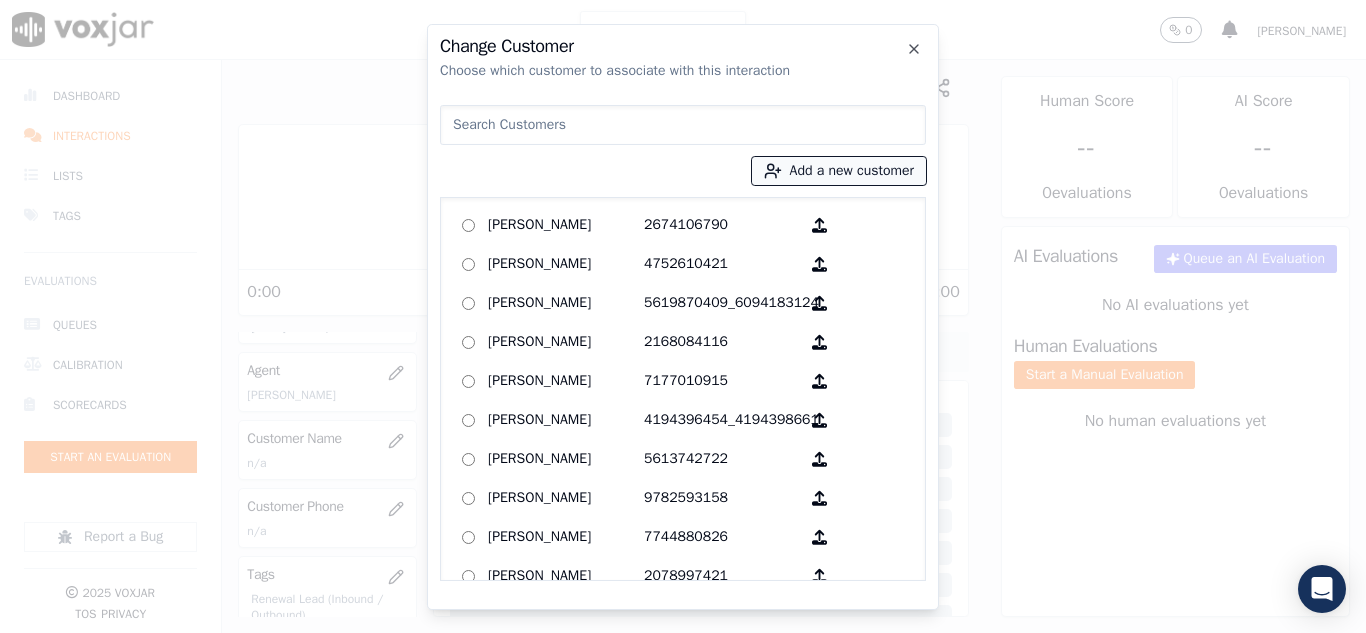 click 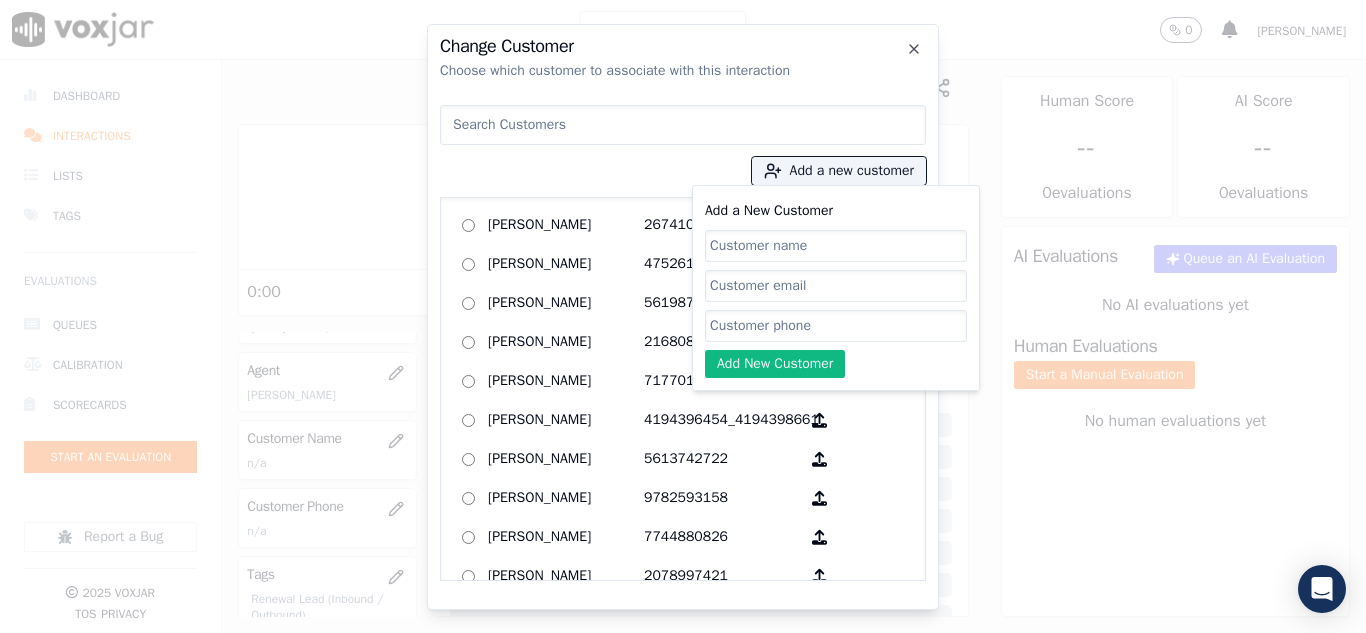 click on "Add a New Customer" 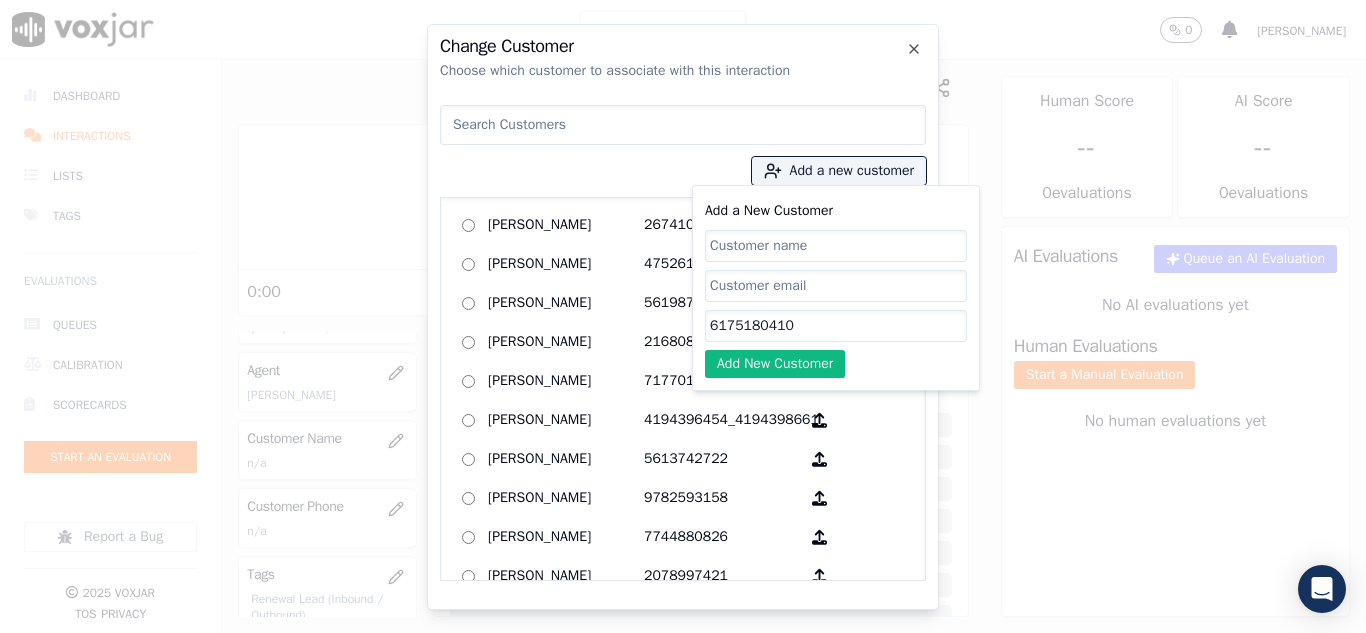 type on "6175180410" 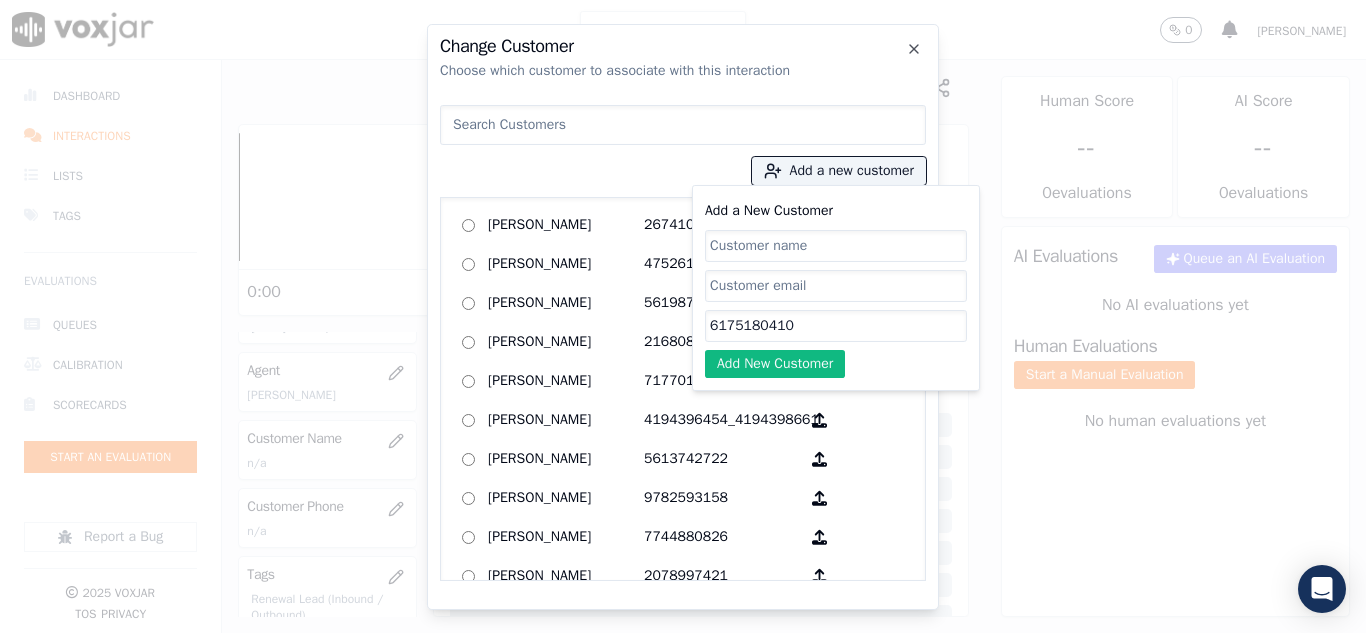 click on "Add a New Customer" 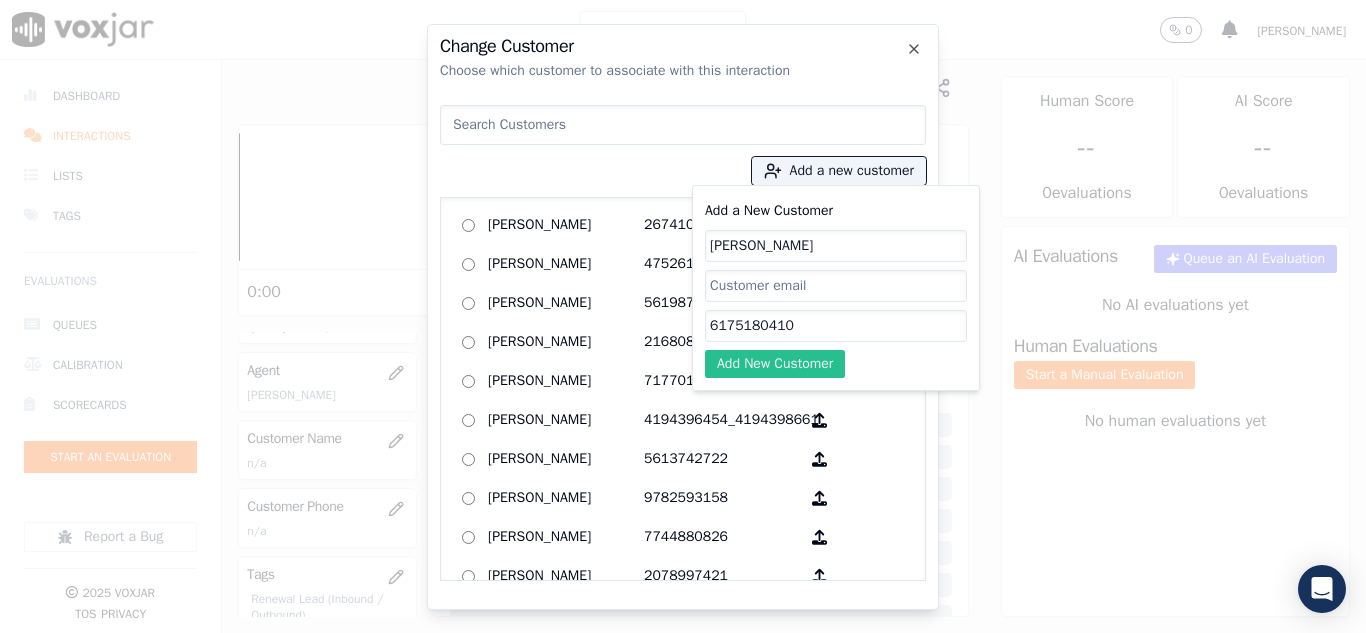 type on "[PERSON_NAME]" 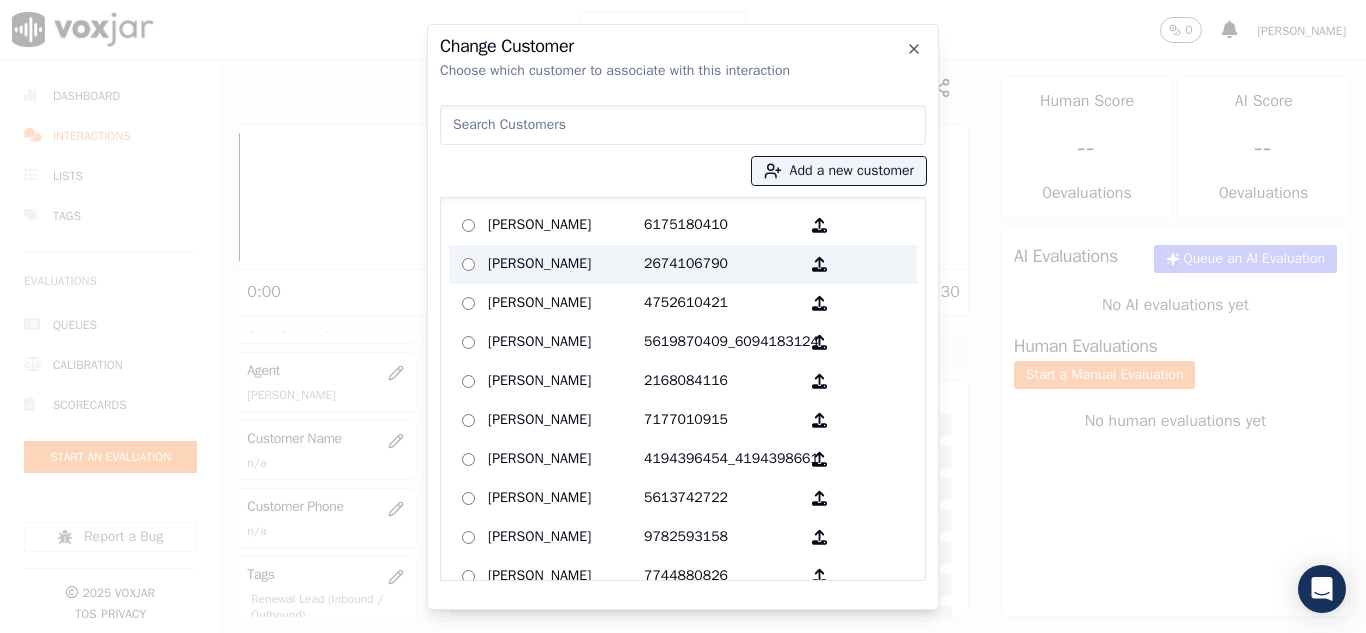 drag, startPoint x: 533, startPoint y: 229, endPoint x: 546, endPoint y: 239, distance: 16.40122 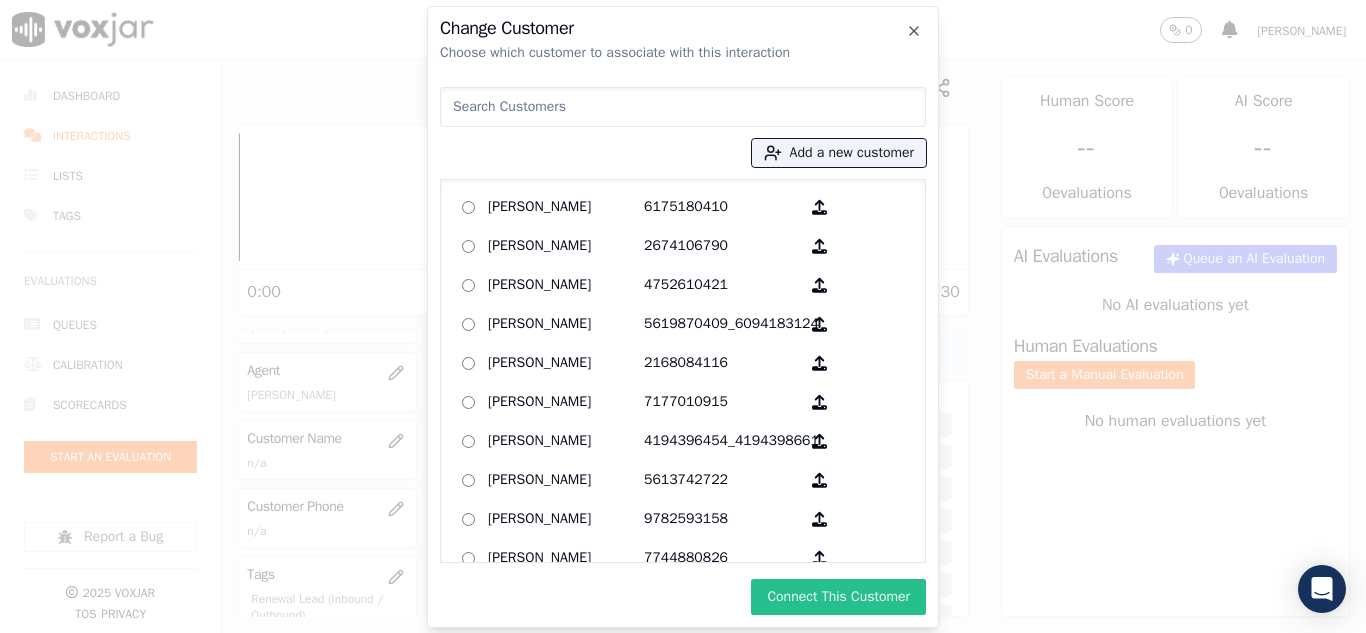 click on "Connect This Customer" at bounding box center [838, 597] 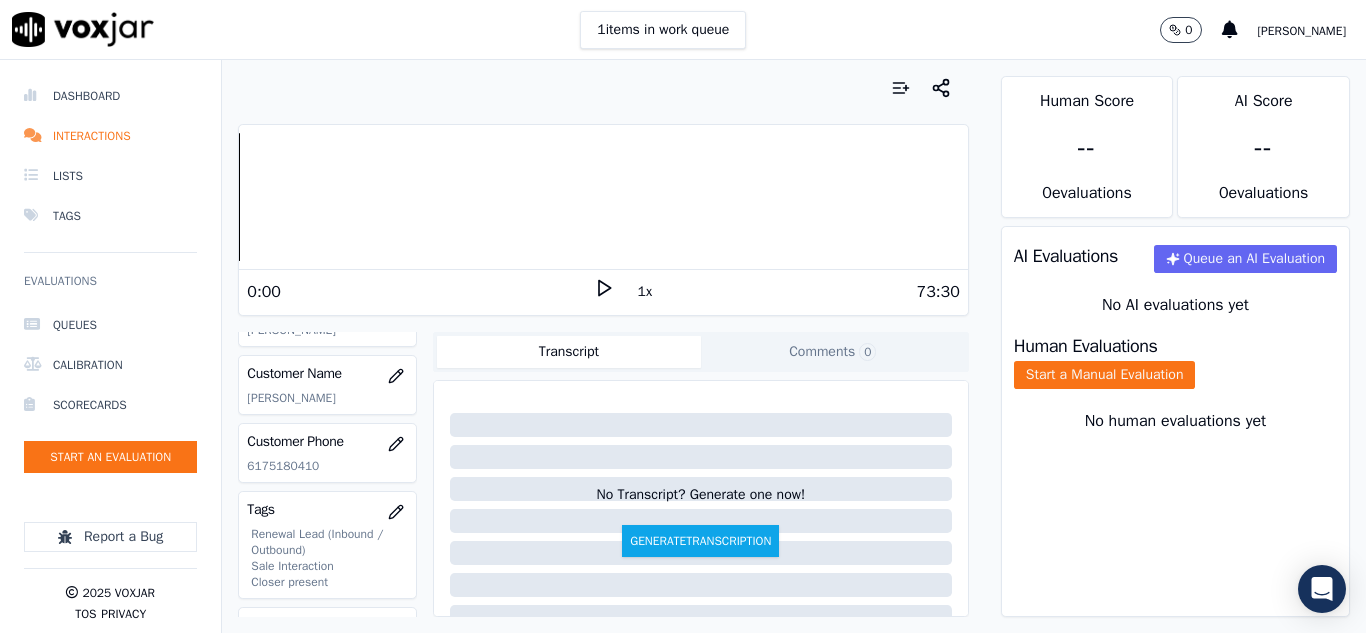 scroll, scrollTop: 300, scrollLeft: 0, axis: vertical 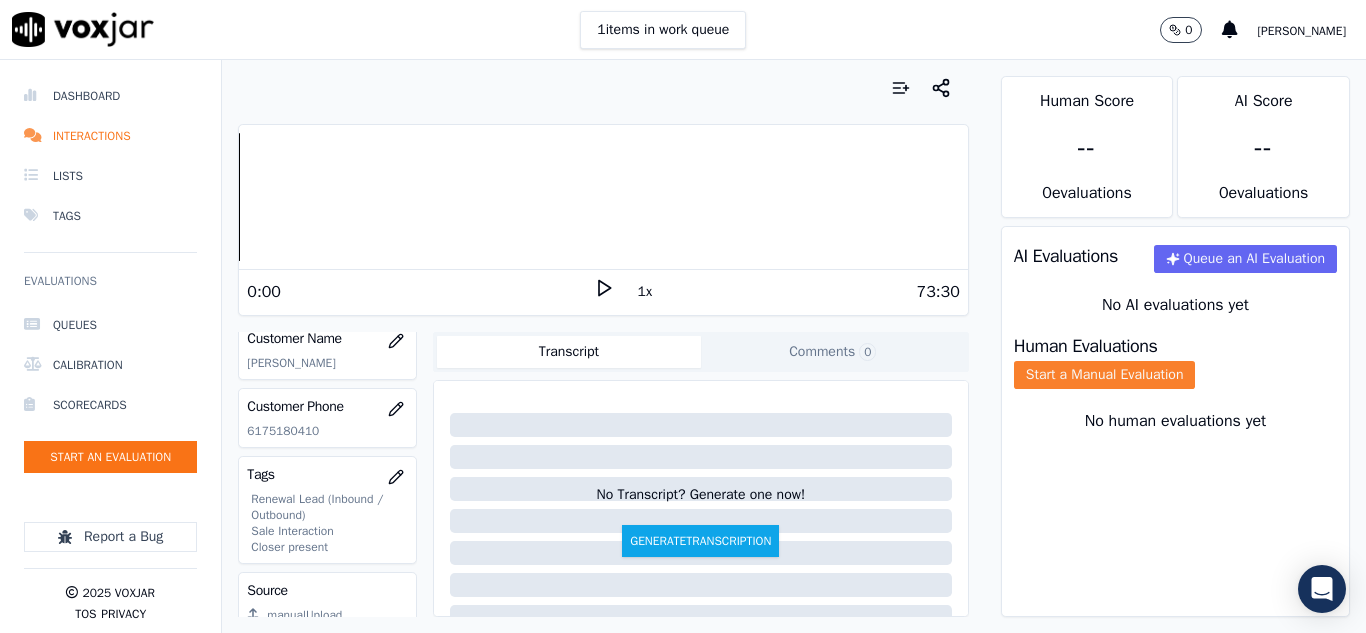 click on "Start a Manual Evaluation" 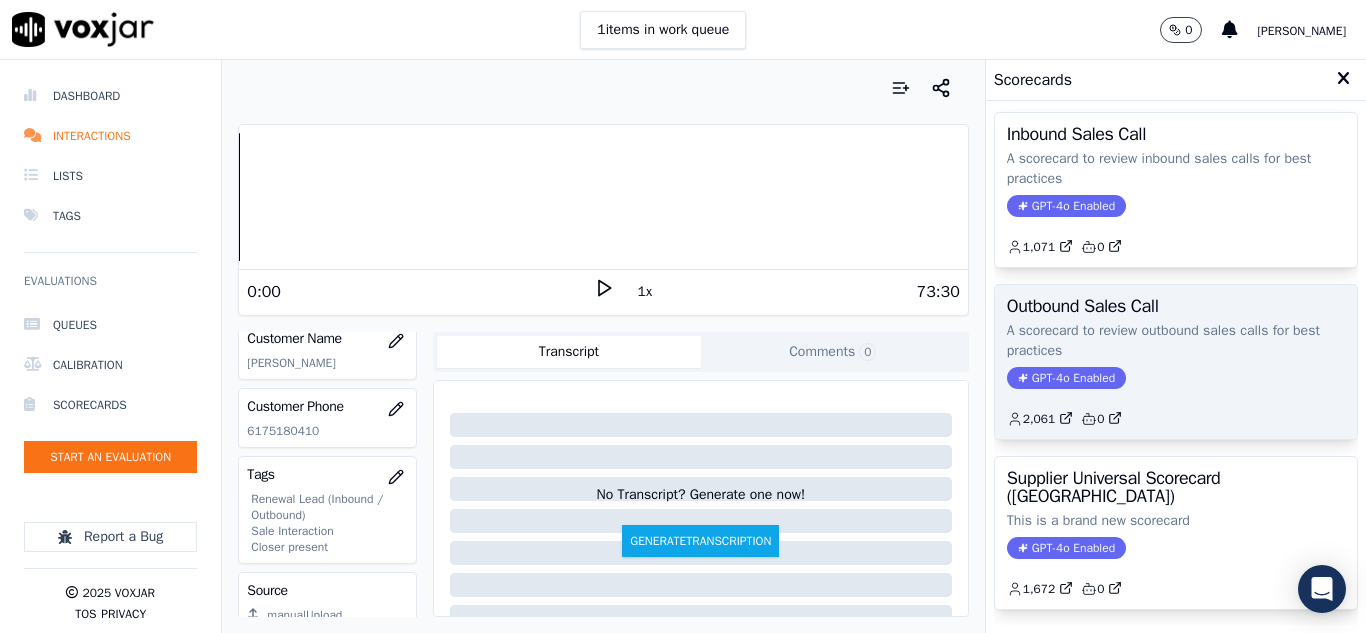 scroll, scrollTop: 200, scrollLeft: 0, axis: vertical 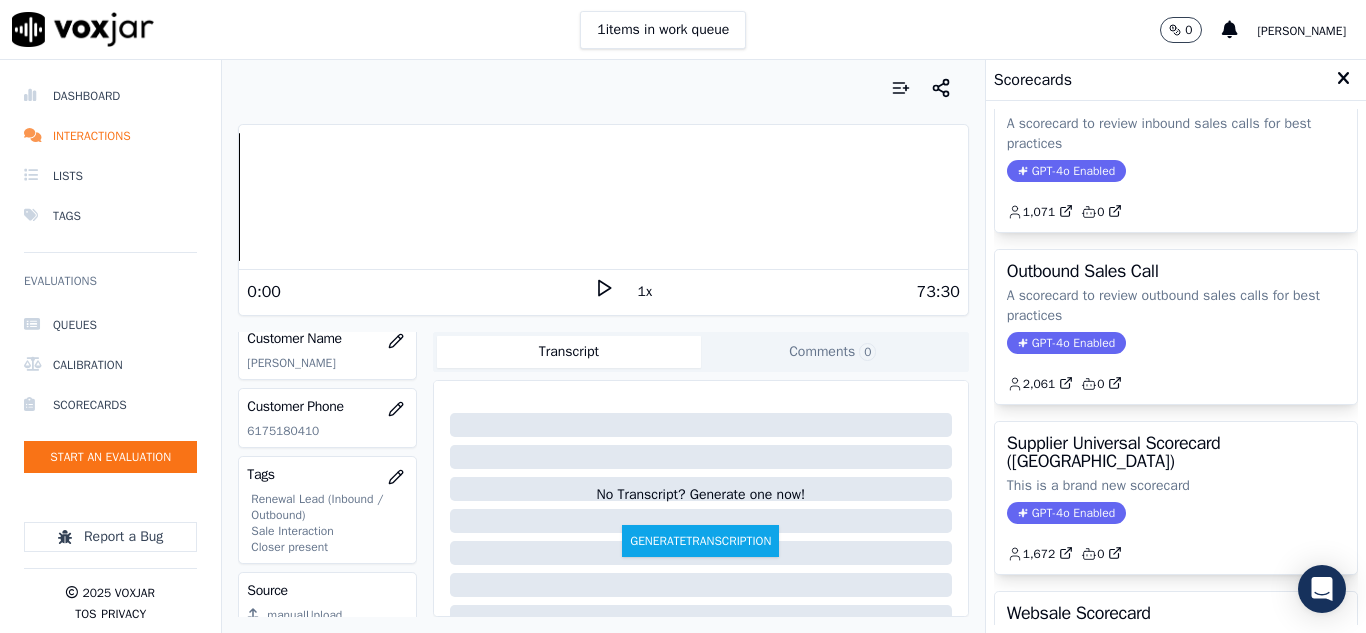 click on "GPT-4o Enabled" 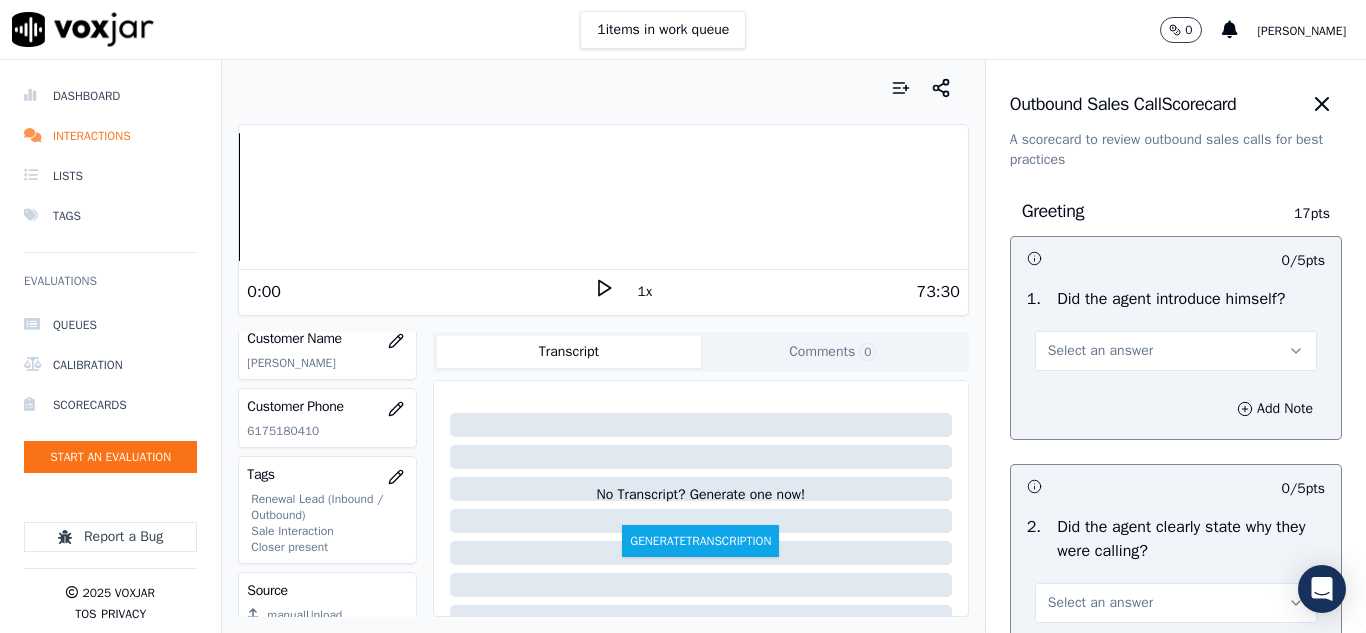 scroll, scrollTop: 100, scrollLeft: 0, axis: vertical 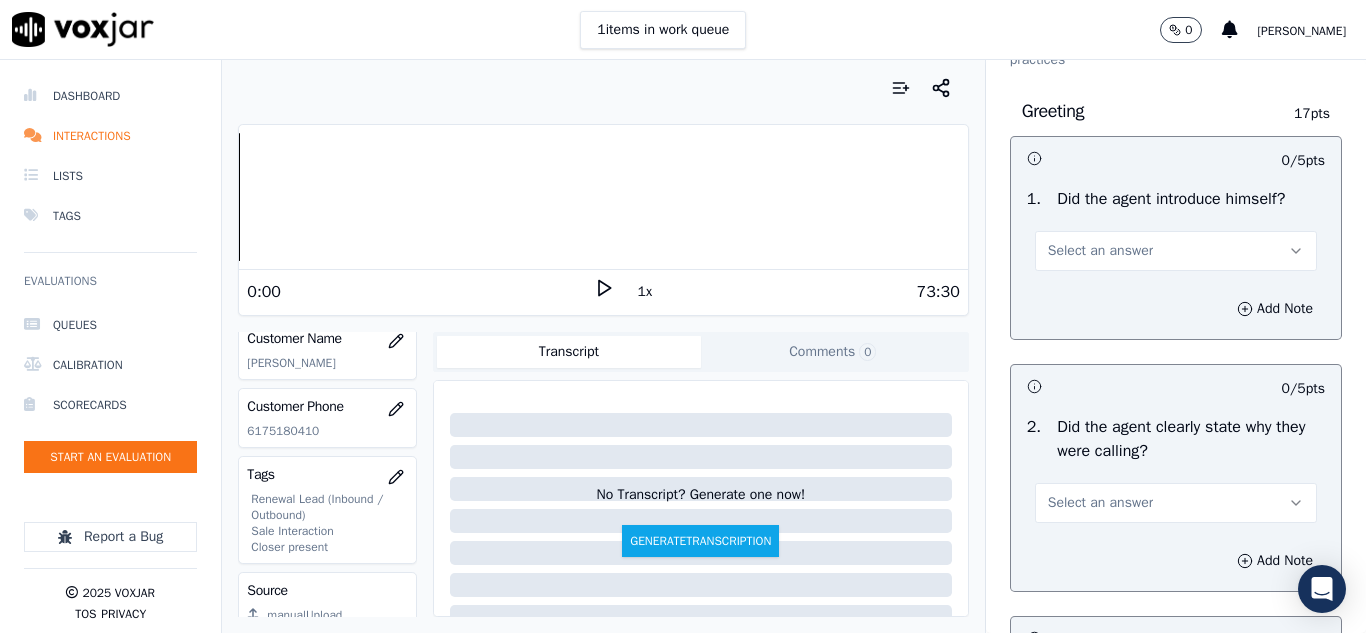 click on "Select an answer" at bounding box center [1100, 251] 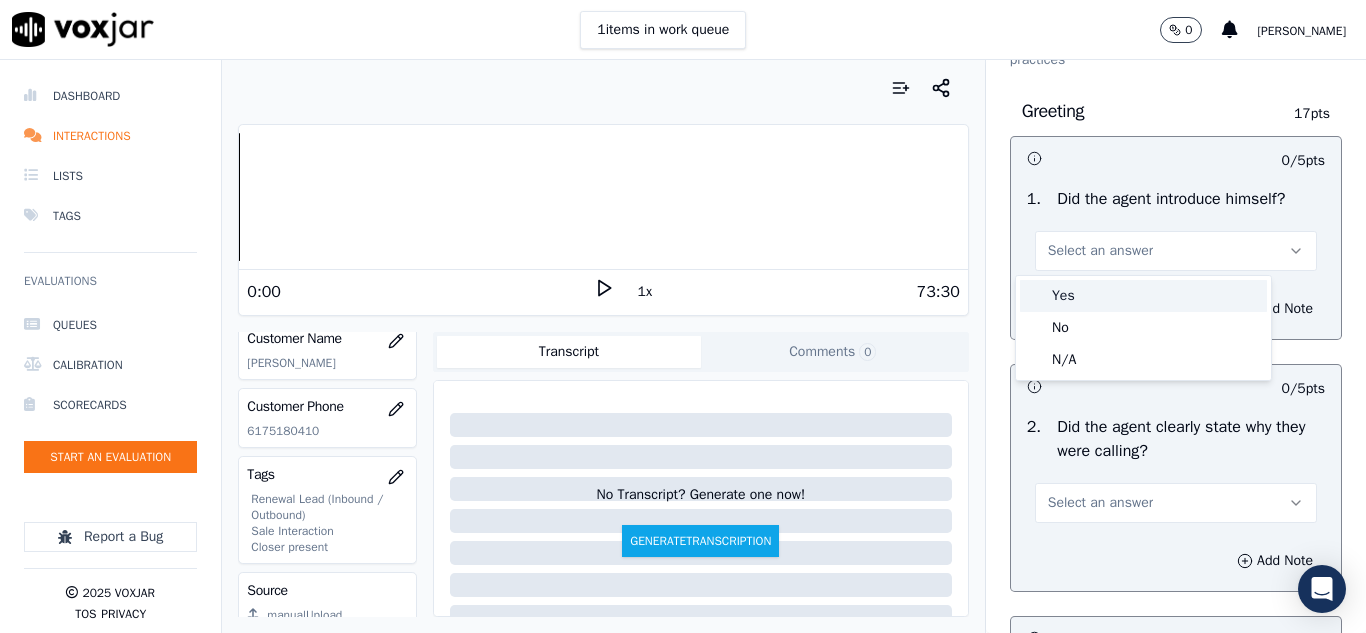 click on "Yes" at bounding box center [1143, 296] 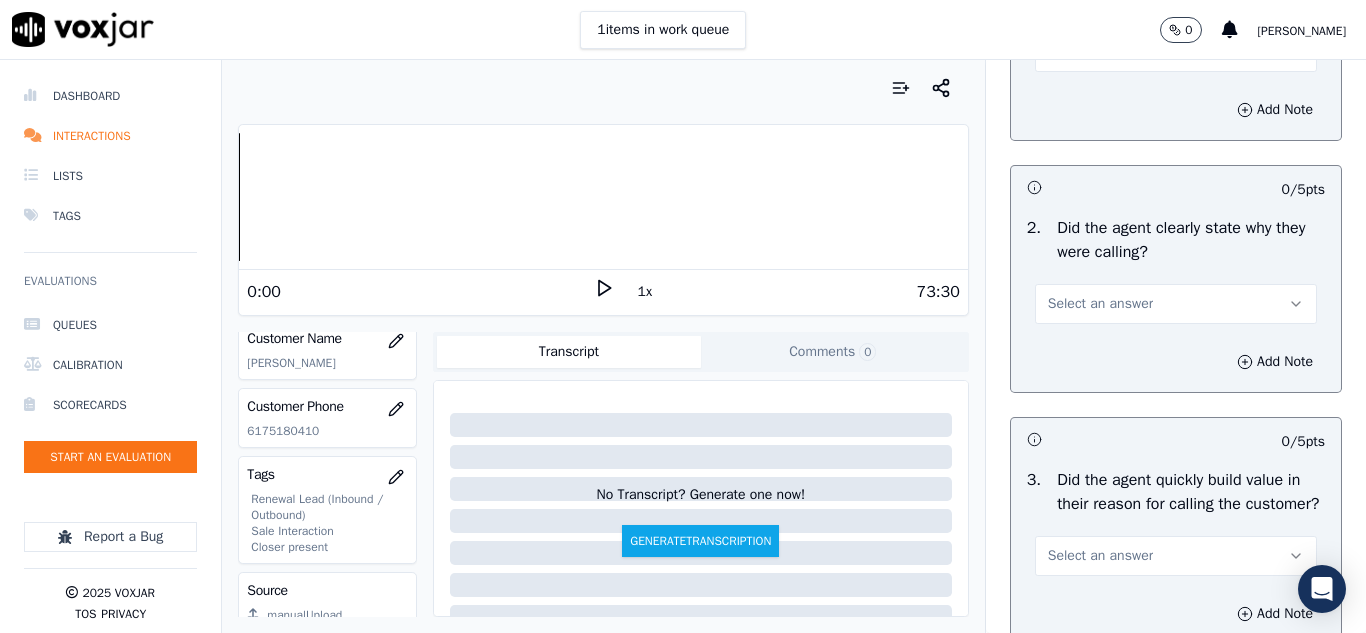 scroll, scrollTop: 300, scrollLeft: 0, axis: vertical 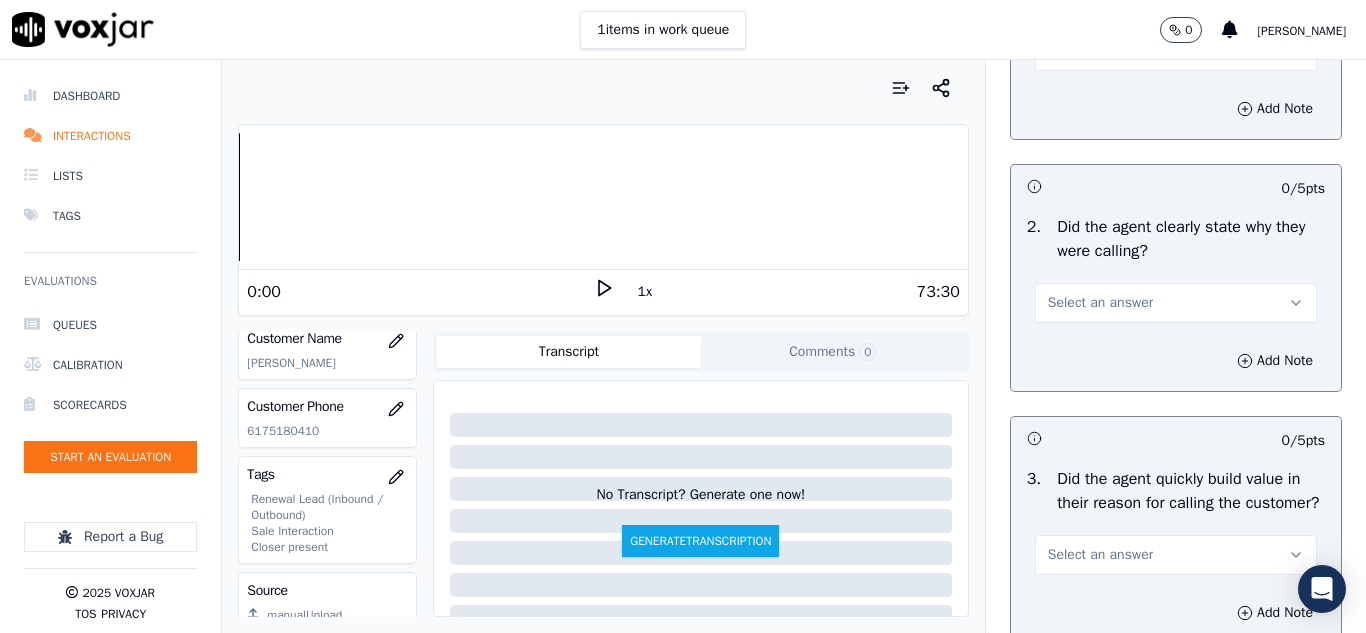 click on "Select an answer" at bounding box center (1100, 303) 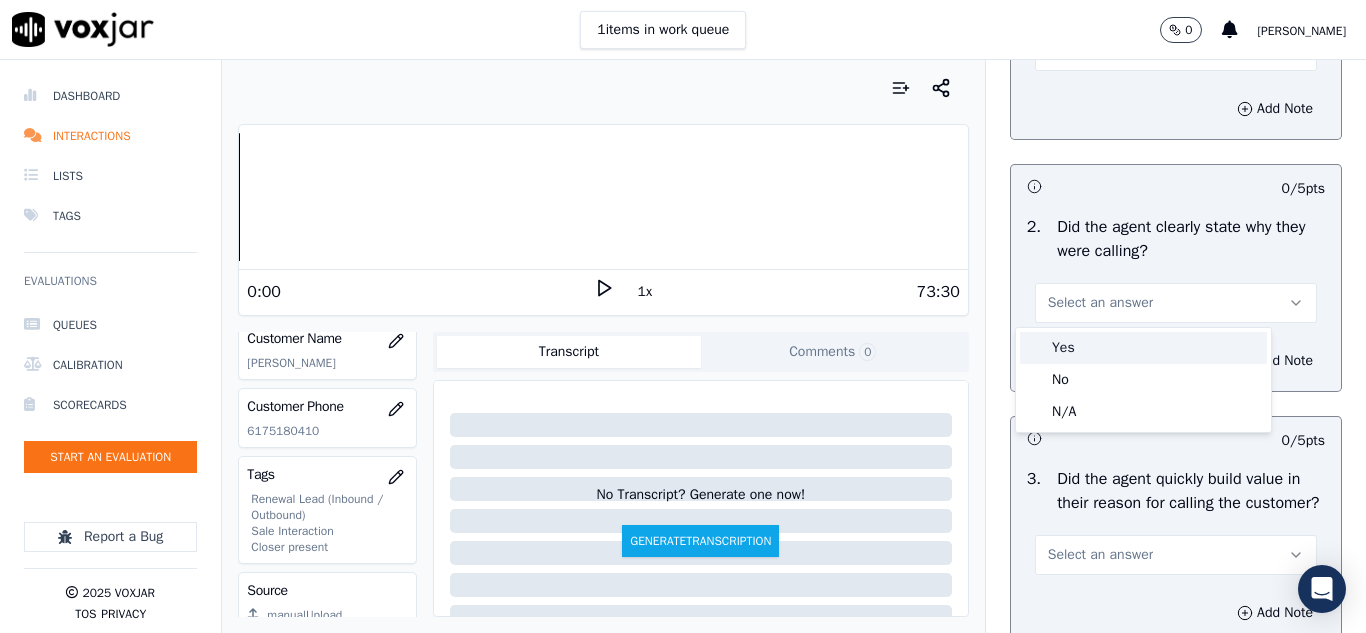click on "Yes" at bounding box center [1143, 348] 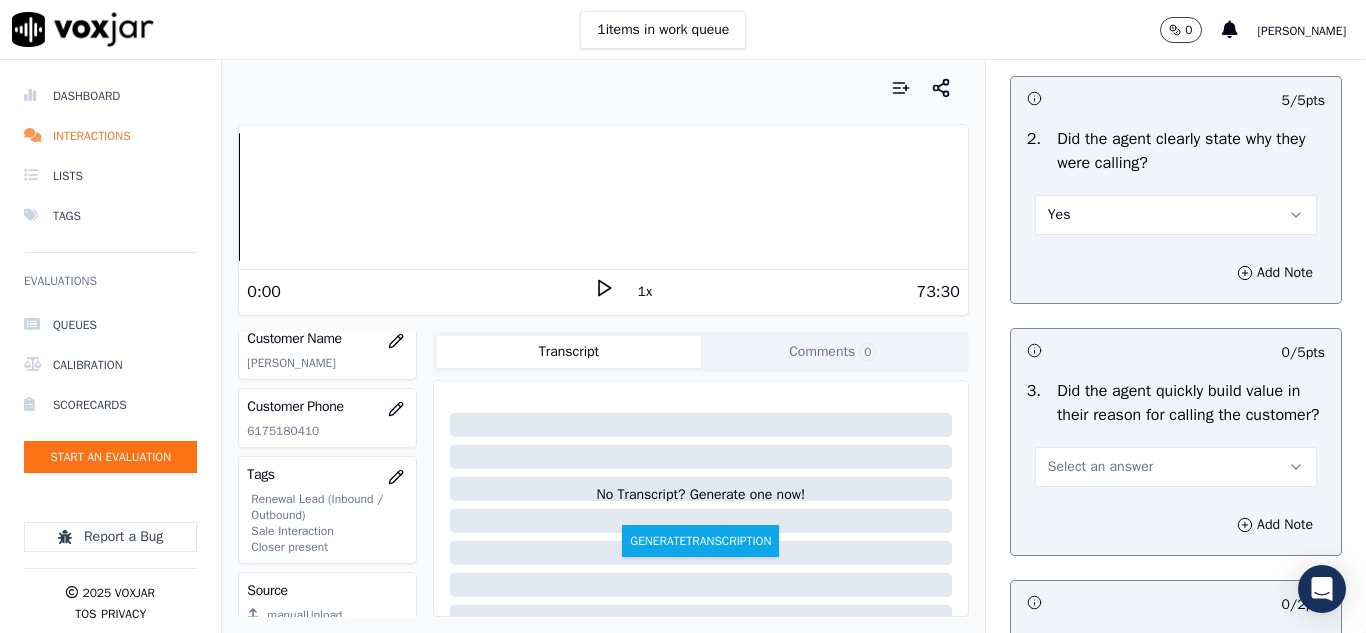 scroll, scrollTop: 500, scrollLeft: 0, axis: vertical 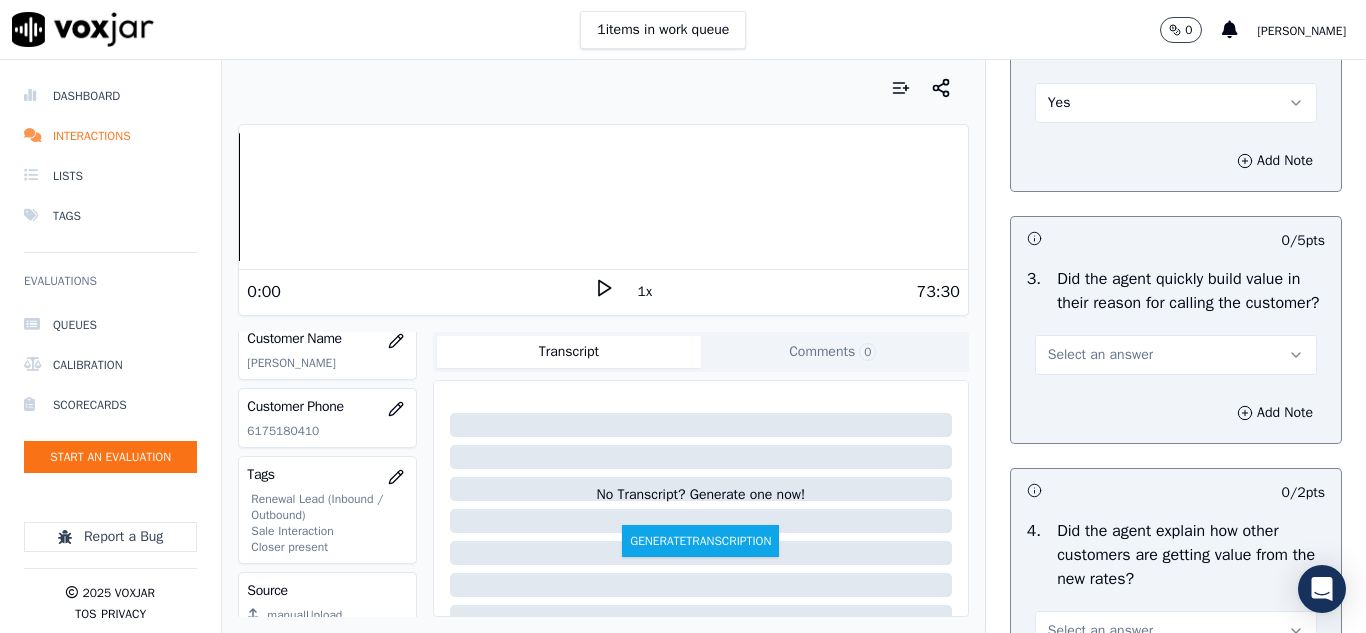 click on "Select an answer" at bounding box center (1100, 355) 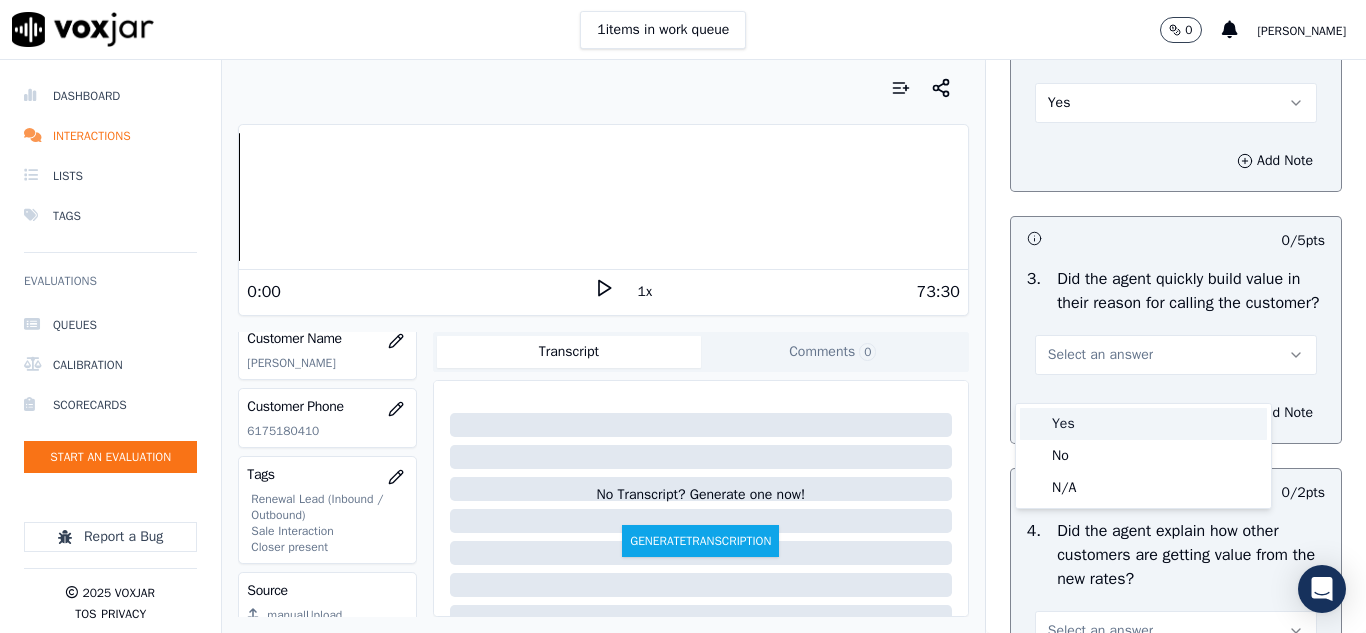 click on "Yes" at bounding box center (1143, 424) 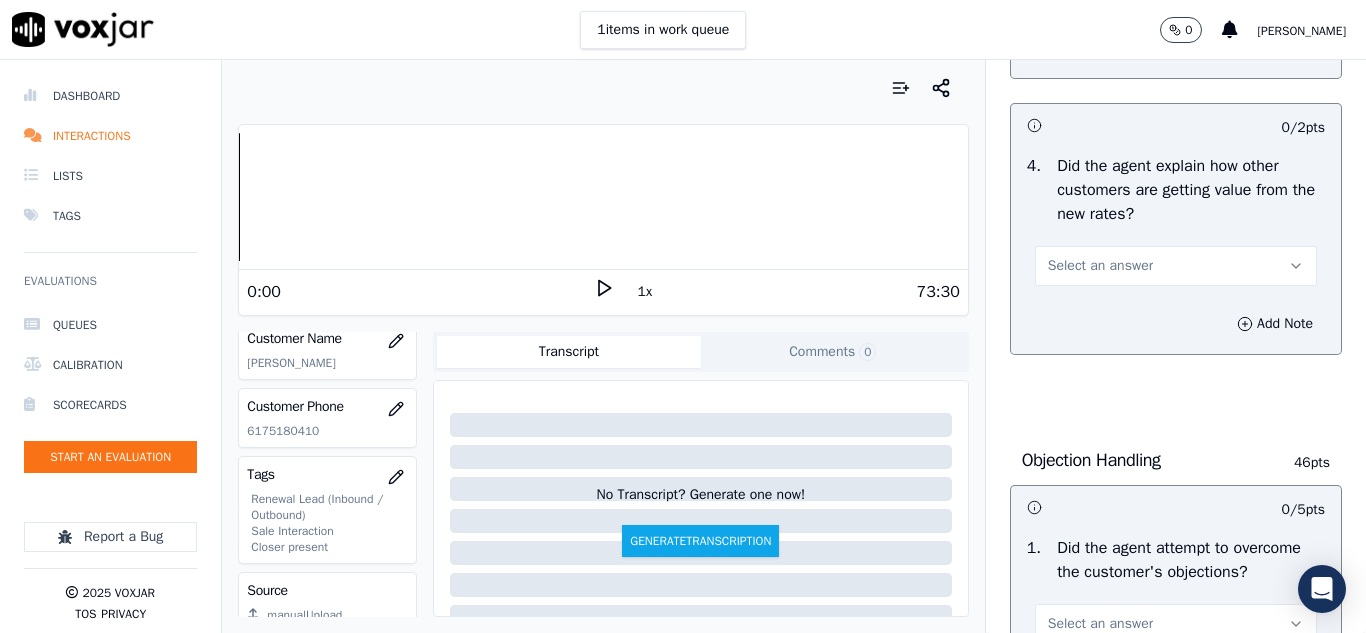 scroll, scrollTop: 900, scrollLeft: 0, axis: vertical 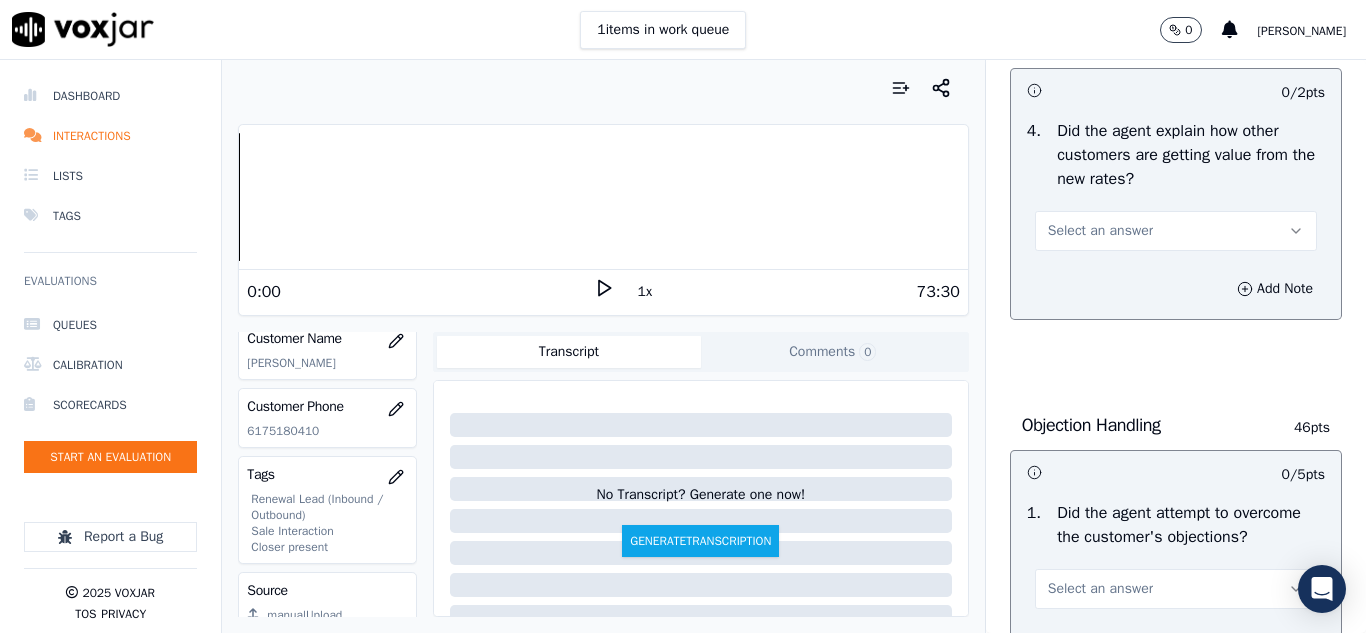 click on "Select an answer" at bounding box center [1100, 231] 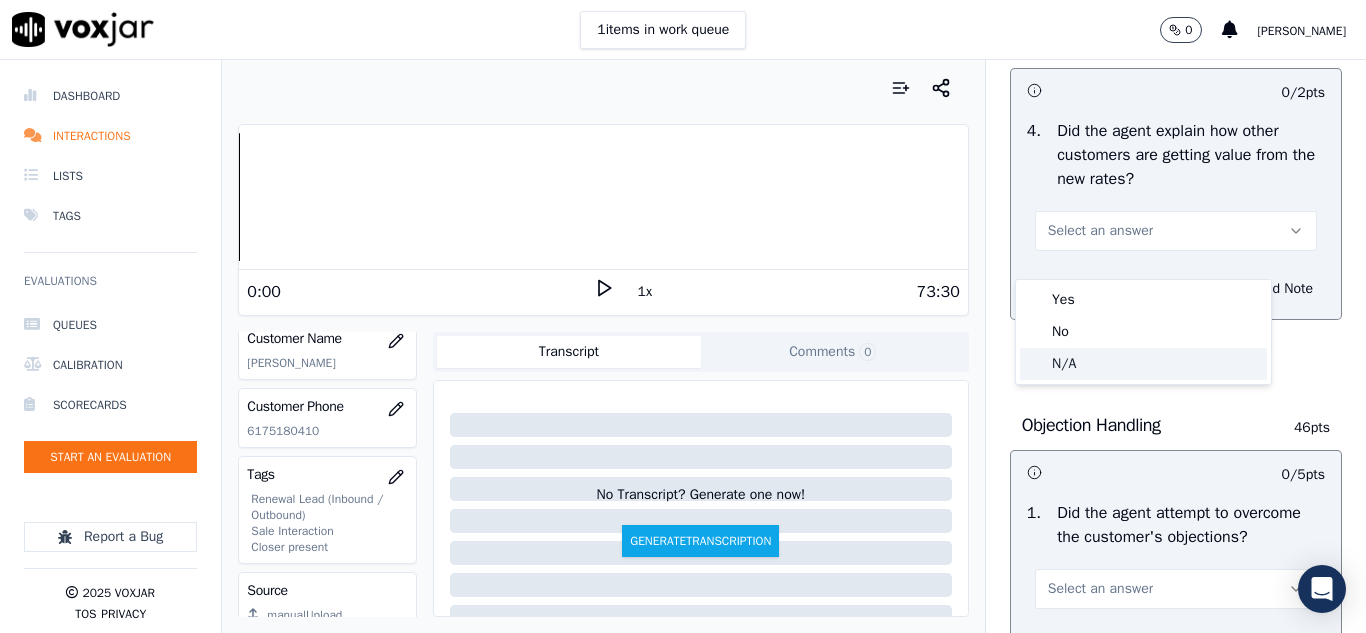 click on "N/A" 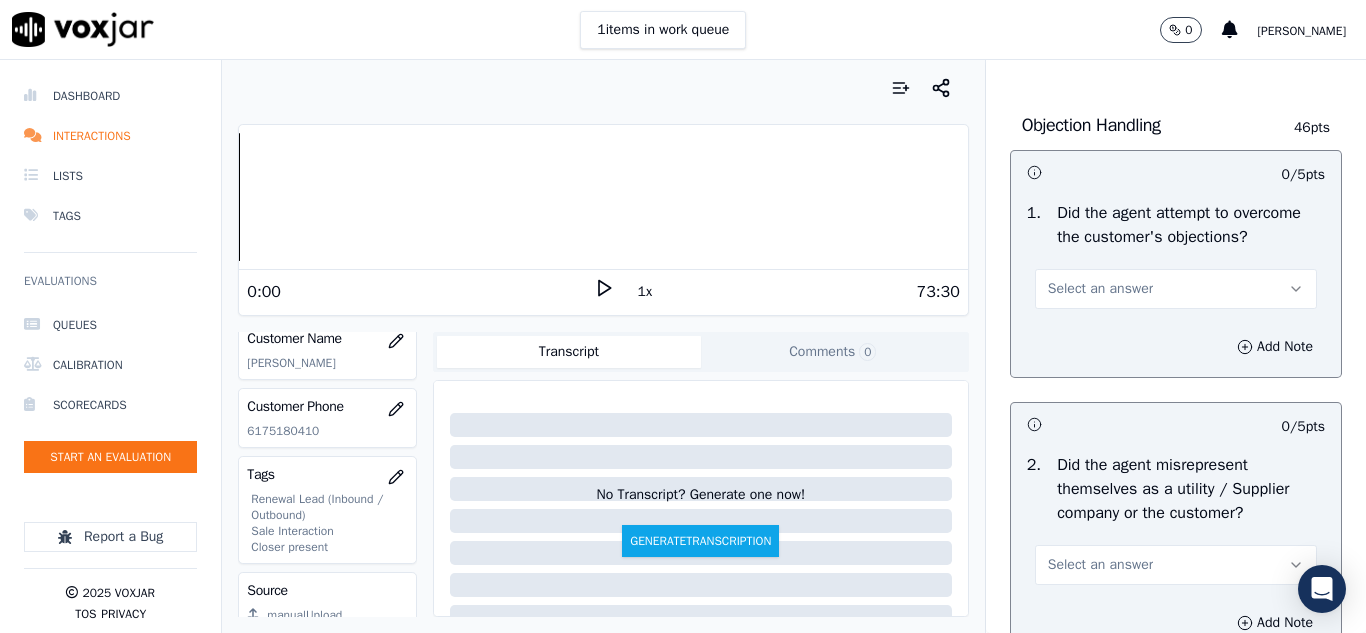 scroll, scrollTop: 1300, scrollLeft: 0, axis: vertical 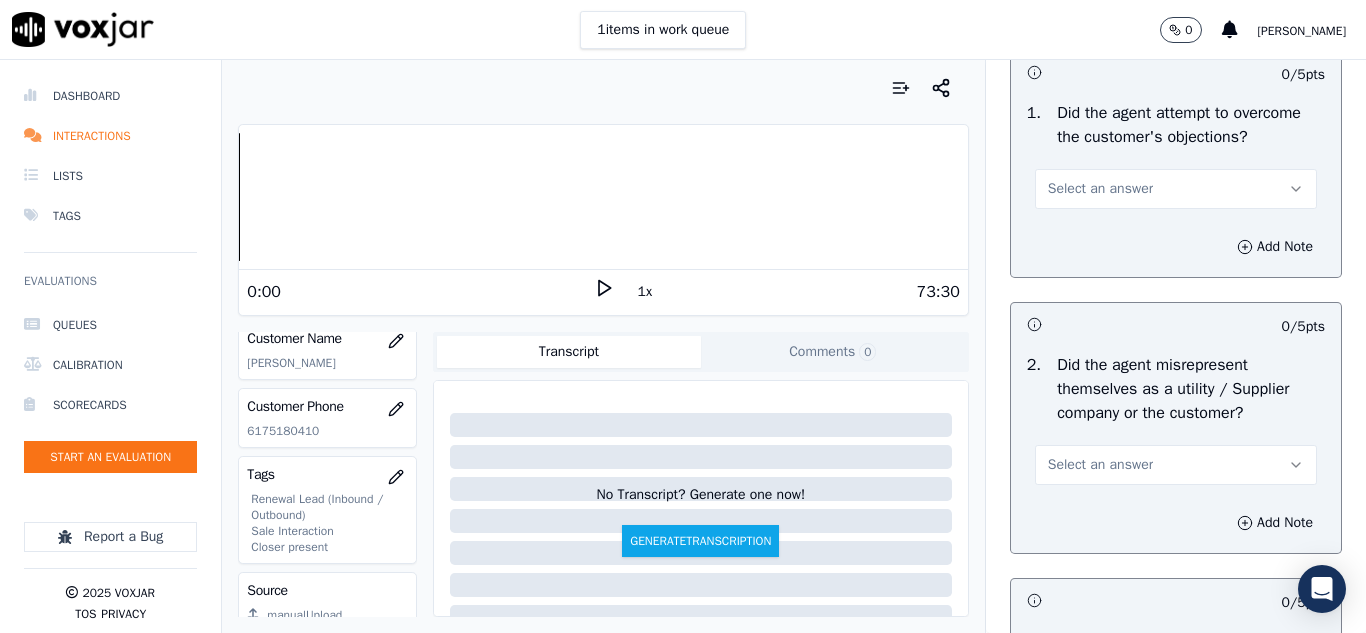 click on "Select an answer" at bounding box center [1100, 189] 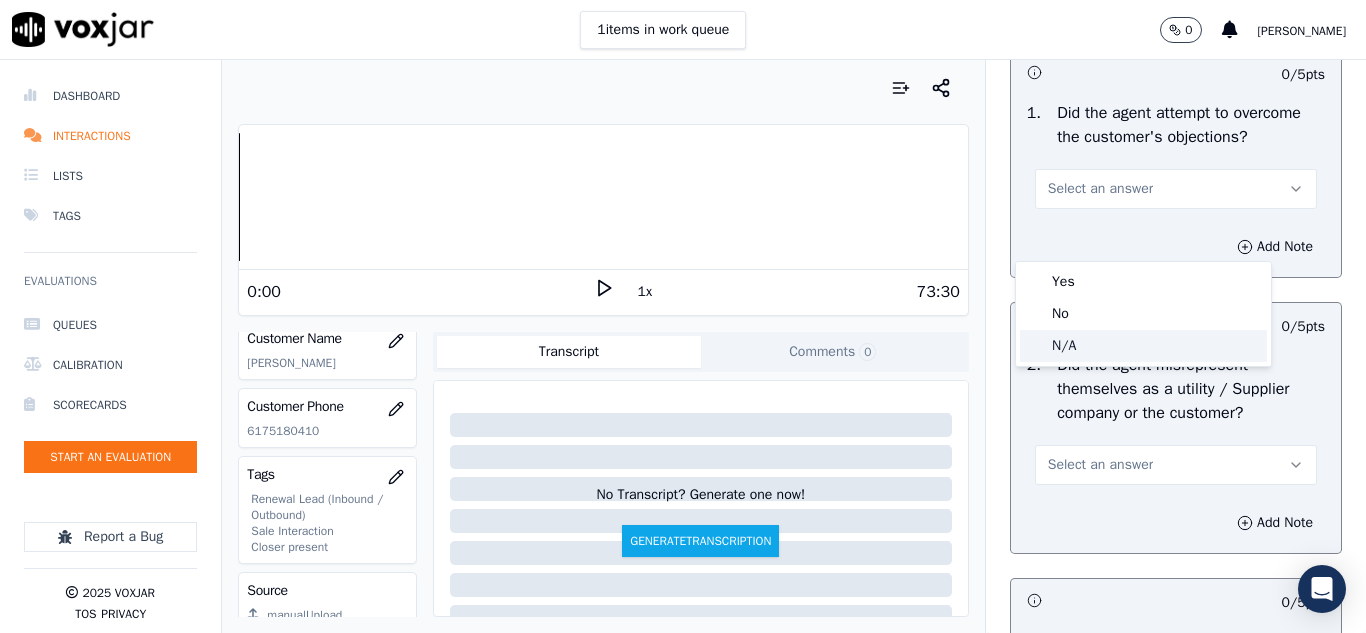 click on "N/A" 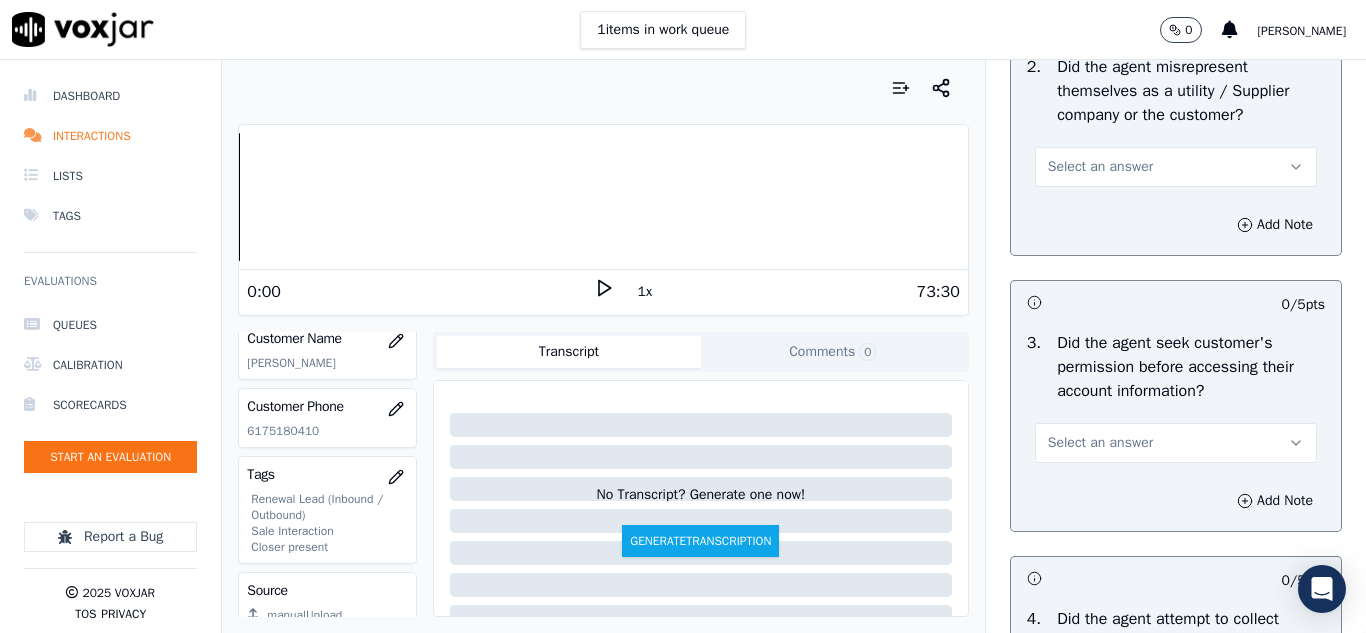 scroll, scrollTop: 1600, scrollLeft: 0, axis: vertical 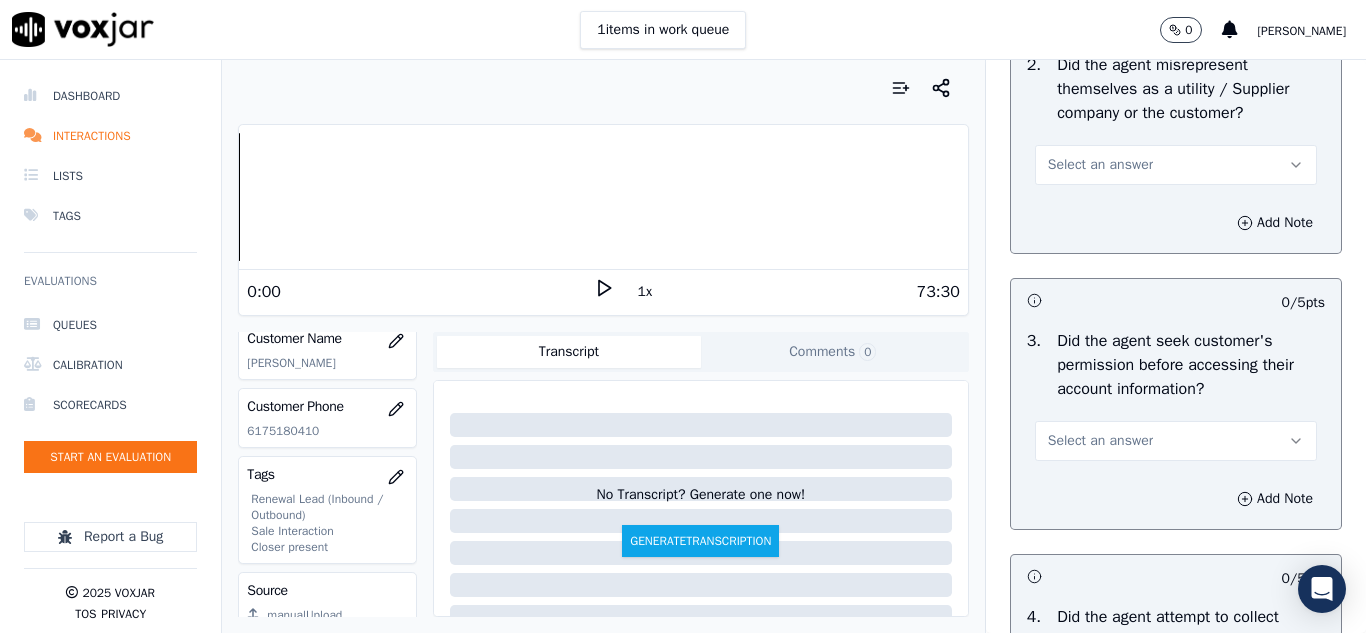 click on "Select an answer" at bounding box center [1100, 165] 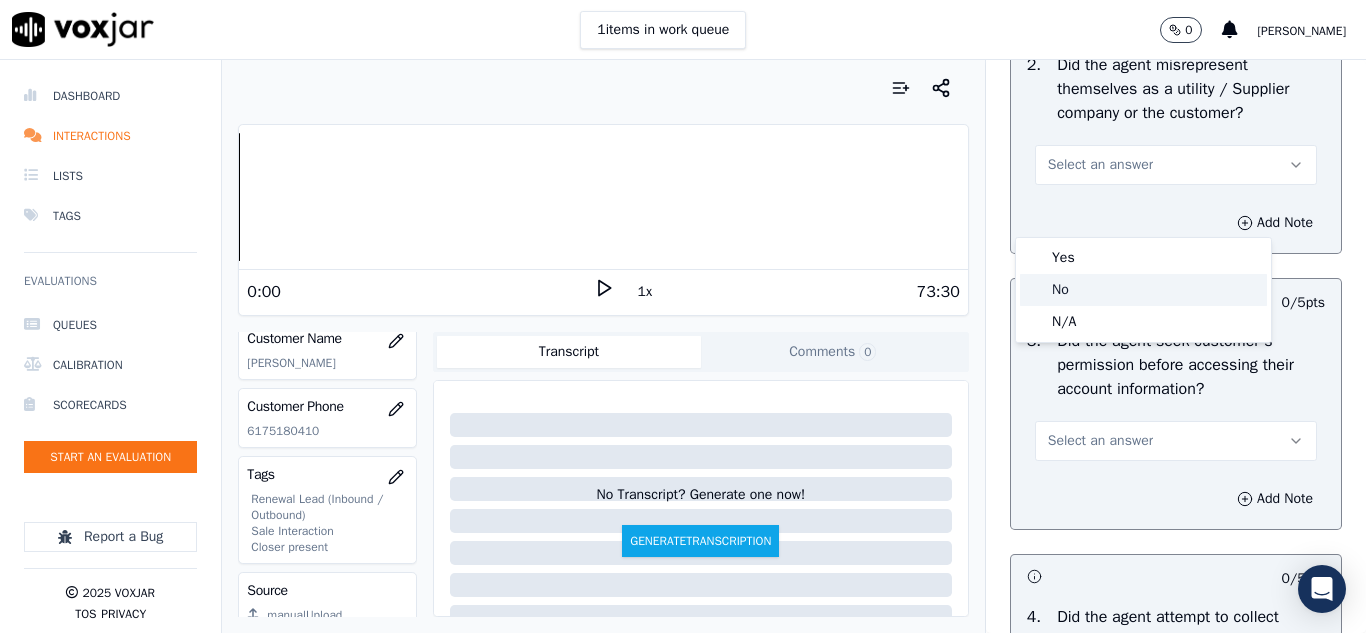 click on "No" 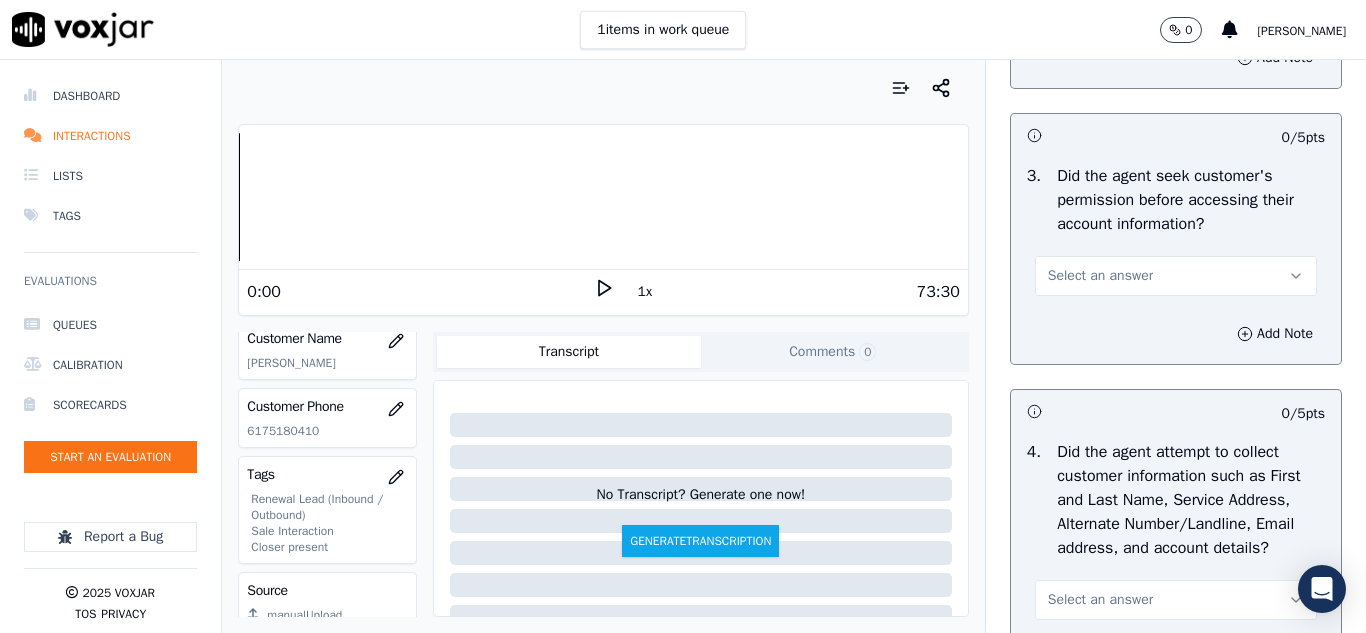 scroll, scrollTop: 1800, scrollLeft: 0, axis: vertical 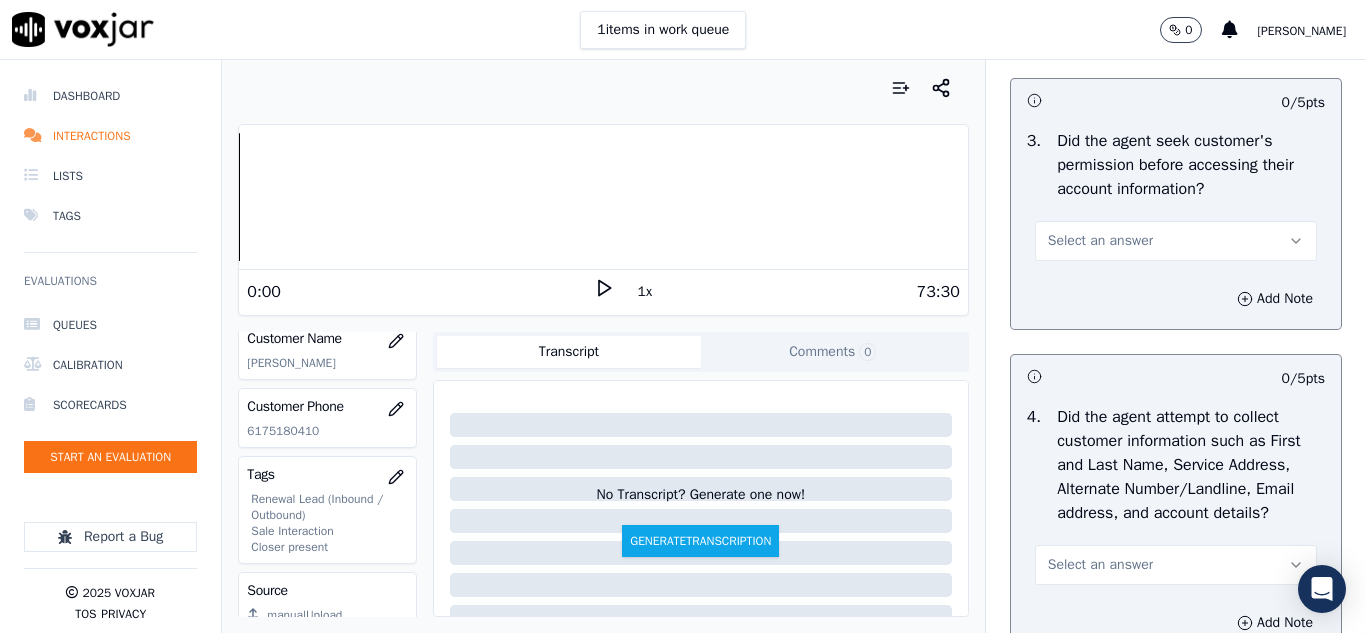 click on "Select an answer" at bounding box center (1100, 241) 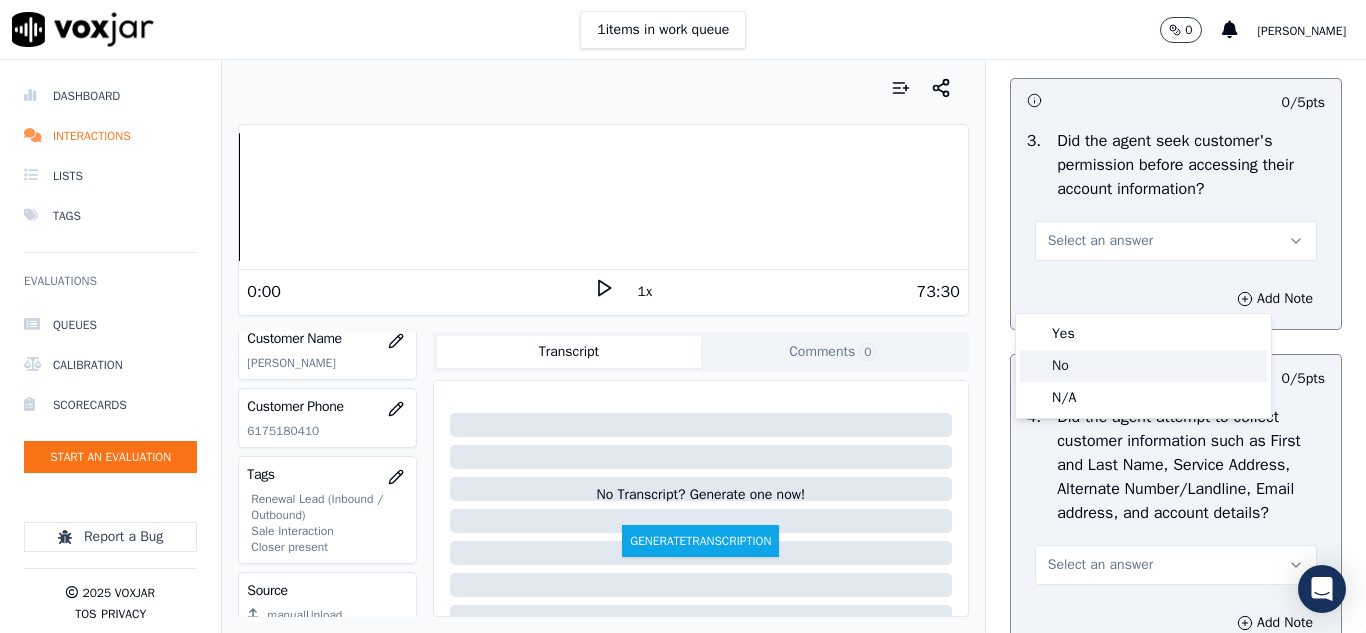 click on "No" 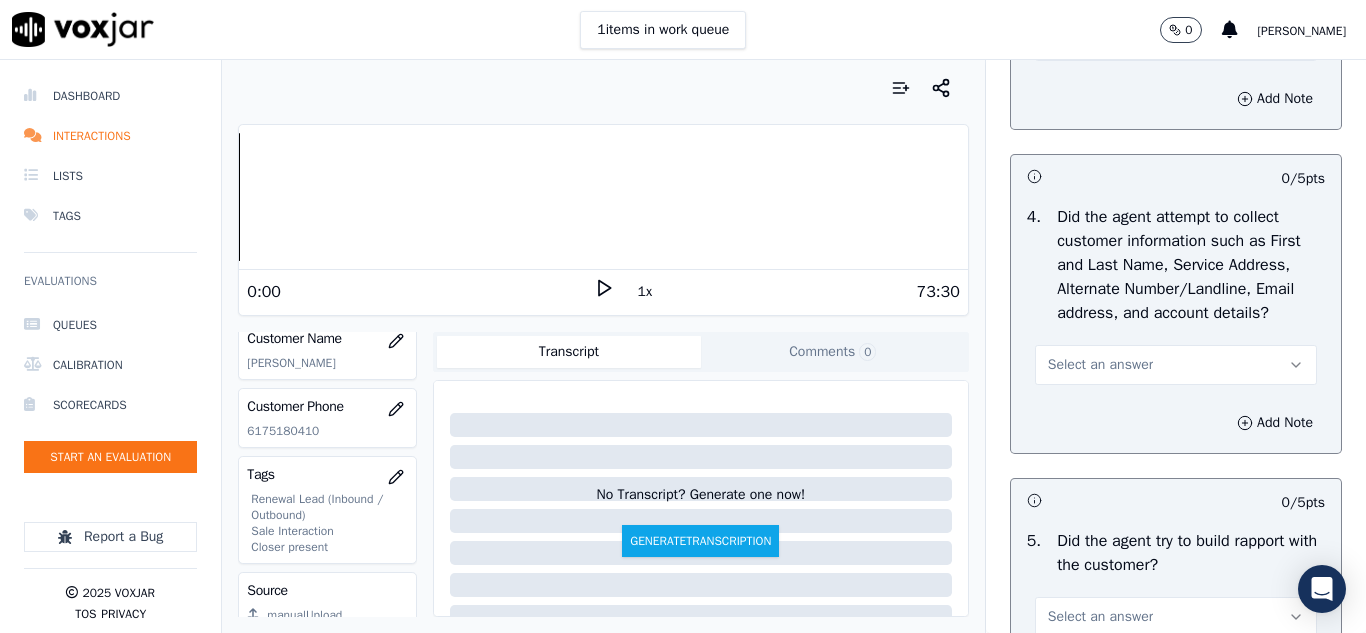 scroll, scrollTop: 2100, scrollLeft: 0, axis: vertical 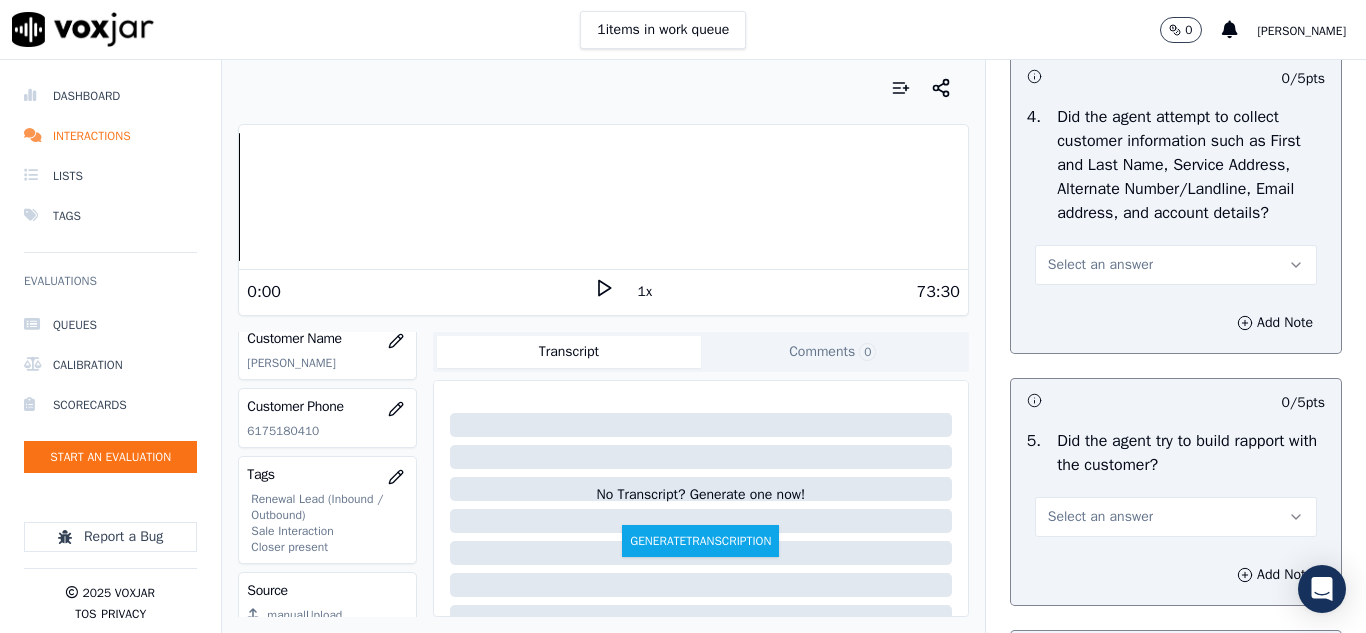 click on "Select an answer" at bounding box center (1100, 265) 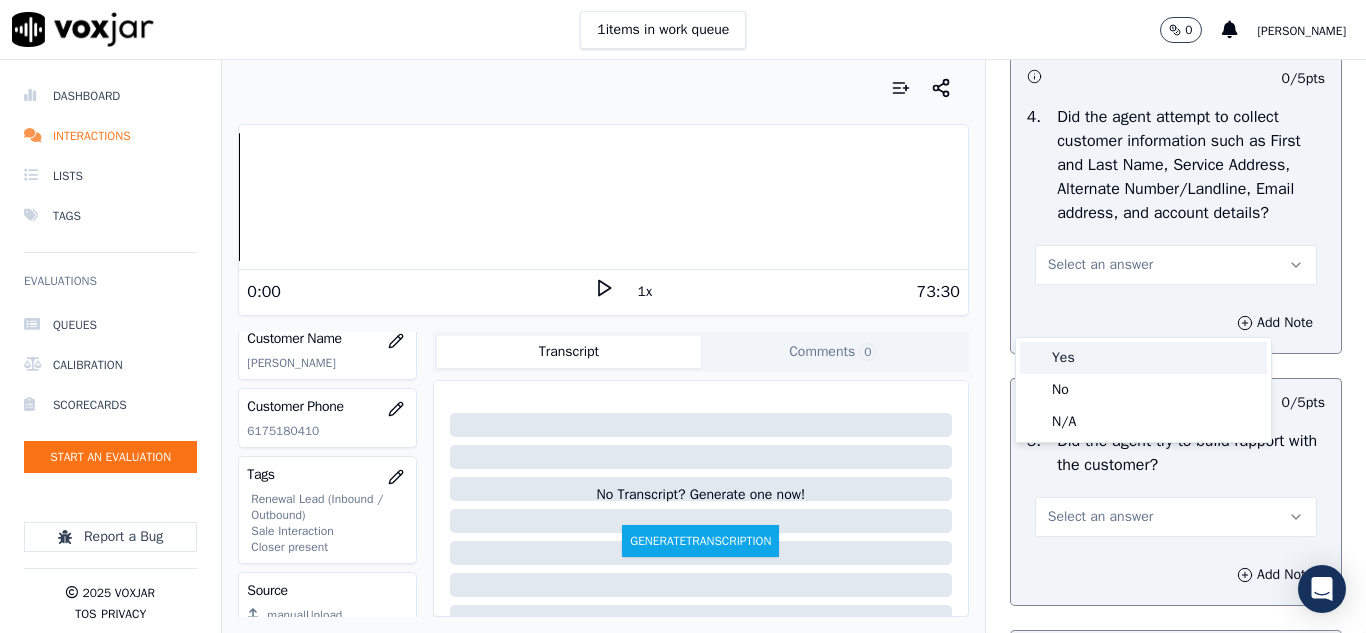 click on "Yes" at bounding box center (1143, 358) 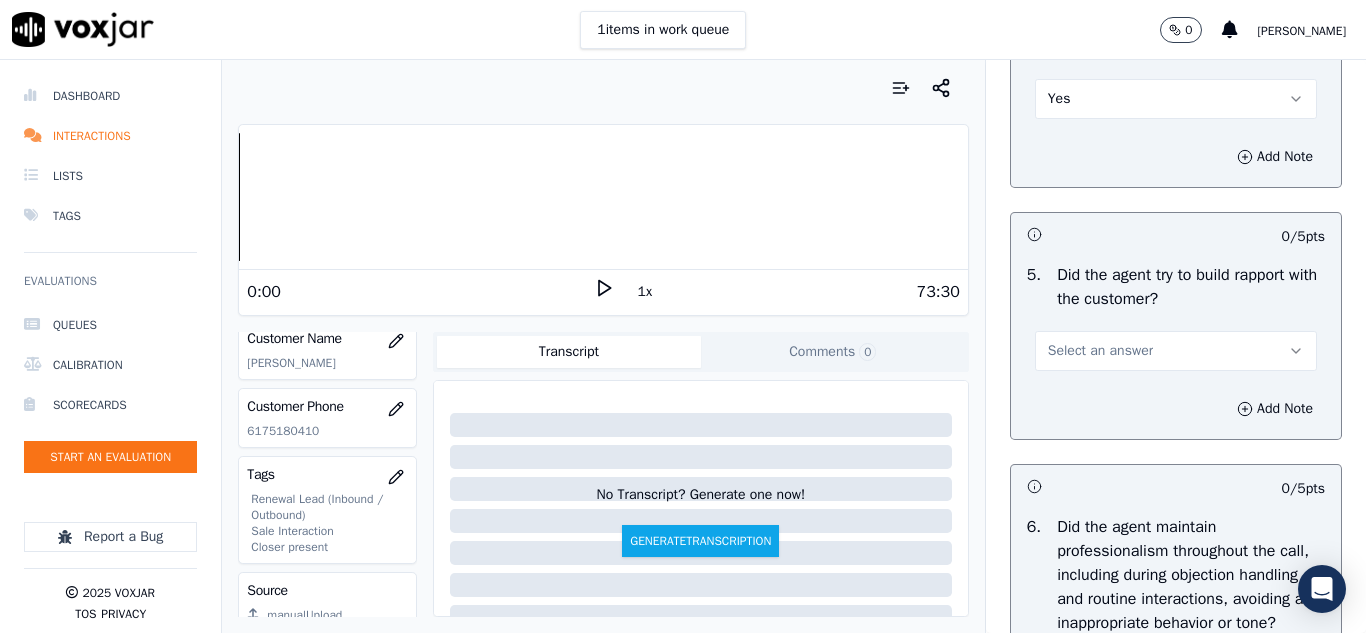 scroll, scrollTop: 2300, scrollLeft: 0, axis: vertical 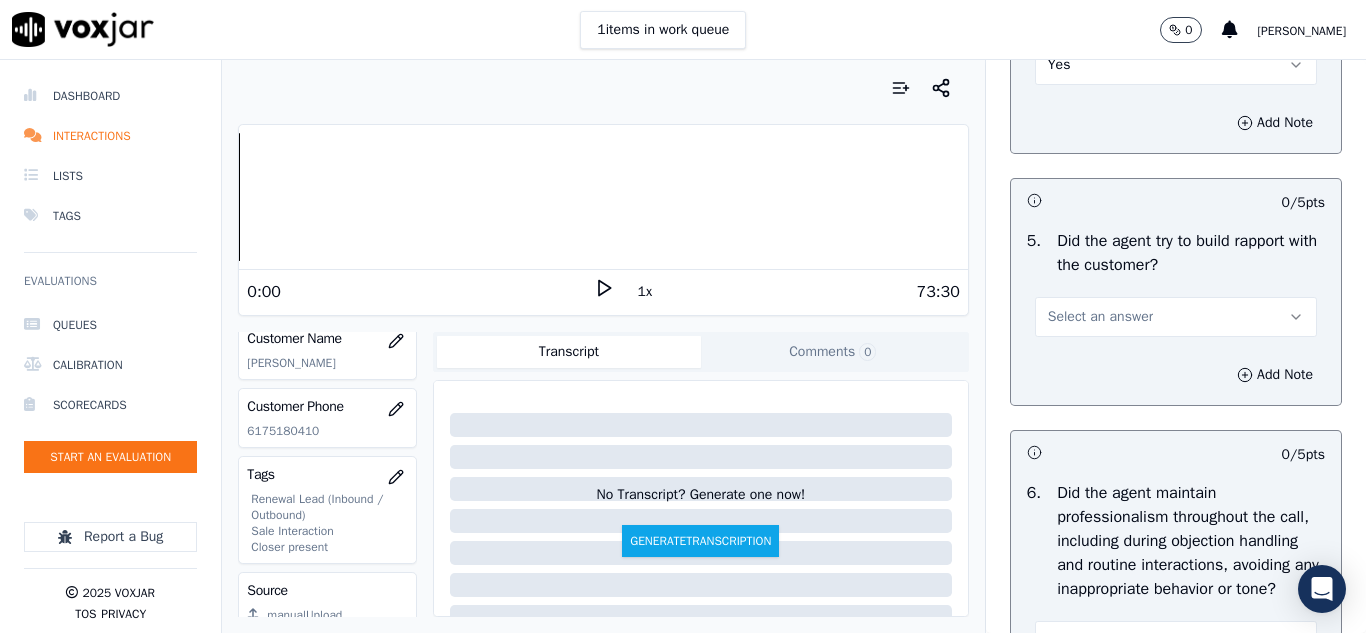 click on "Yes" at bounding box center (1059, 65) 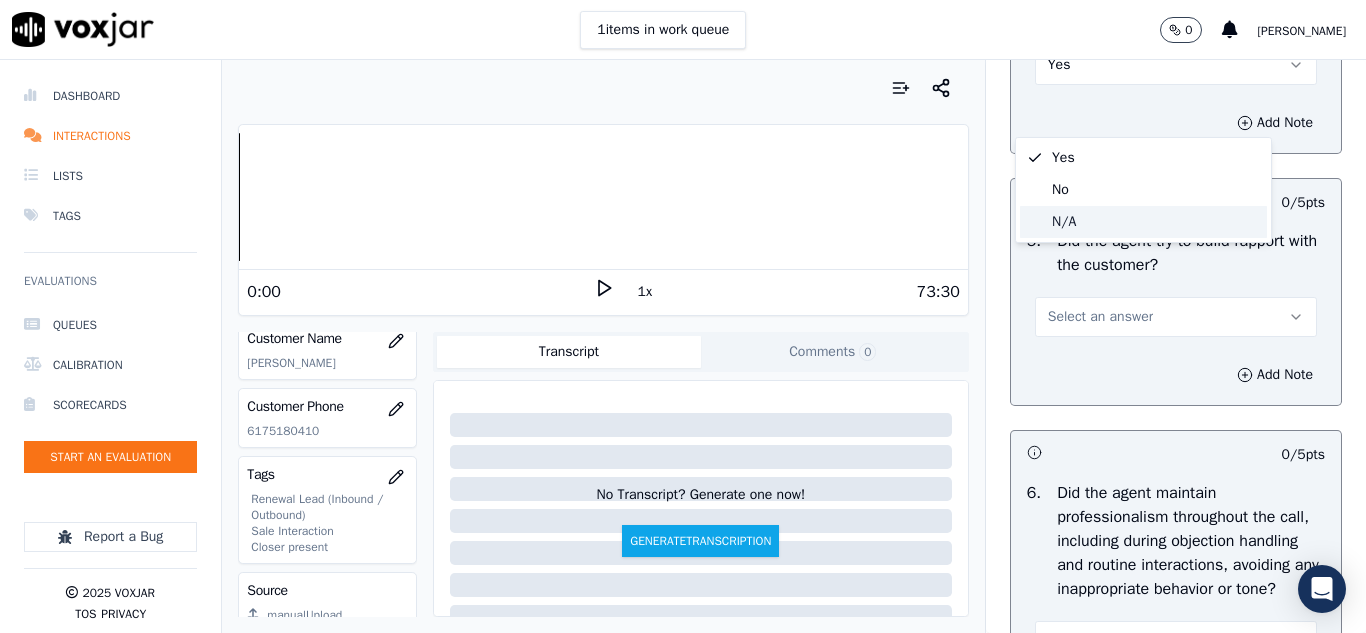 click on "N/A" 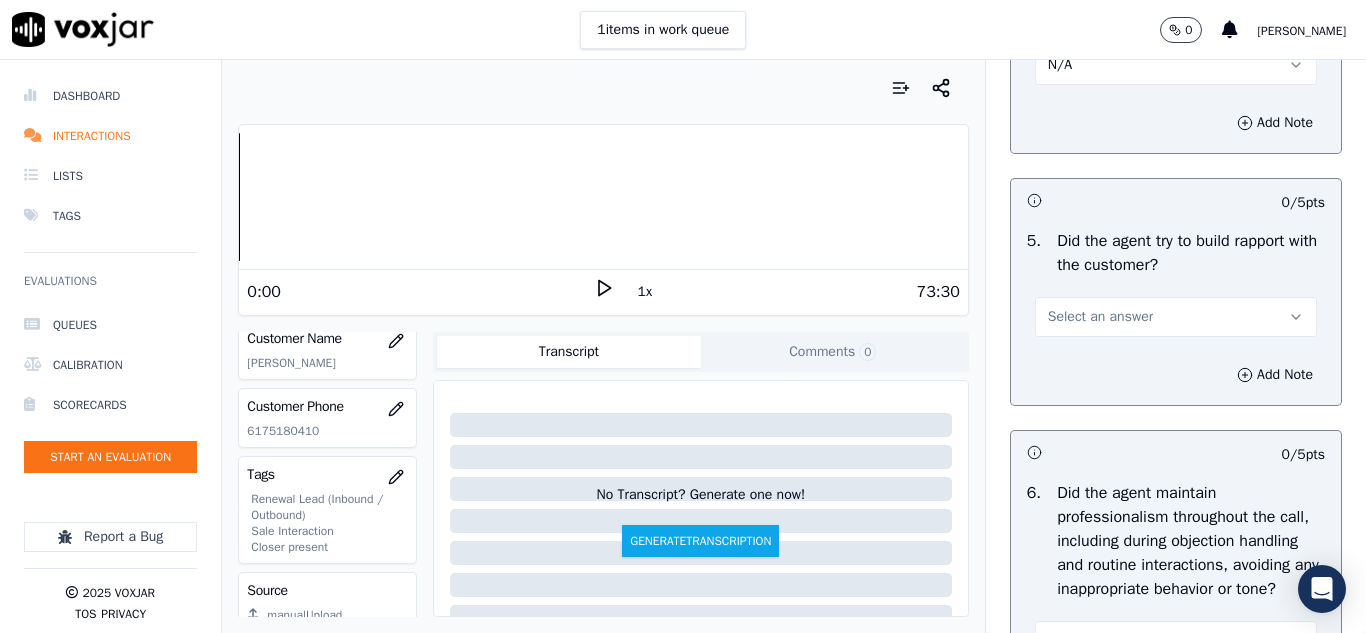 scroll, scrollTop: 2400, scrollLeft: 0, axis: vertical 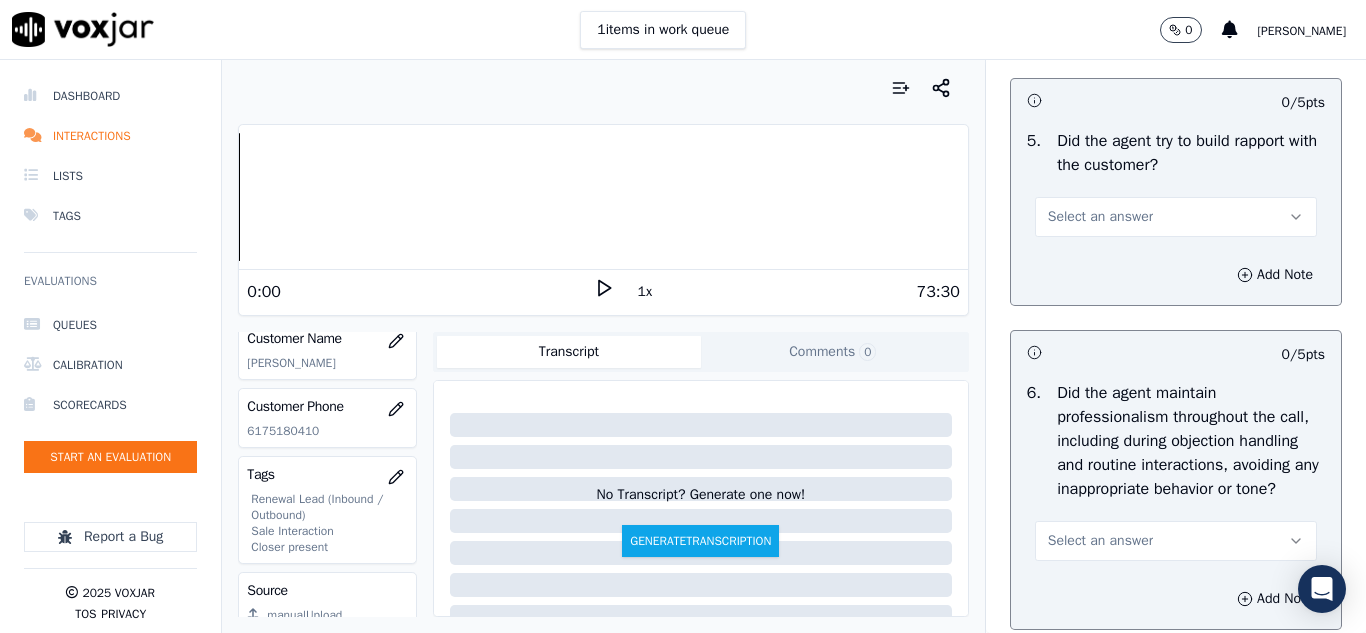 click on "Select an answer" at bounding box center (1100, 217) 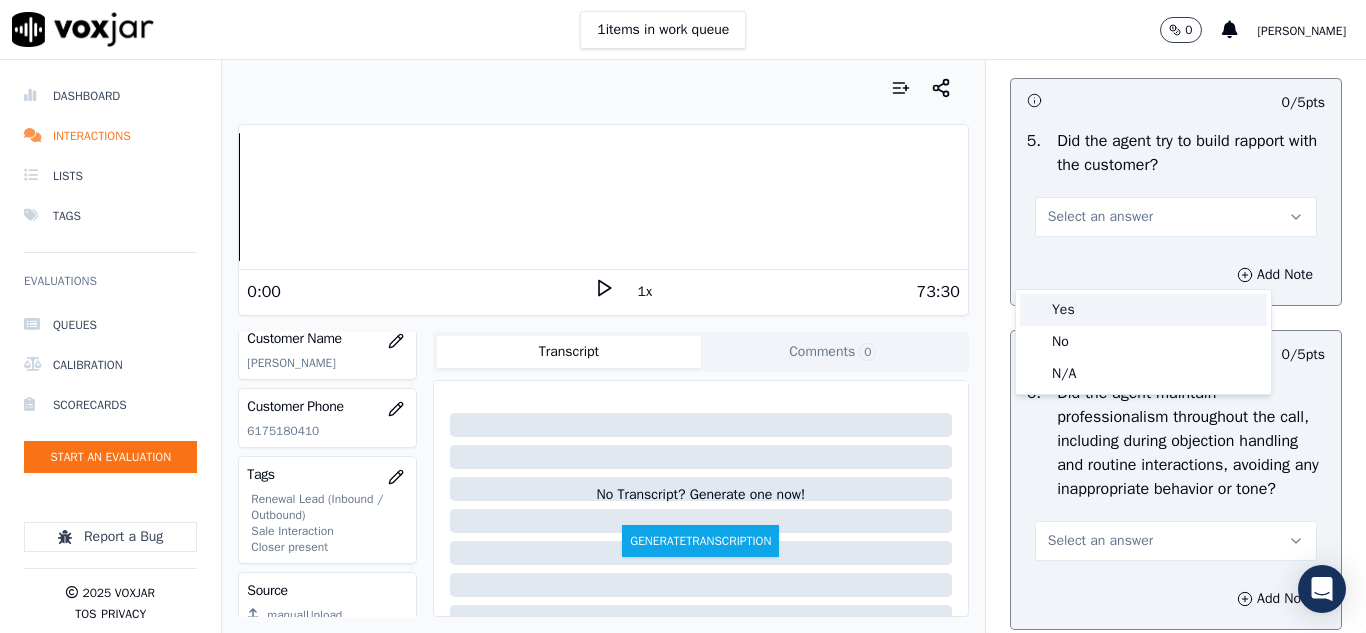 click on "Yes" at bounding box center (1143, 310) 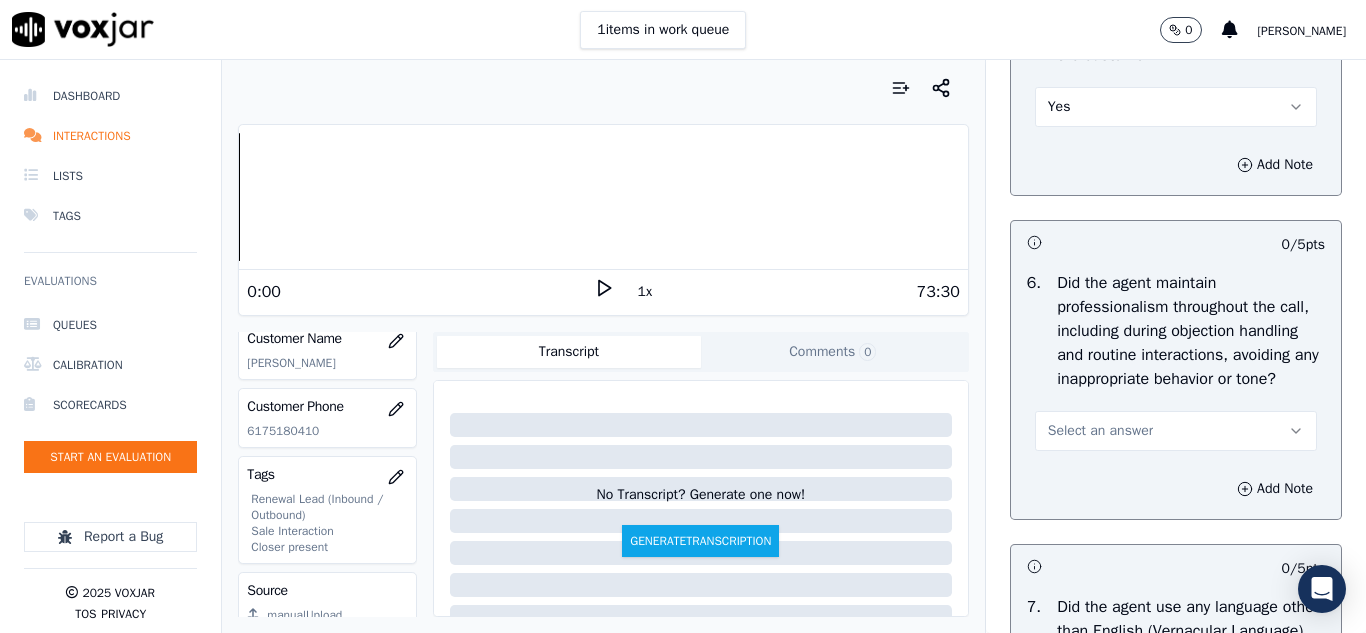 scroll, scrollTop: 2700, scrollLeft: 0, axis: vertical 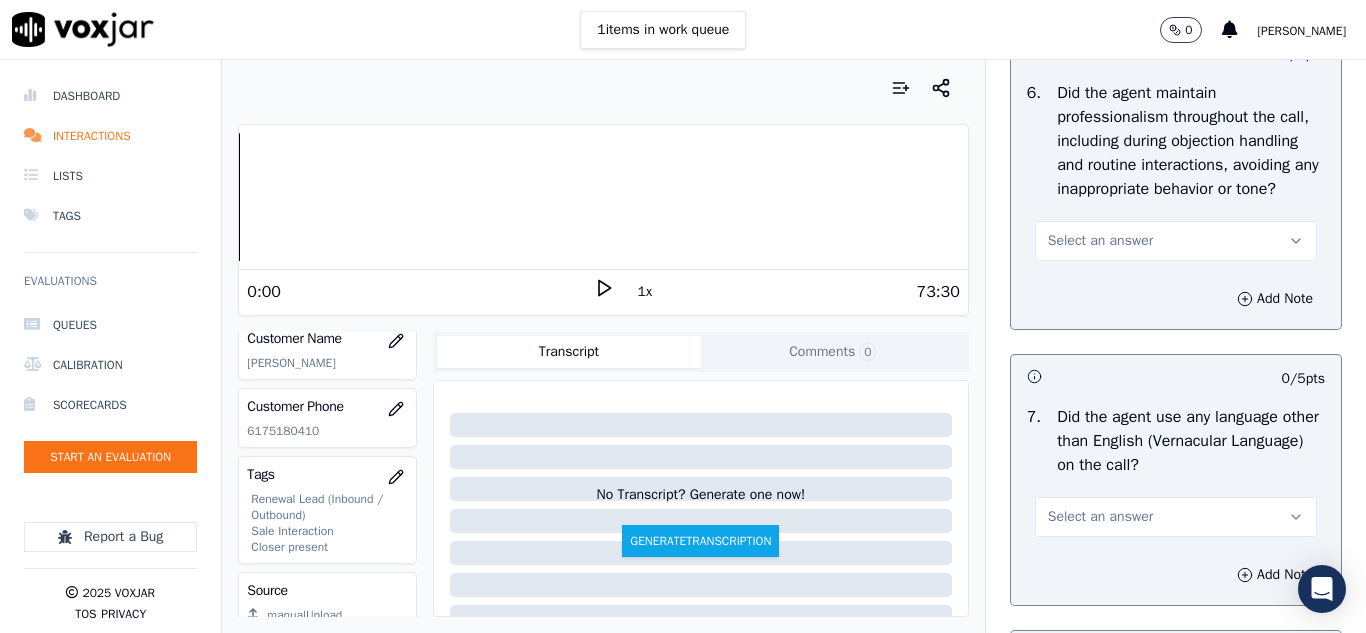 click on "Select an answer" at bounding box center [1100, 241] 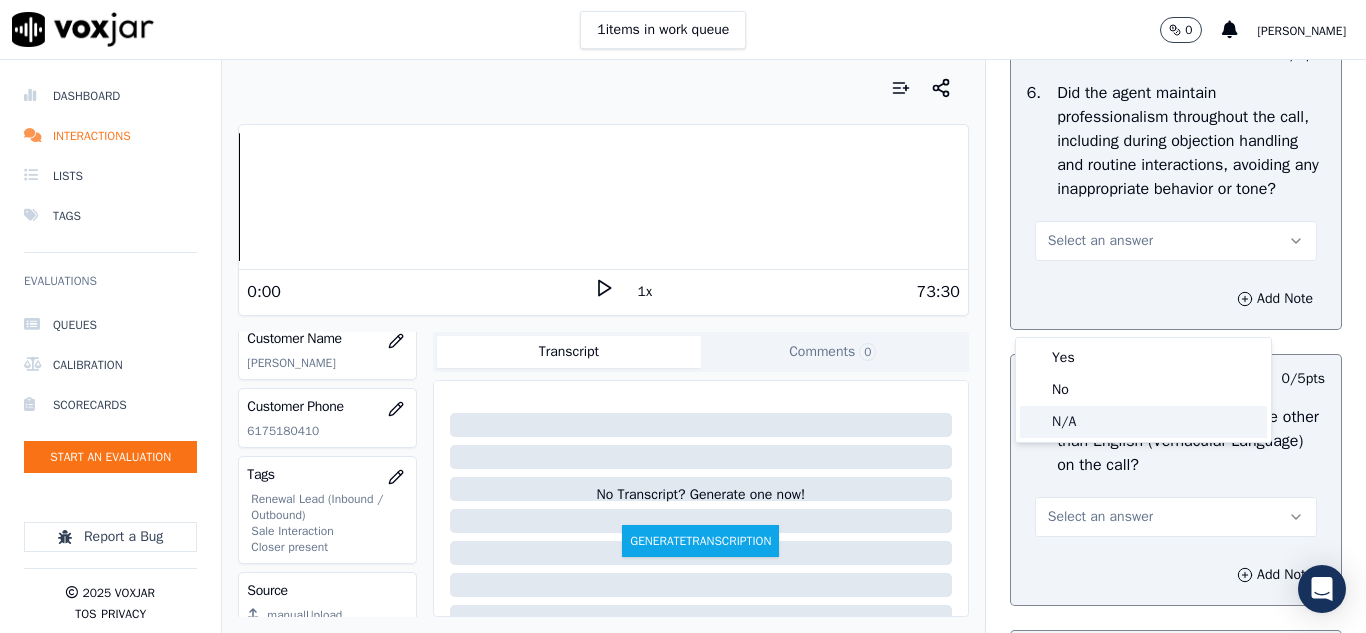 drag, startPoint x: 1073, startPoint y: 420, endPoint x: 1076, endPoint y: 405, distance: 15.297058 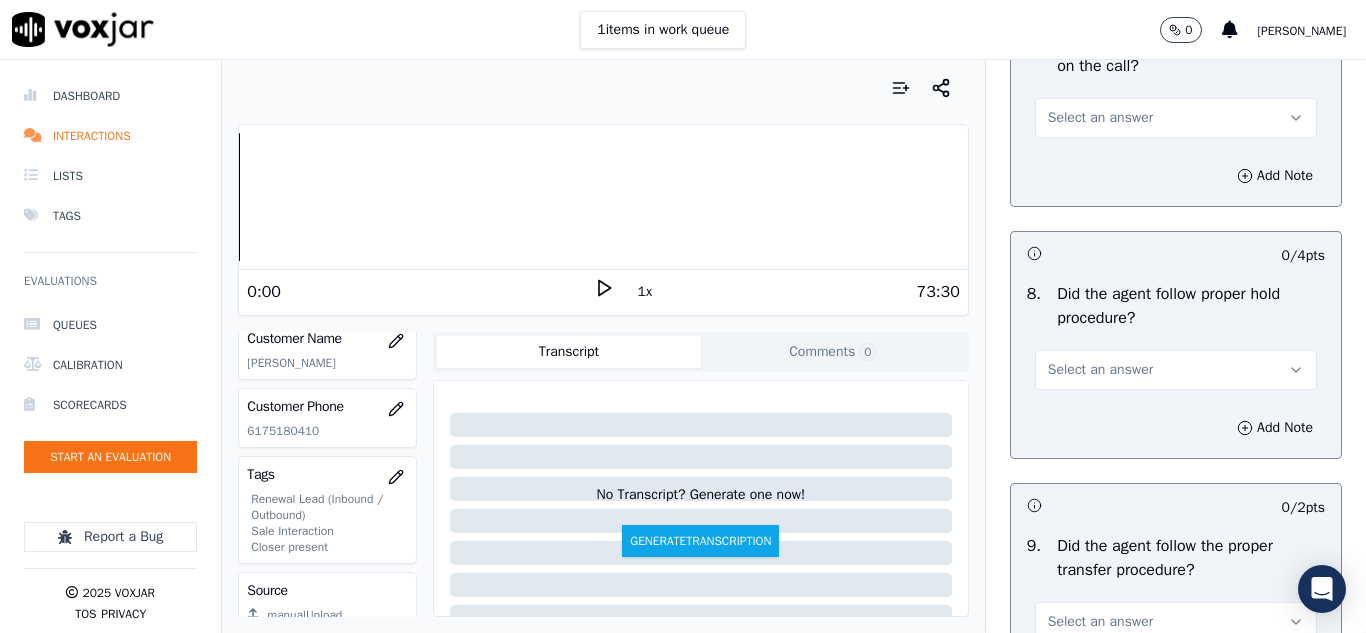 scroll, scrollTop: 3100, scrollLeft: 0, axis: vertical 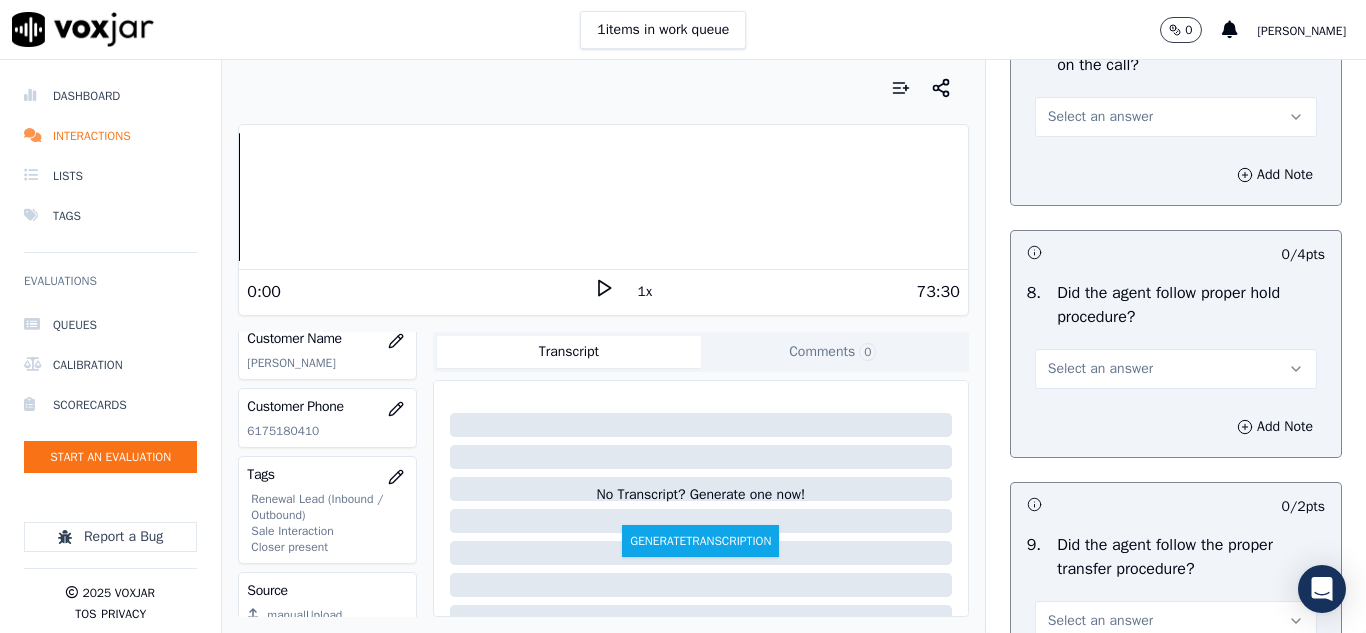 click on "Select an answer" at bounding box center [1100, 117] 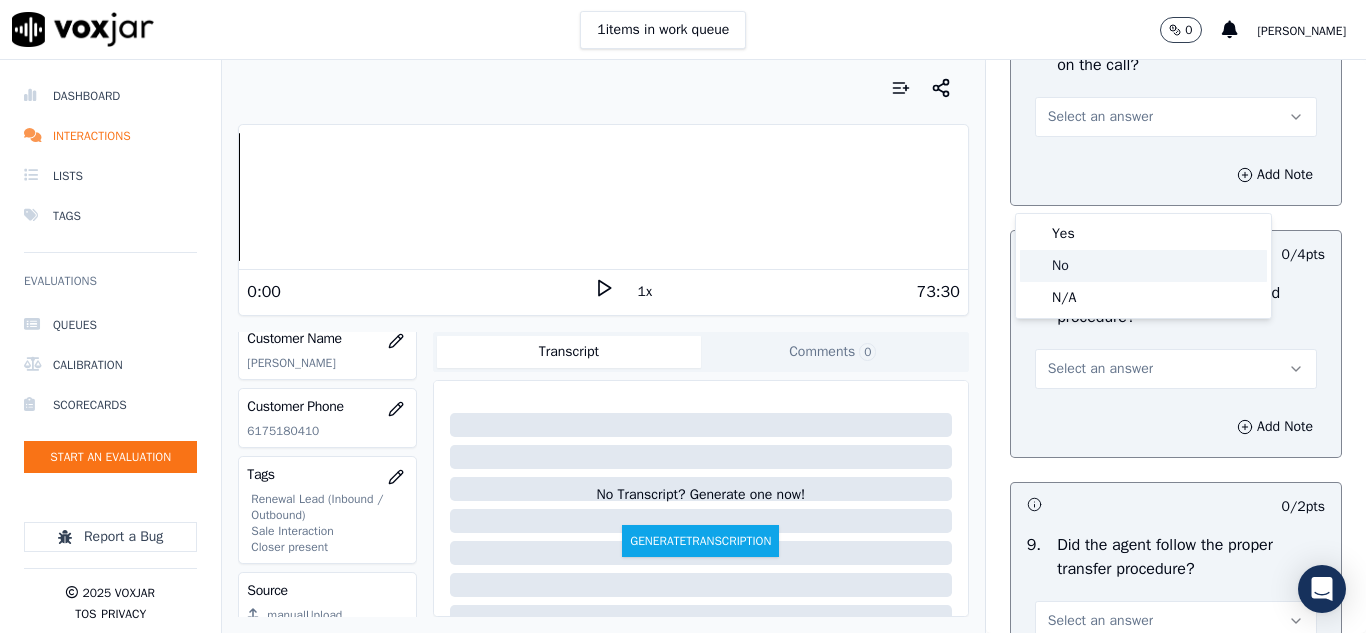 drag, startPoint x: 1065, startPoint y: 272, endPoint x: 1056, endPoint y: 282, distance: 13.453624 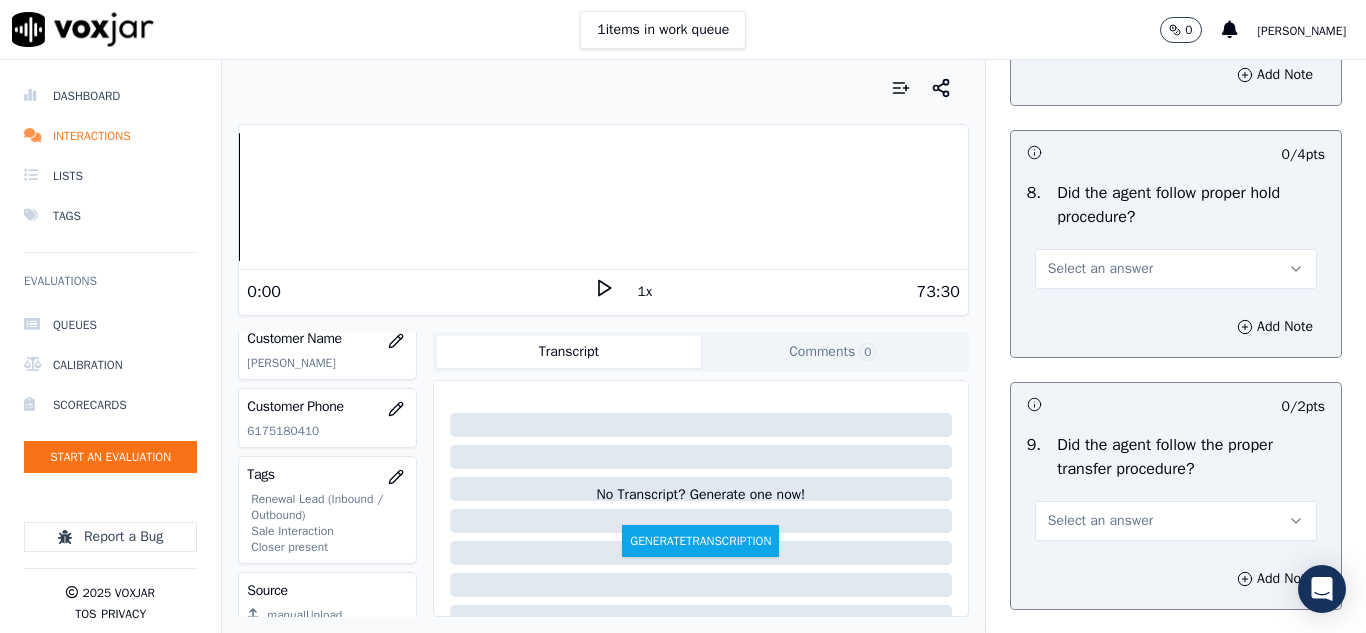 scroll, scrollTop: 3300, scrollLeft: 0, axis: vertical 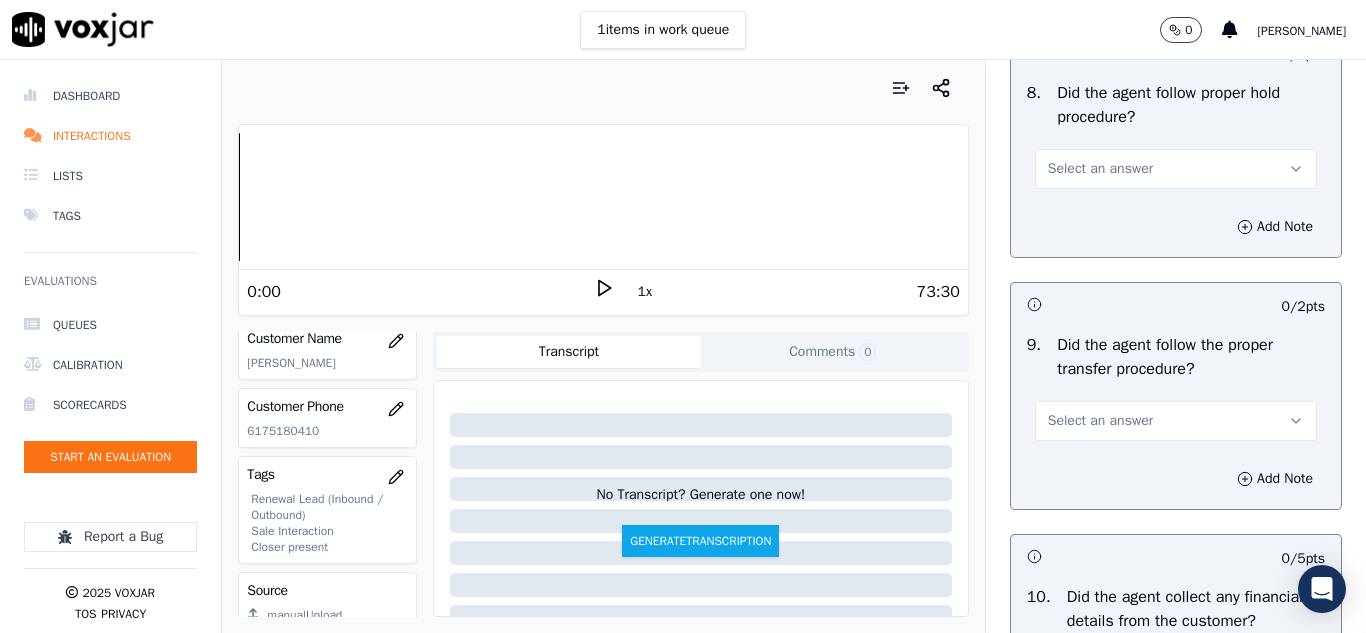 click on "Select an answer" at bounding box center (1100, 169) 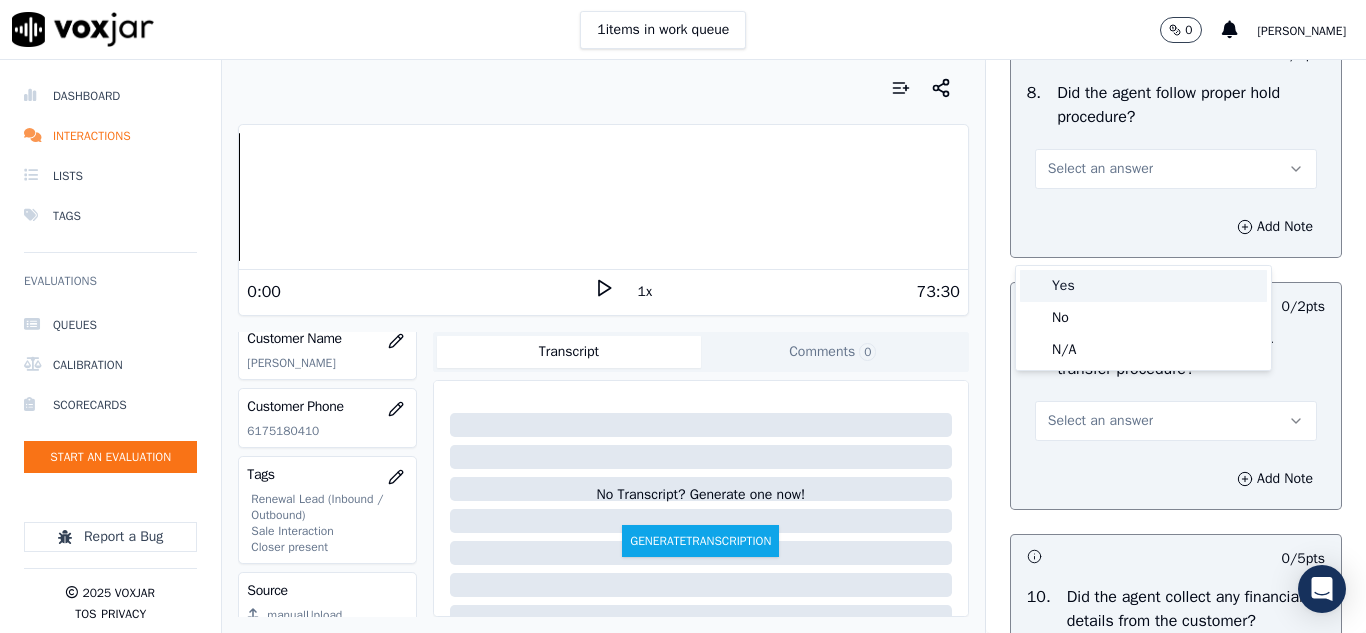 click on "Yes" at bounding box center (1143, 286) 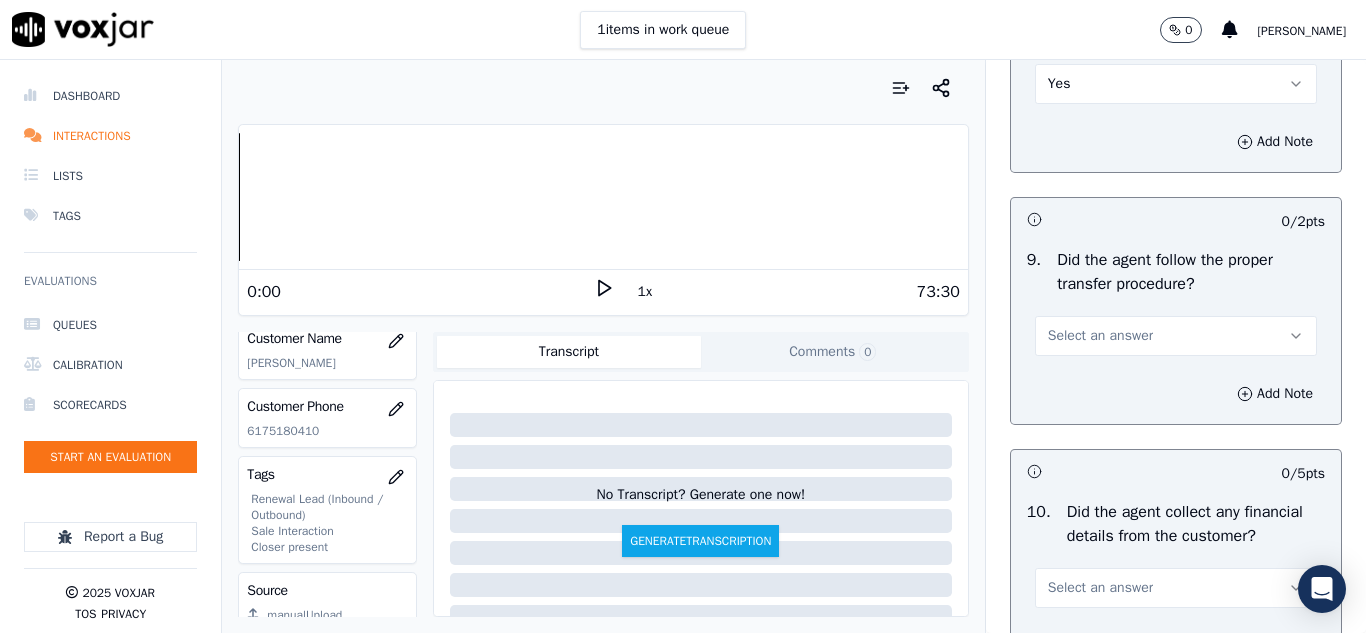 scroll, scrollTop: 3500, scrollLeft: 0, axis: vertical 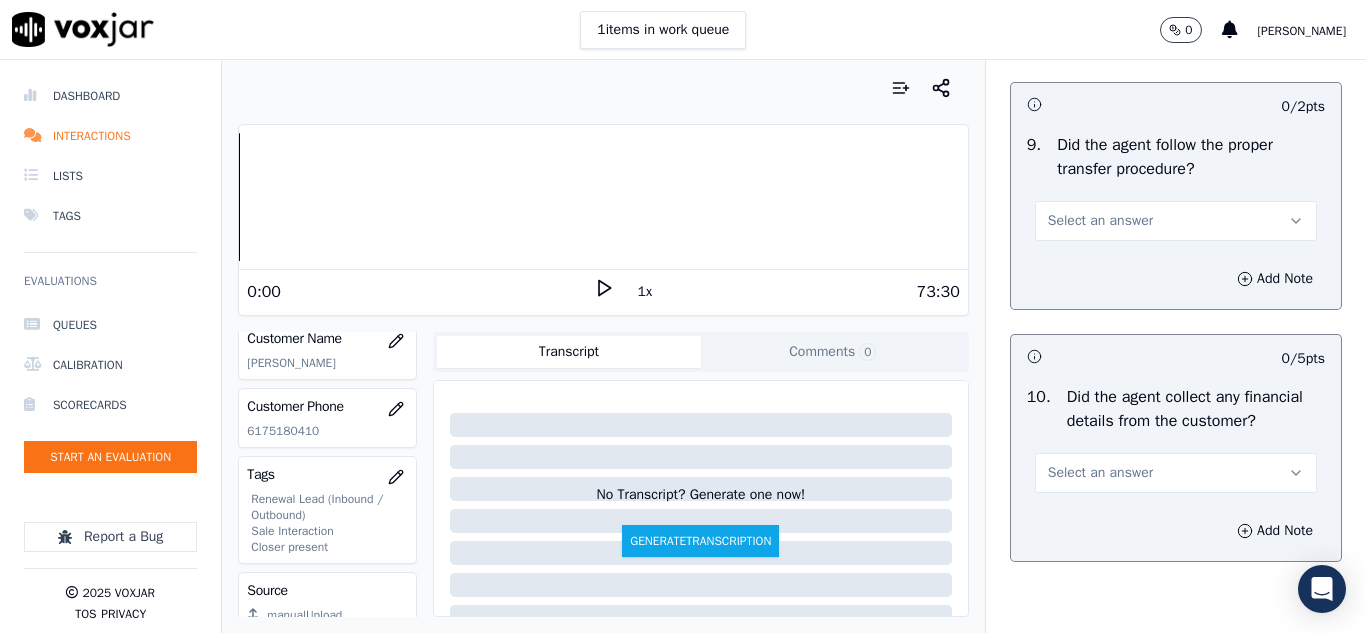 click on "Select an answer" at bounding box center (1100, 221) 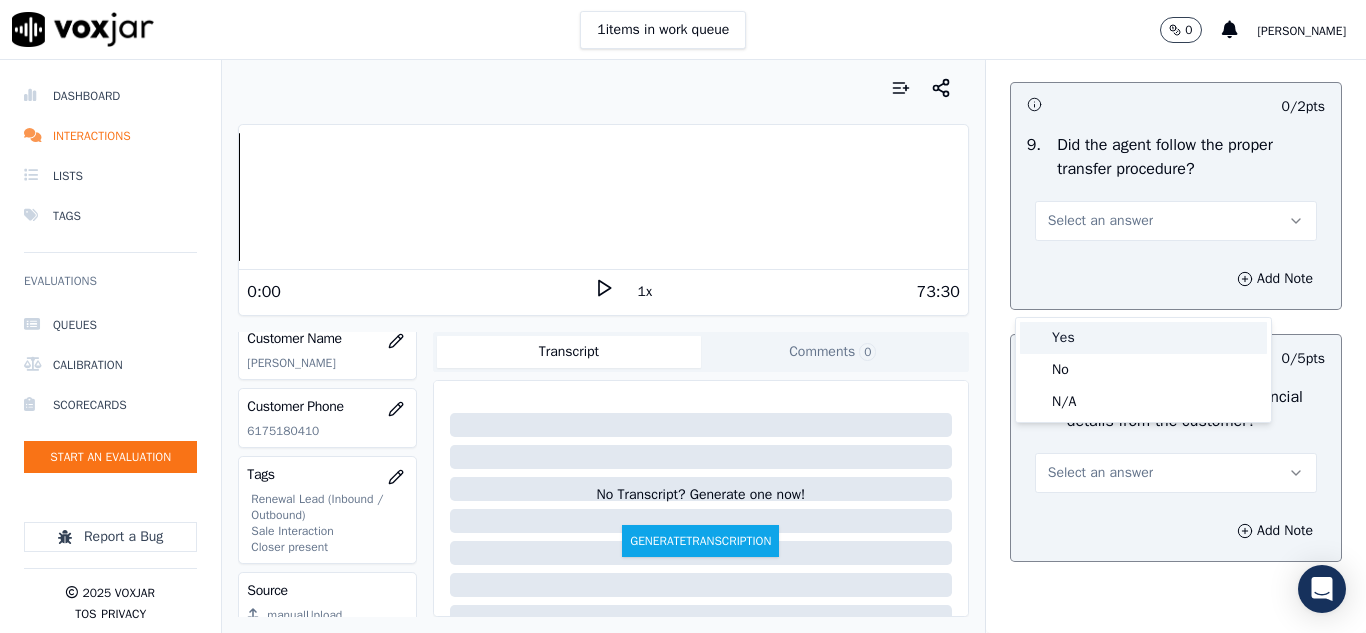 click on "Yes" at bounding box center [1143, 338] 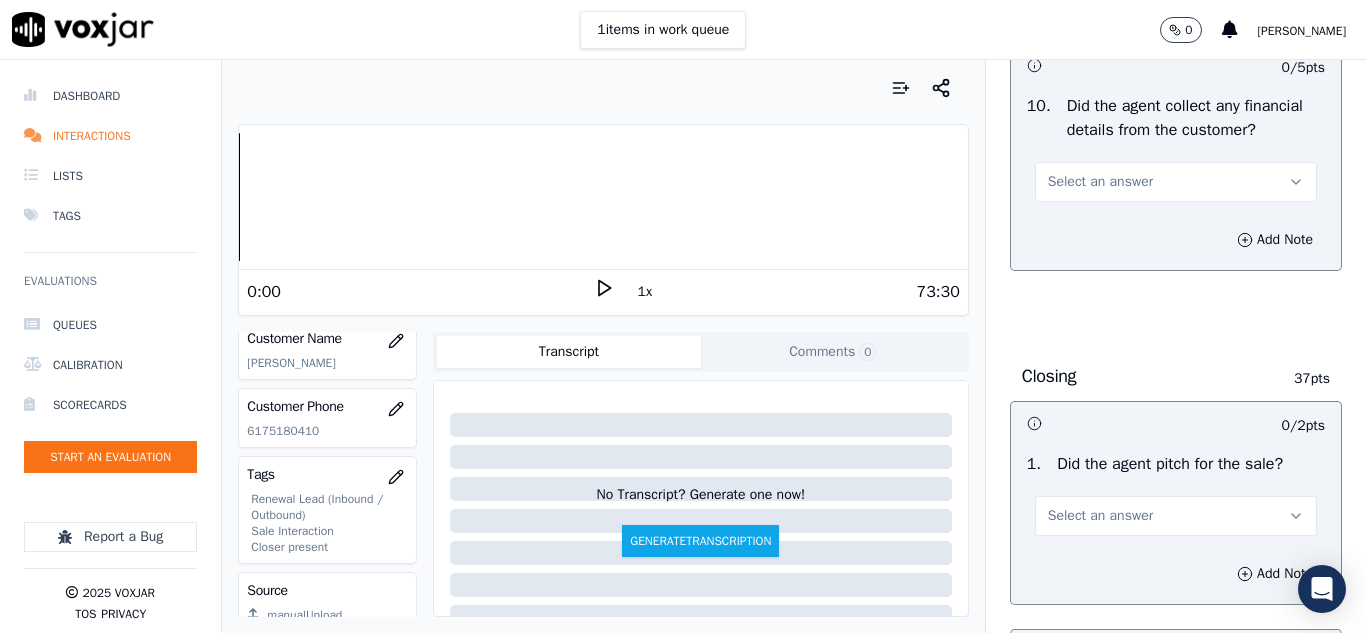 scroll, scrollTop: 3800, scrollLeft: 0, axis: vertical 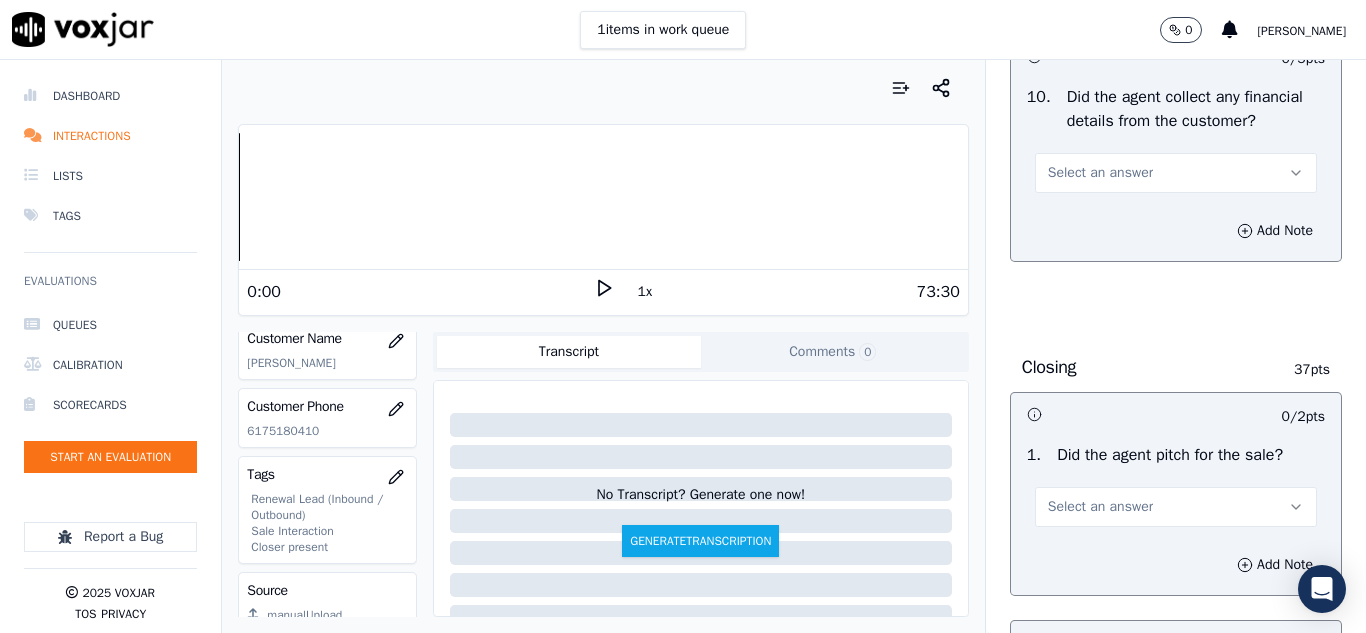 click on "Select an answer" at bounding box center (1100, 173) 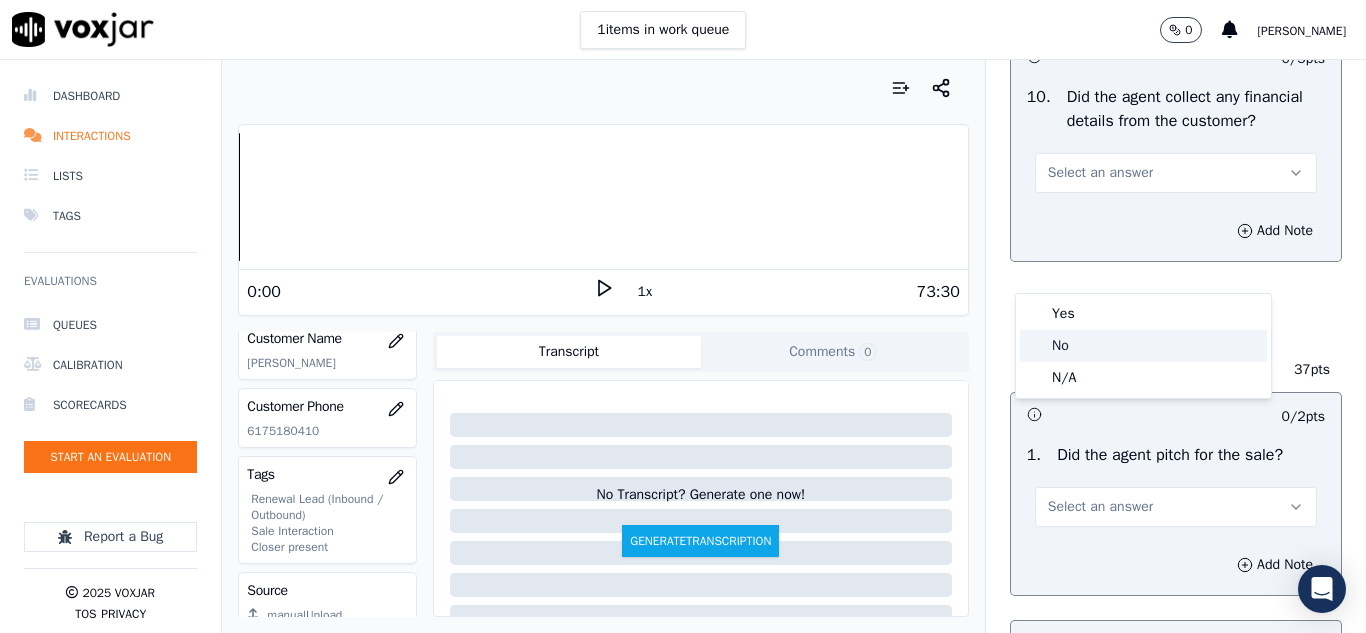 click on "No" 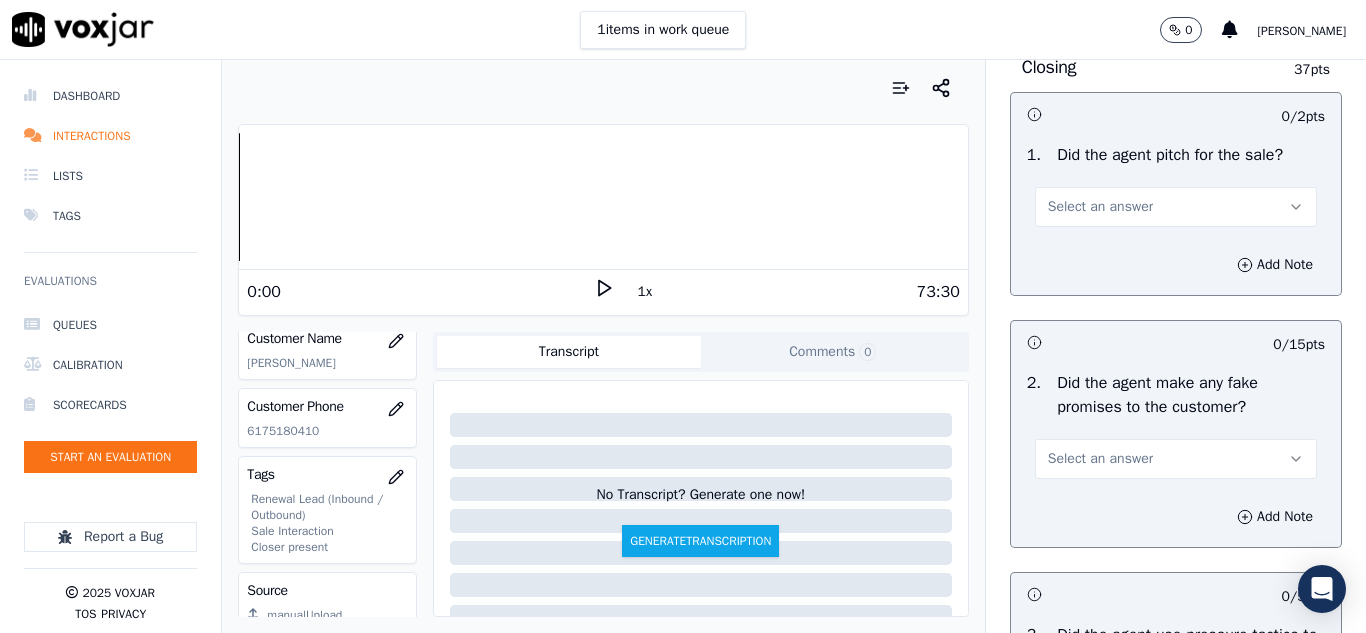 scroll, scrollTop: 4200, scrollLeft: 0, axis: vertical 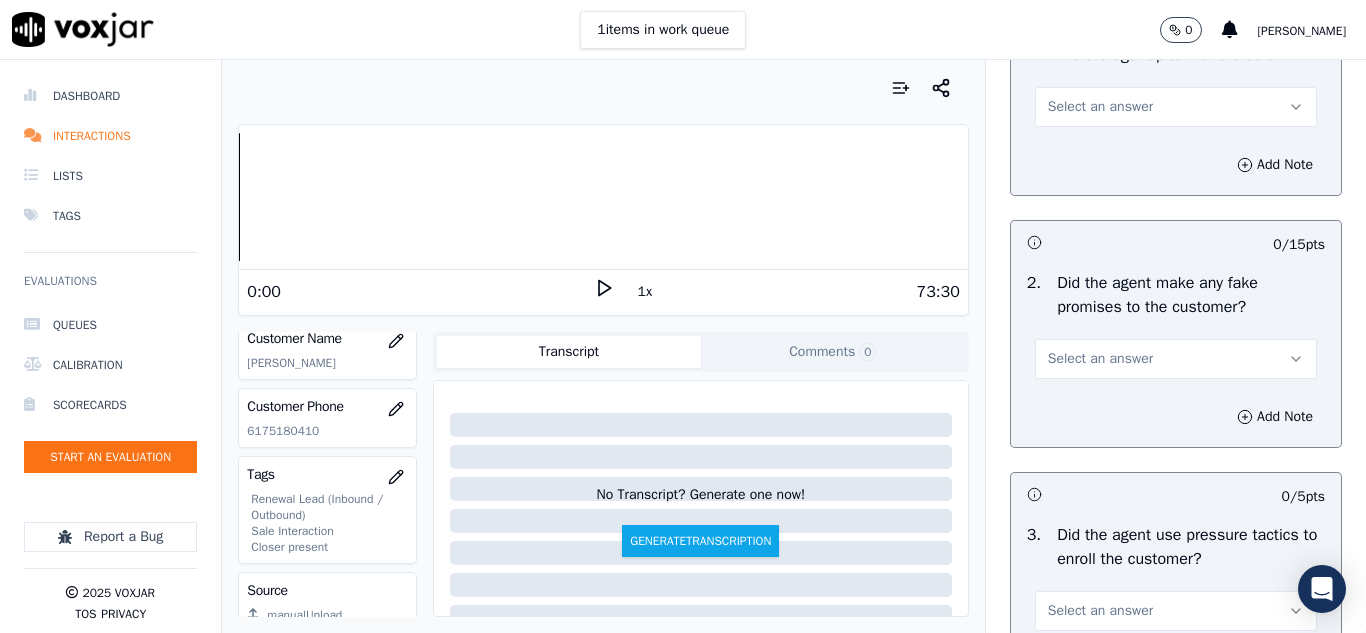 click on "Select an answer" at bounding box center (1100, 107) 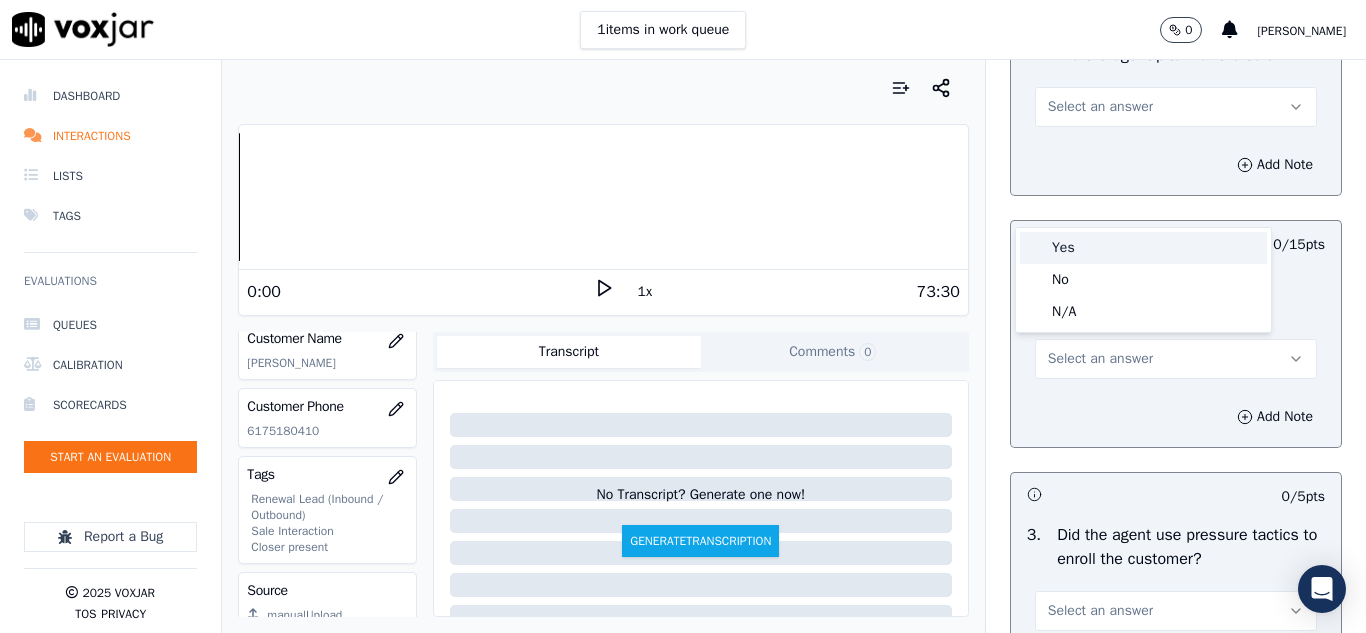 click on "Yes" at bounding box center (1143, 248) 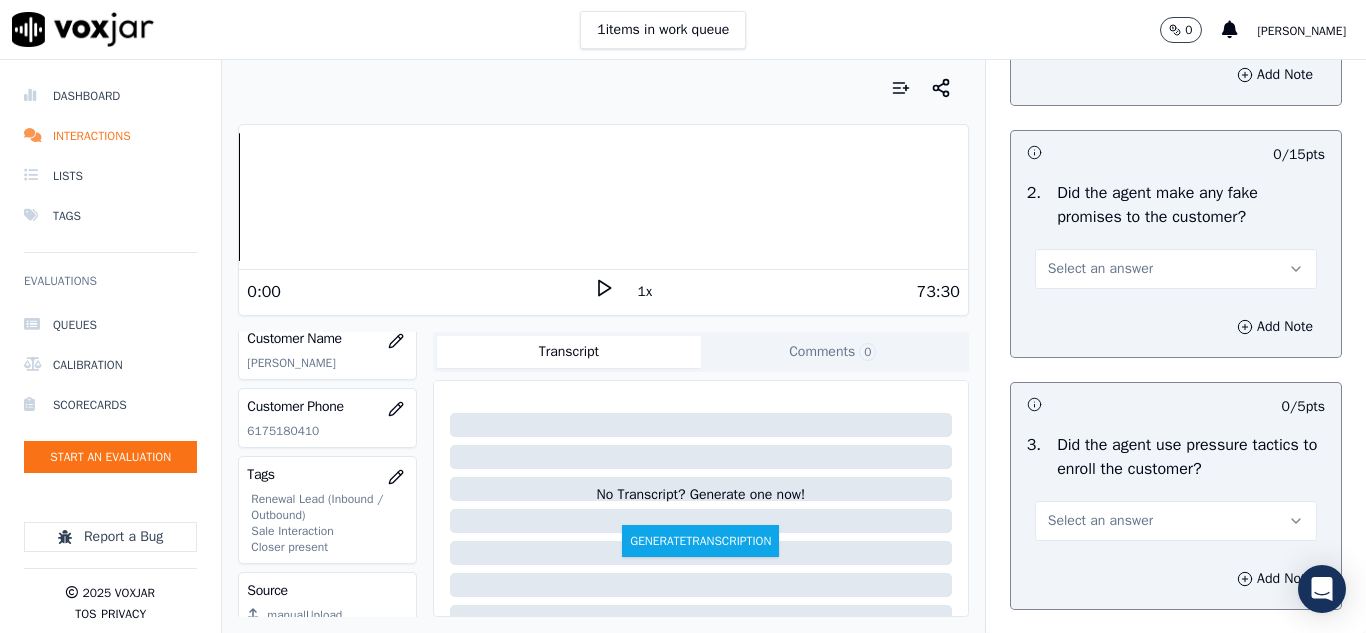 scroll, scrollTop: 4400, scrollLeft: 0, axis: vertical 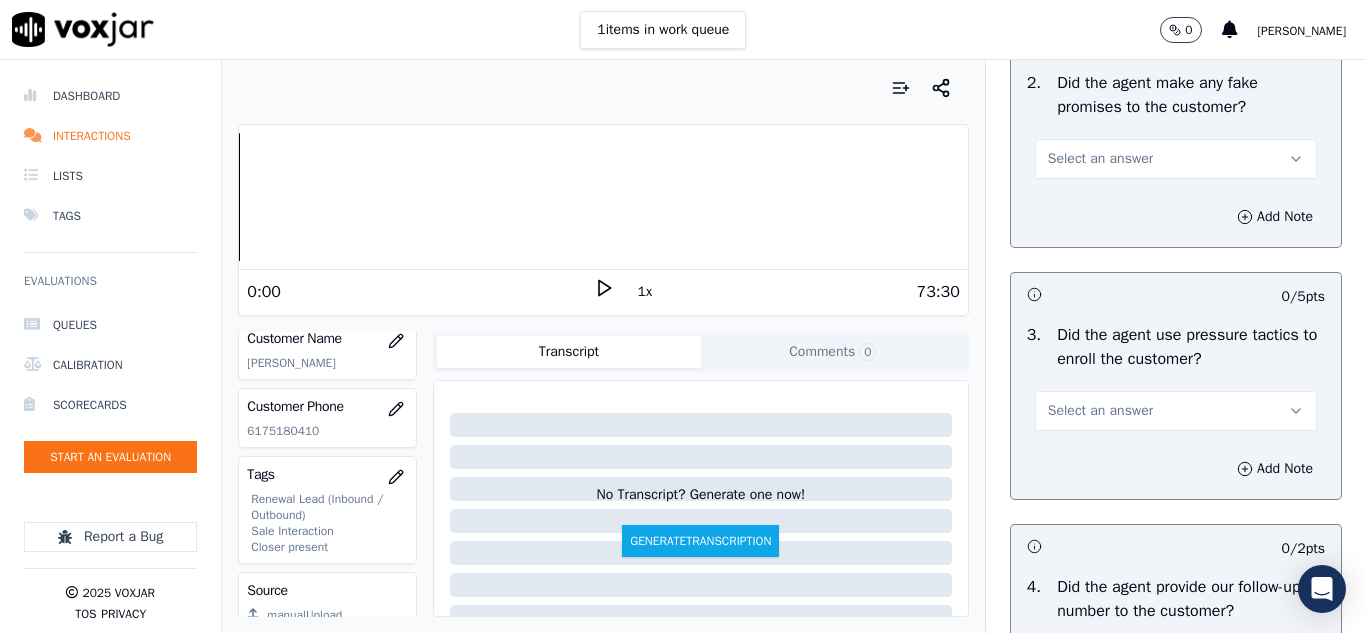 click on "Select an answer" at bounding box center [1100, 159] 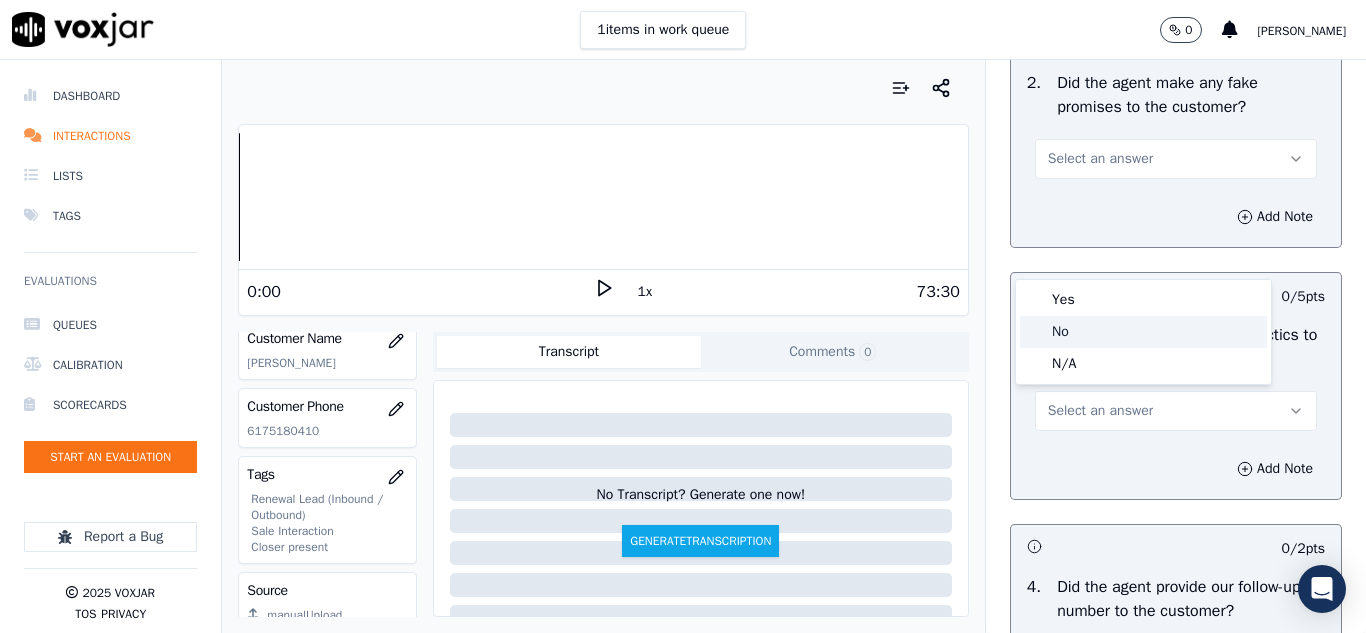 click on "No" 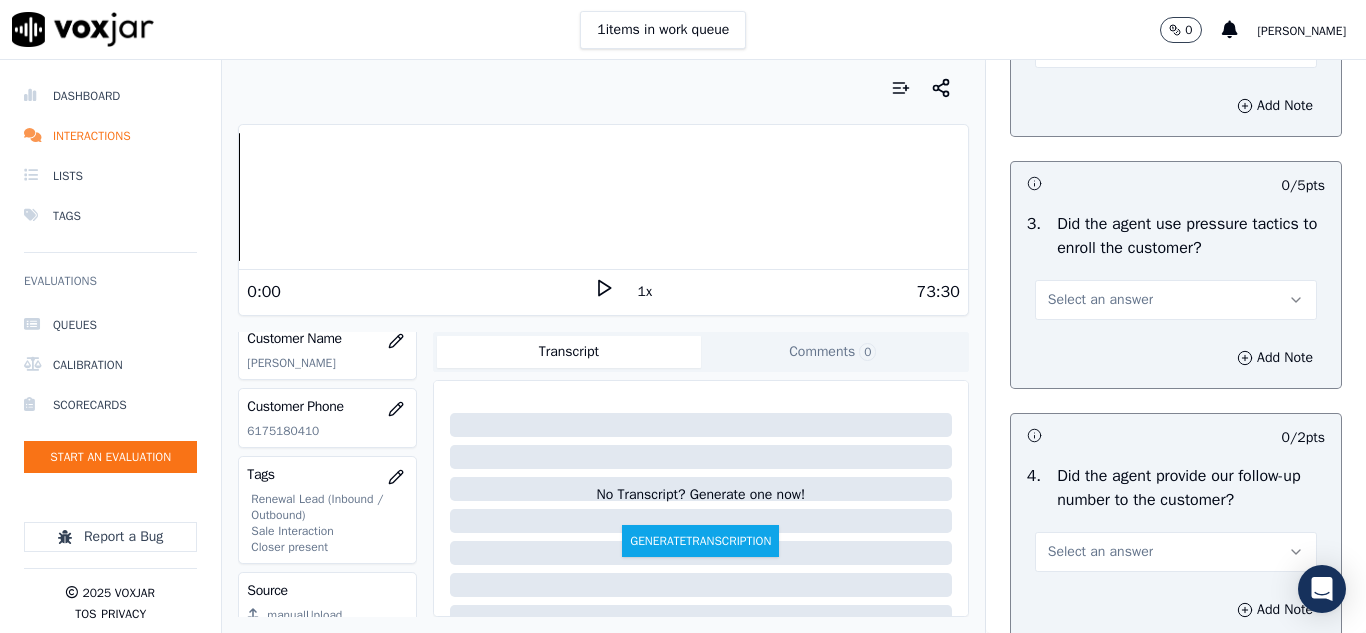 scroll, scrollTop: 4600, scrollLeft: 0, axis: vertical 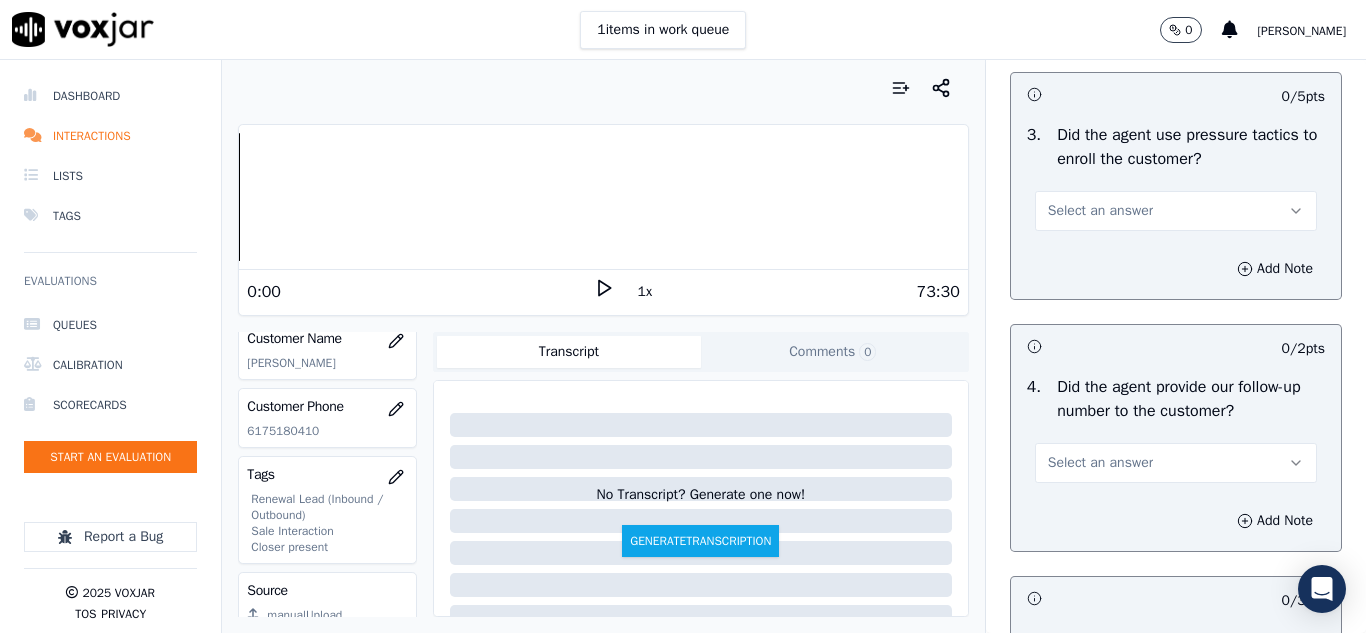 drag, startPoint x: 1063, startPoint y: 309, endPoint x: 1067, endPoint y: 324, distance: 15.524175 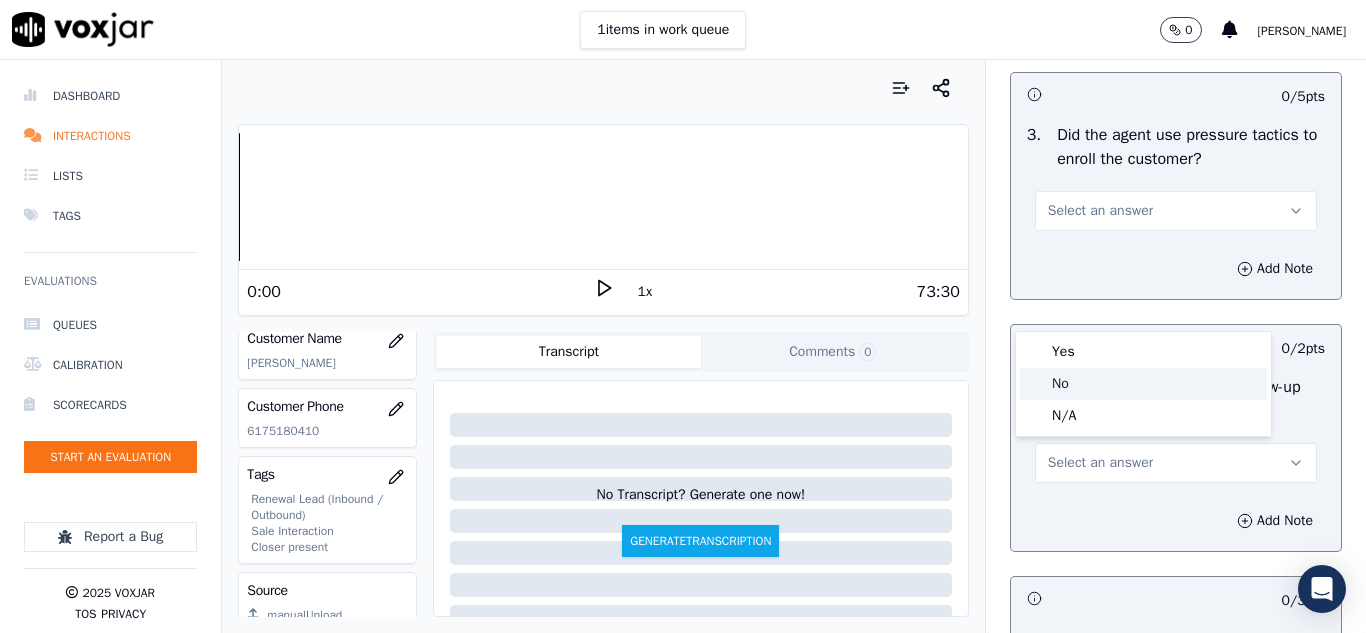 click on "No" 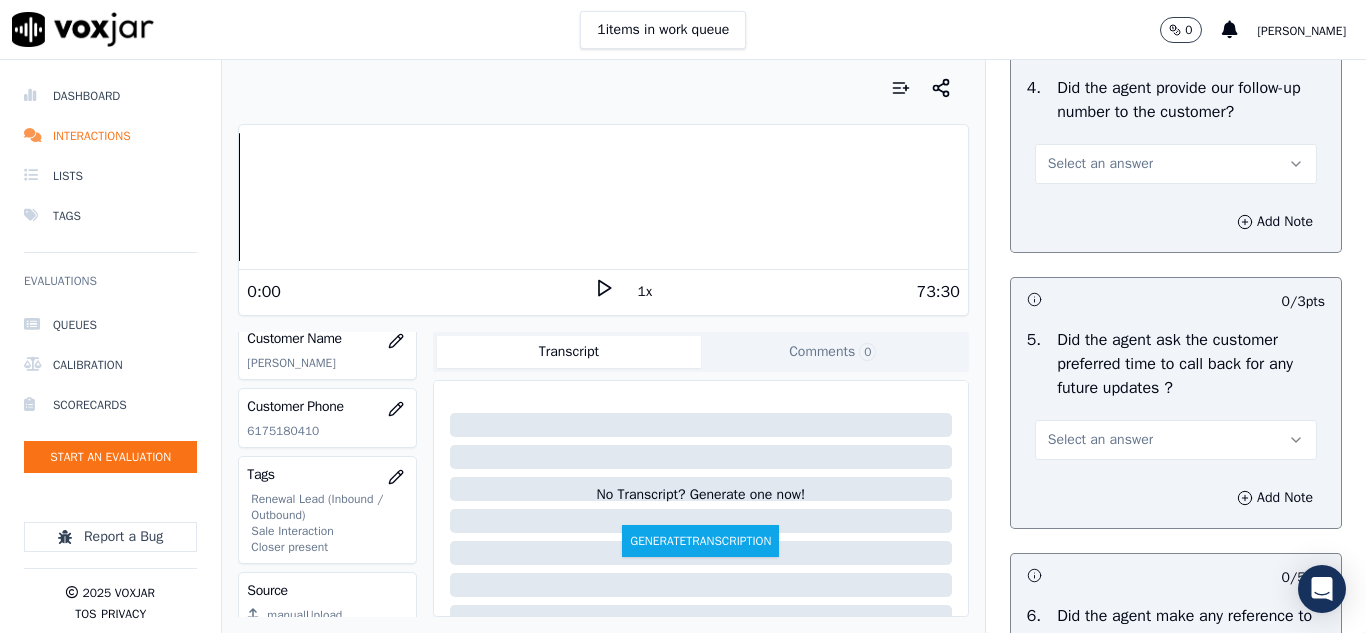 scroll, scrollTop: 4900, scrollLeft: 0, axis: vertical 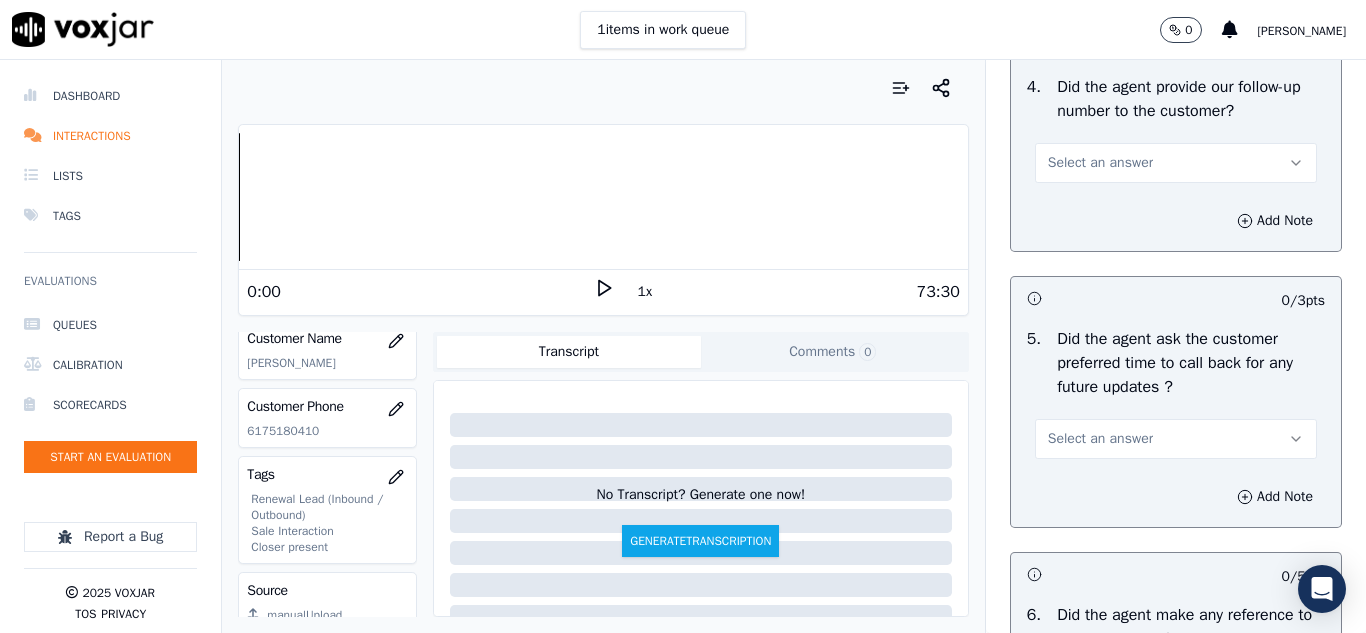 click on "Select an answer" at bounding box center [1100, 163] 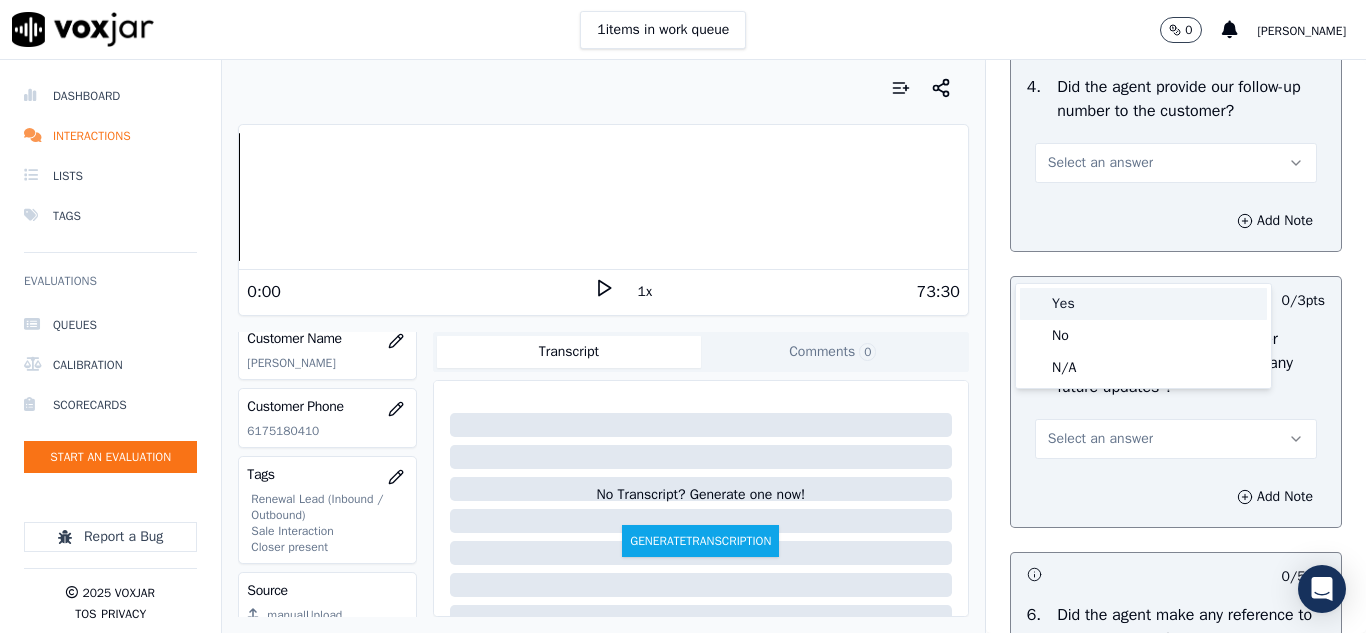 click on "Yes" at bounding box center (1143, 304) 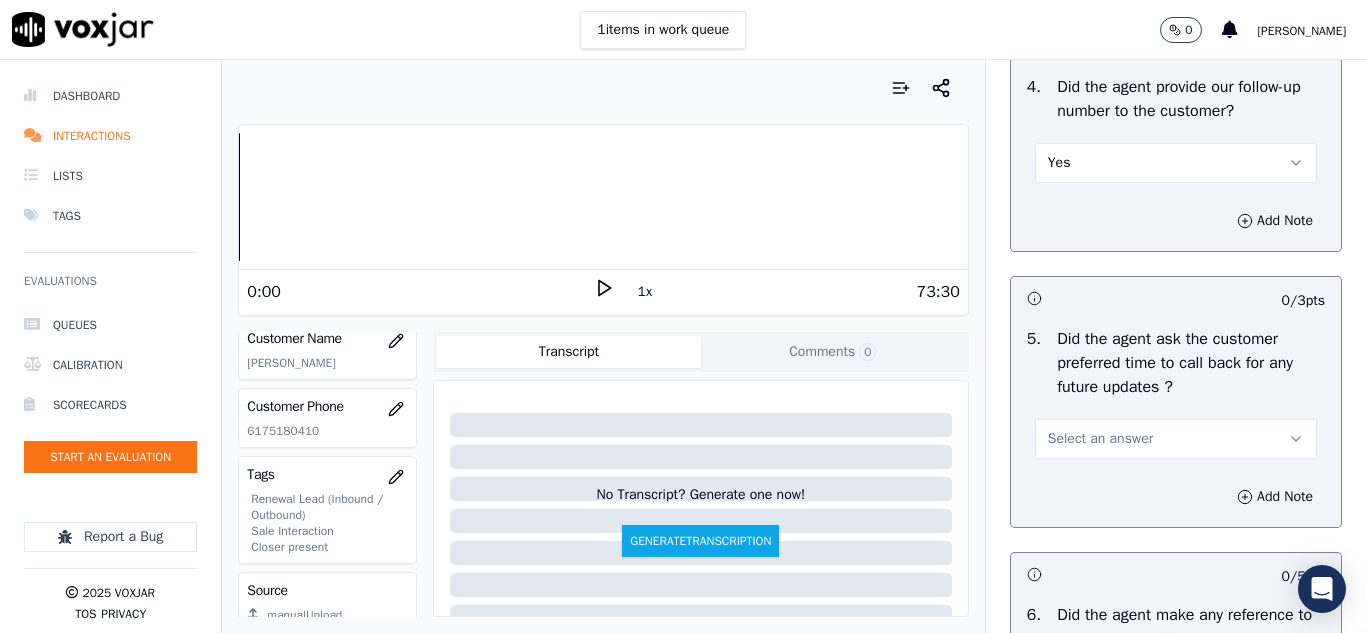 scroll, scrollTop: 5100, scrollLeft: 0, axis: vertical 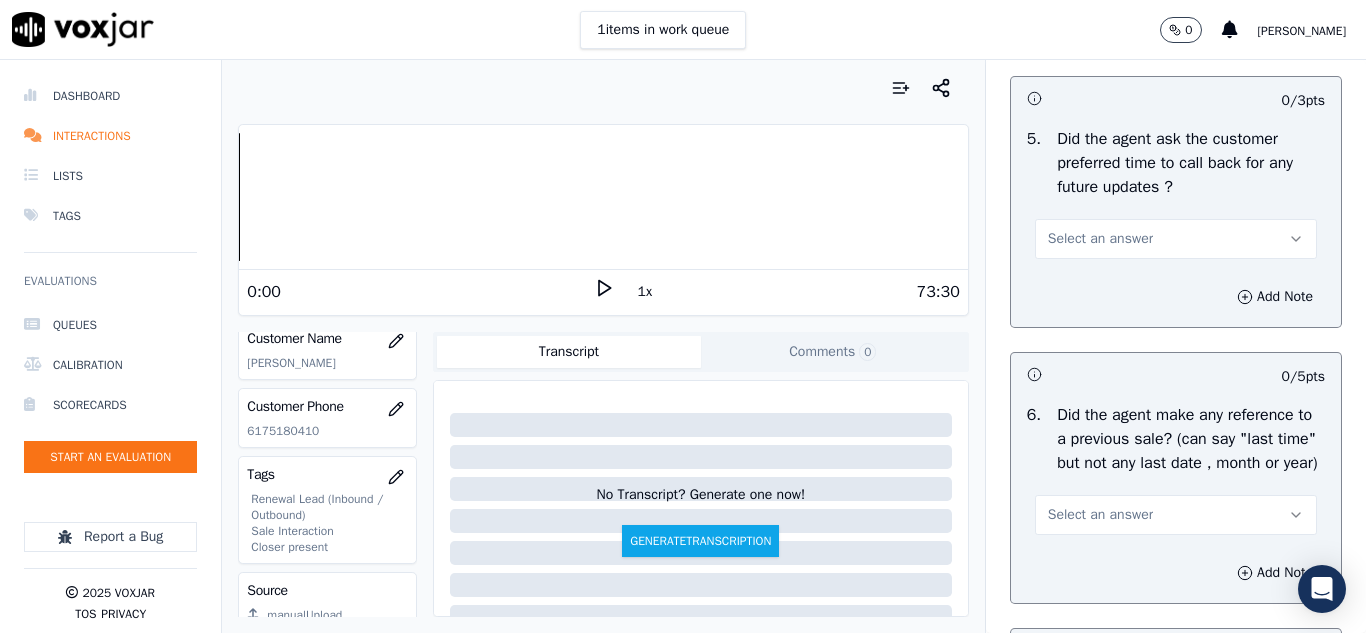 click on "Select an answer" at bounding box center (1100, 239) 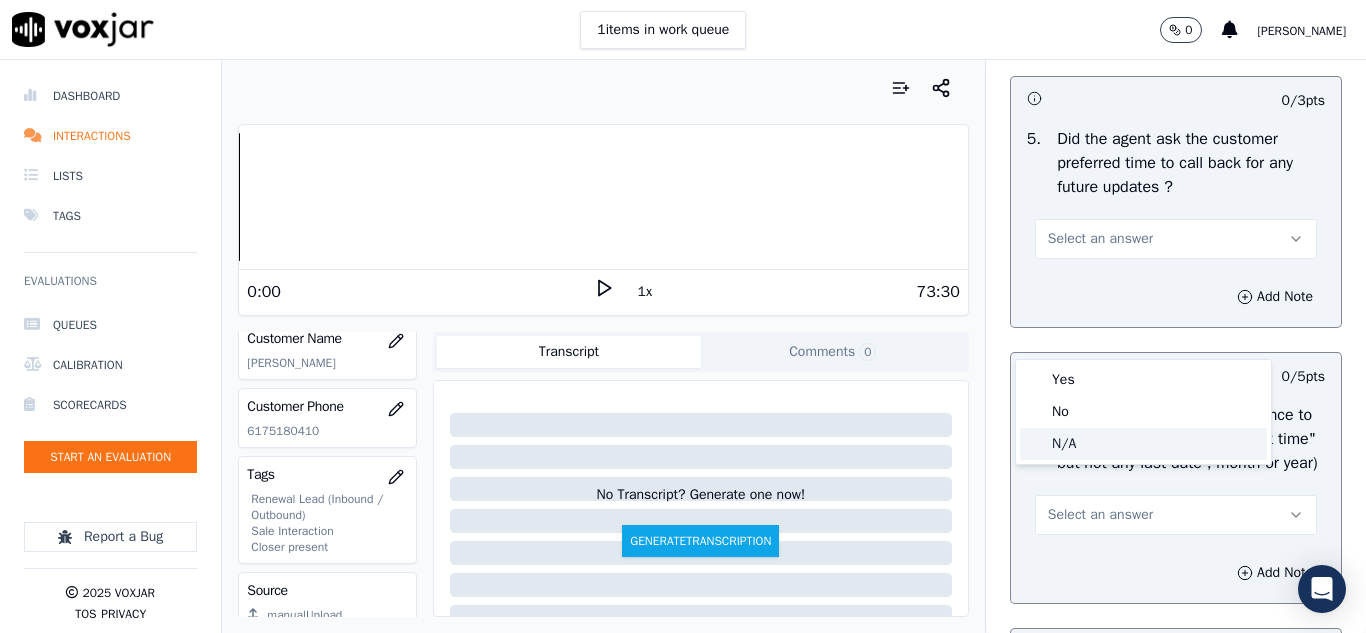 click on "N/A" 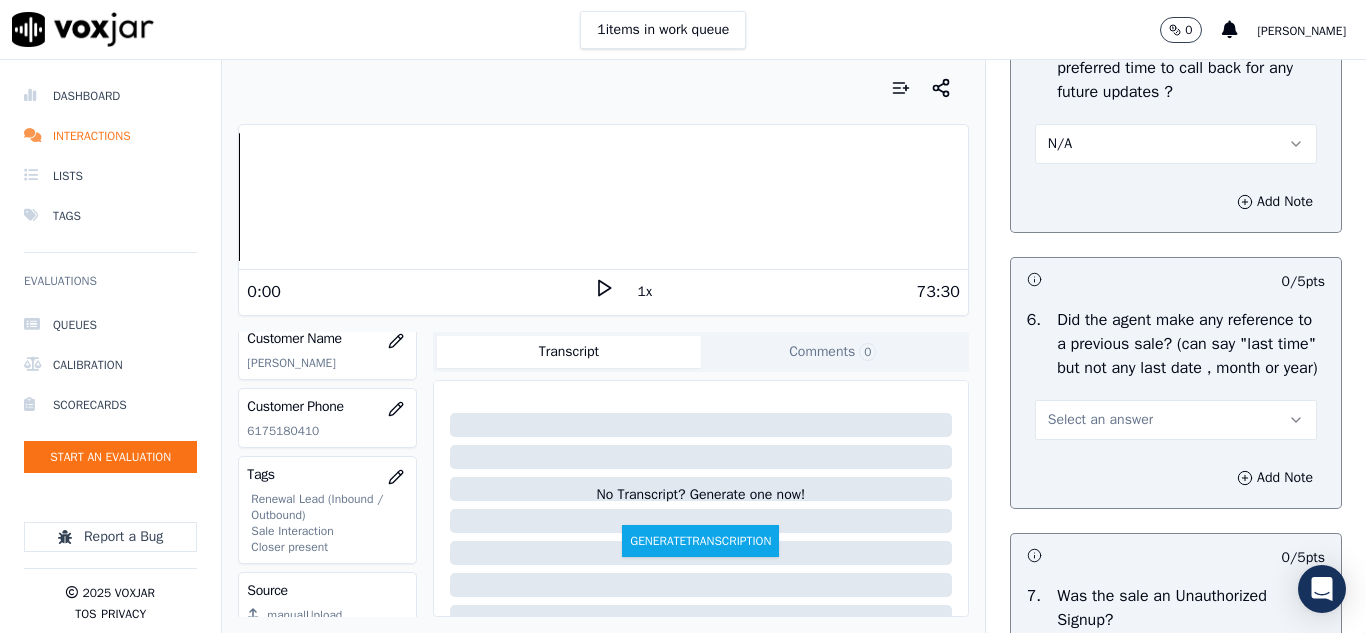 scroll, scrollTop: 5500, scrollLeft: 0, axis: vertical 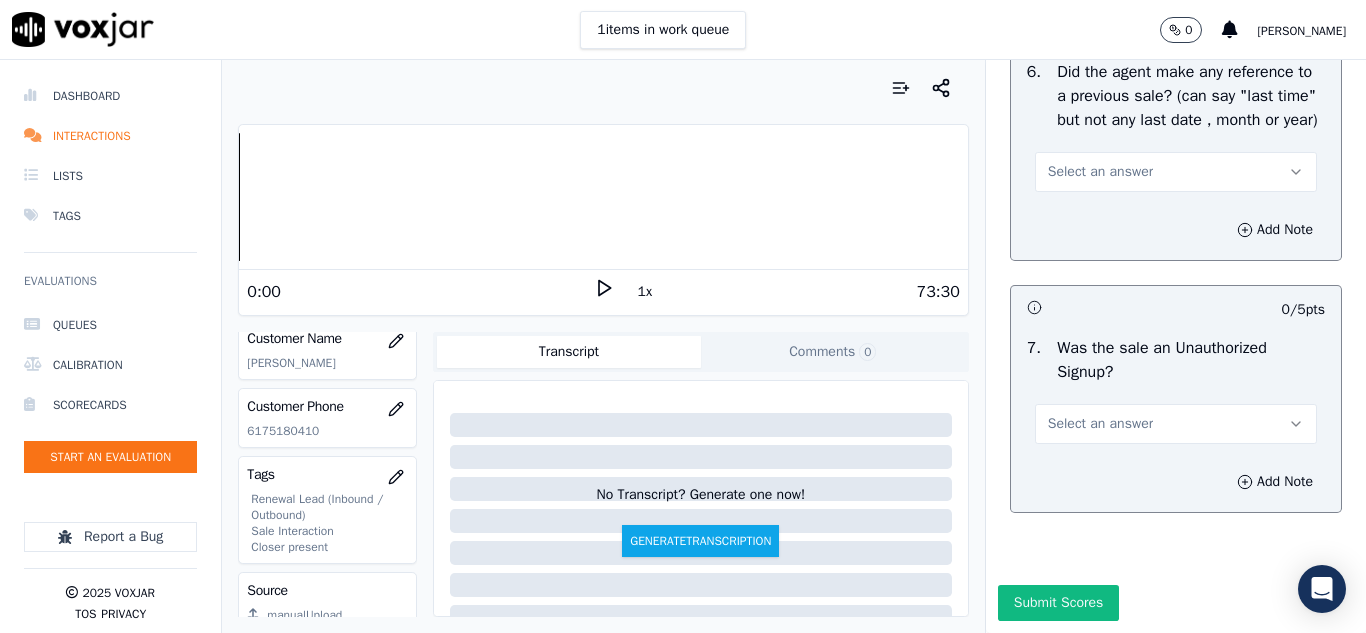 click on "Select an answer" at bounding box center (1100, 172) 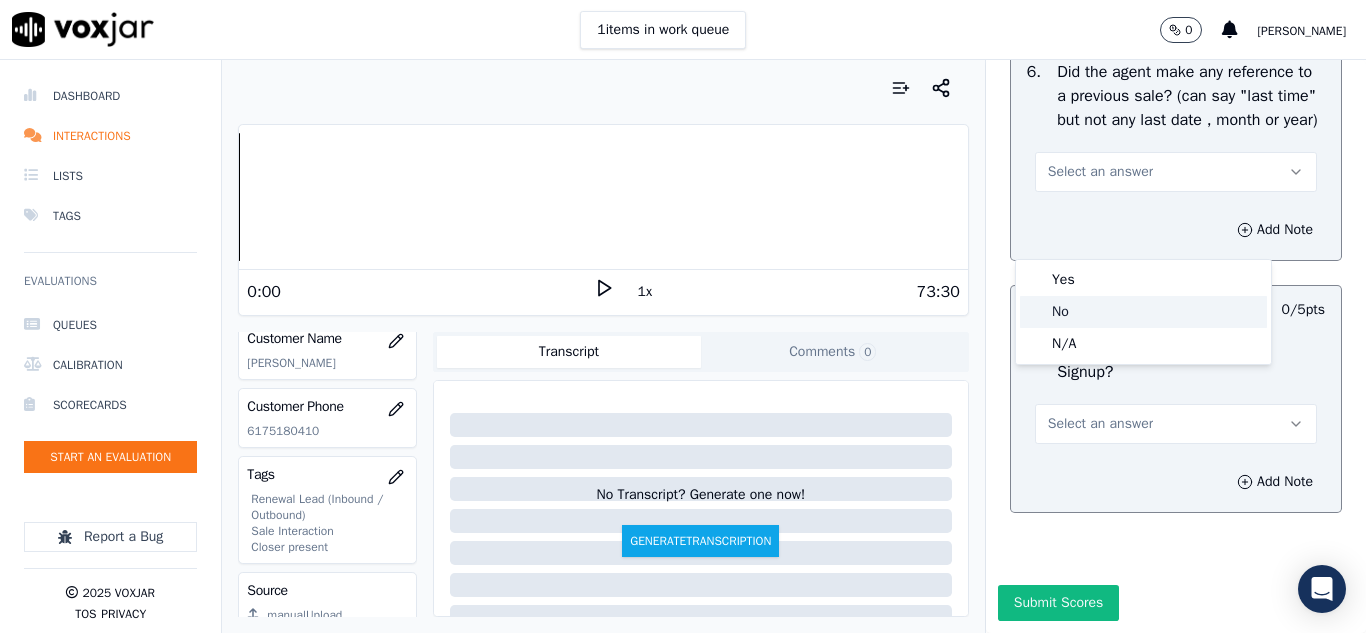 click on "No" 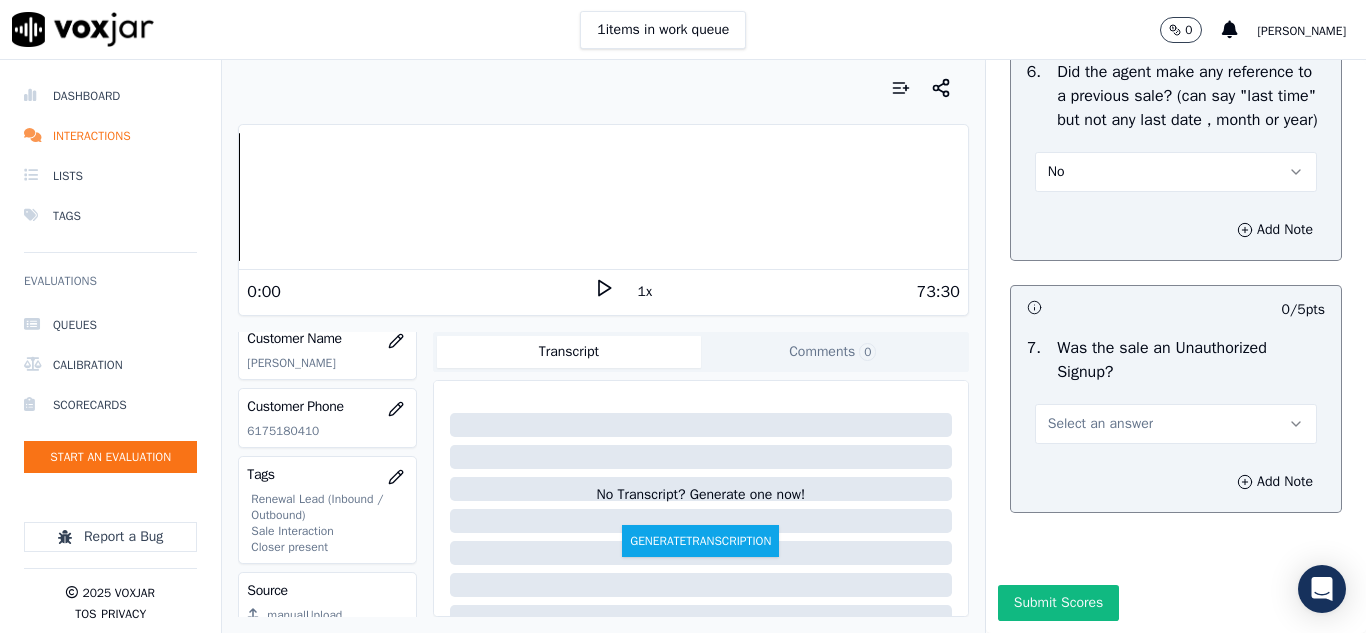 scroll, scrollTop: 5608, scrollLeft: 0, axis: vertical 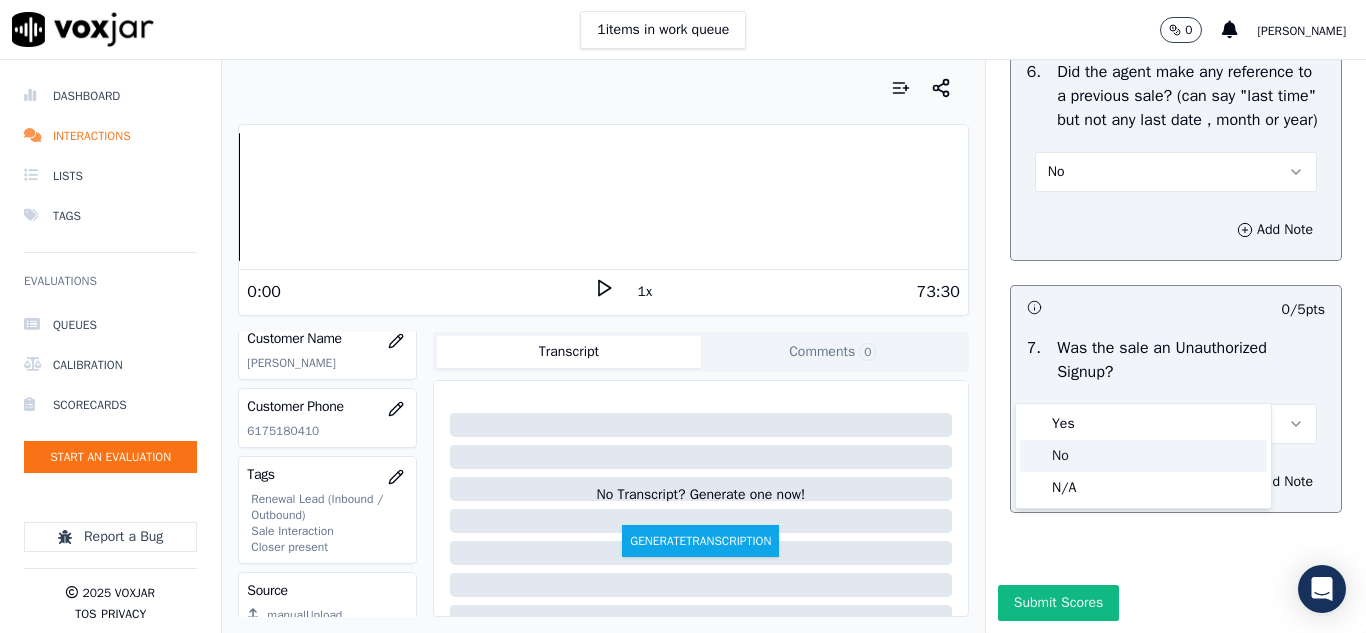 click on "No" 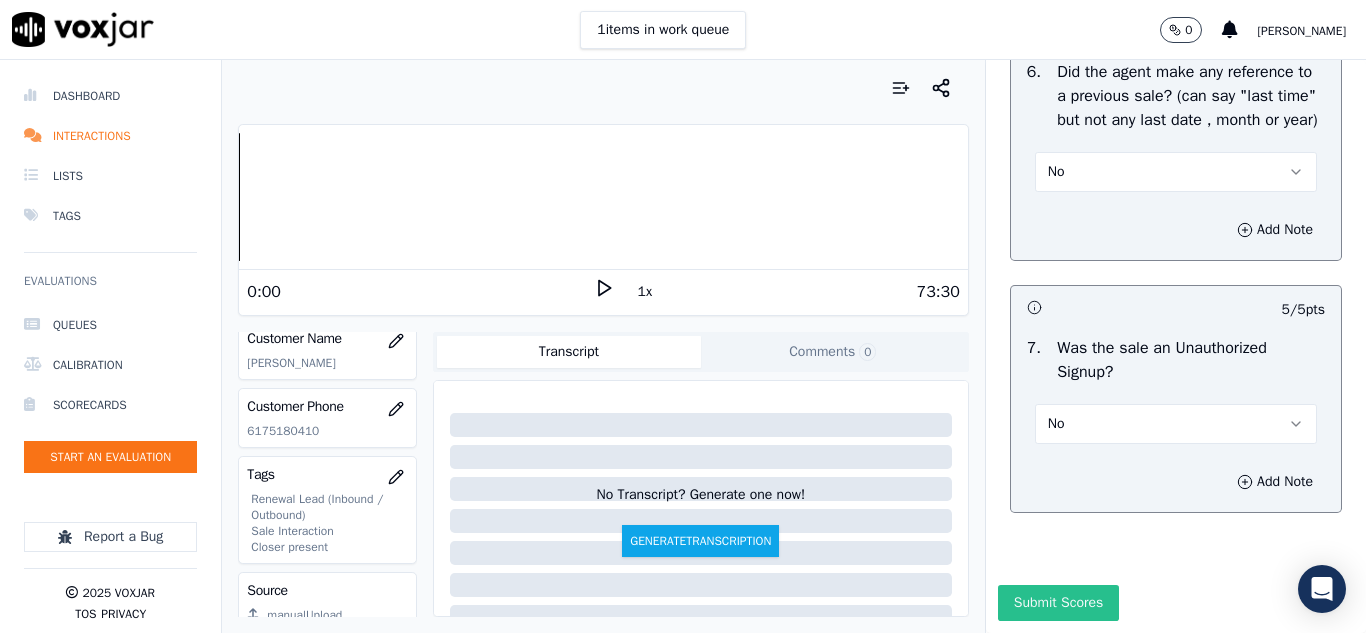 click on "Submit Scores" at bounding box center [1058, 603] 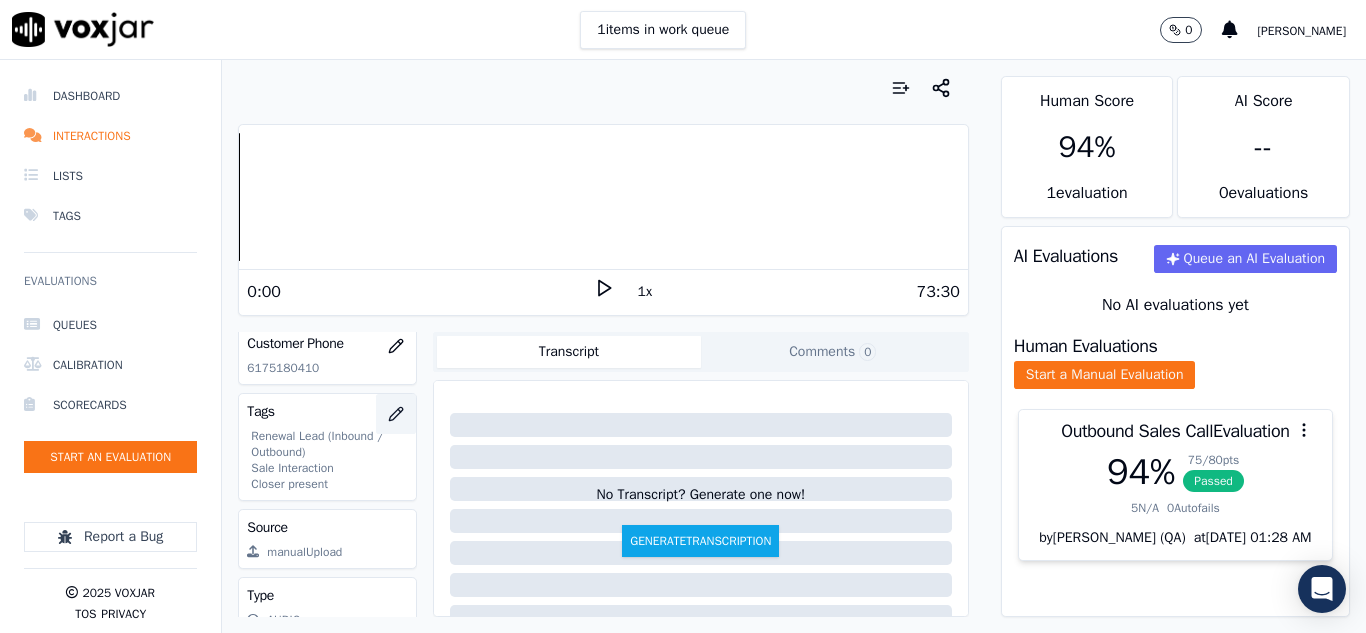 scroll, scrollTop: 428, scrollLeft: 0, axis: vertical 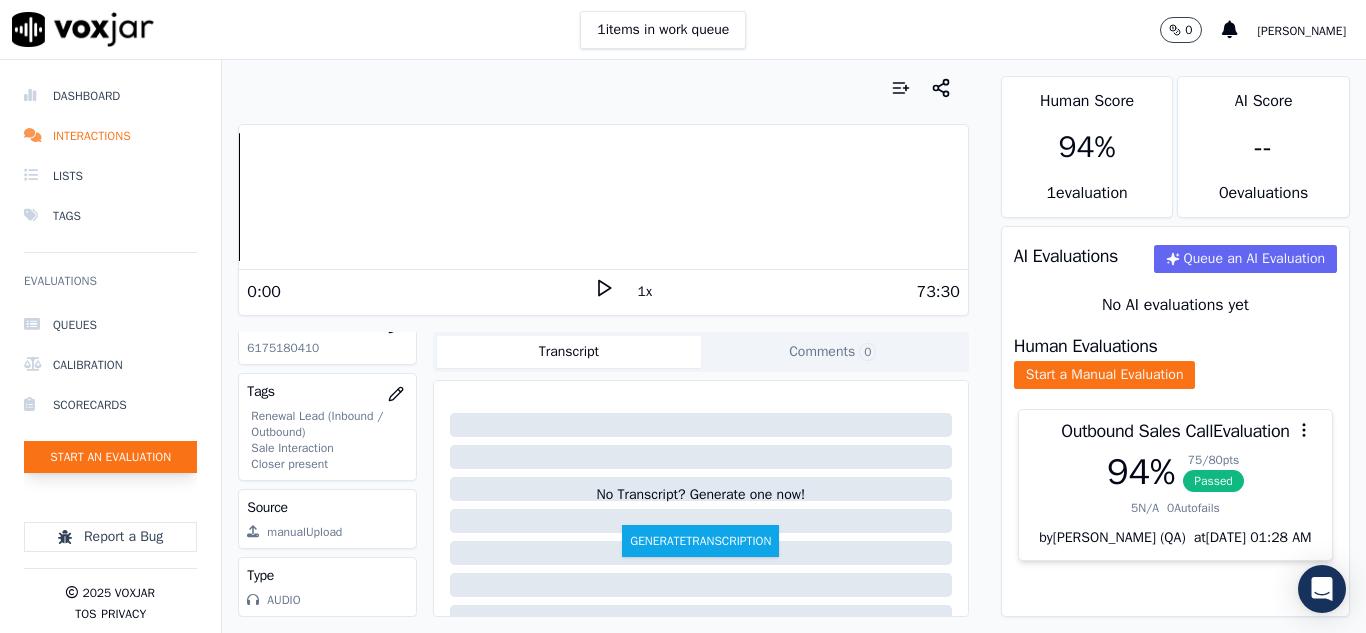 click on "Start an Evaluation" 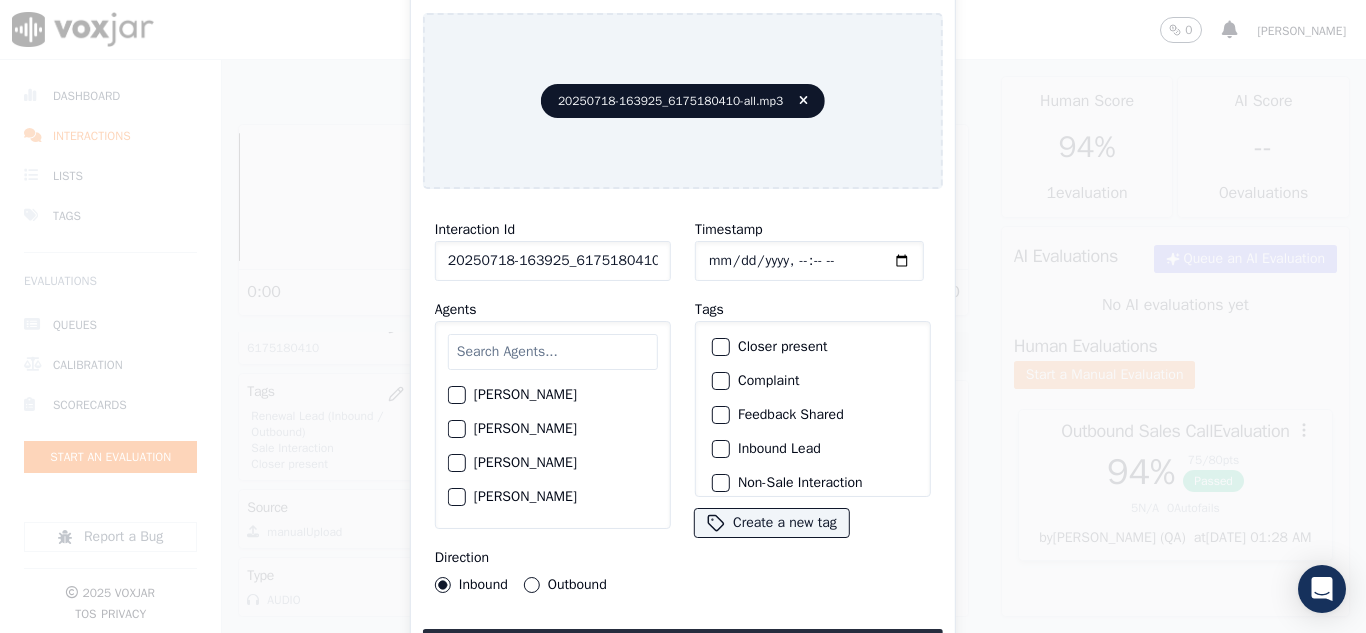 scroll, scrollTop: 0, scrollLeft: 40, axis: horizontal 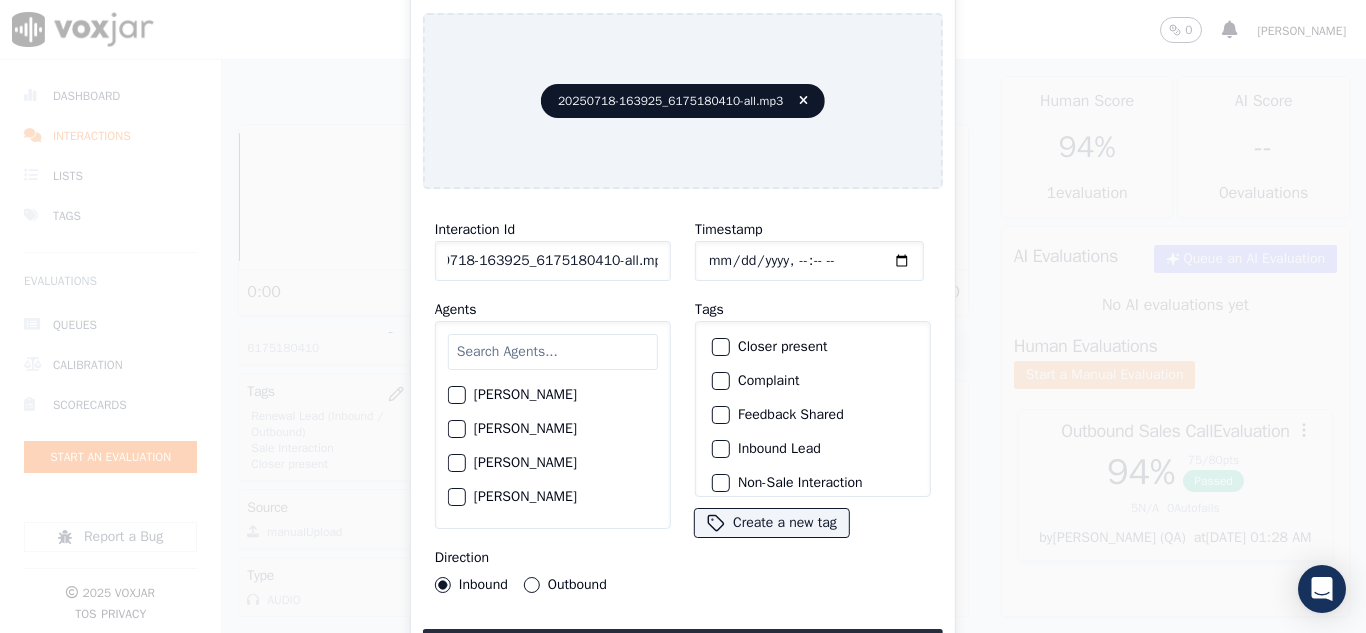 drag, startPoint x: 640, startPoint y: 249, endPoint x: 763, endPoint y: 264, distance: 123.911255 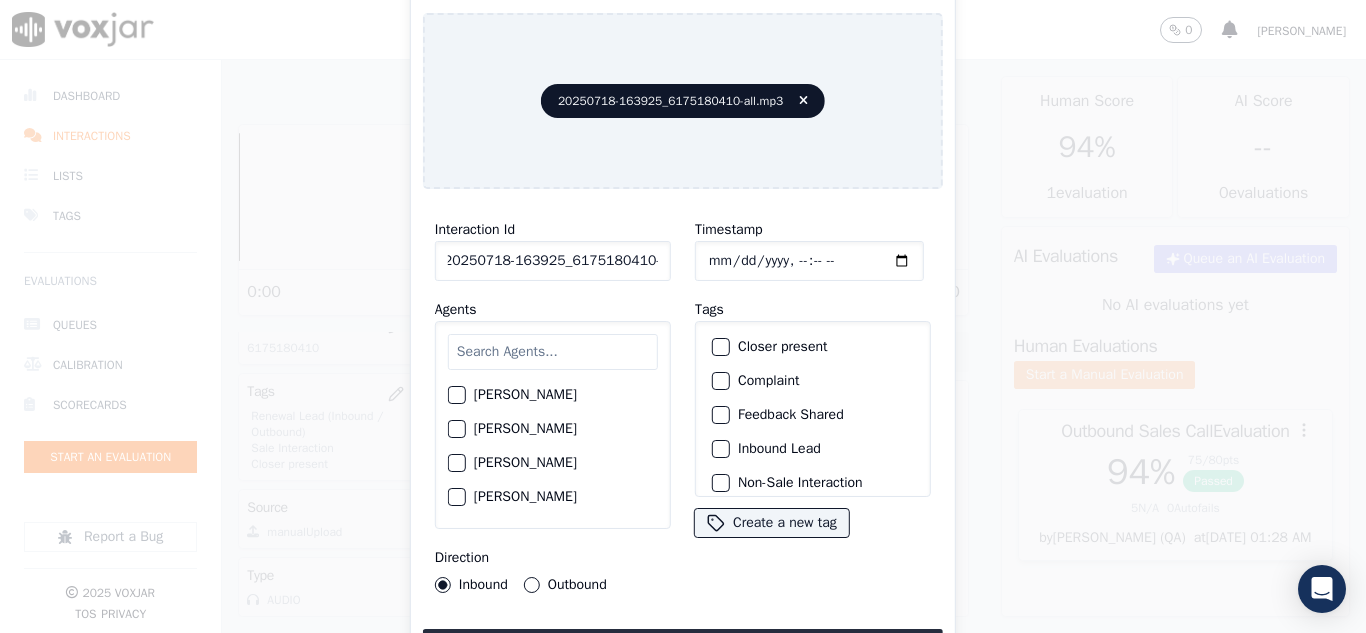 scroll, scrollTop: 0, scrollLeft: 11, axis: horizontal 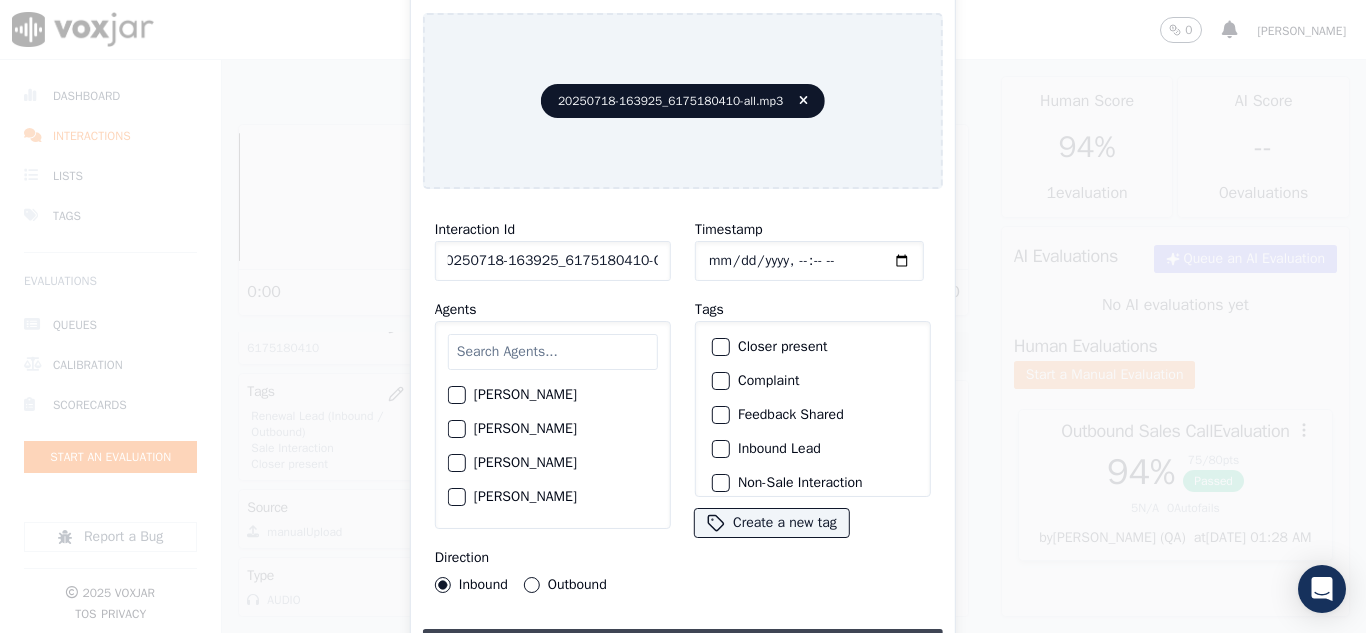 type on "20250718-163925_6175180410-C2" 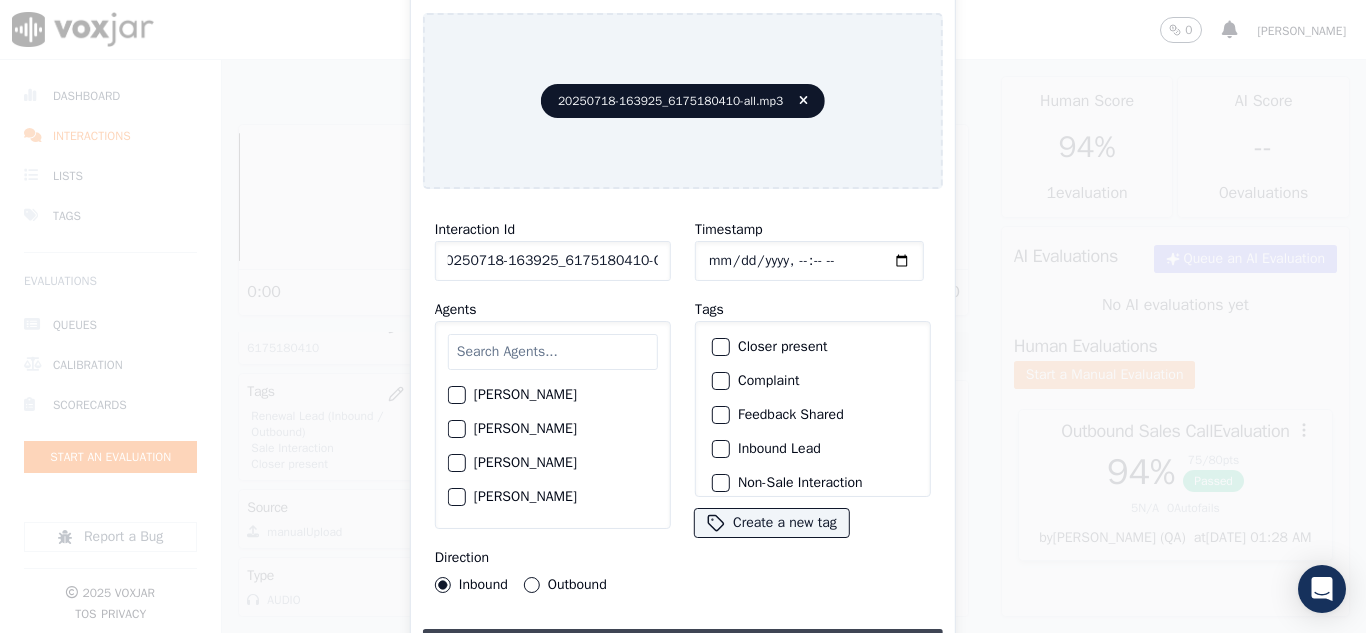 scroll, scrollTop: 0, scrollLeft: 0, axis: both 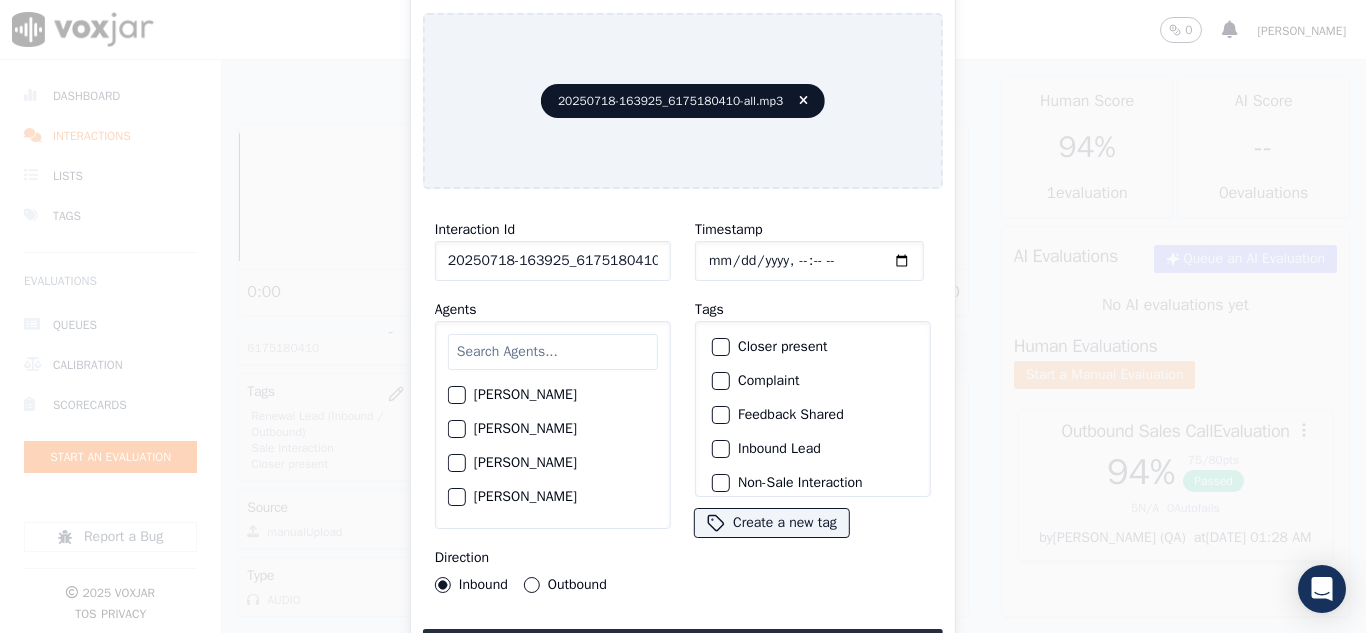 click on "Timestamp" 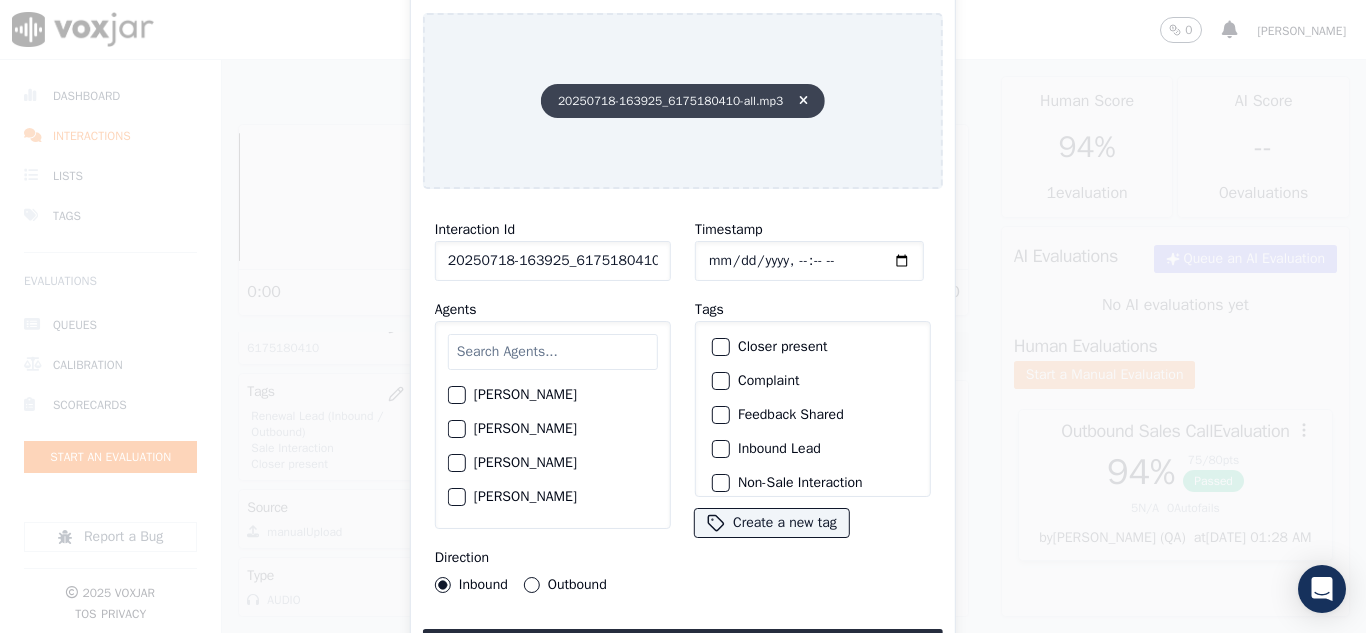 click at bounding box center (803, 101) 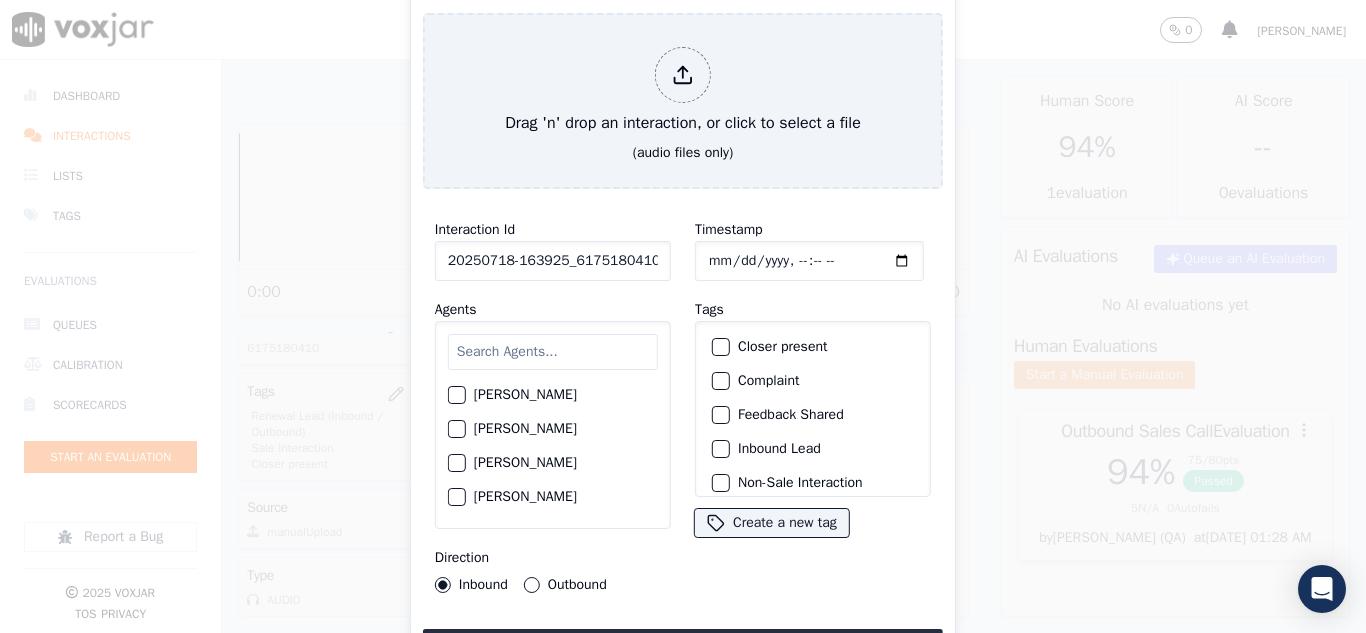 click on "20250718-163925_6175180410-C2" 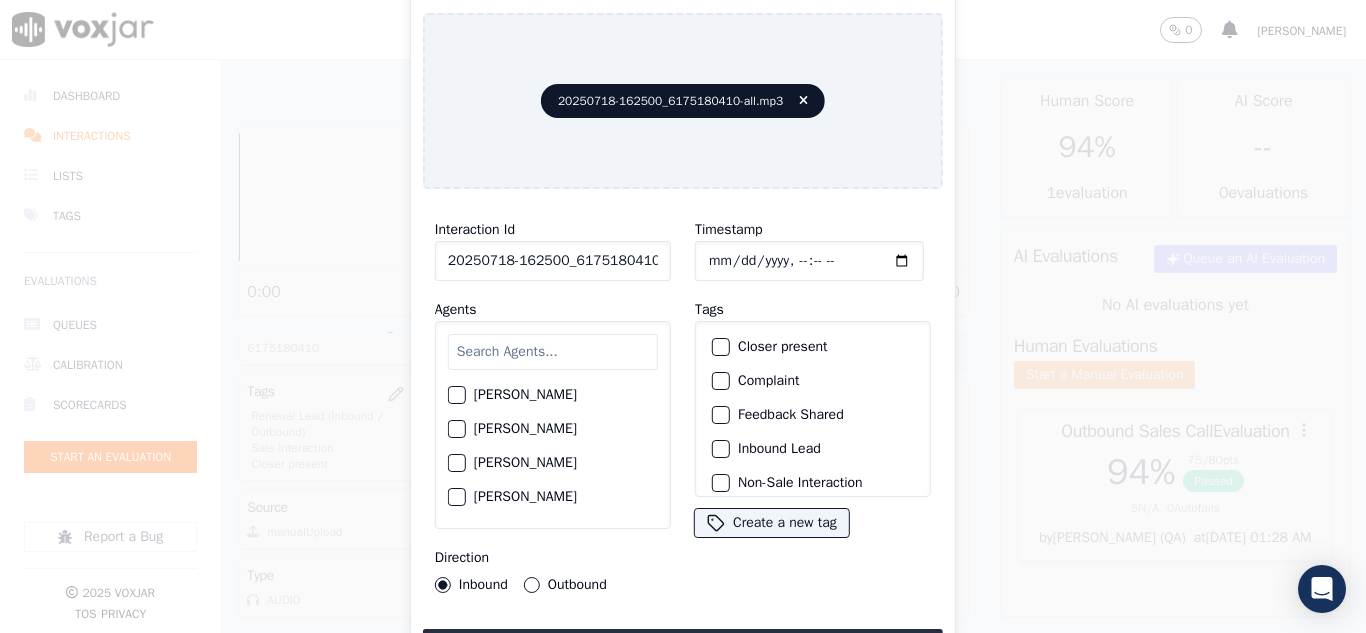 scroll, scrollTop: 0, scrollLeft: 40, axis: horizontal 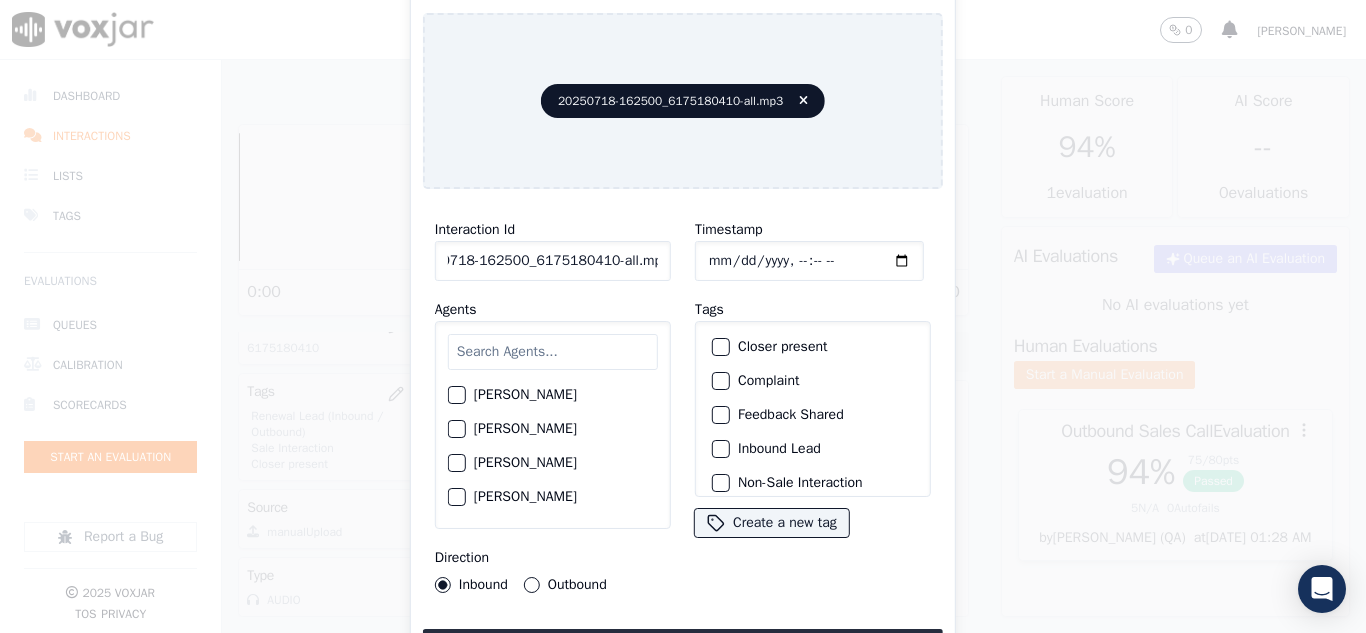 drag, startPoint x: 642, startPoint y: 248, endPoint x: 778, endPoint y: 256, distance: 136.23509 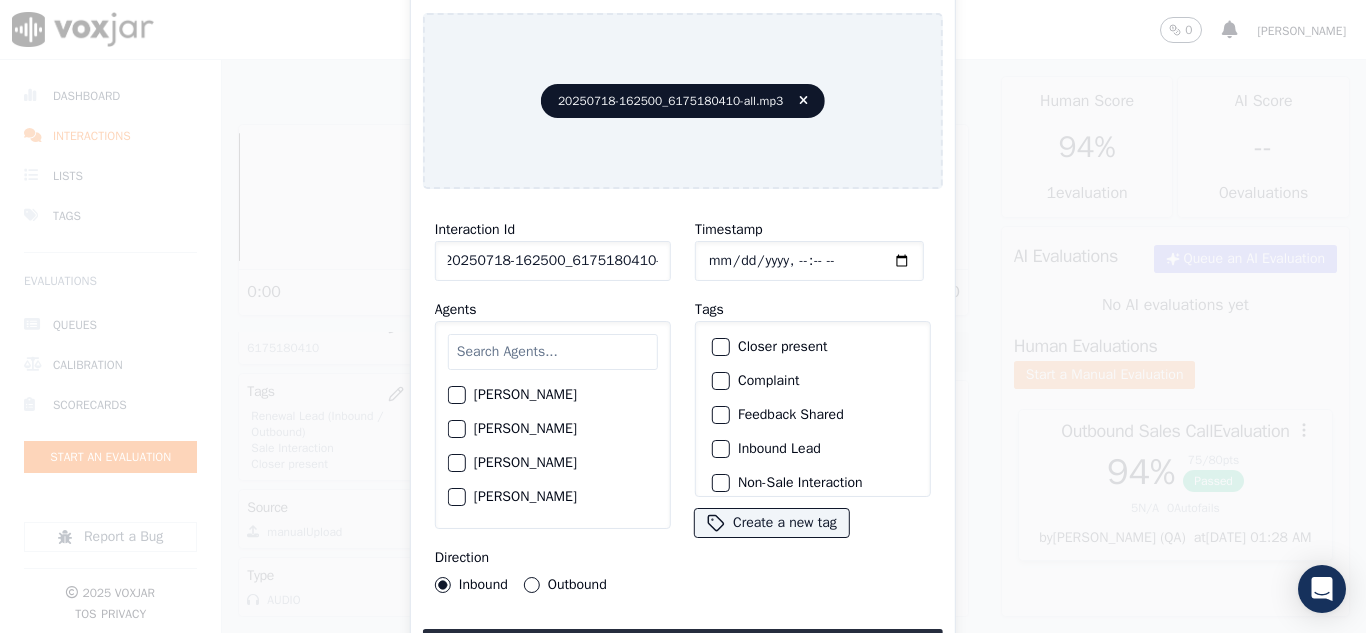 scroll, scrollTop: 0, scrollLeft: 11, axis: horizontal 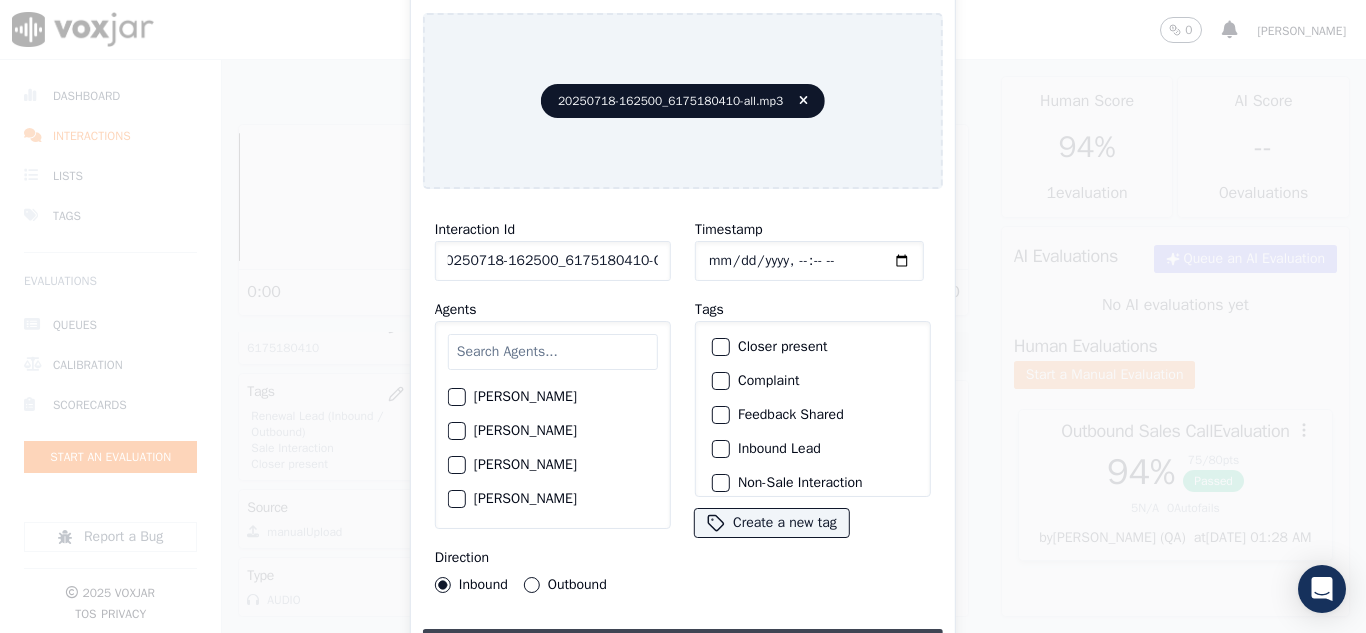 type on "20250718-162500_6175180410-C2" 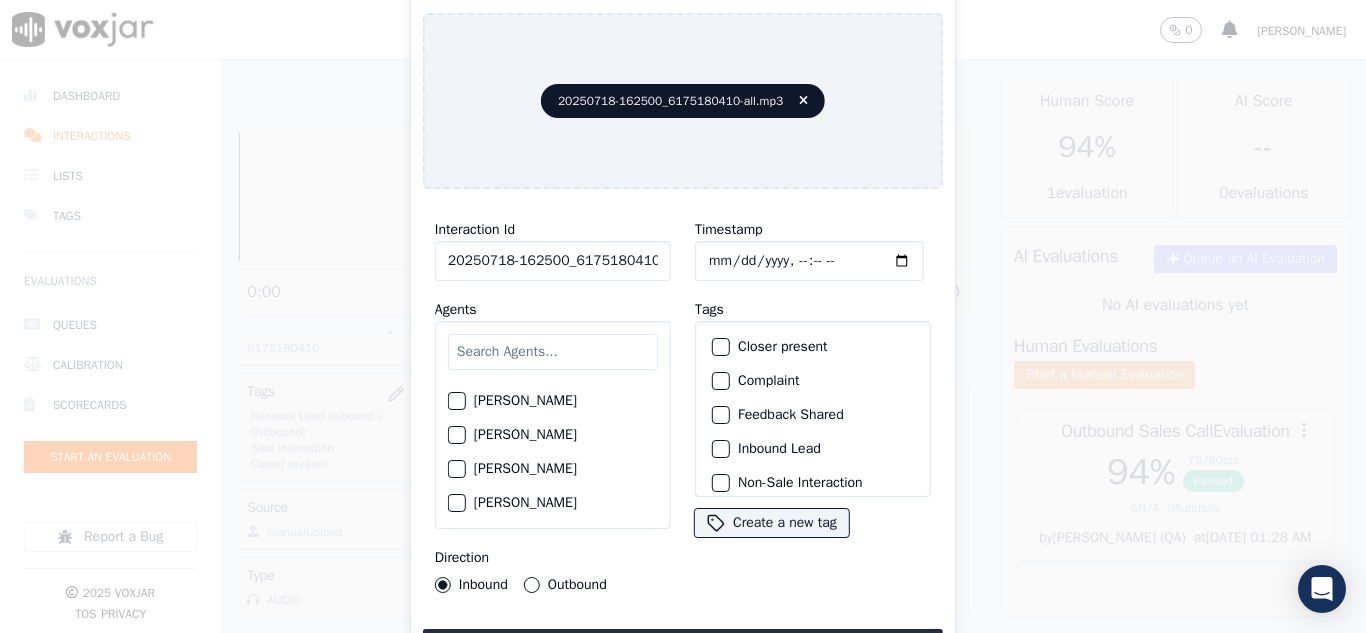 scroll, scrollTop: 1600, scrollLeft: 0, axis: vertical 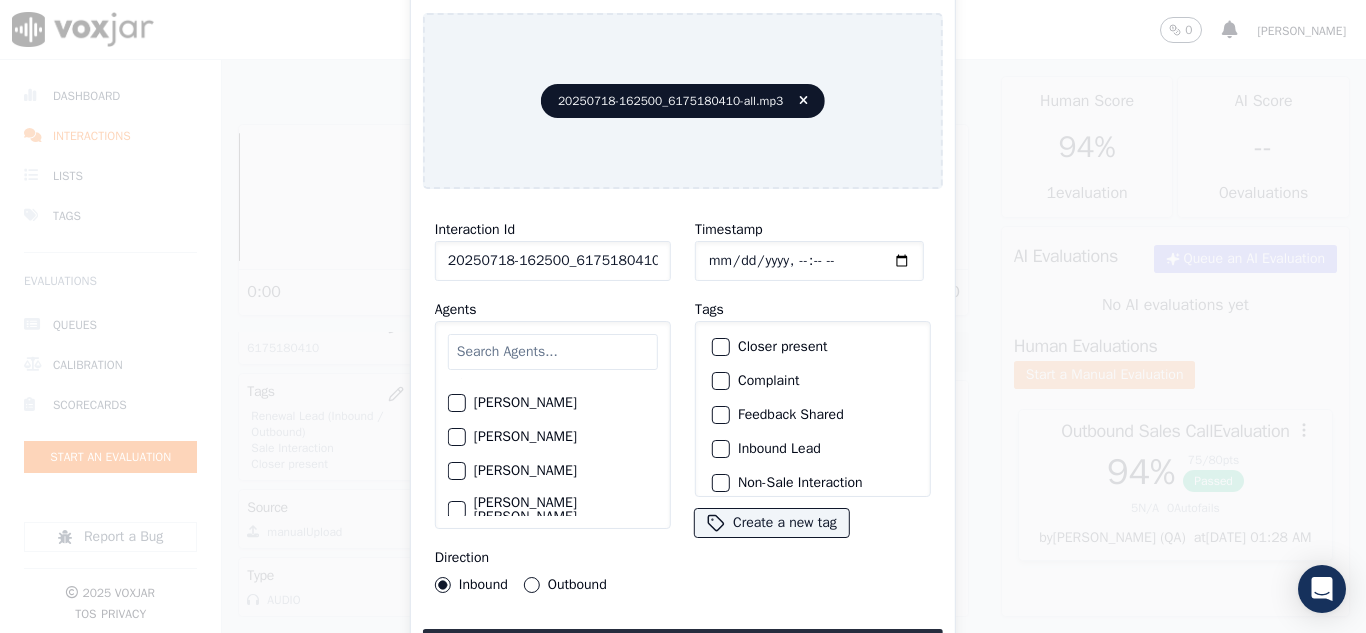 click on "[PERSON_NAME]" 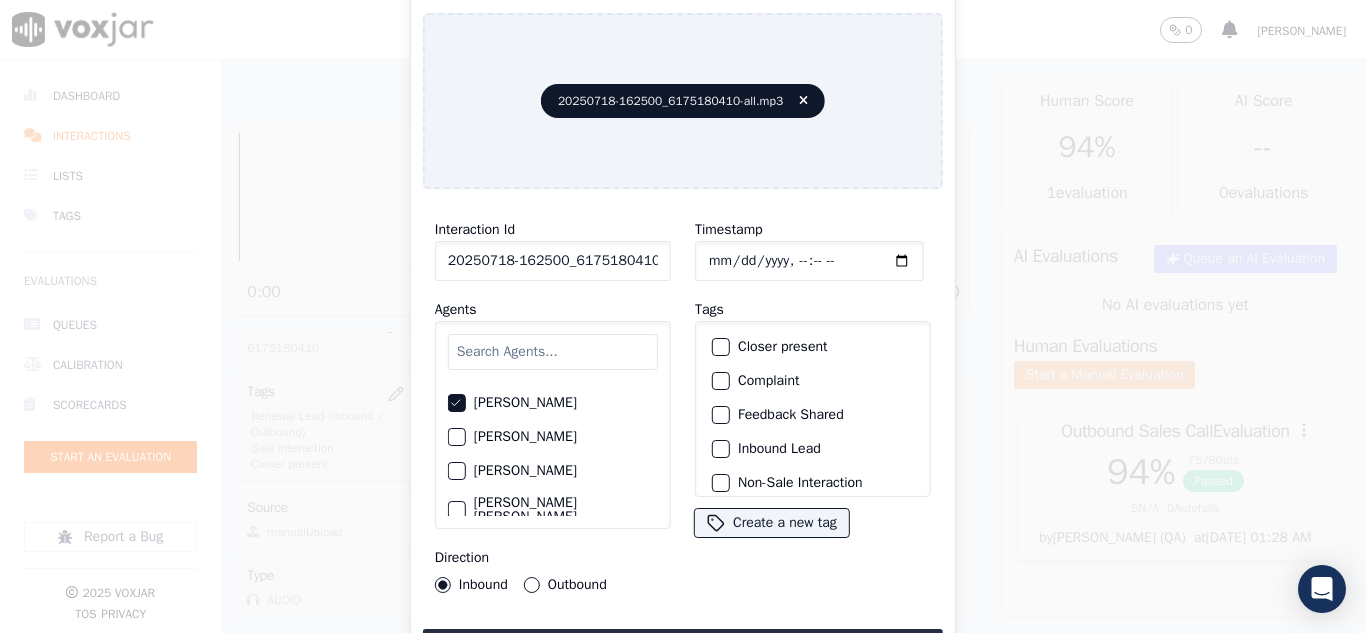 click on "Outbound" at bounding box center [532, 585] 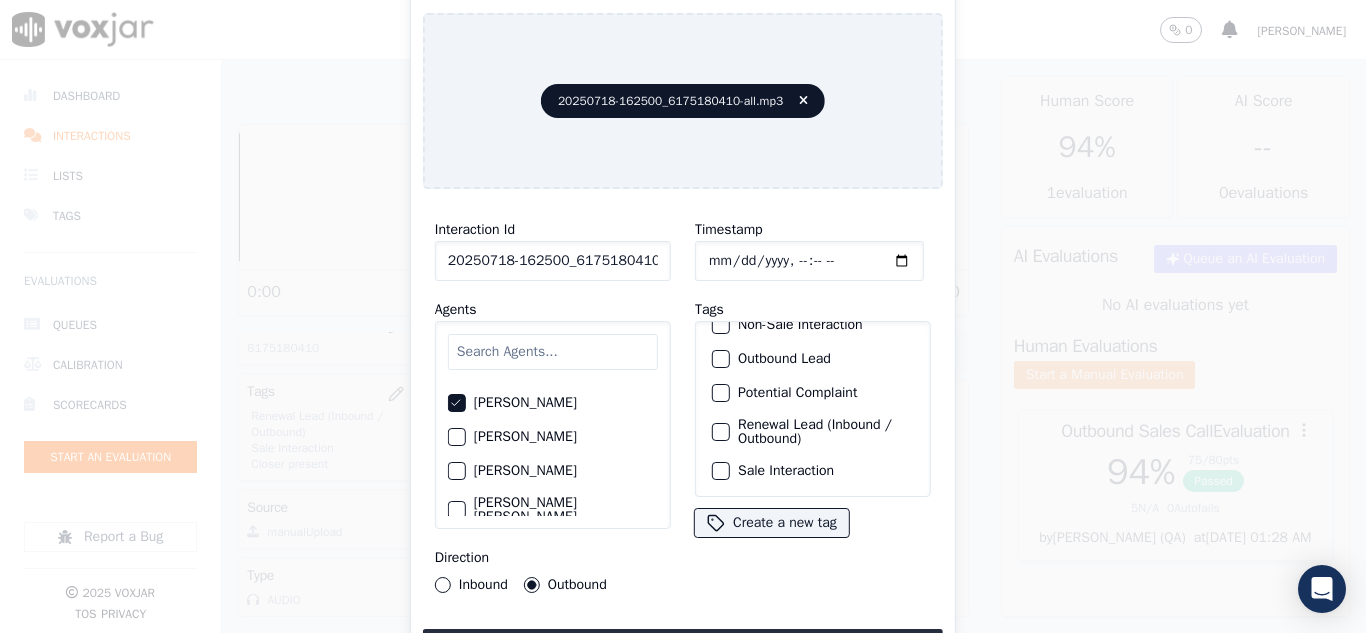 scroll, scrollTop: 173, scrollLeft: 0, axis: vertical 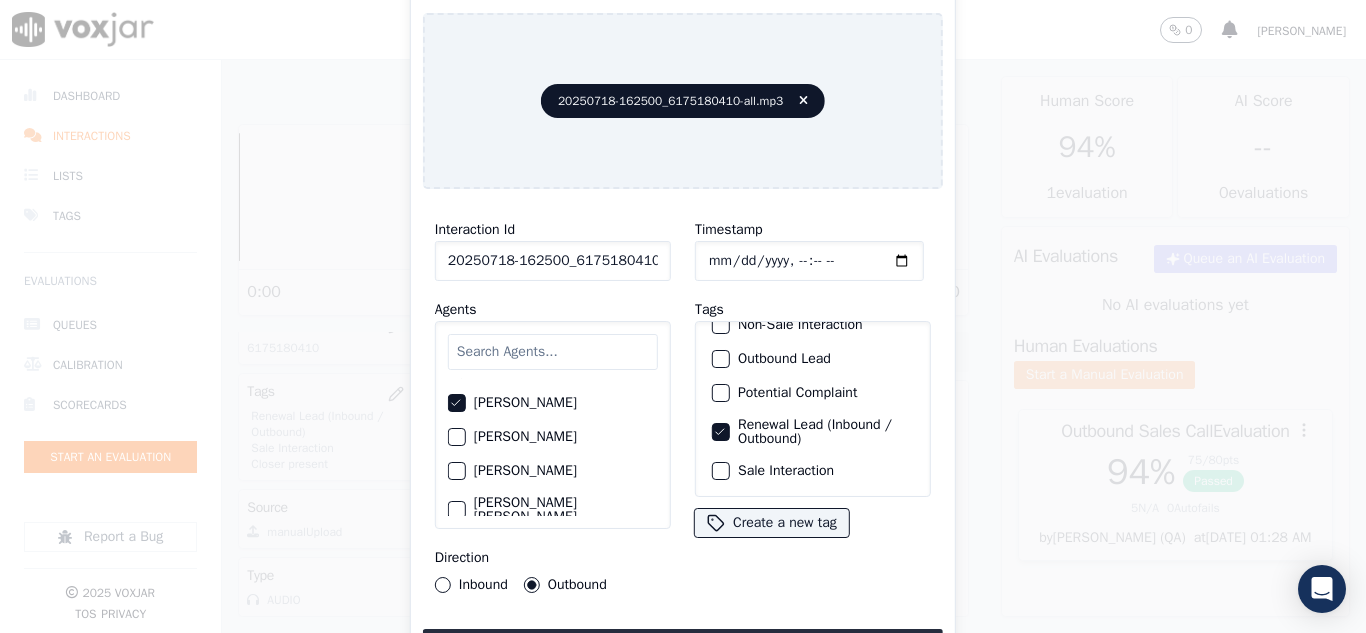 click at bounding box center [720, 471] 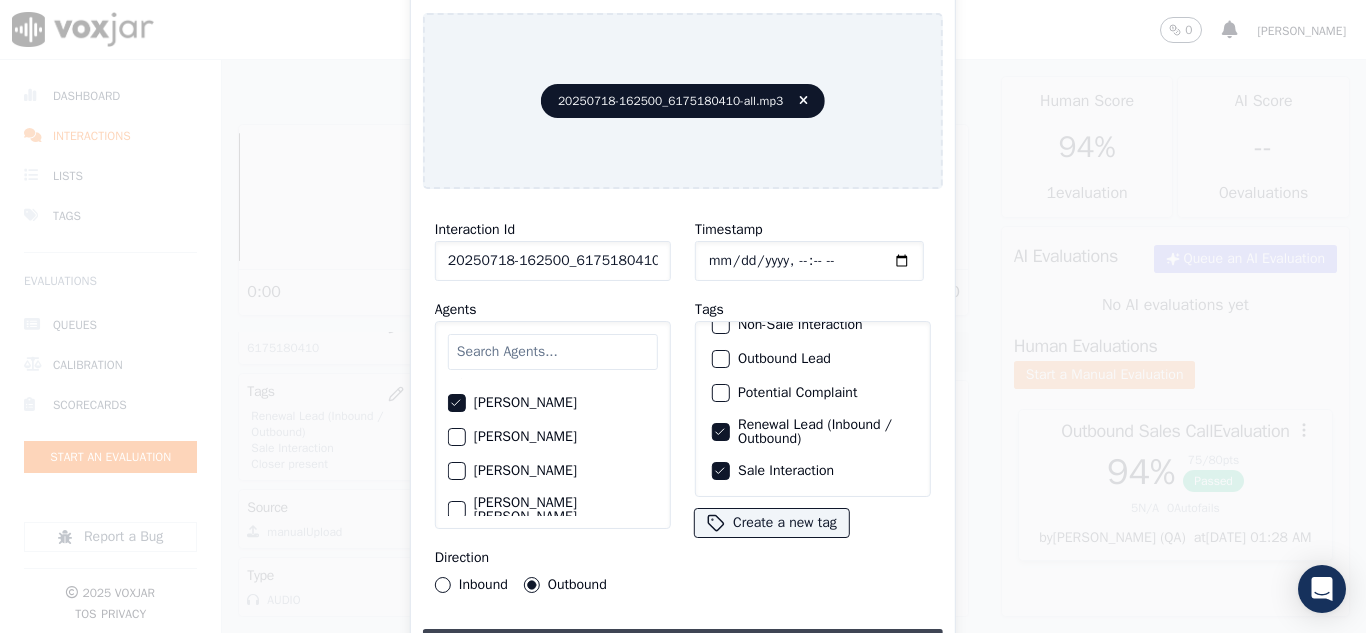 click on "Upload interaction to start evaluation" at bounding box center (683, 647) 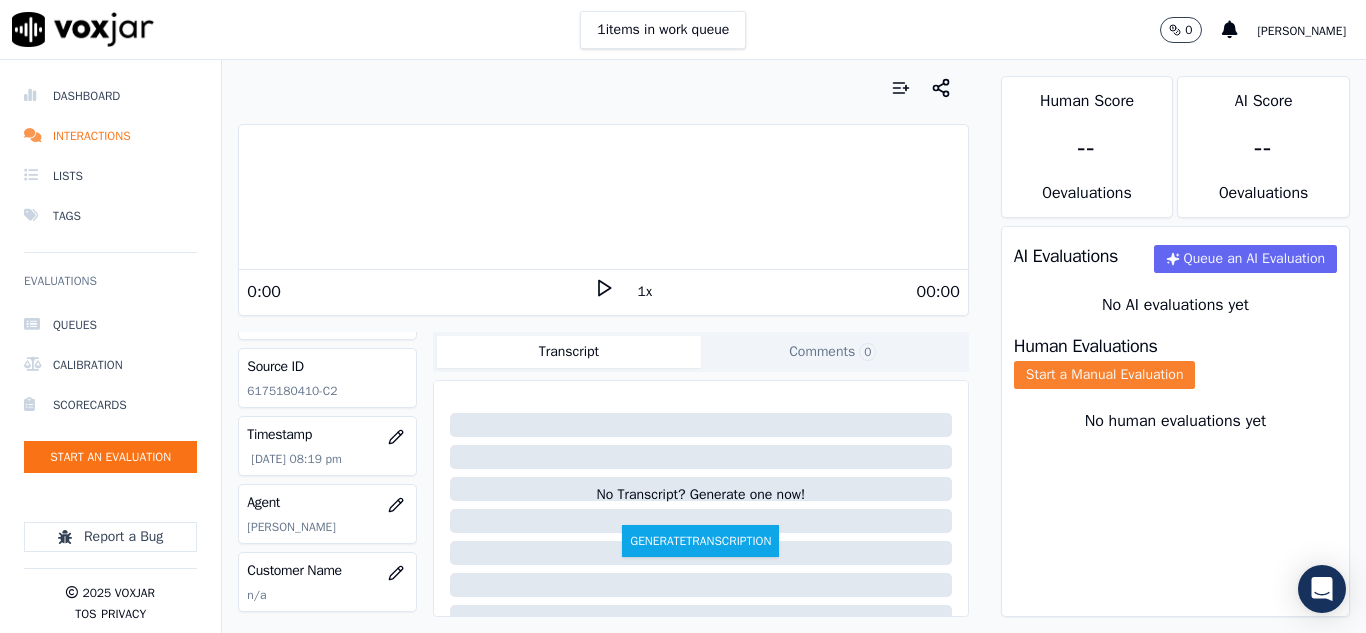 scroll, scrollTop: 100, scrollLeft: 0, axis: vertical 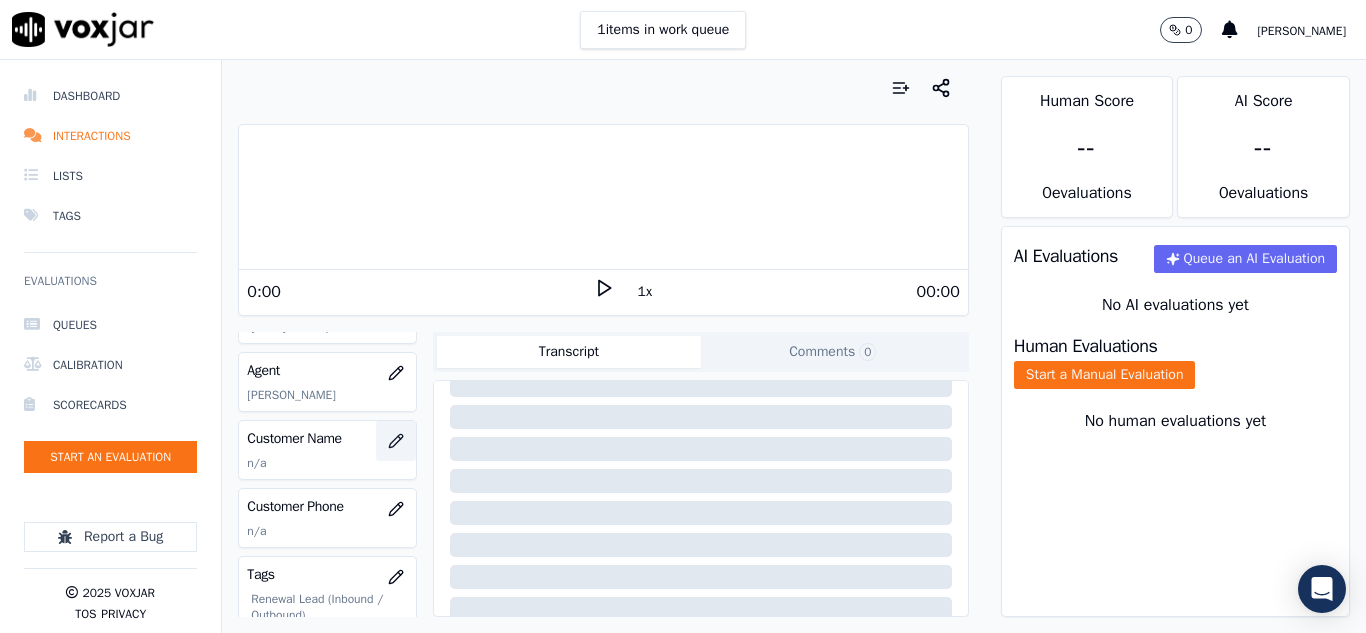 click 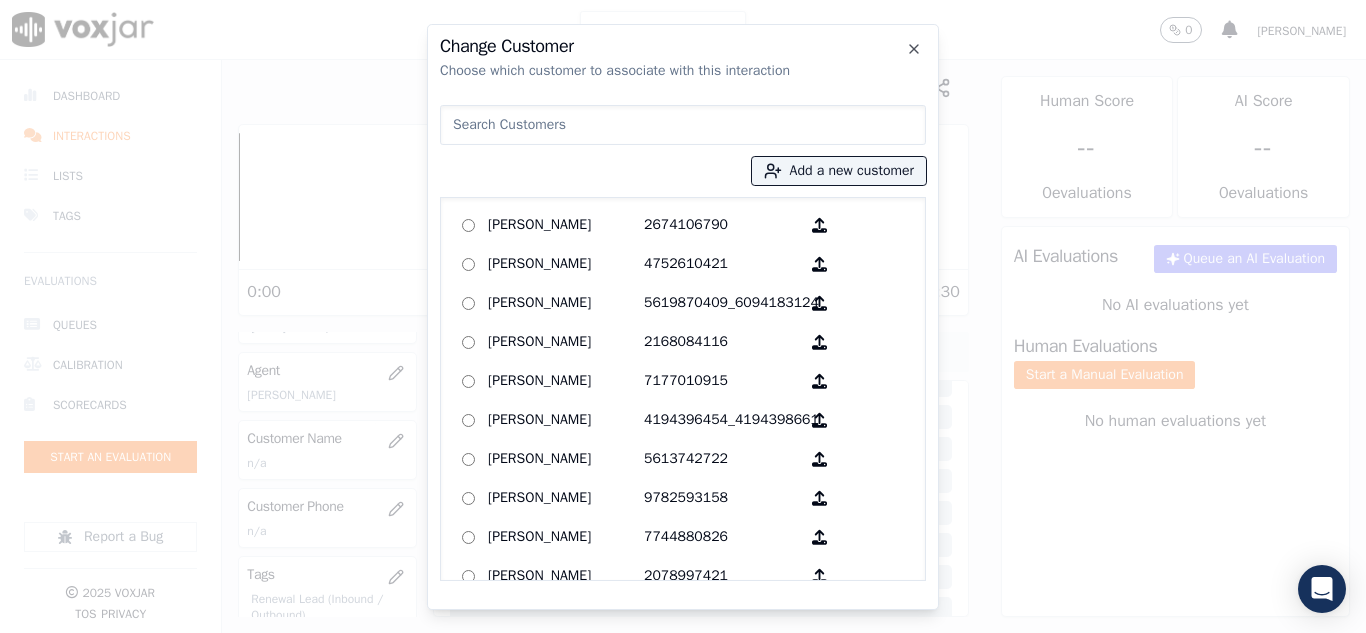 paste on "6175180410" 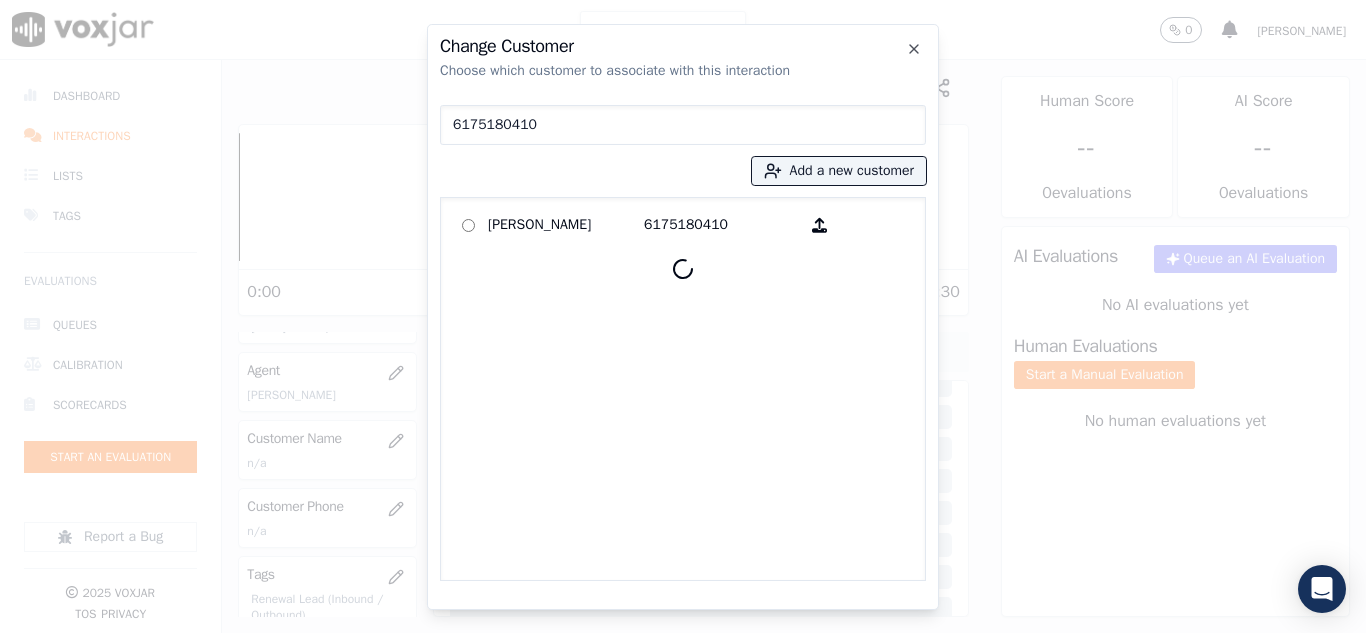 type on "6175180410" 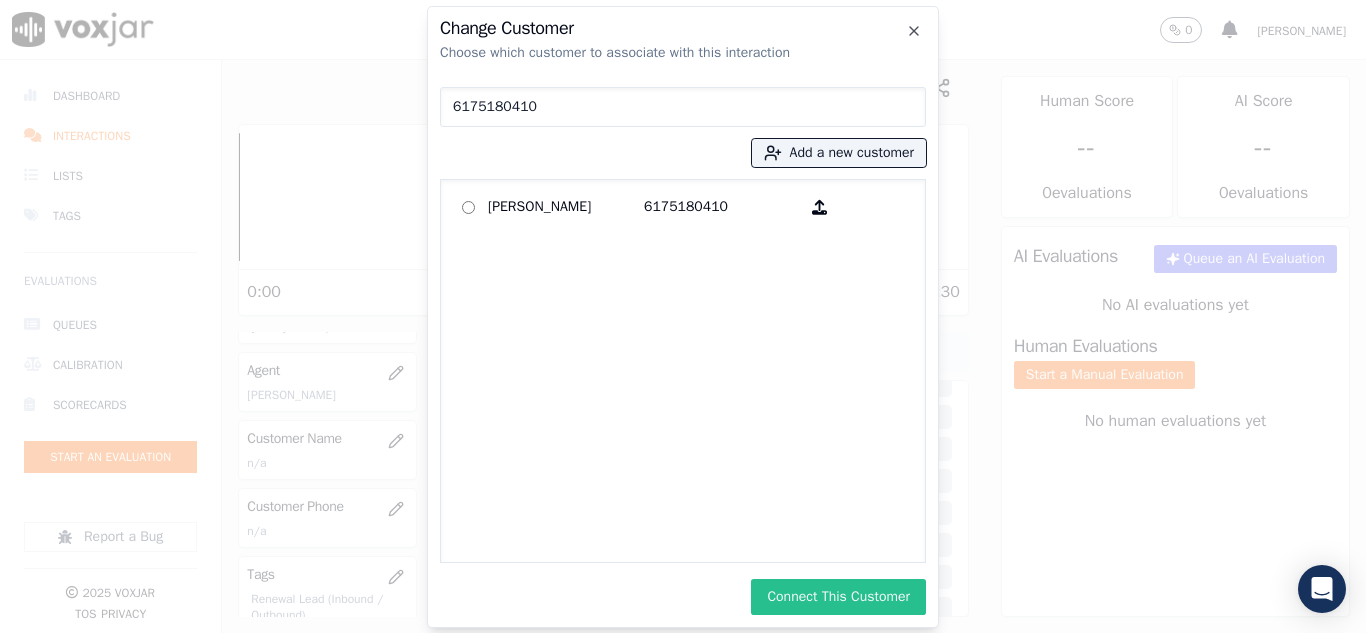 click on "Connect This Customer" at bounding box center (838, 597) 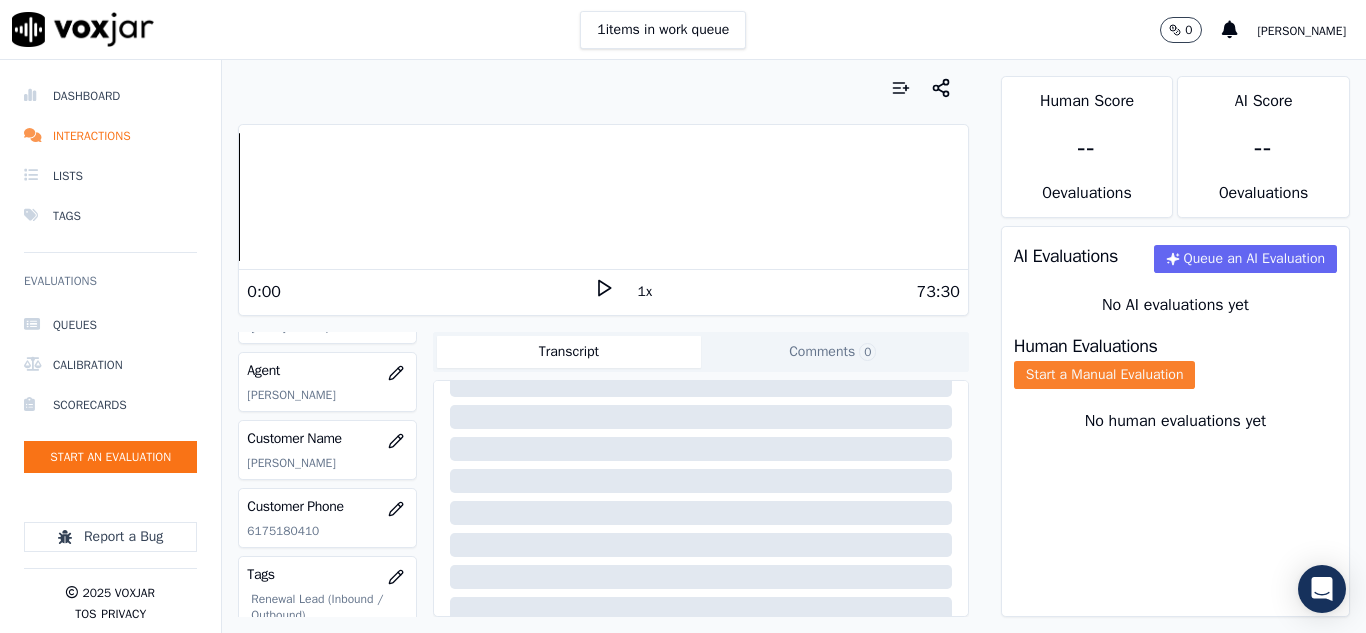 click on "Start a Manual Evaluation" 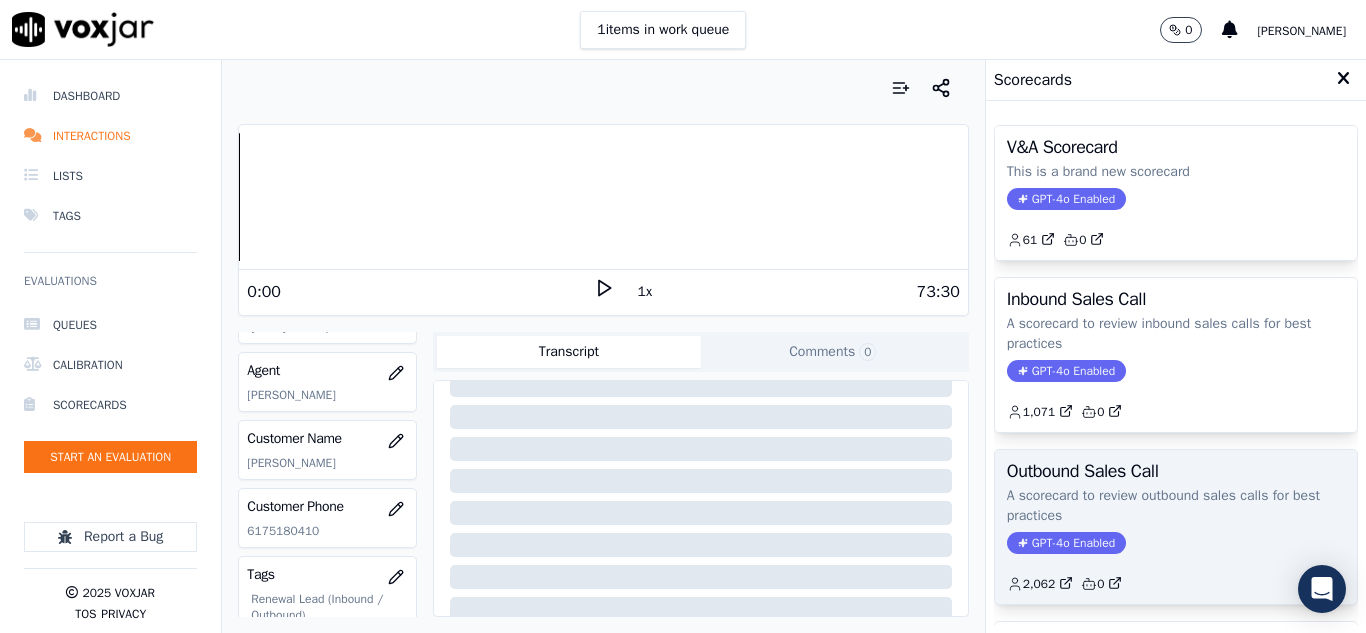 click on "A scorecard to review outbound sales calls for best practices" 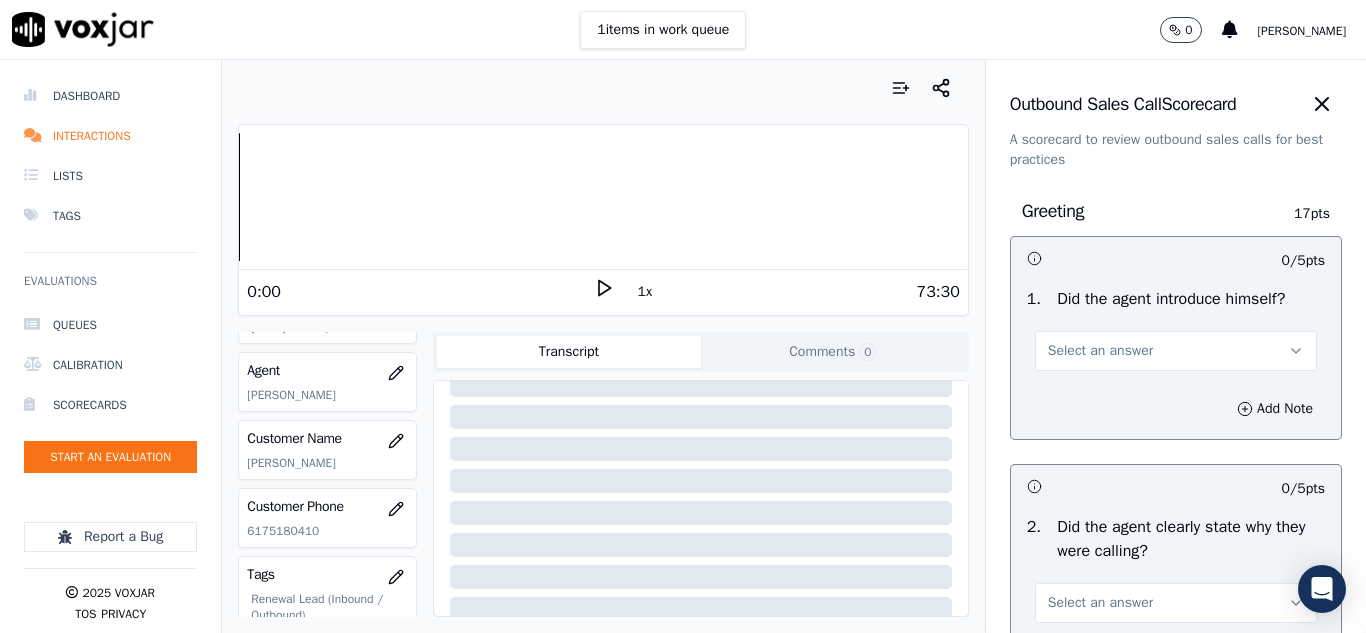 scroll, scrollTop: 200, scrollLeft: 0, axis: vertical 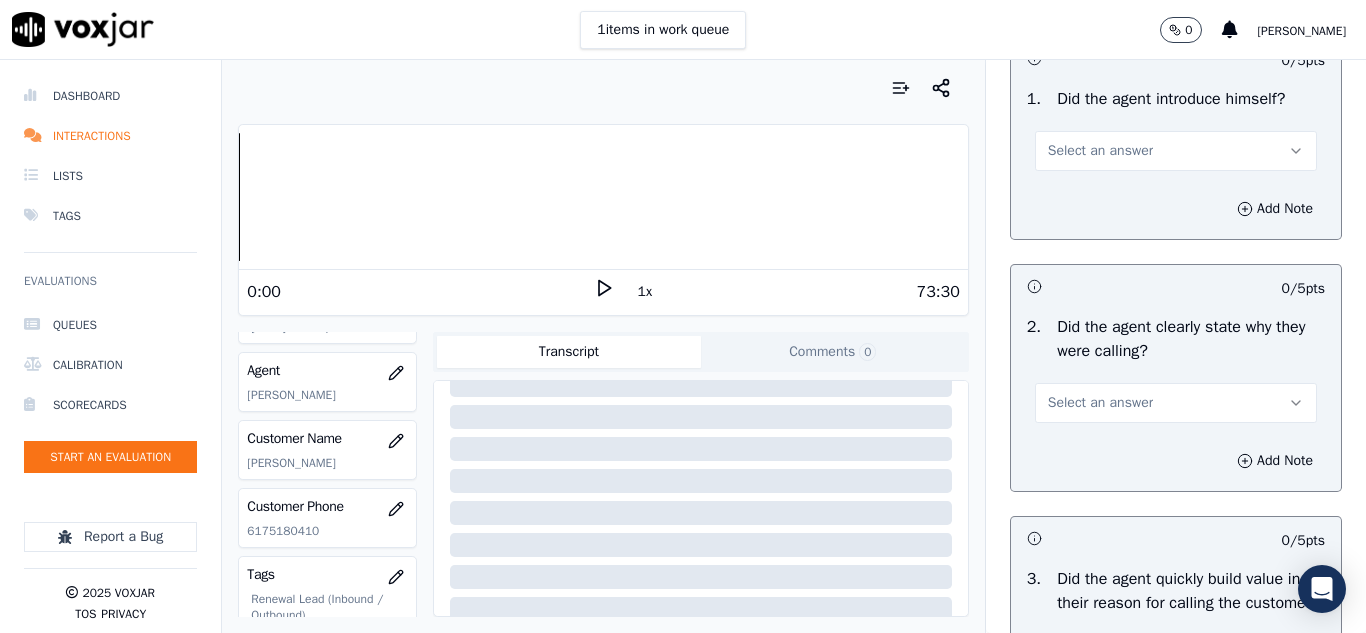 click on "Select an answer" at bounding box center [1100, 151] 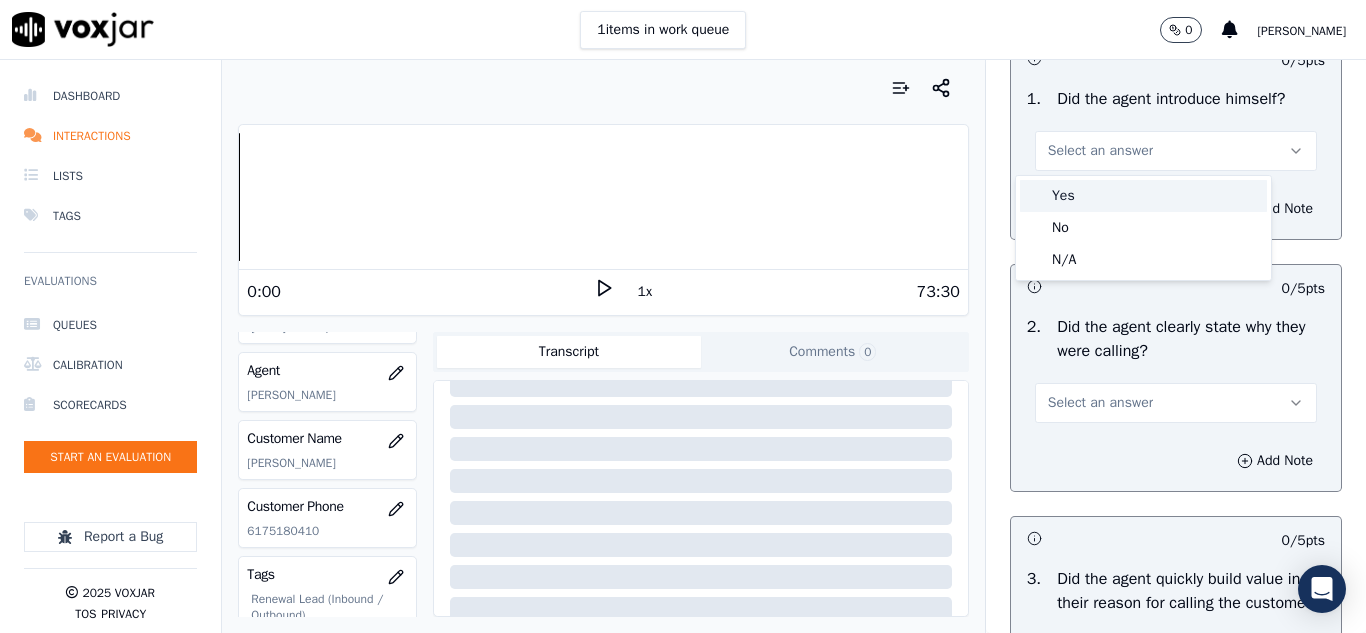 click on "Yes" at bounding box center [1143, 196] 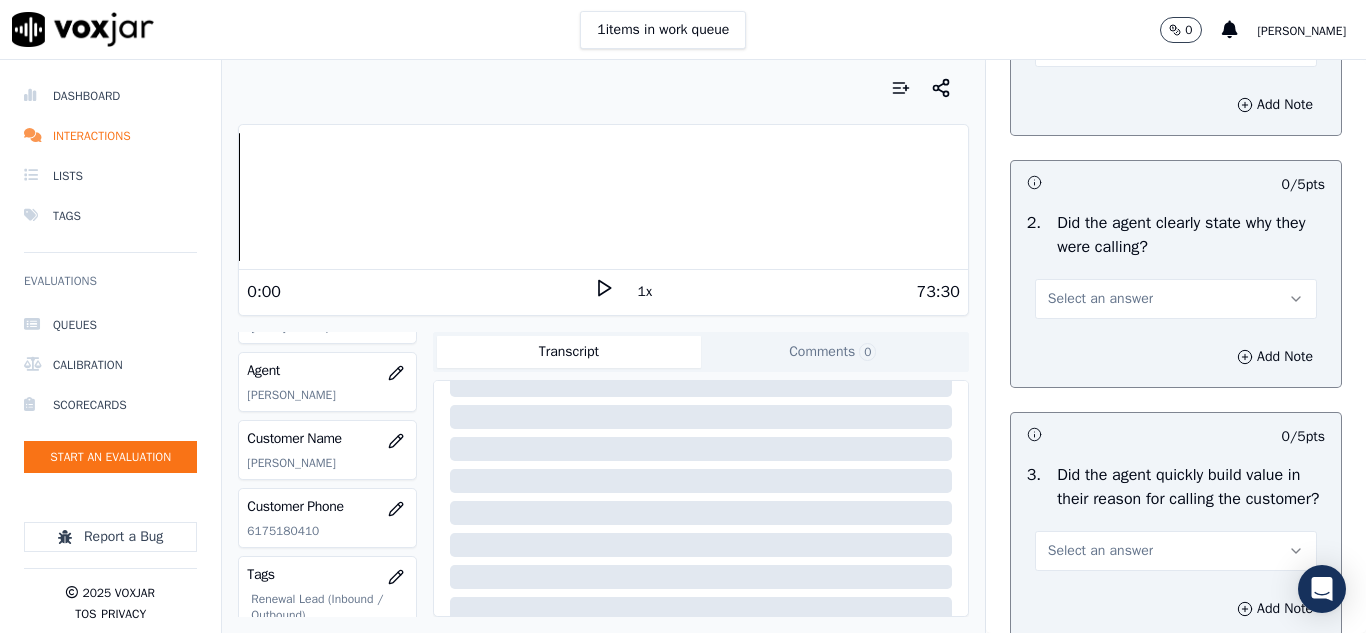 scroll, scrollTop: 400, scrollLeft: 0, axis: vertical 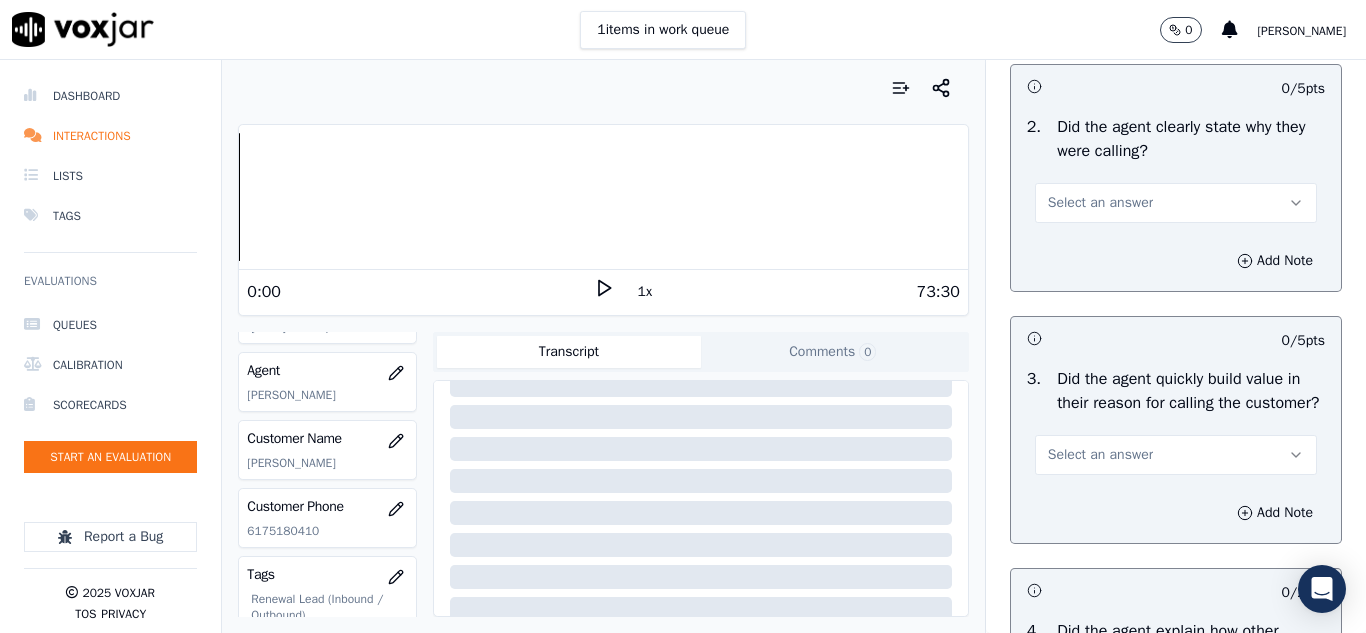 click on "Select an answer" at bounding box center (1100, 203) 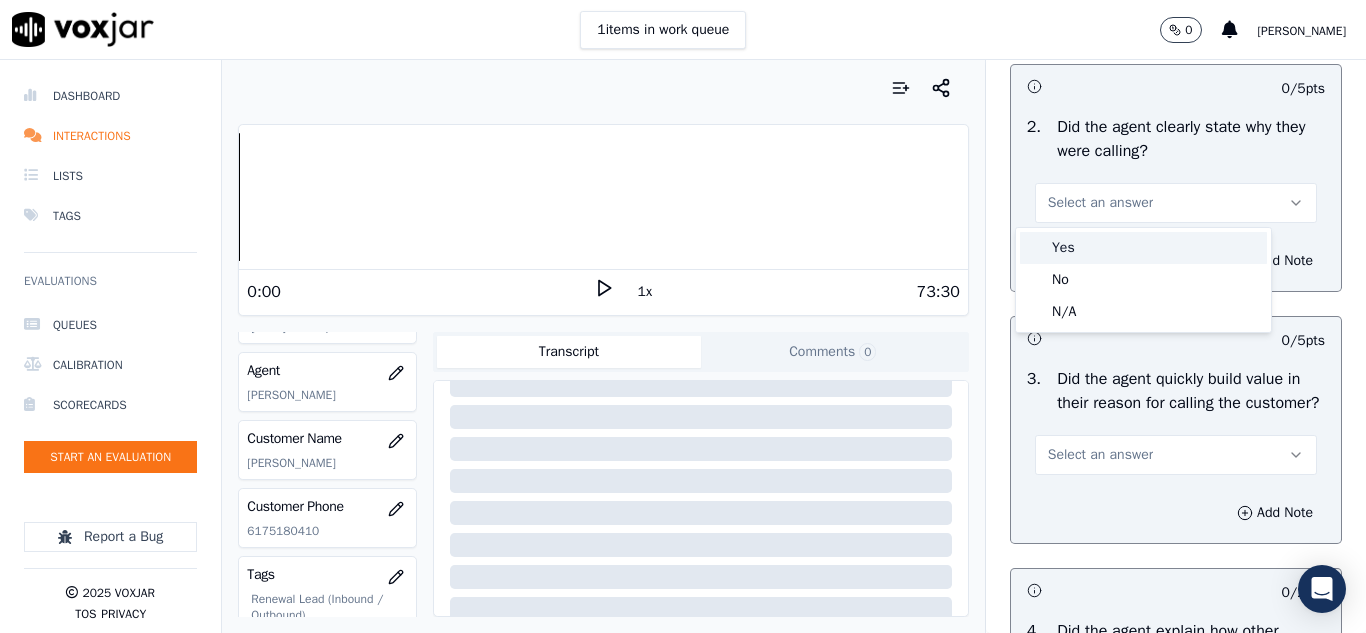 click on "Yes" at bounding box center [1143, 248] 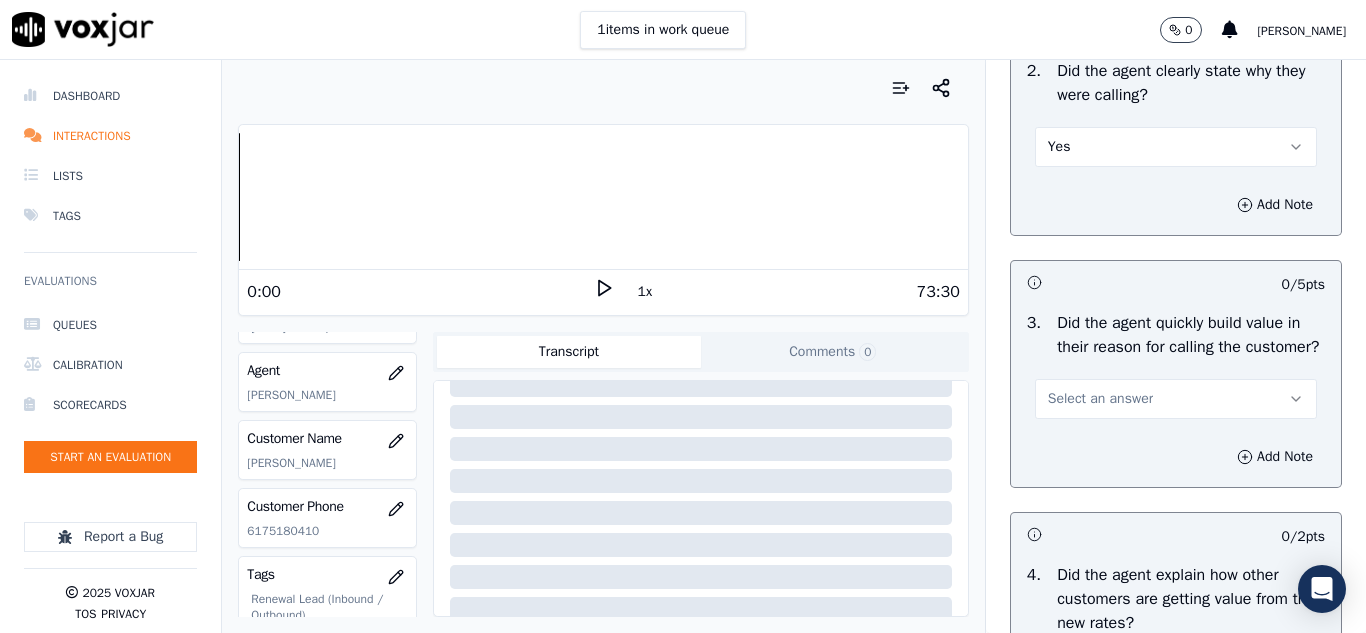 scroll, scrollTop: 500, scrollLeft: 0, axis: vertical 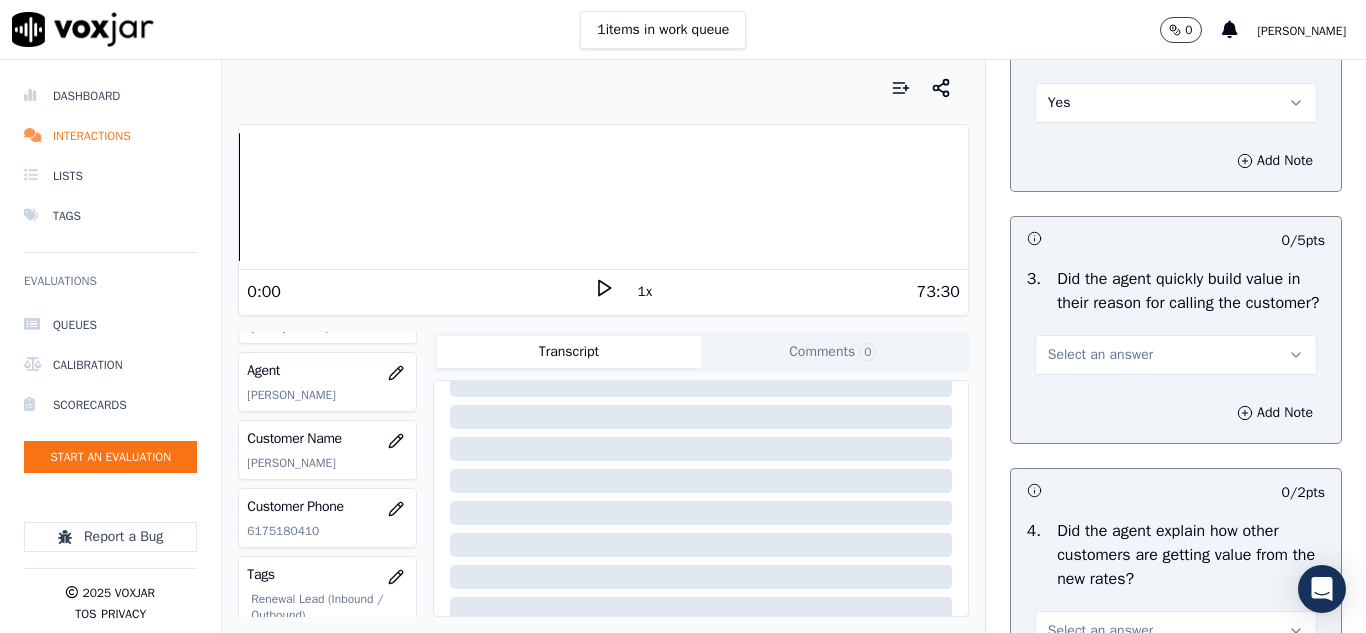 click on "Select an answer" at bounding box center [1100, 355] 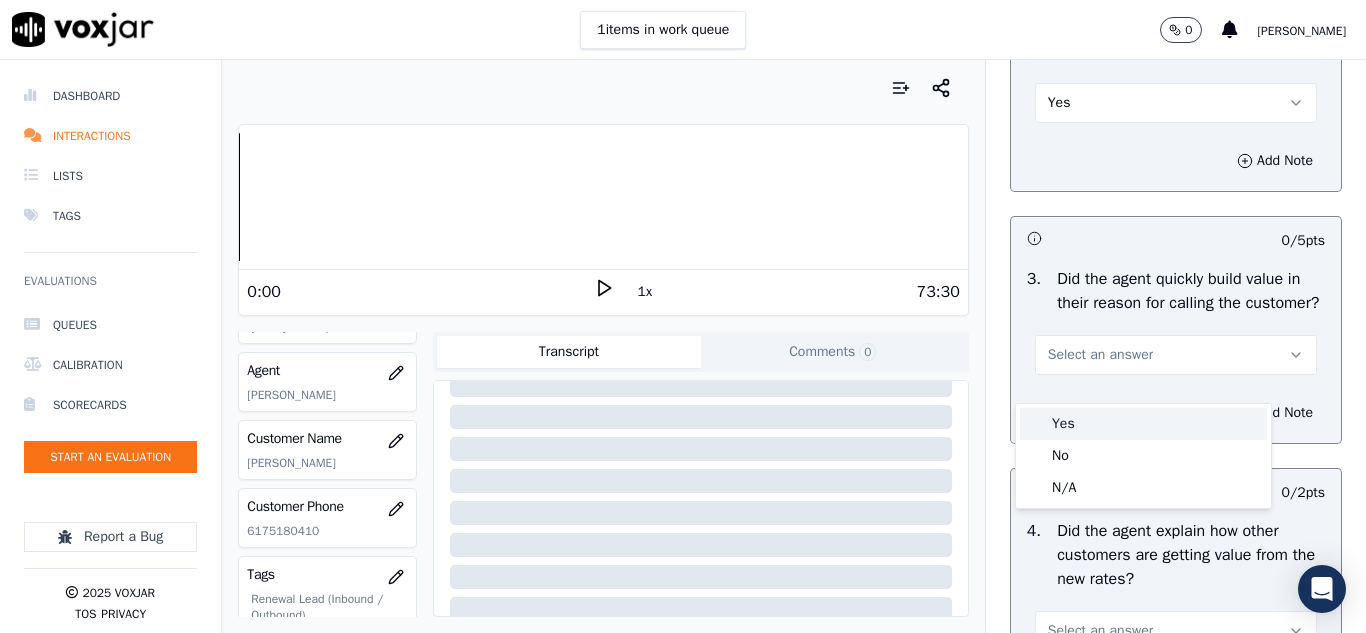 click on "Yes" at bounding box center [1143, 424] 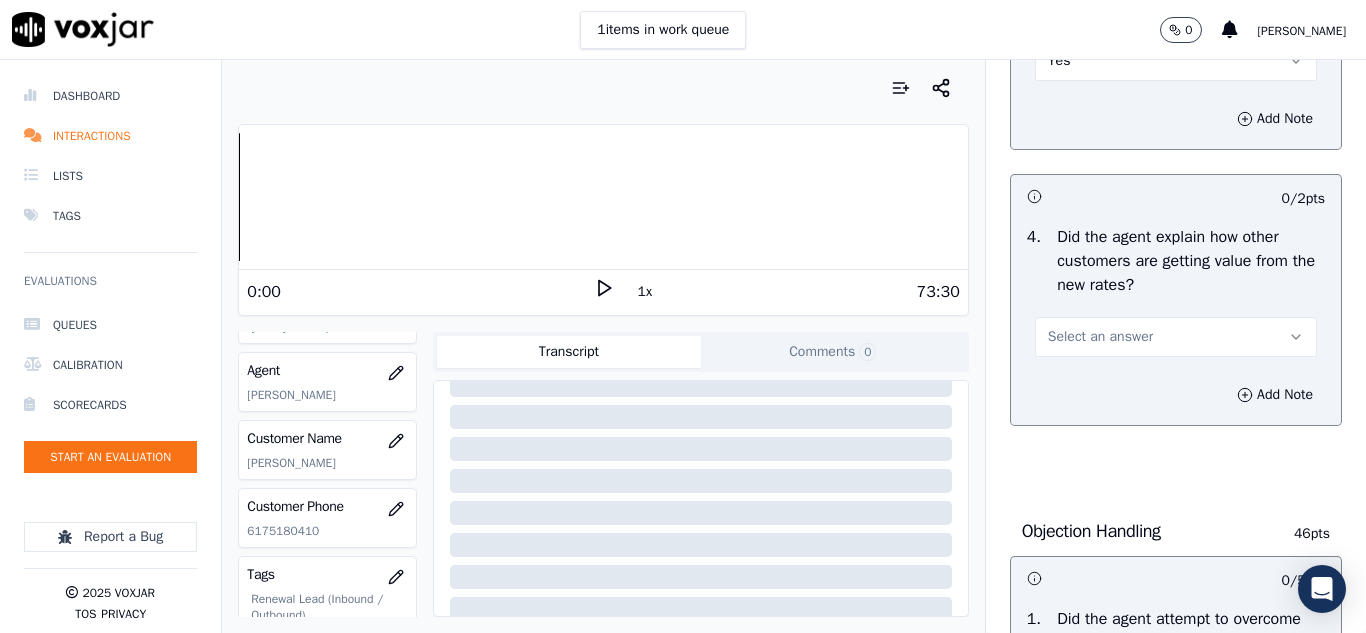 scroll, scrollTop: 800, scrollLeft: 0, axis: vertical 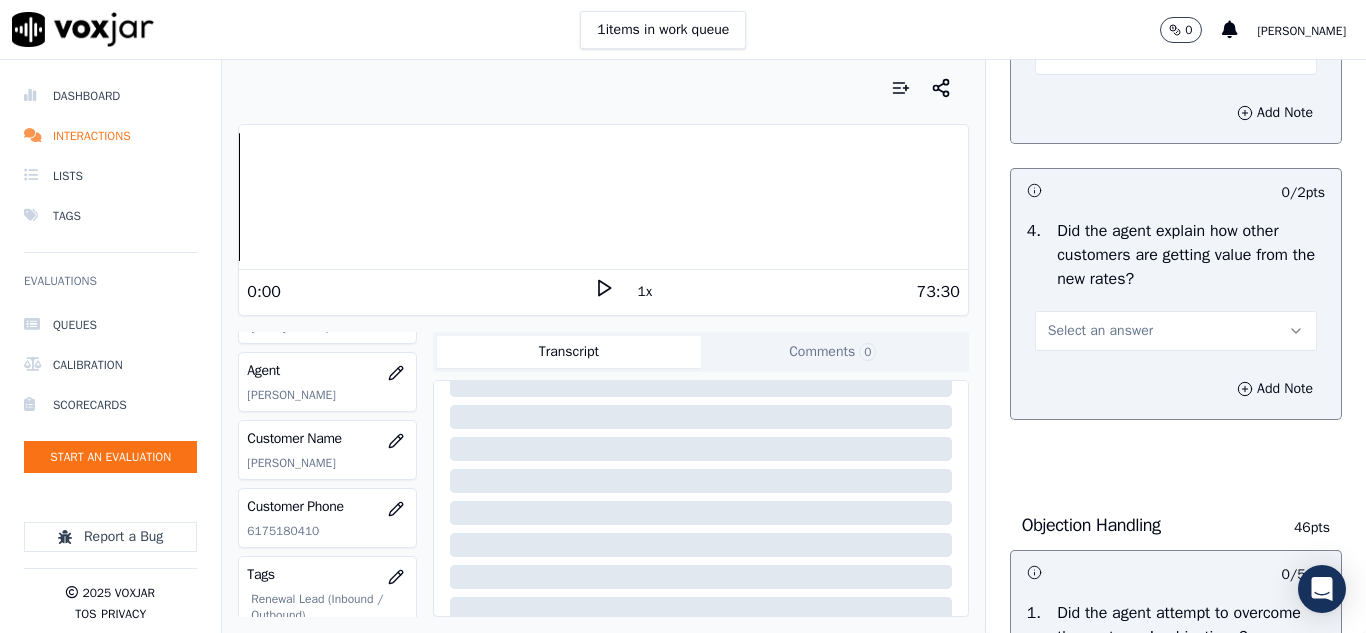 click on "Select an answer" at bounding box center (1100, 331) 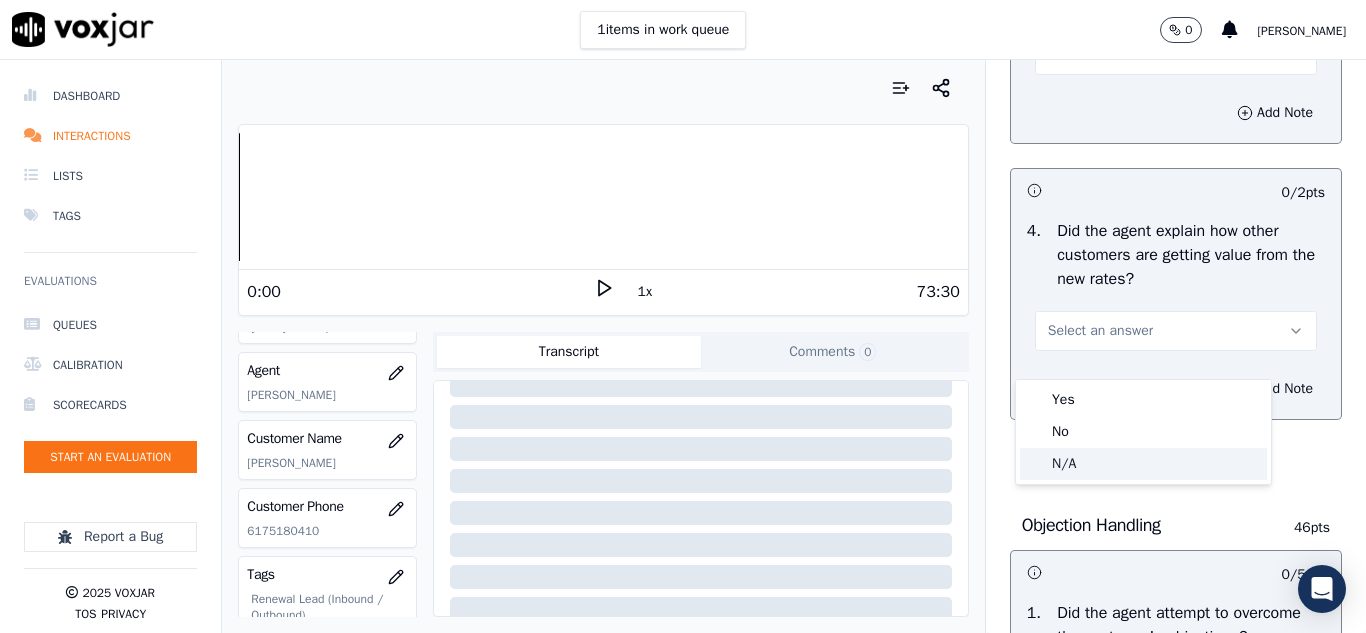 click on "N/A" 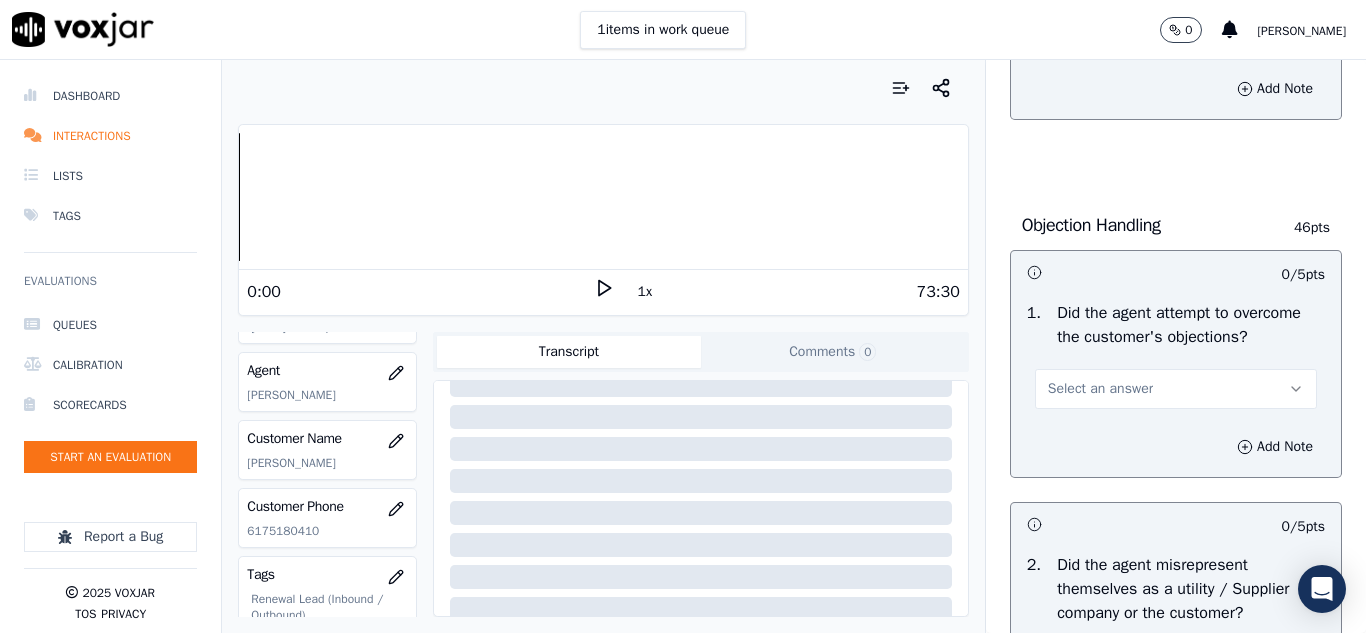 scroll, scrollTop: 1400, scrollLeft: 0, axis: vertical 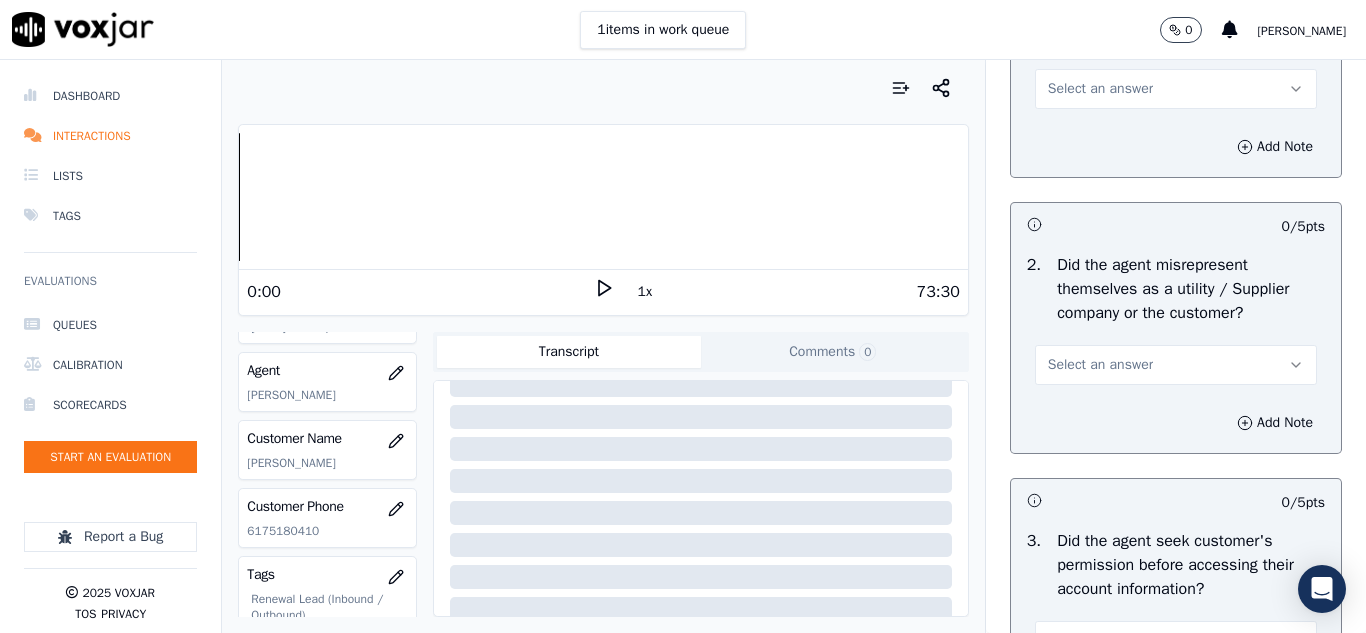 click on "Select an answer" at bounding box center [1100, 89] 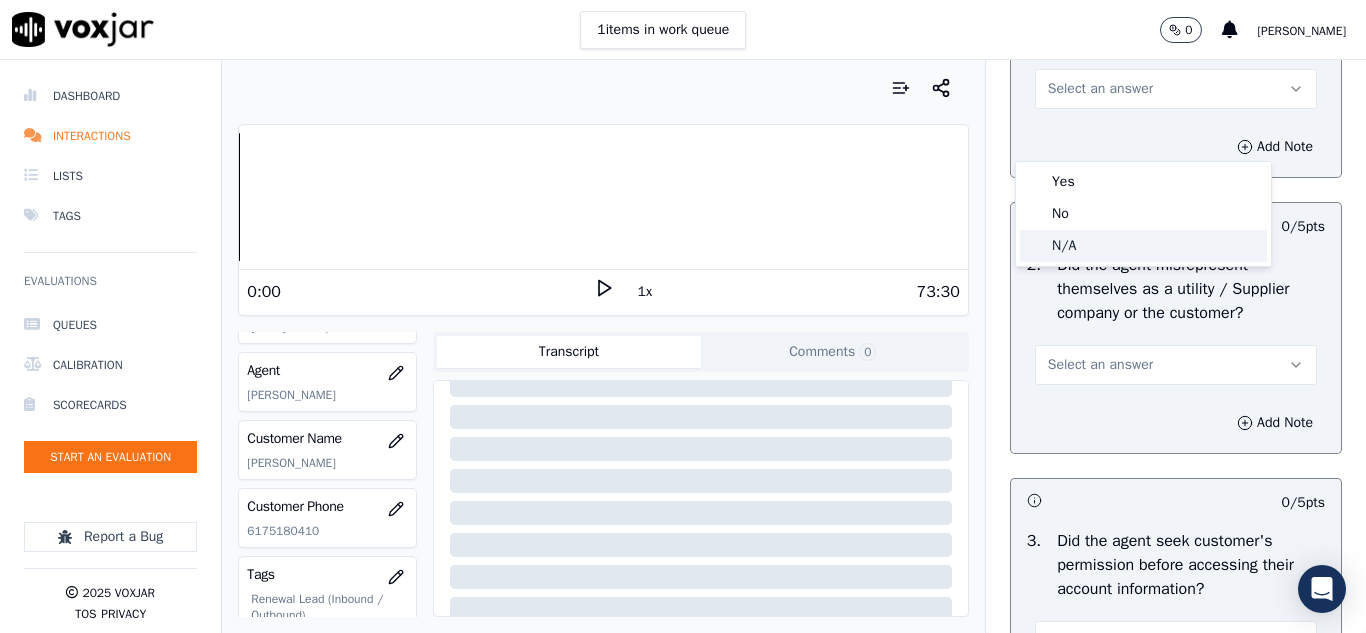 click on "N/A" 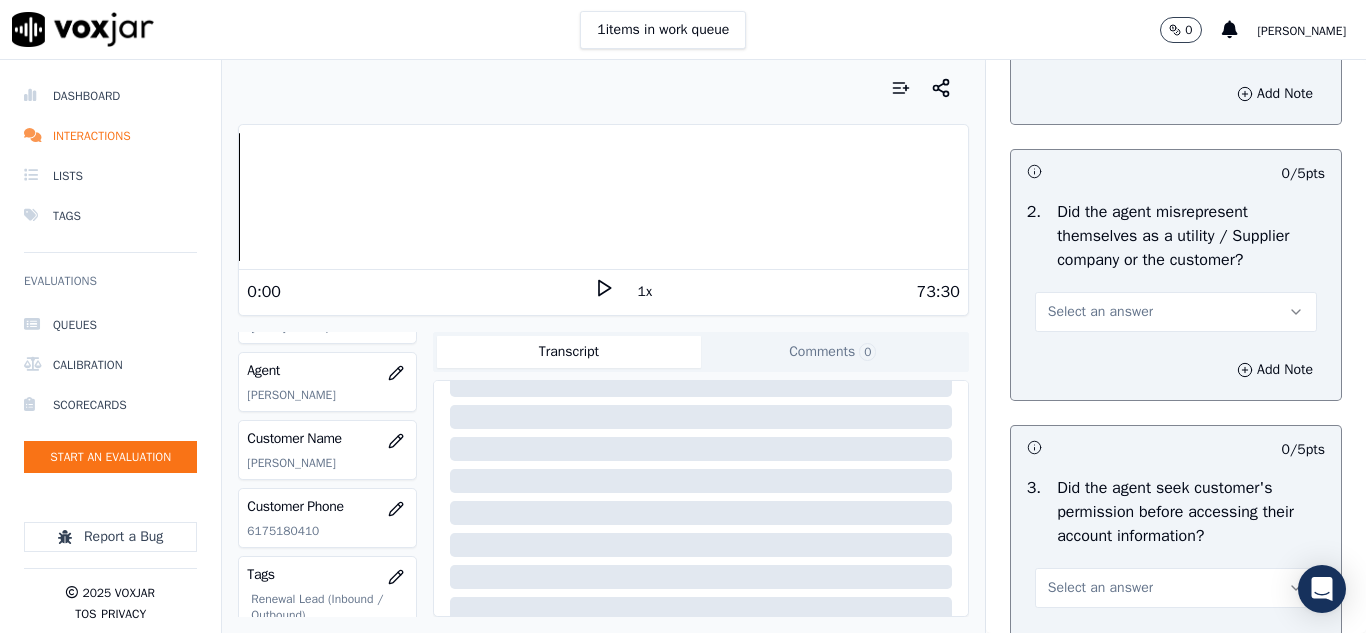 scroll, scrollTop: 1500, scrollLeft: 0, axis: vertical 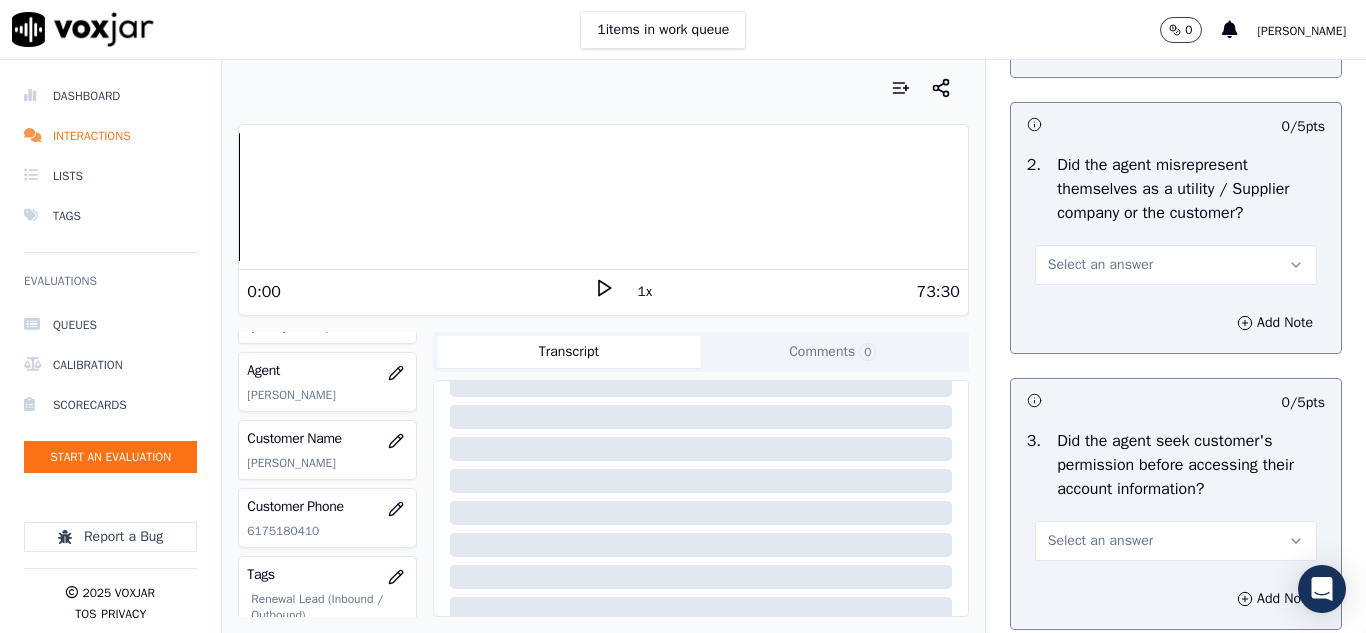 click on "Select an answer" at bounding box center (1100, 265) 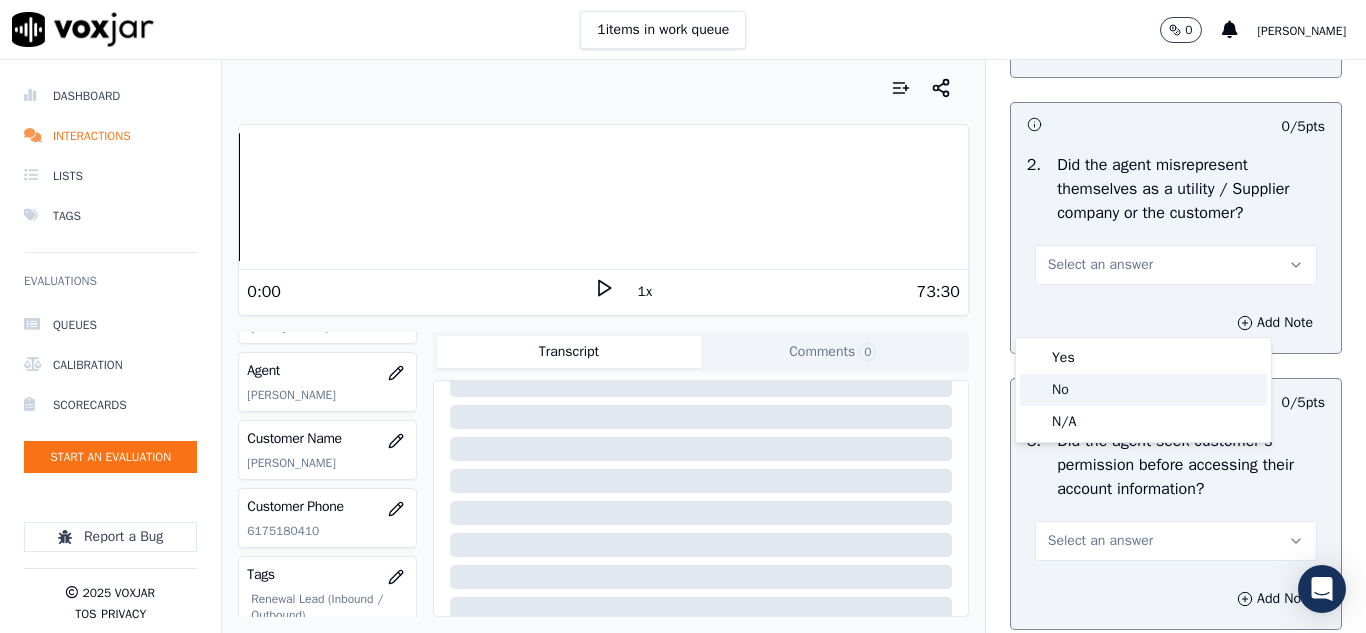 click on "No" 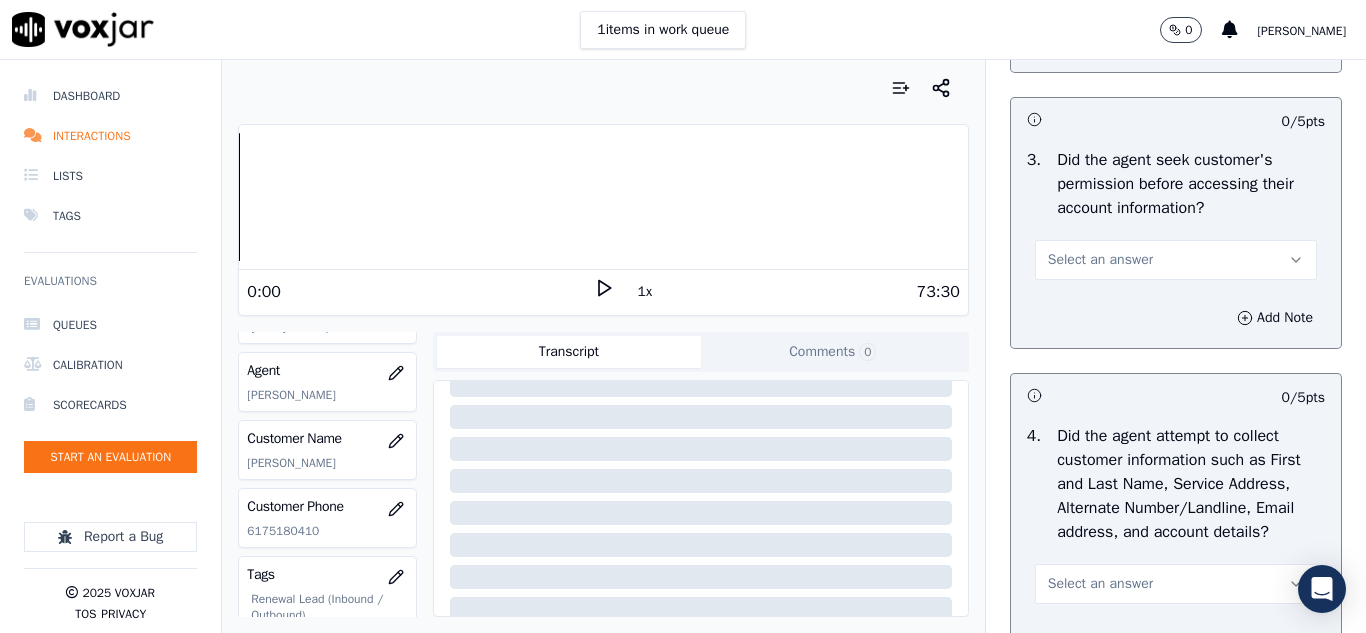 scroll, scrollTop: 1800, scrollLeft: 0, axis: vertical 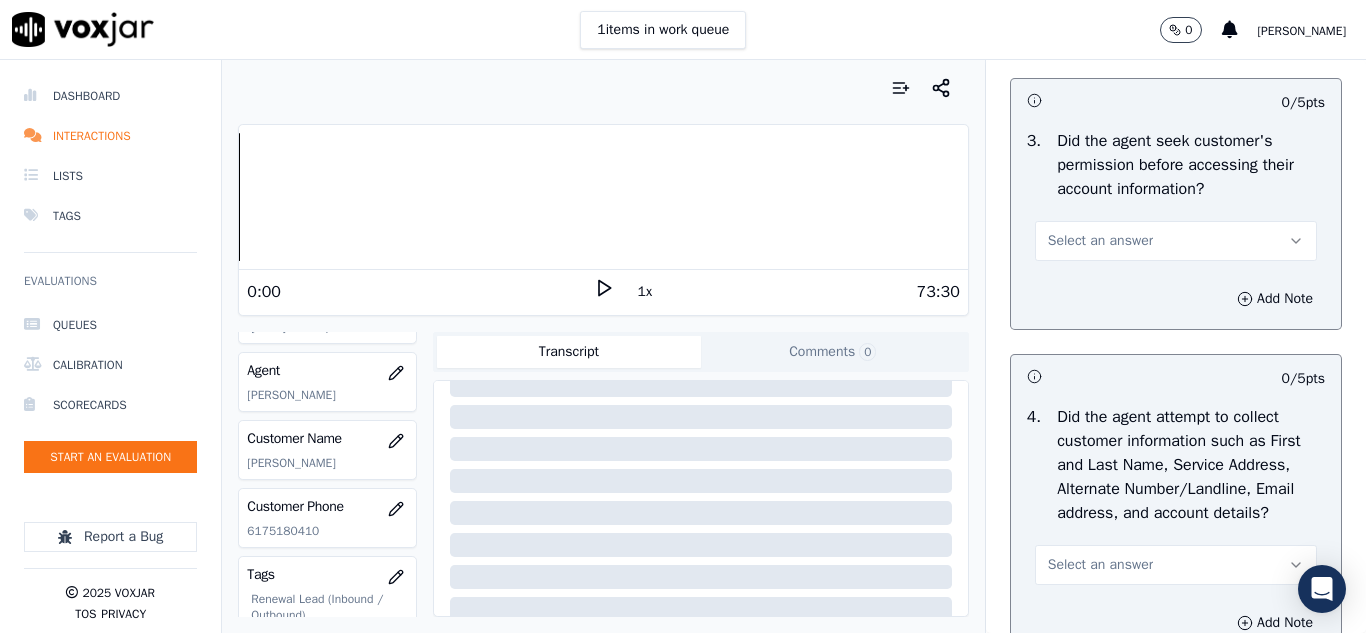 click on "Select an answer" at bounding box center [1100, 241] 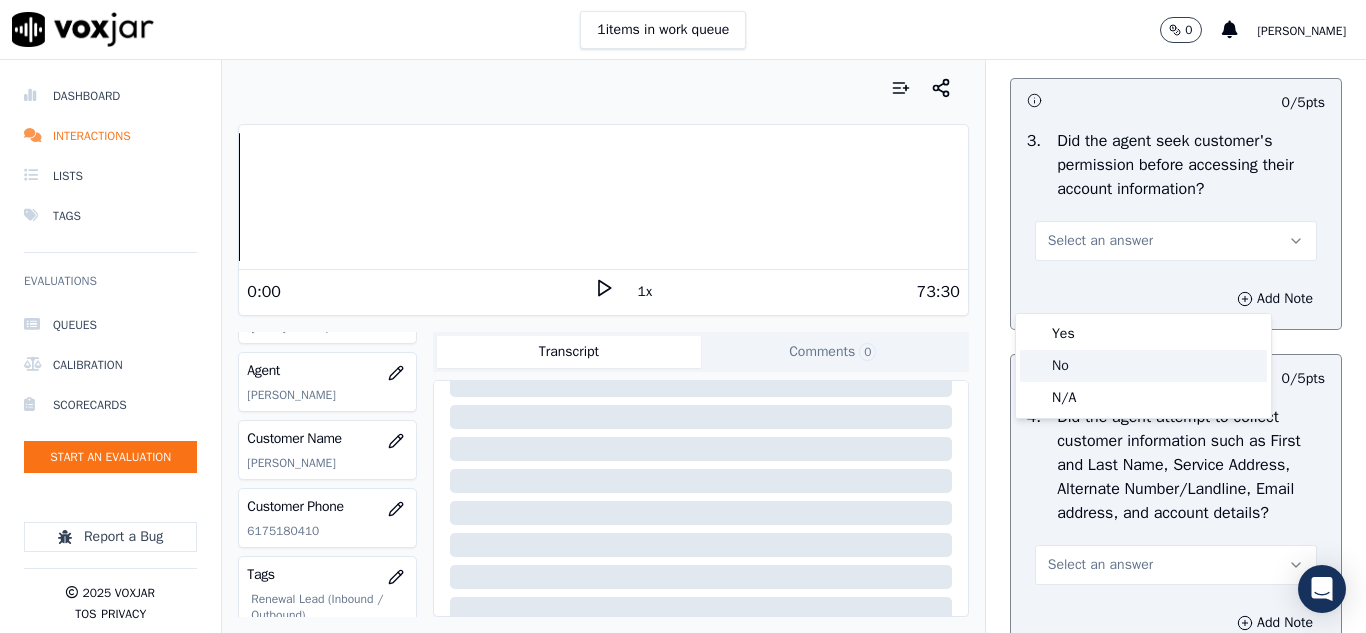 click on "No" 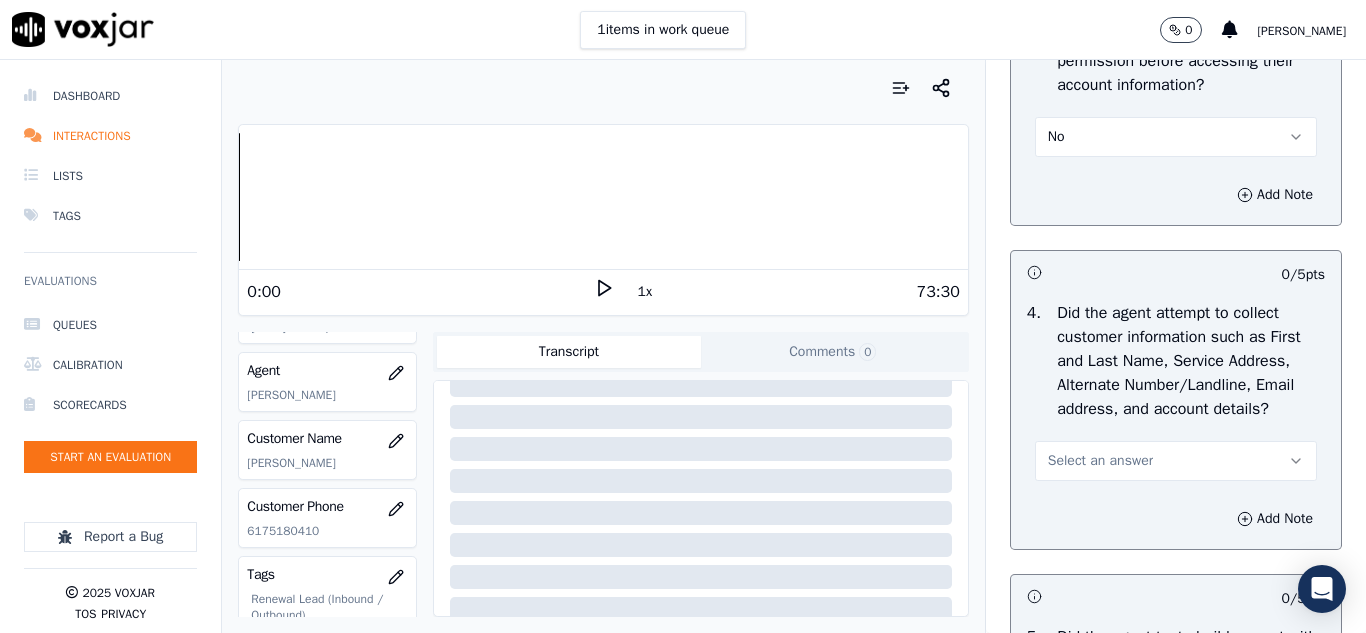 scroll, scrollTop: 2100, scrollLeft: 0, axis: vertical 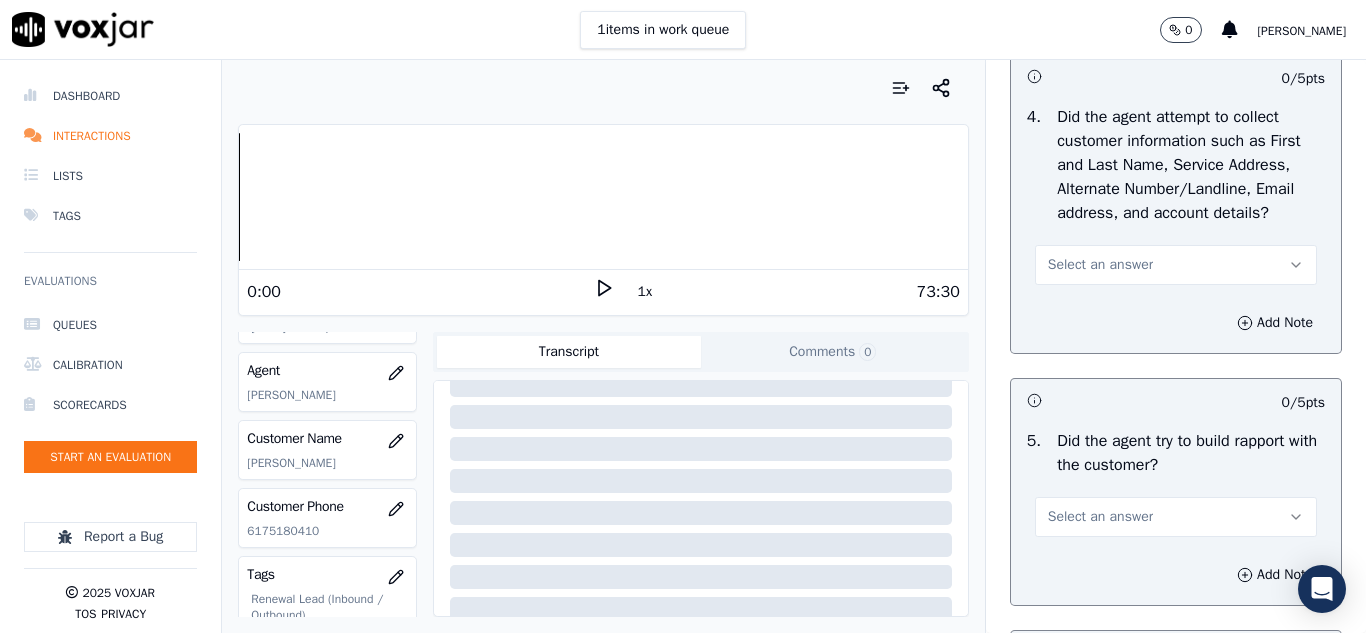 click on "Select an answer" at bounding box center (1176, 265) 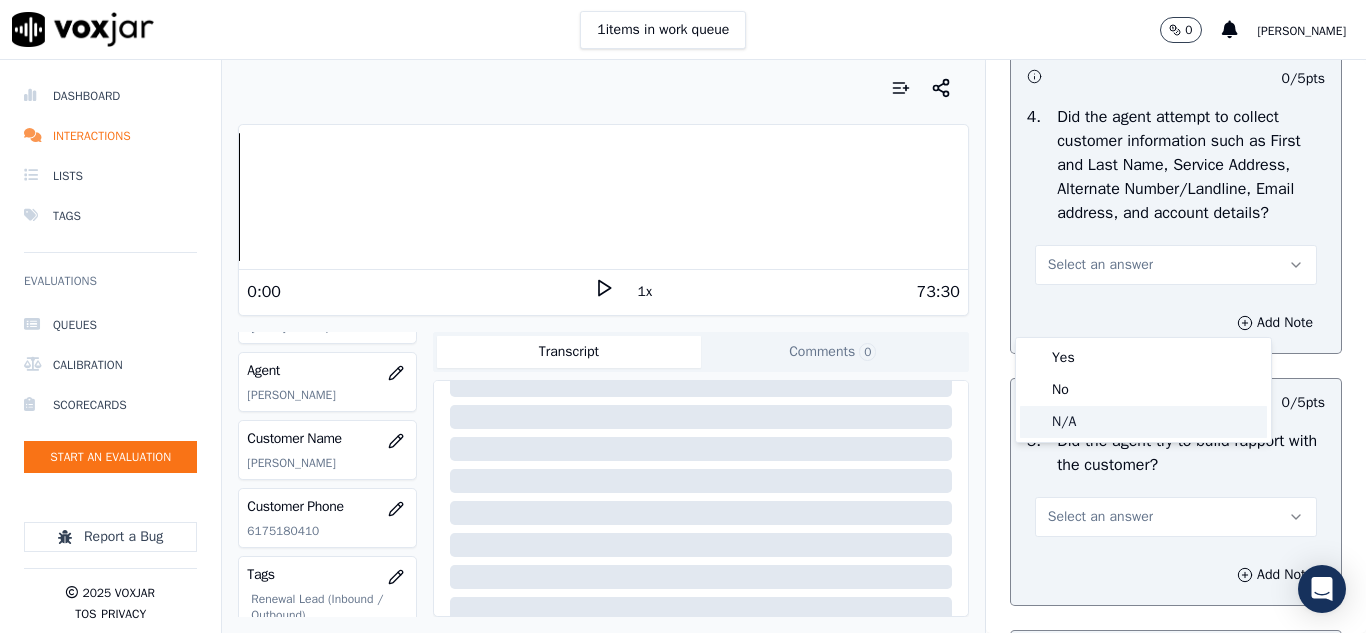 click on "N/A" 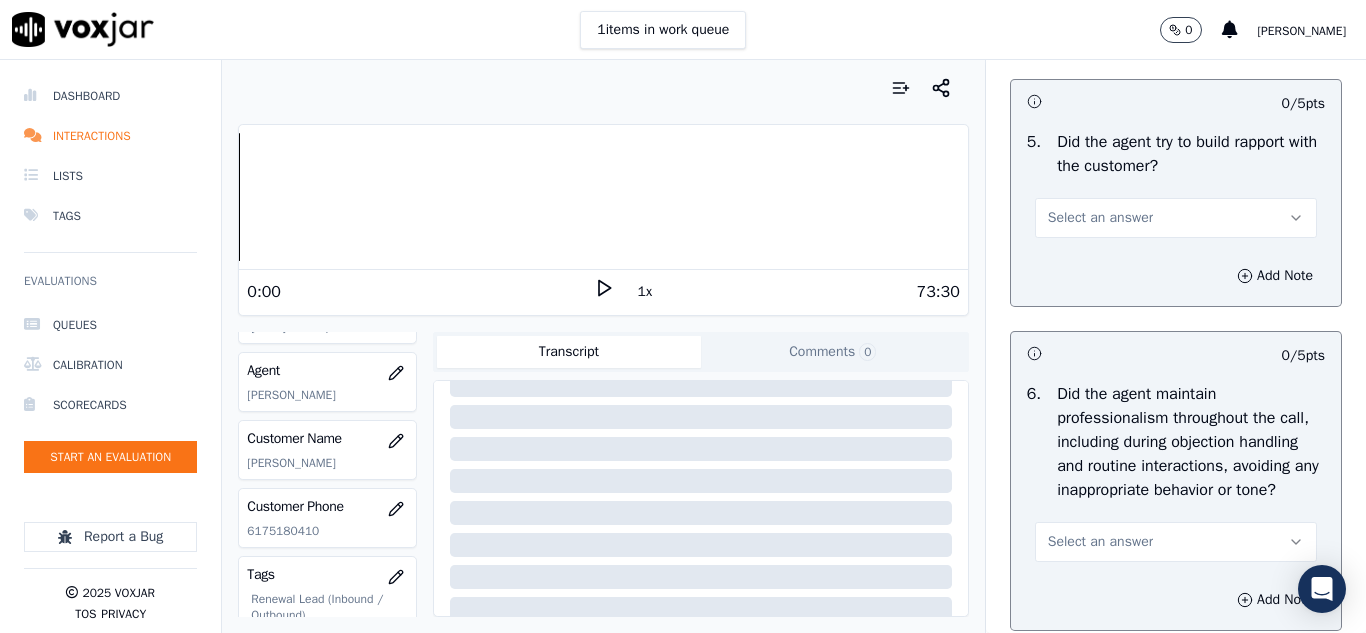 scroll, scrollTop: 2400, scrollLeft: 0, axis: vertical 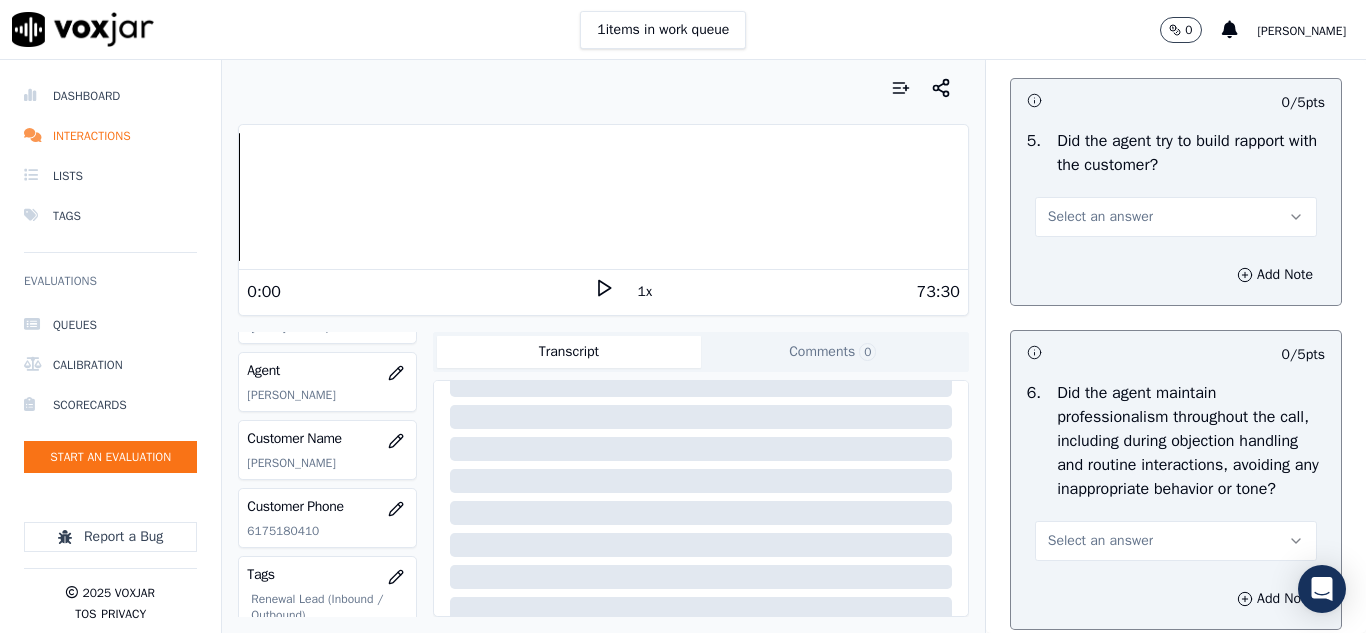 click on "Select an answer" at bounding box center (1100, 217) 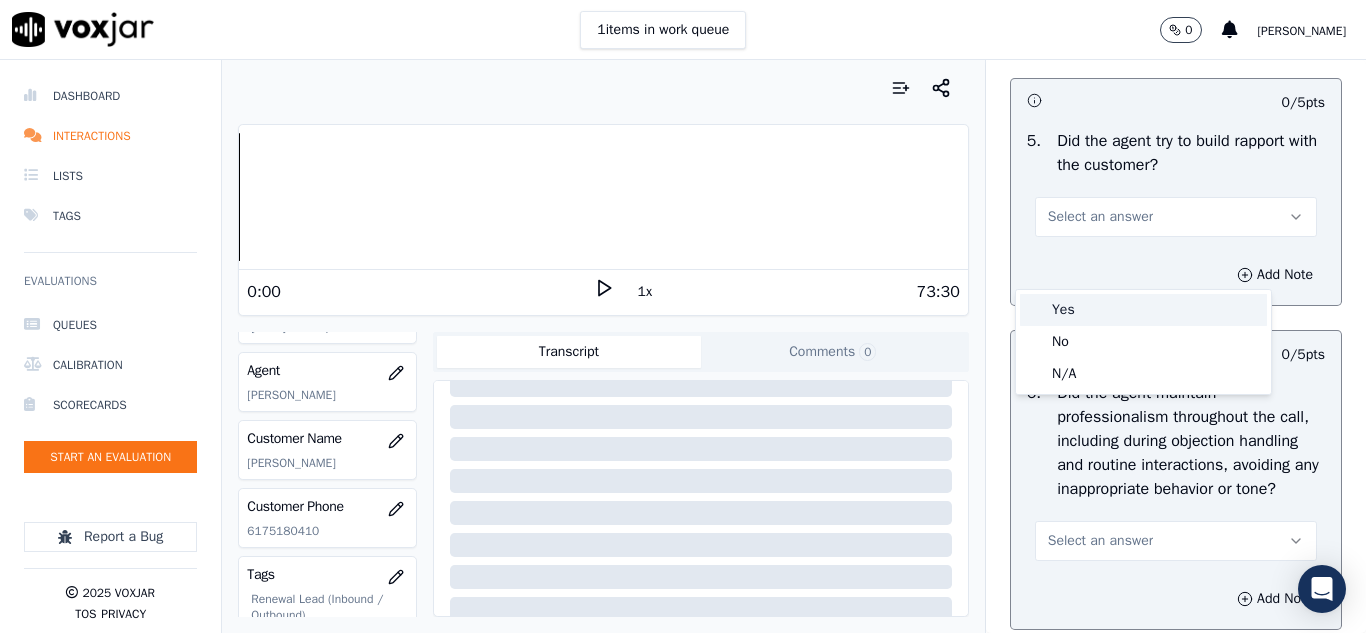 click on "Yes" at bounding box center (1143, 310) 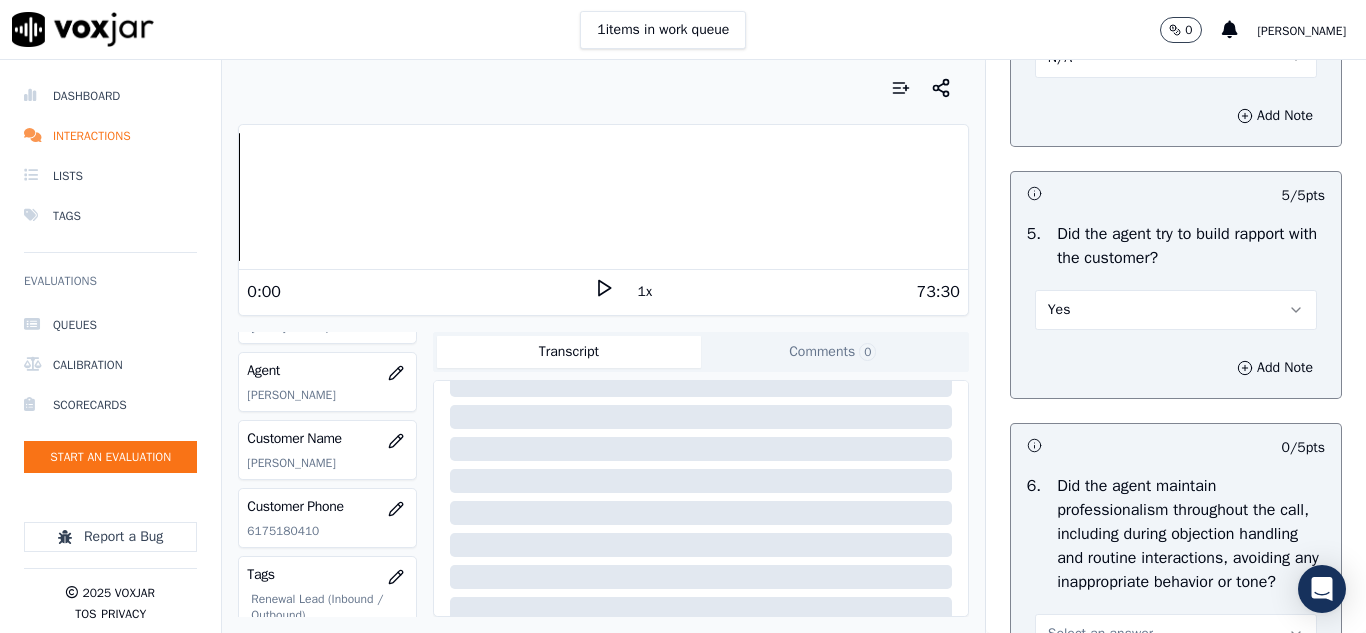 scroll, scrollTop: 2100, scrollLeft: 0, axis: vertical 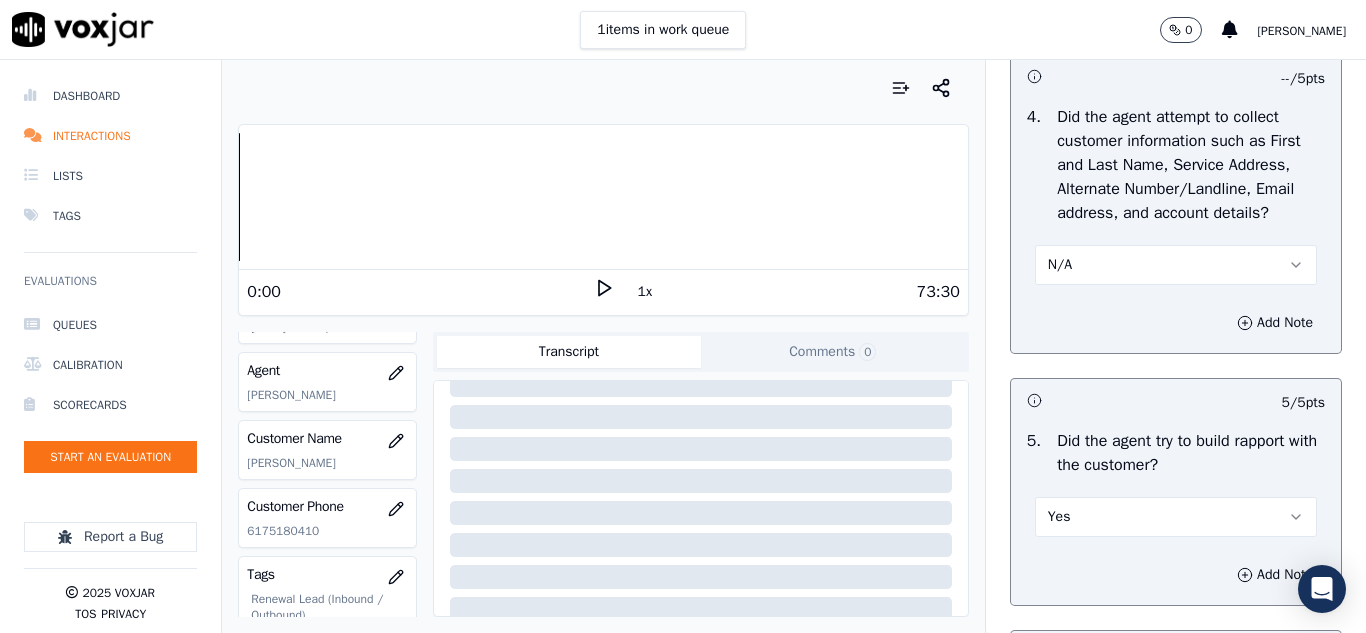 click on "N/A" at bounding box center [1176, 265] 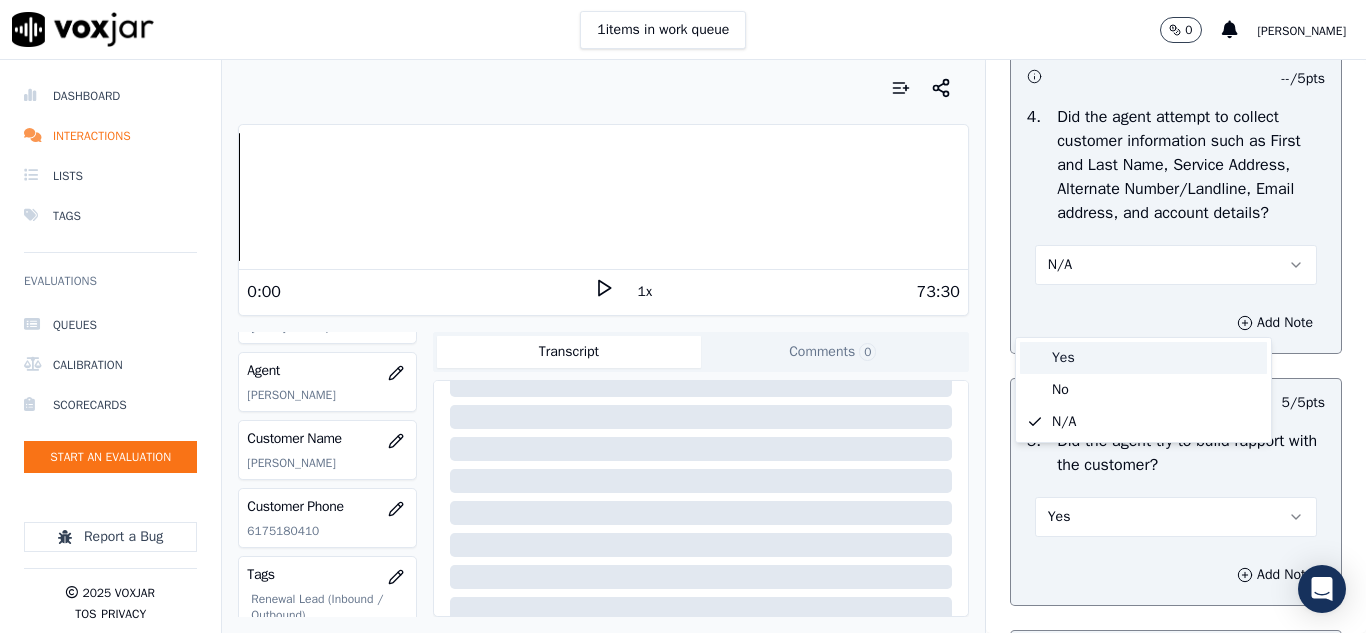 click on "Yes" at bounding box center [1143, 358] 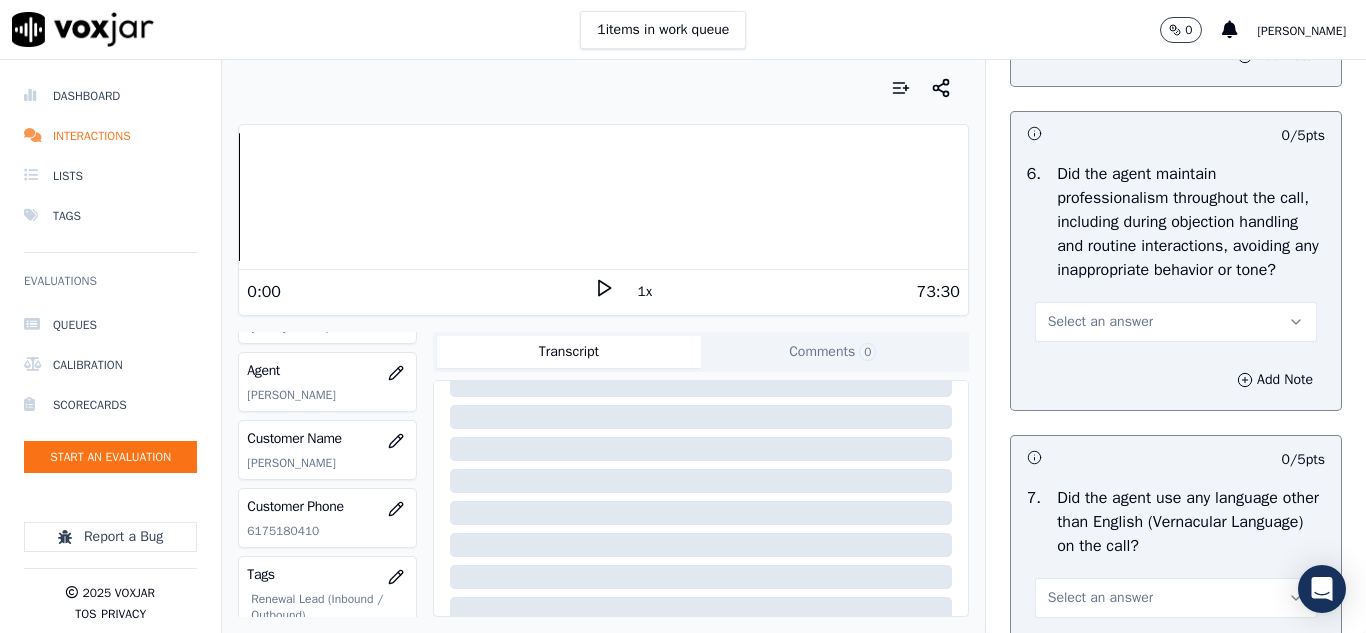 scroll, scrollTop: 2700, scrollLeft: 0, axis: vertical 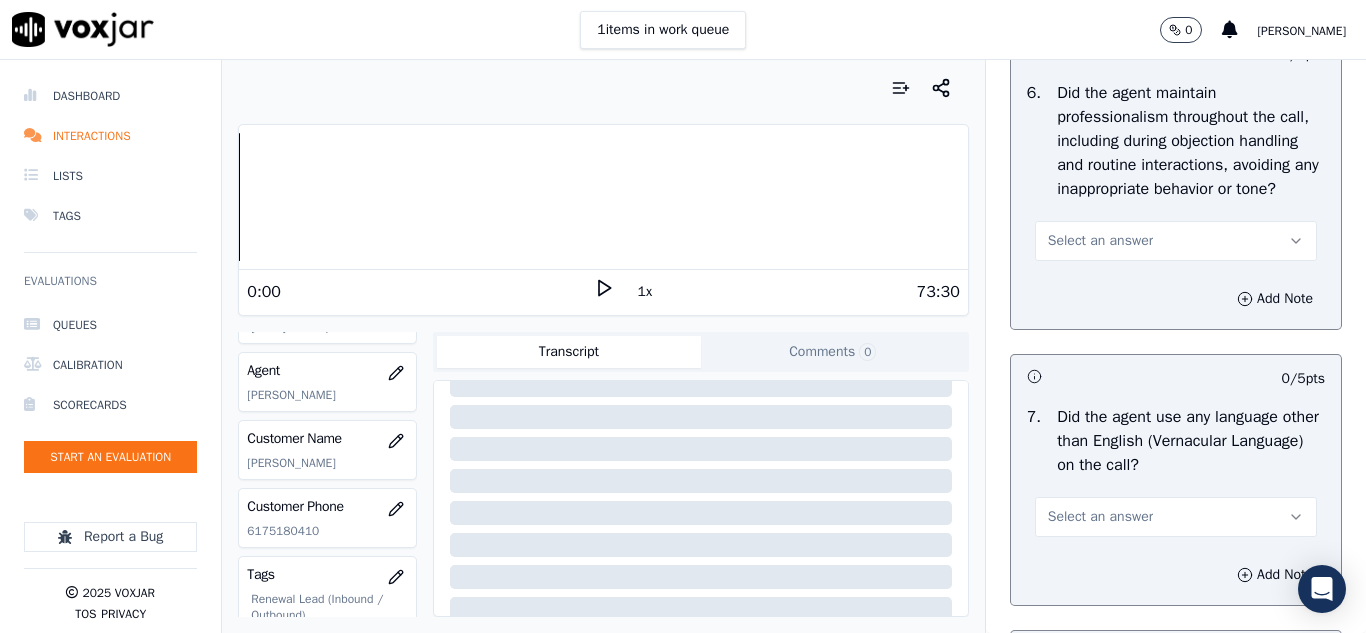 click on "Select an answer" at bounding box center [1100, 241] 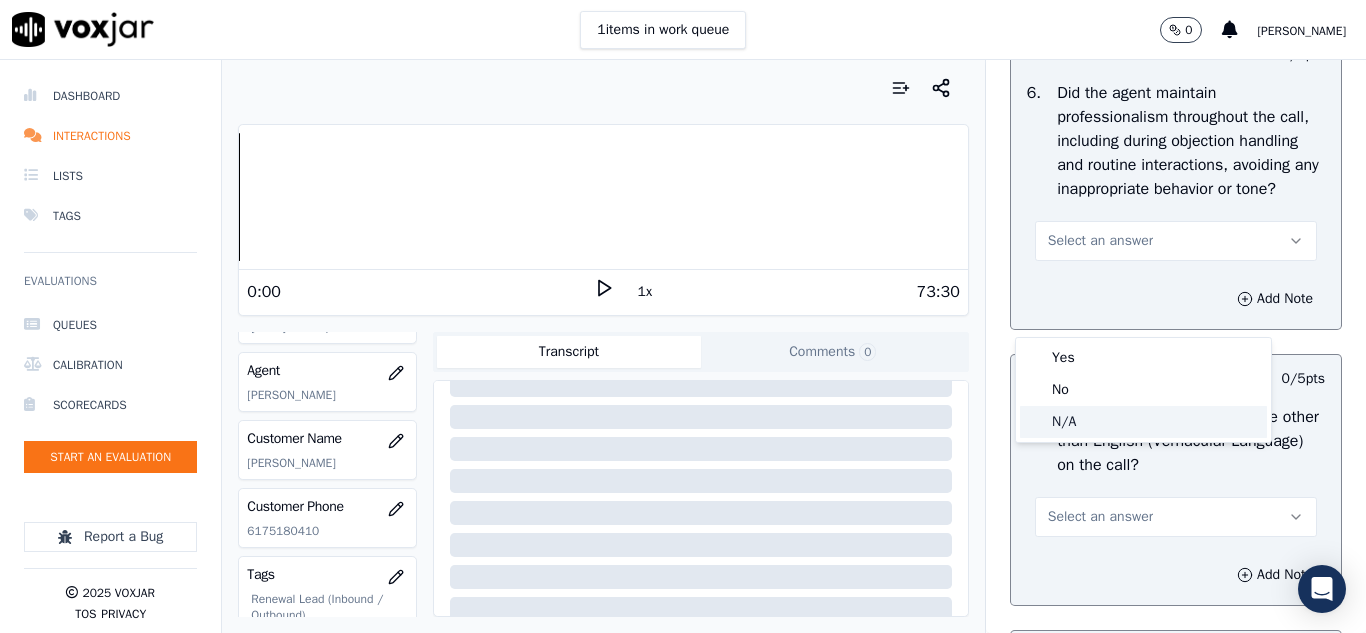 click on "N/A" 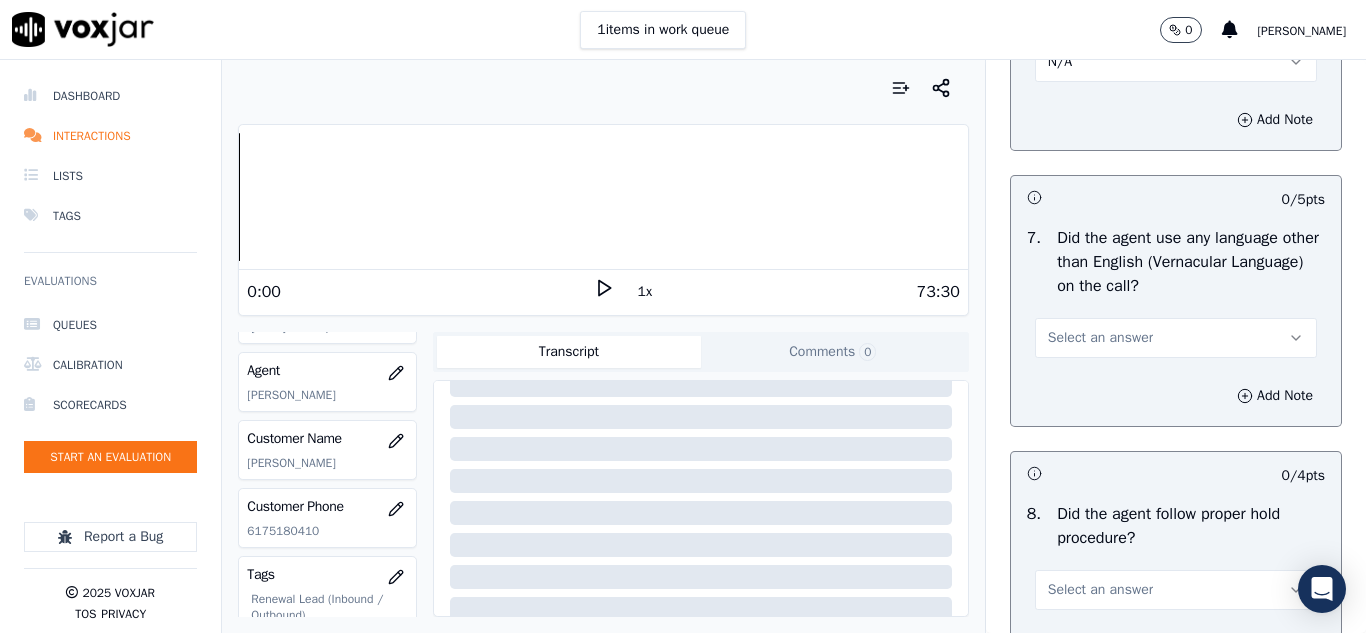 scroll, scrollTop: 3000, scrollLeft: 0, axis: vertical 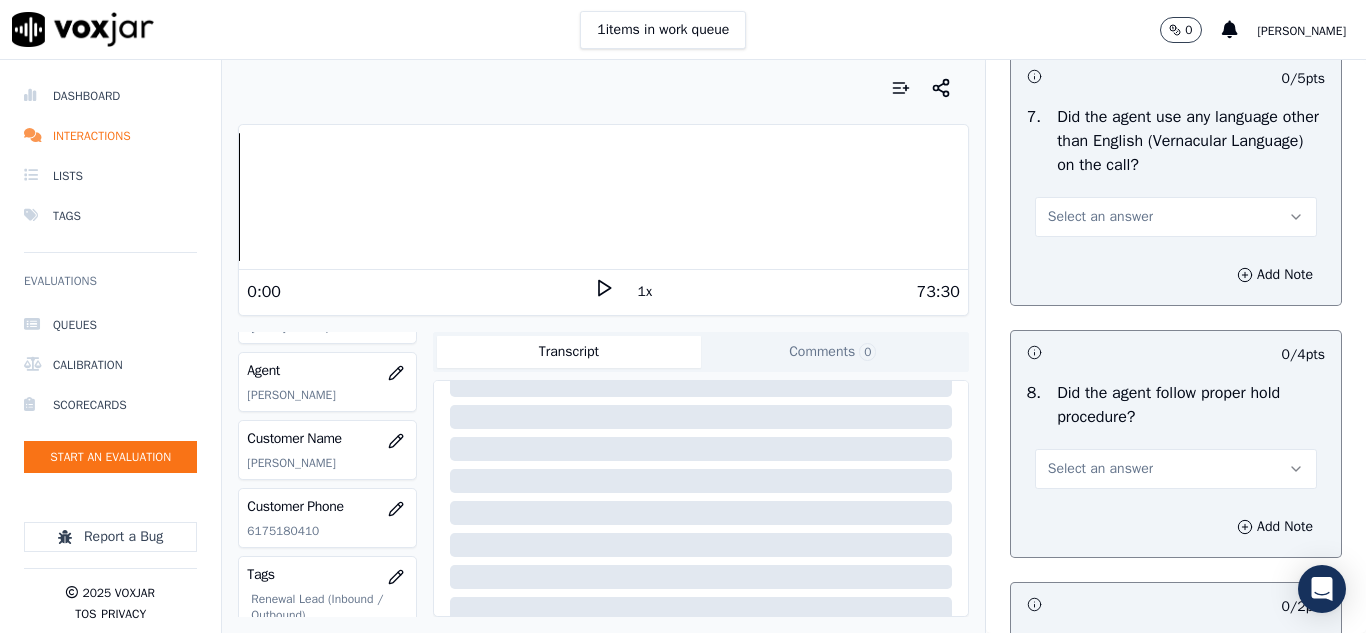 click on "Select an answer" at bounding box center (1100, 217) 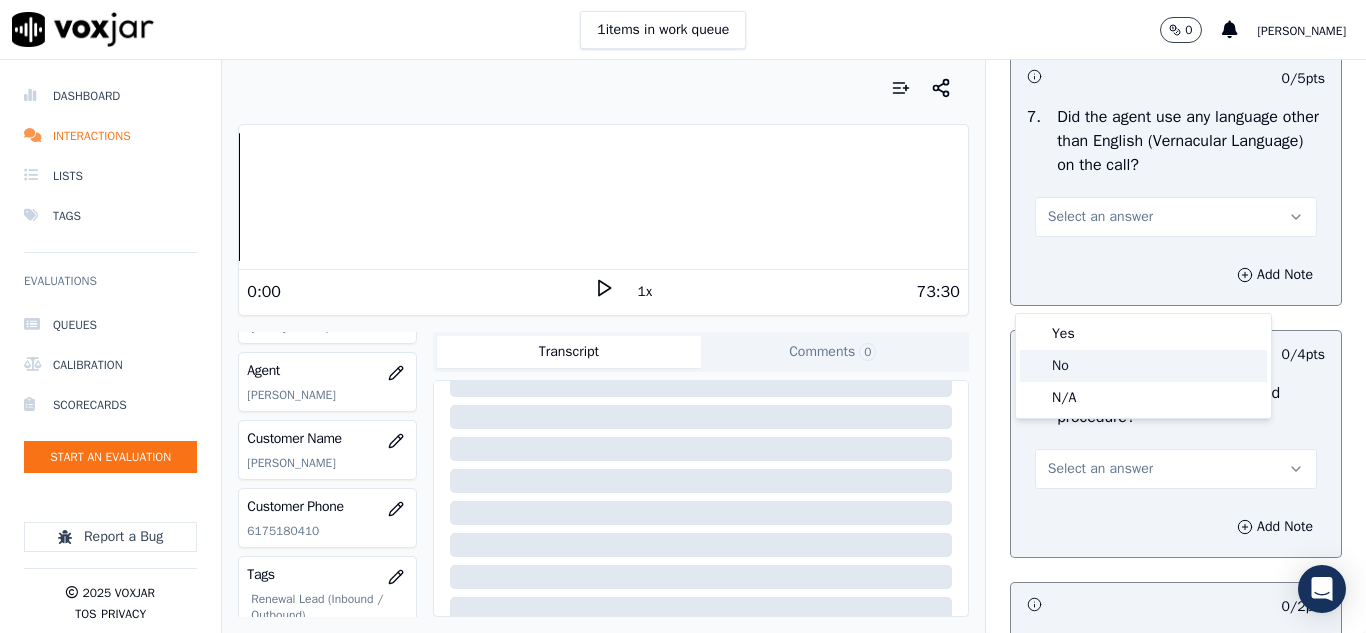click on "No" 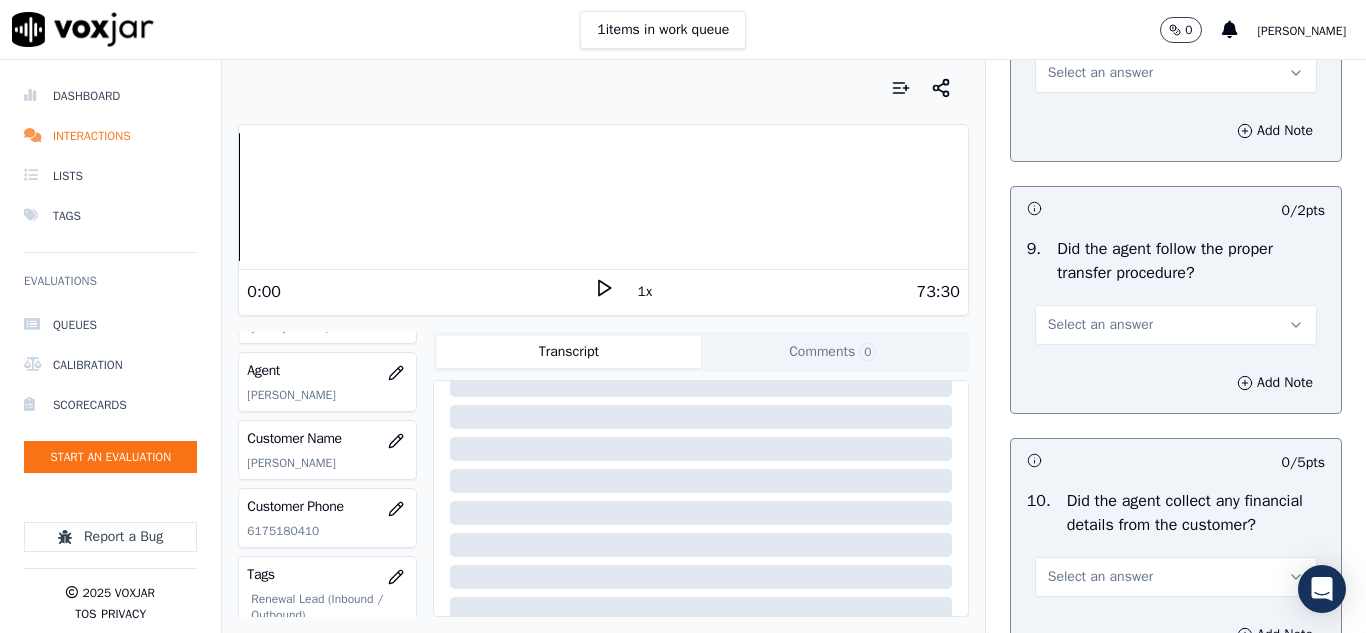 scroll, scrollTop: 3400, scrollLeft: 0, axis: vertical 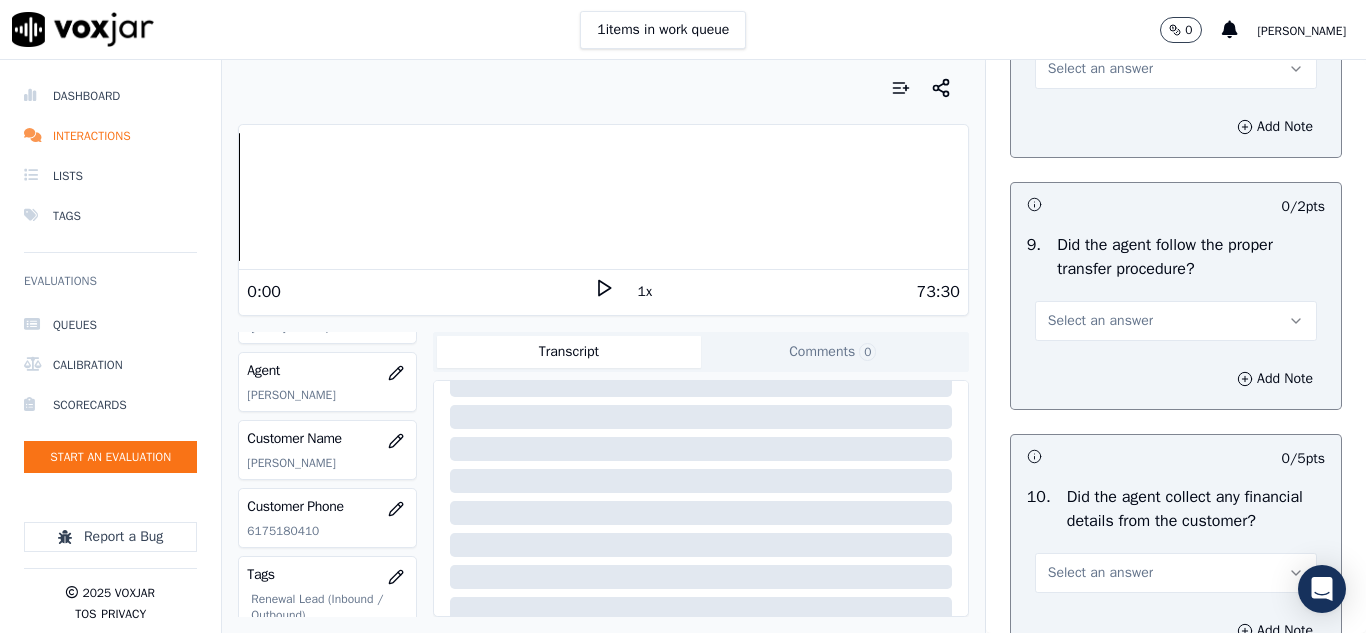click on "Select an answer" at bounding box center (1100, 69) 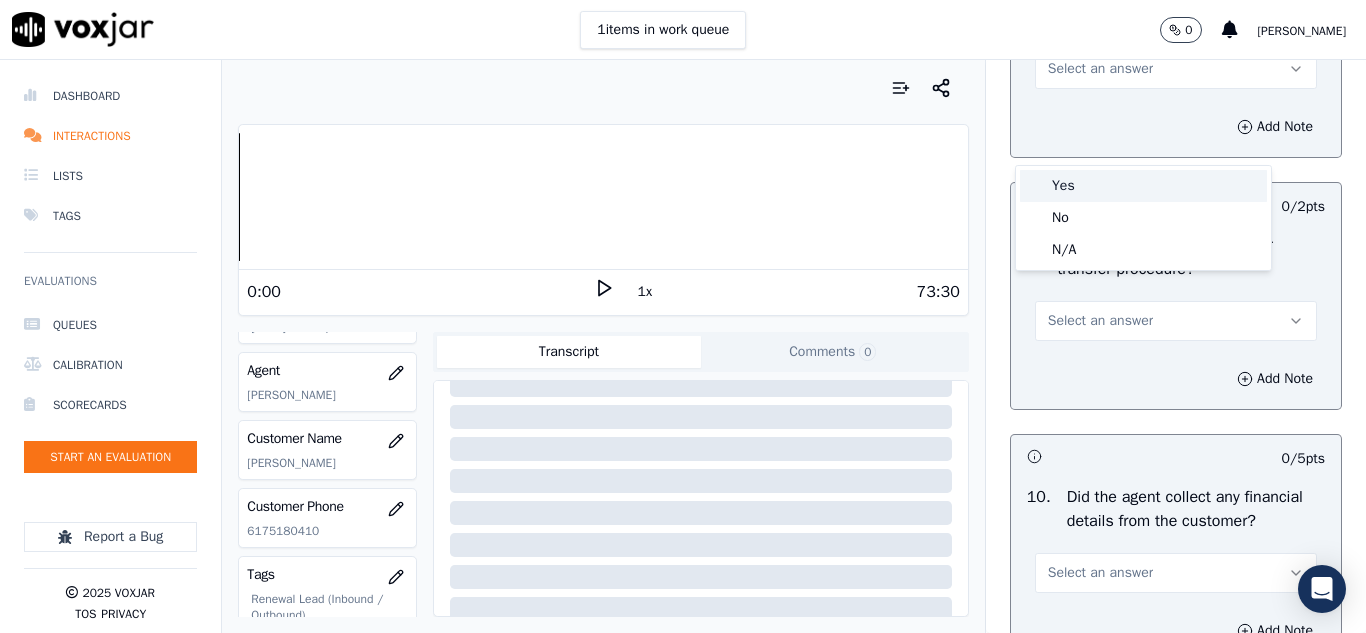 click on "Yes" at bounding box center [1143, 186] 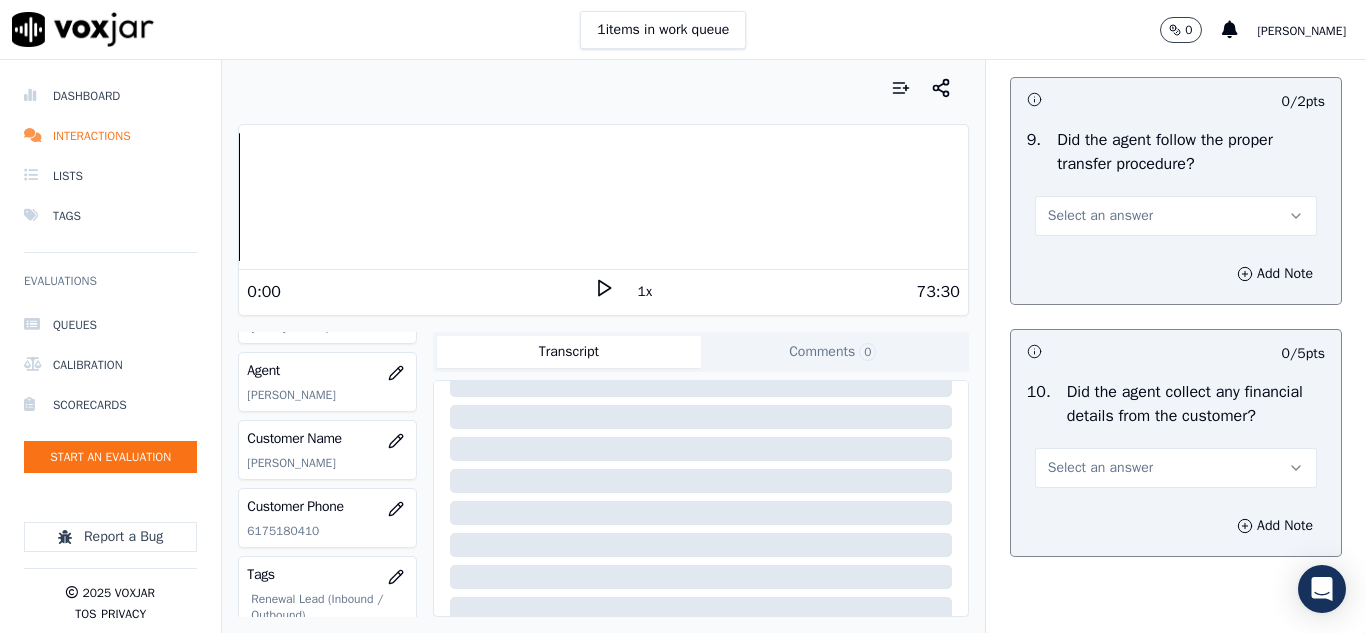 scroll, scrollTop: 3600, scrollLeft: 0, axis: vertical 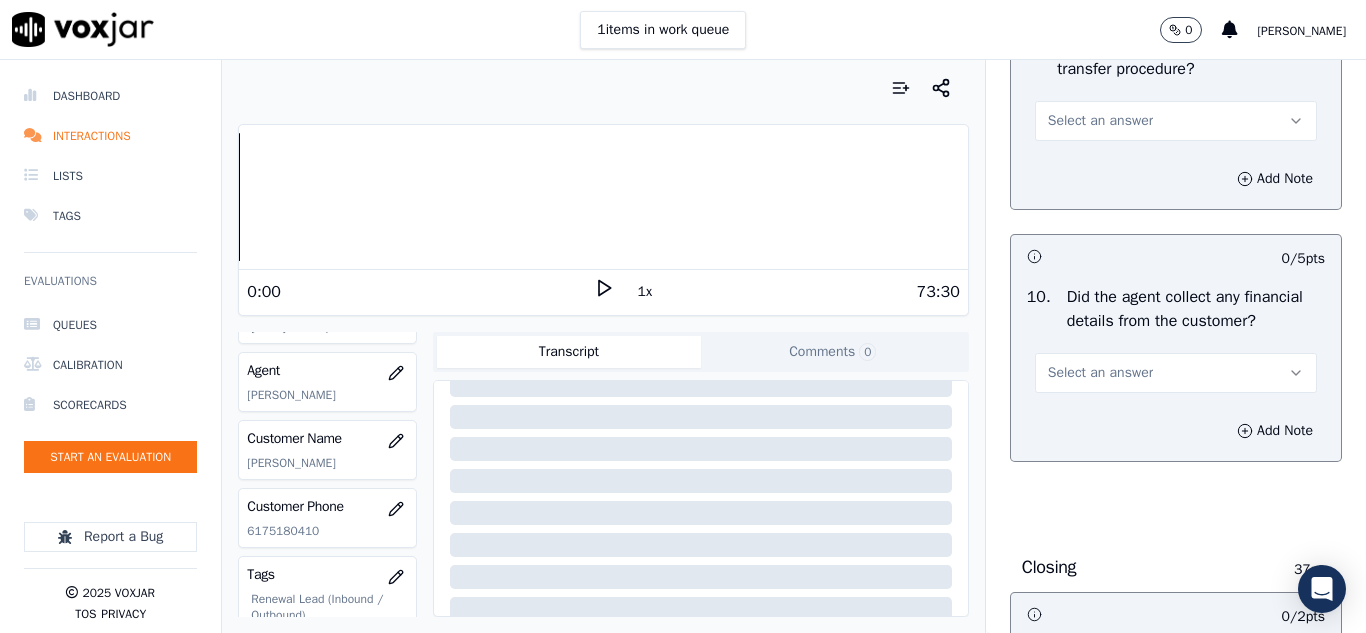 click on "Select an answer" at bounding box center [1100, 121] 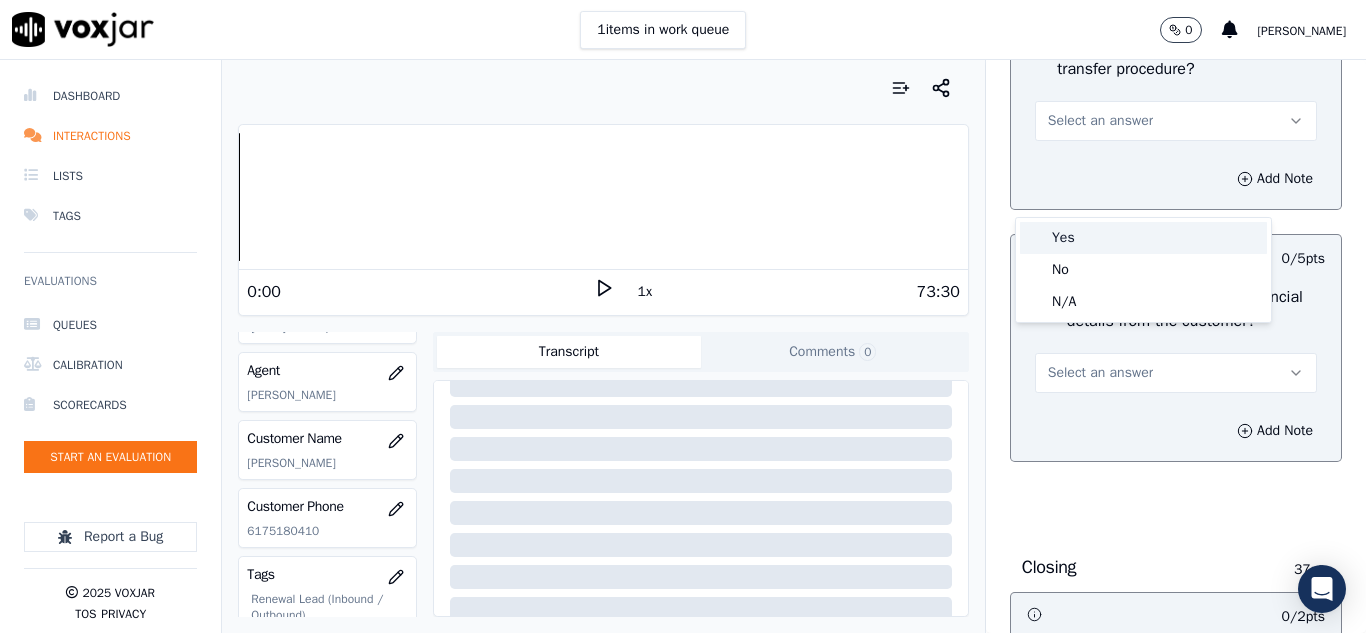 click on "Yes" at bounding box center [1143, 238] 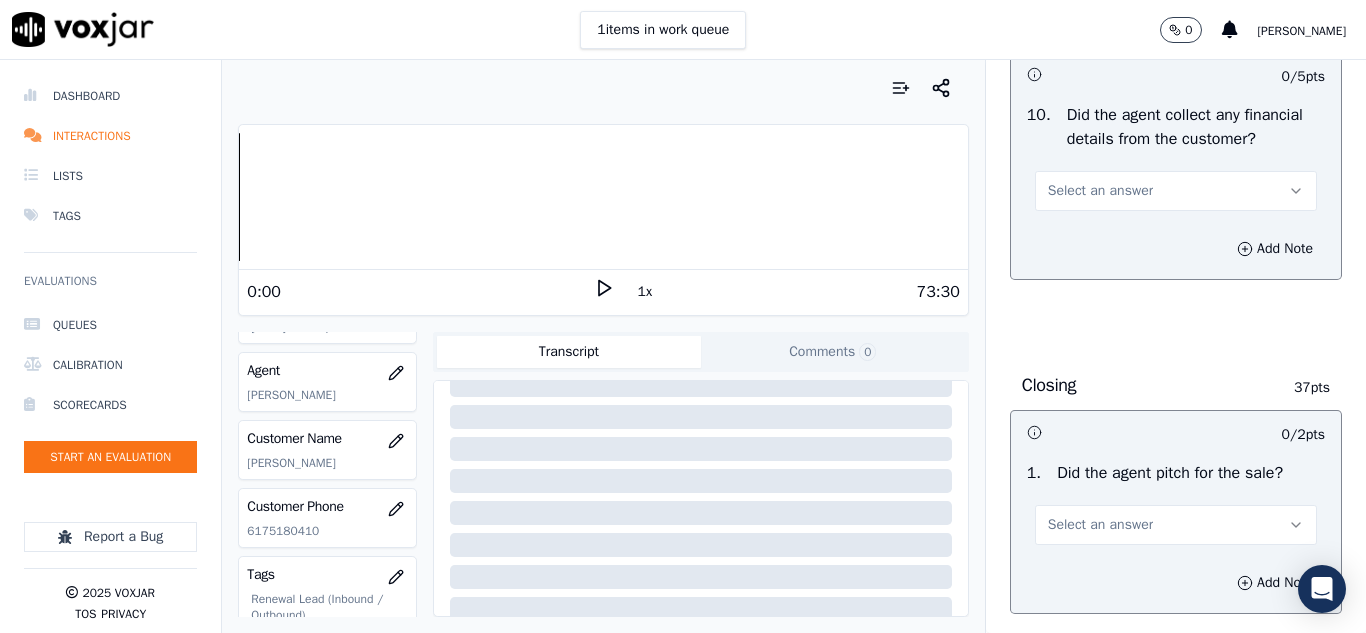 scroll, scrollTop: 3800, scrollLeft: 0, axis: vertical 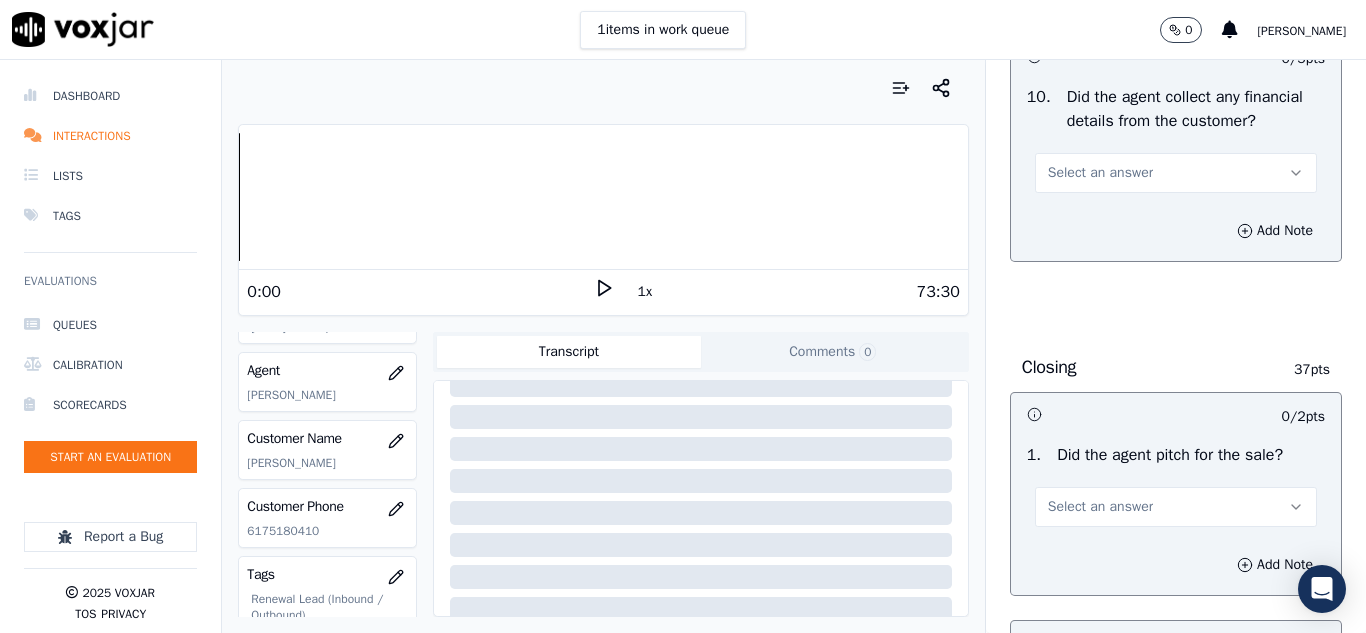 click on "Select an answer" at bounding box center [1100, 173] 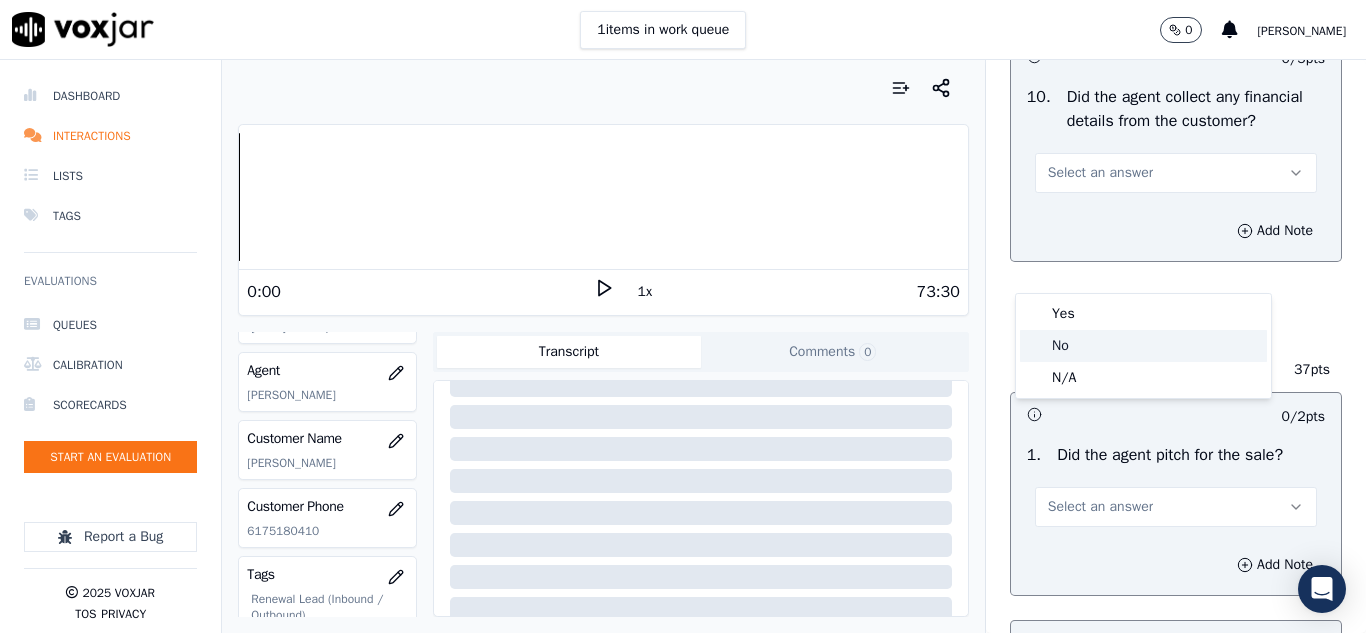 click on "No" 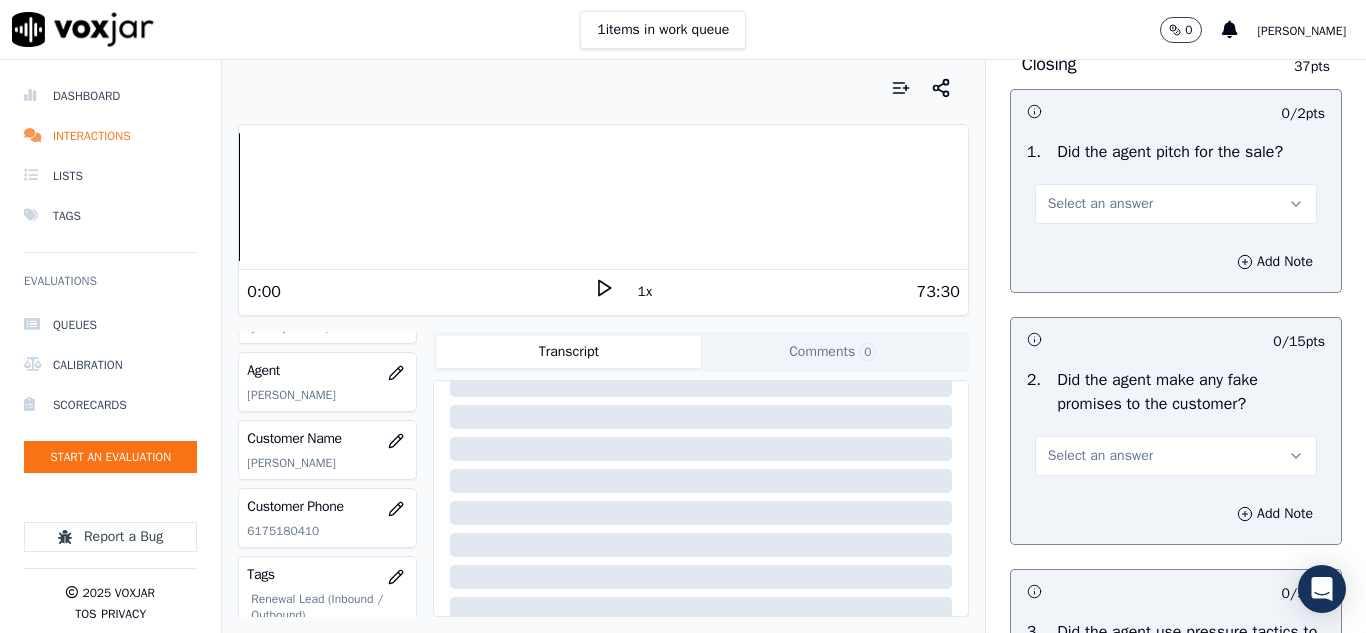 scroll, scrollTop: 4200, scrollLeft: 0, axis: vertical 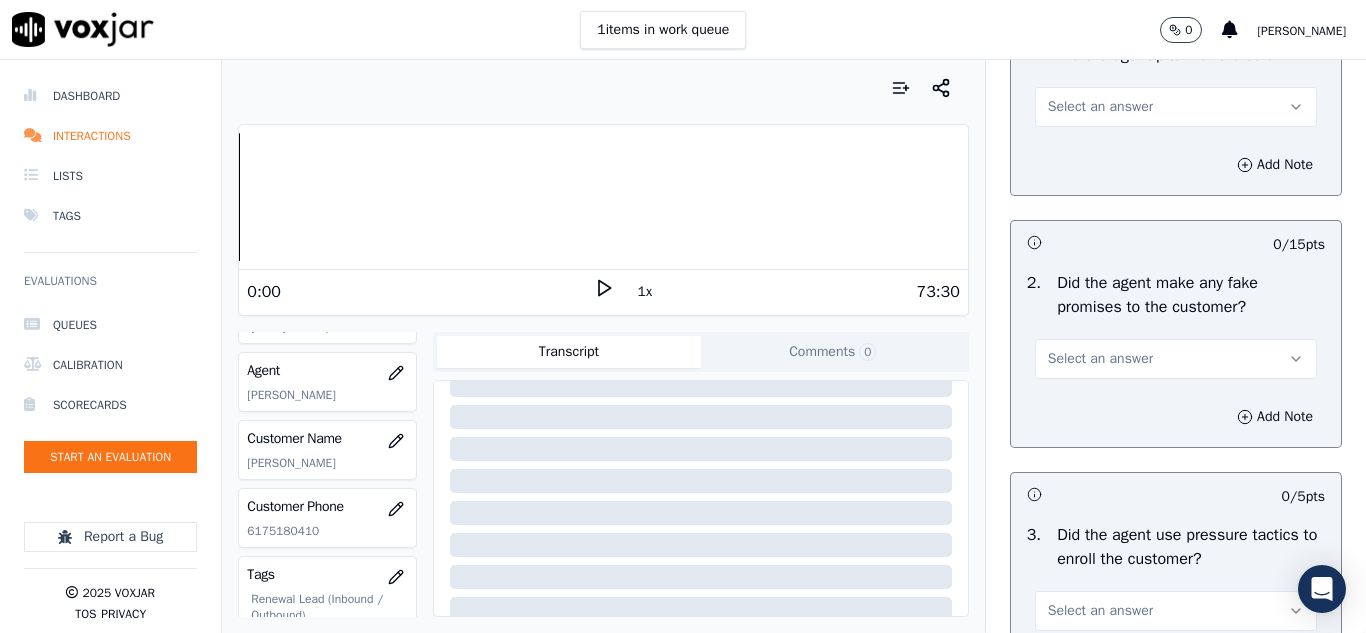 click on "Select an answer" at bounding box center [1100, 107] 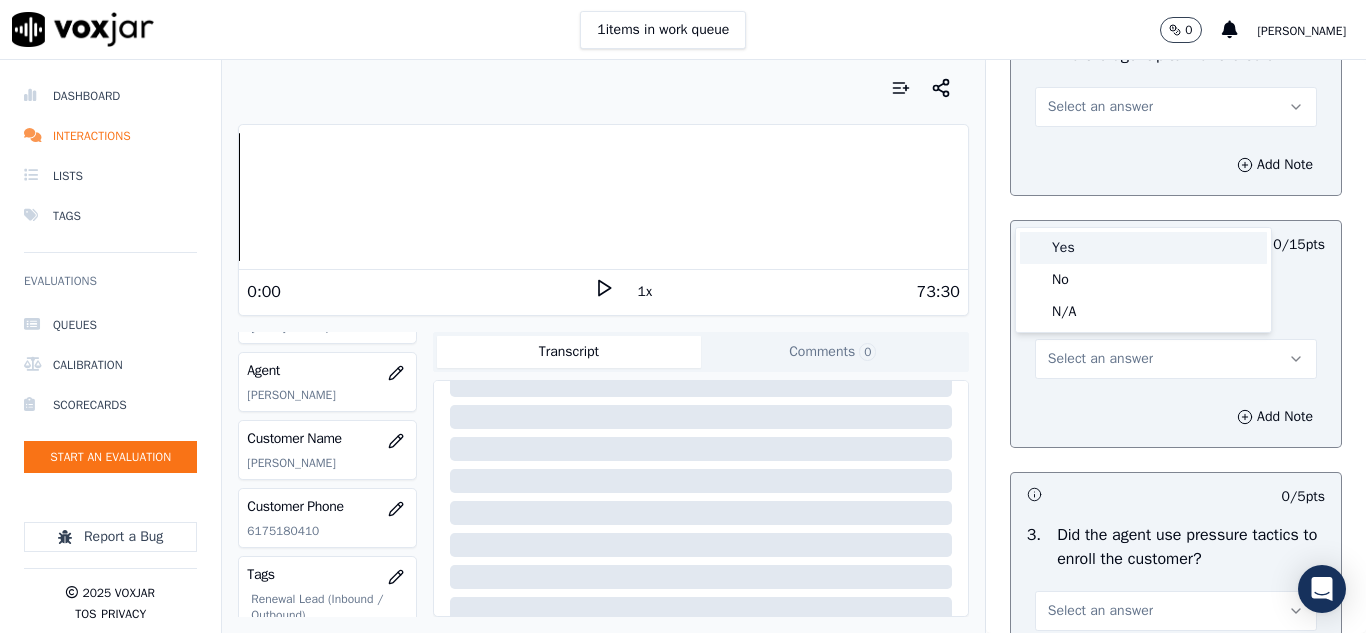 click on "Yes" at bounding box center (1143, 248) 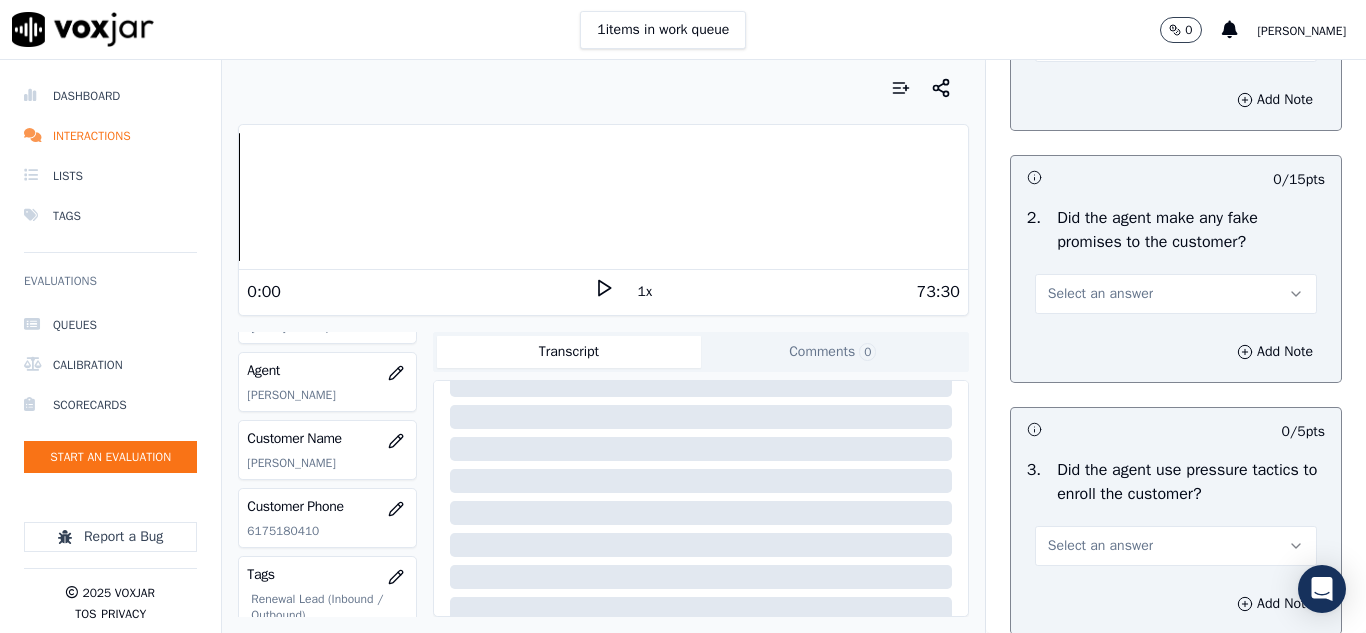 scroll, scrollTop: 4300, scrollLeft: 0, axis: vertical 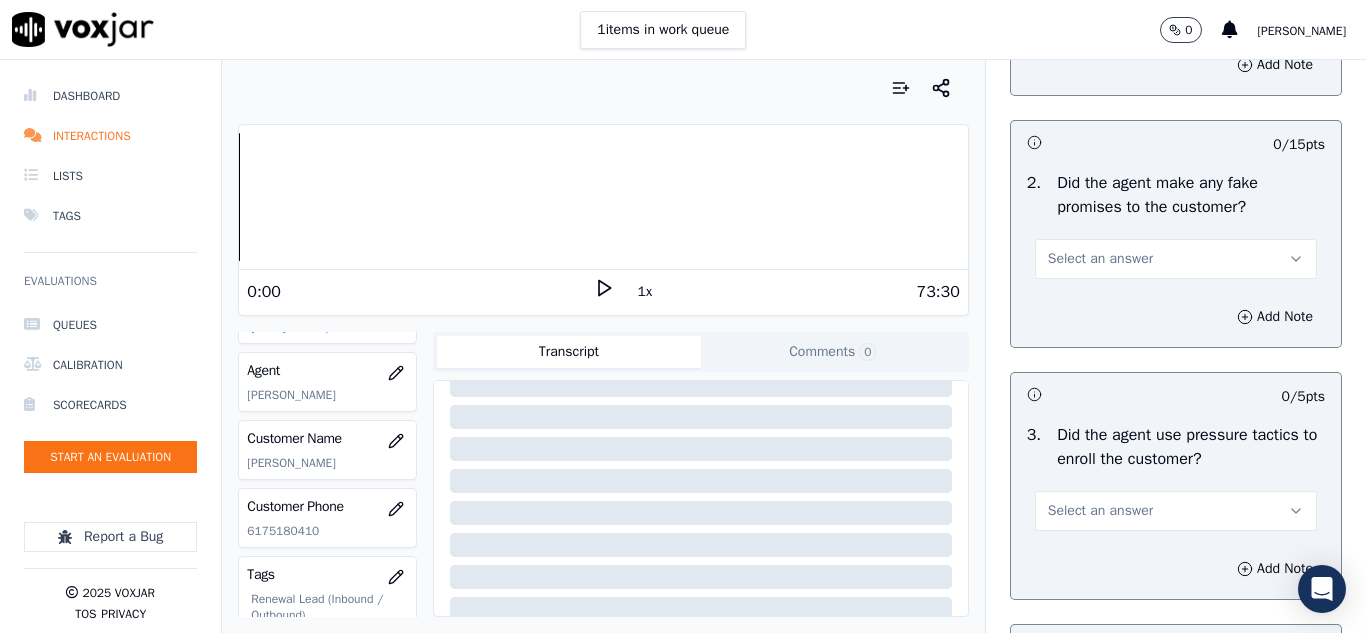 click on "Select an answer" at bounding box center [1100, 259] 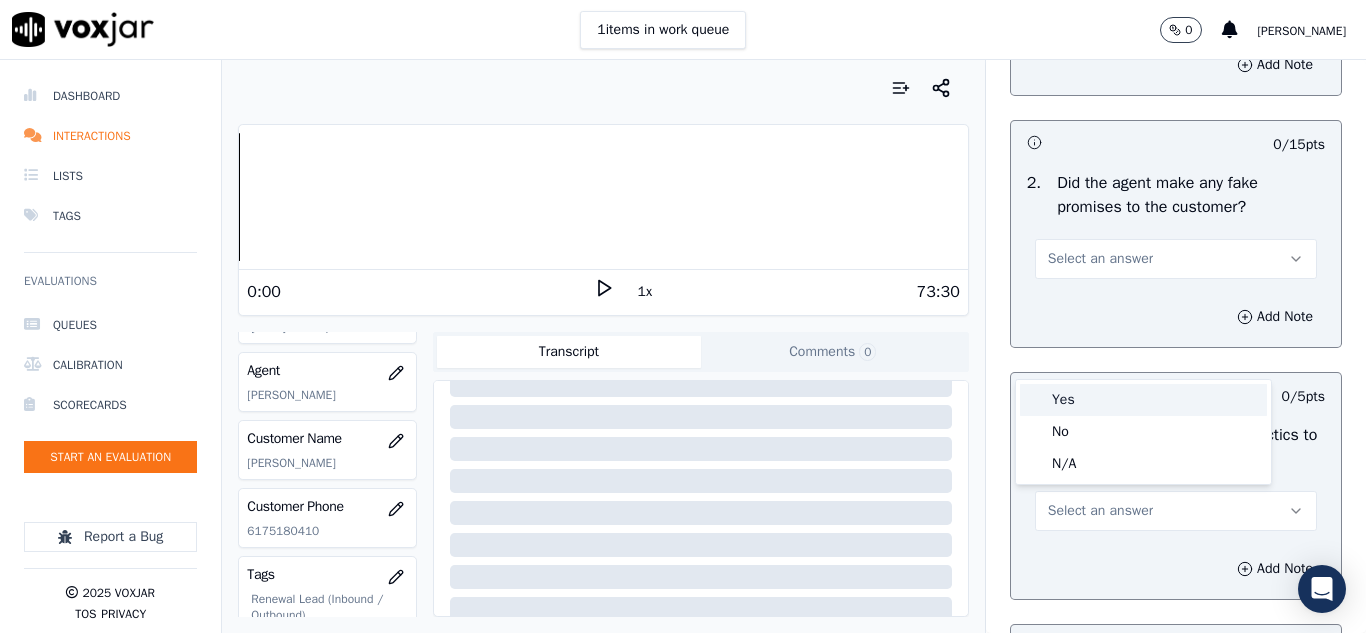 click on "Yes" at bounding box center [1143, 400] 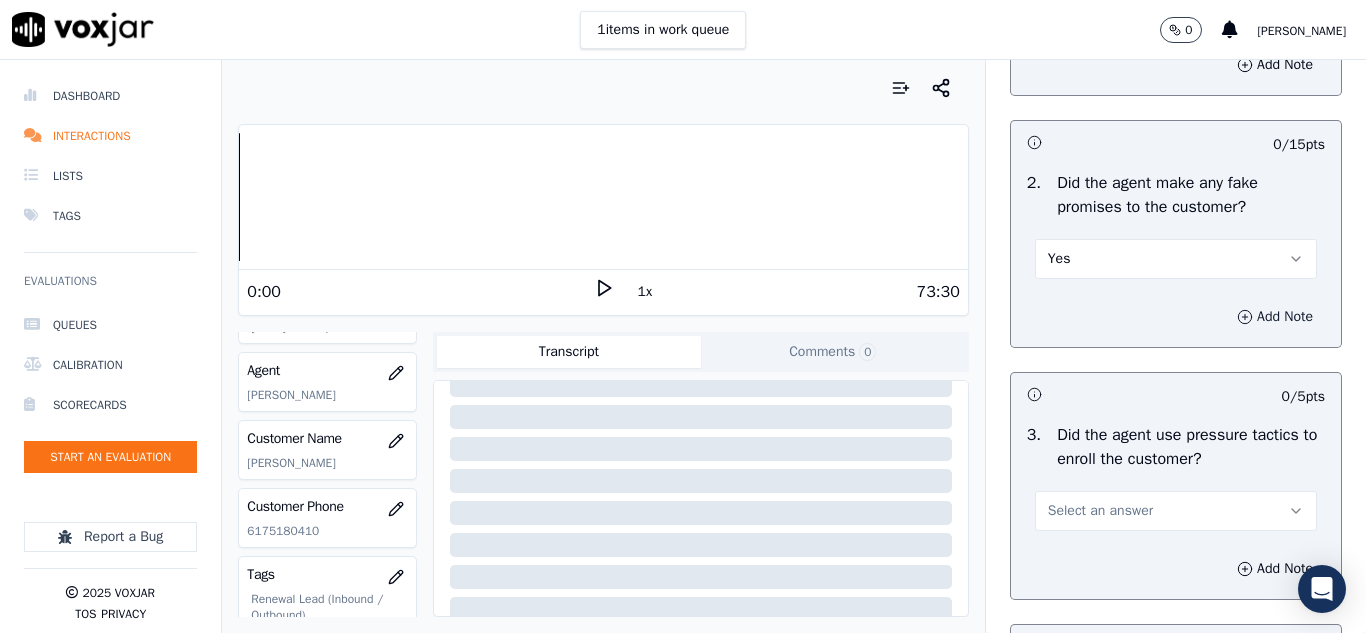 click 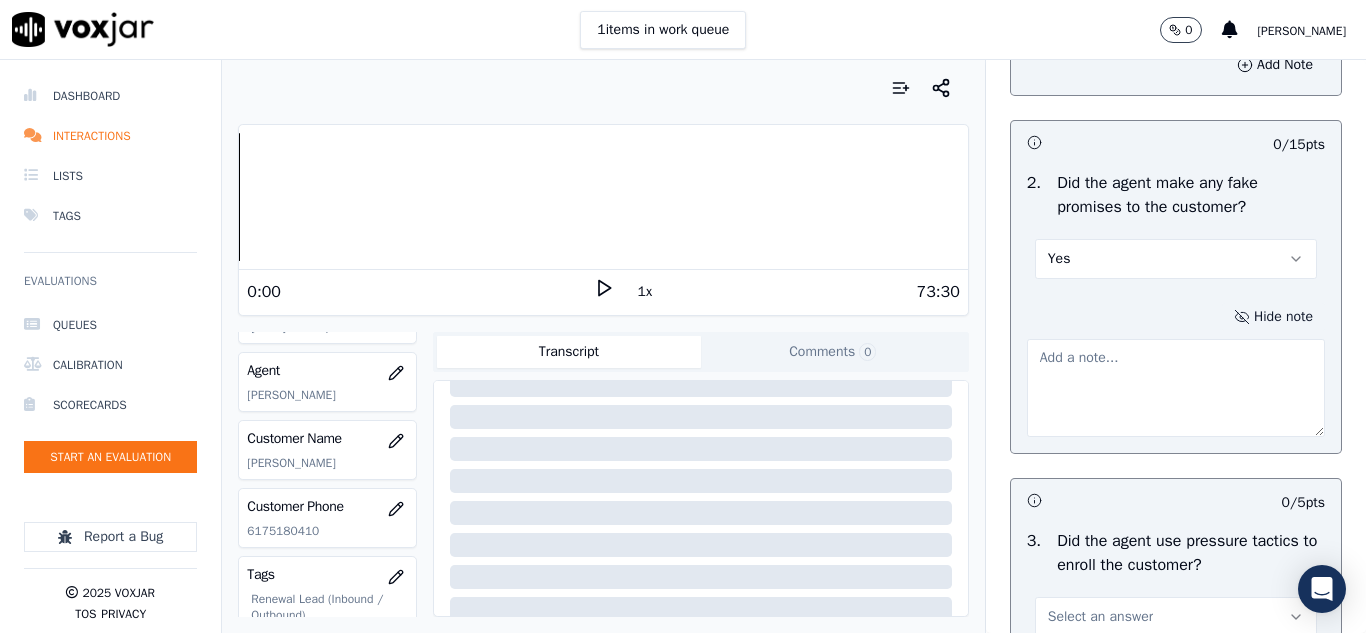 click at bounding box center (1176, 388) 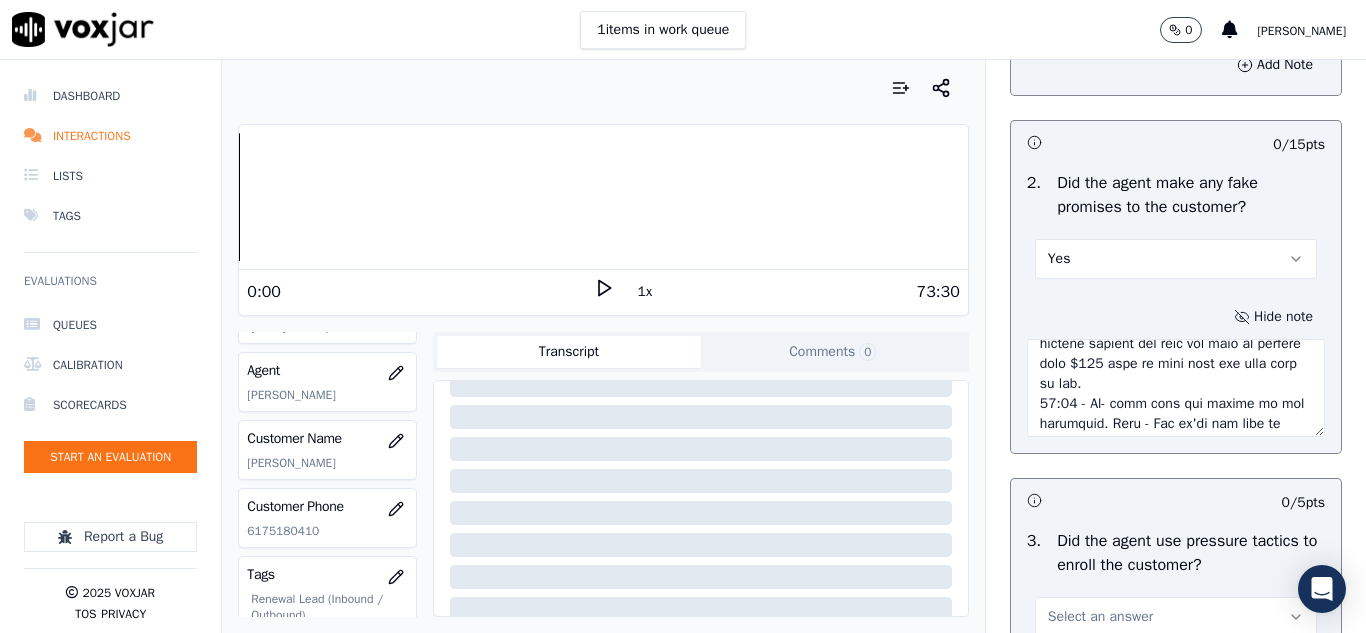 scroll, scrollTop: 500, scrollLeft: 0, axis: vertical 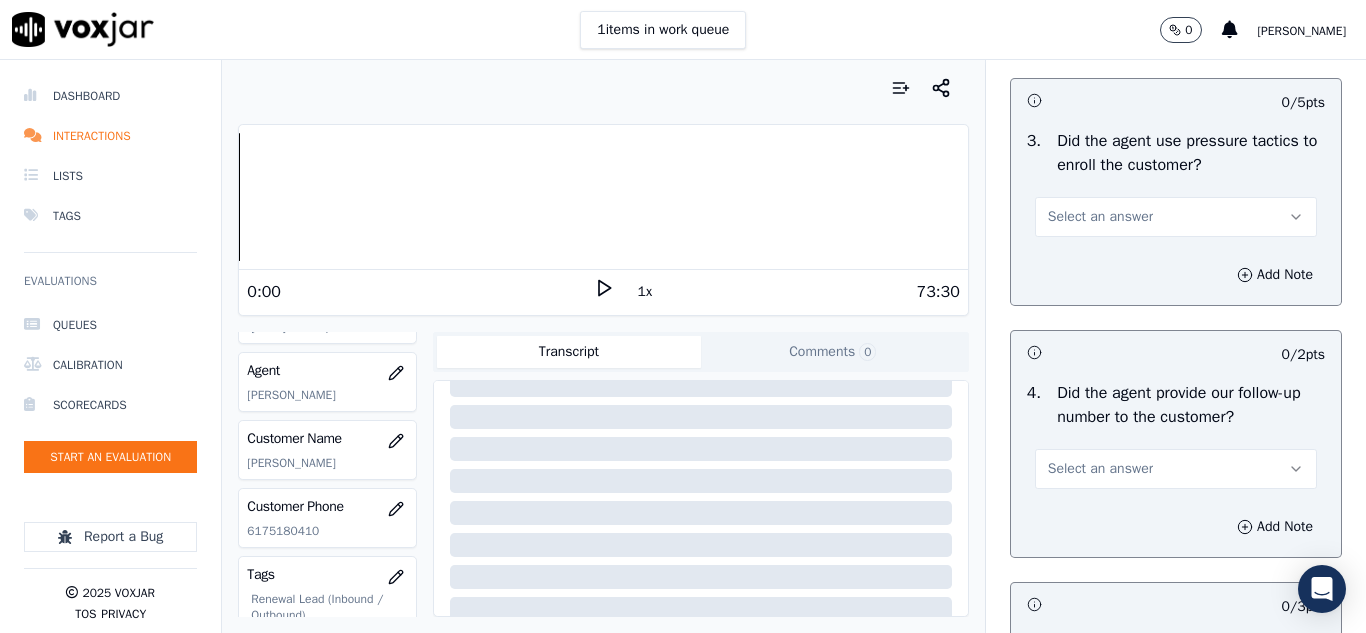 type on "162500-24:36 - Cx - You know sir actually they sent me something abt the cheque. They send me I dnt know what that is. [PERSON_NAME] the cheque was abt the gift card that was sent to you. As last time we provided you with the rate so you are eligible to get the gift card as well that is why it was sent to you. Cx- but the cheque says refund and gift card. [PERSON_NAME] - yes gift card and refund. When did you receive that letter ma'am? Cx- just now. Nick - [DATE]? Cx- just now, there's no money just say refund now approved of $100. [PERSON_NAME] -  So ma'am once this enrolment is done, within 2-3 business days you will be receiving all the paperwork at your mailing address and also you will be getting that $100 card as well that has been sent to you.
26:16 - Cx- this says the refund is not automatic. [PERSON_NAME] - Yes ma'am you will be receiving a cheque for that, it will not automatically transfer. Cx- Okay. Nick - So as we will be processing the request for the $100 [DATE] within a week most probably by next week you must receive ..." 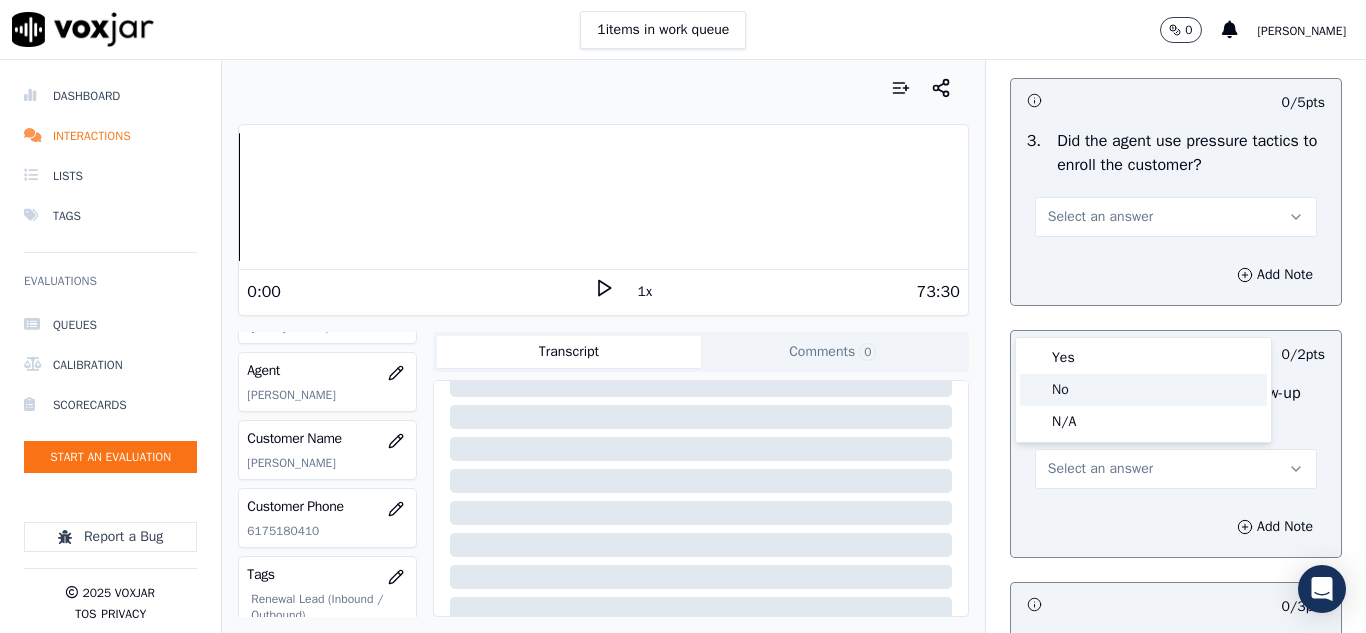 click on "No" 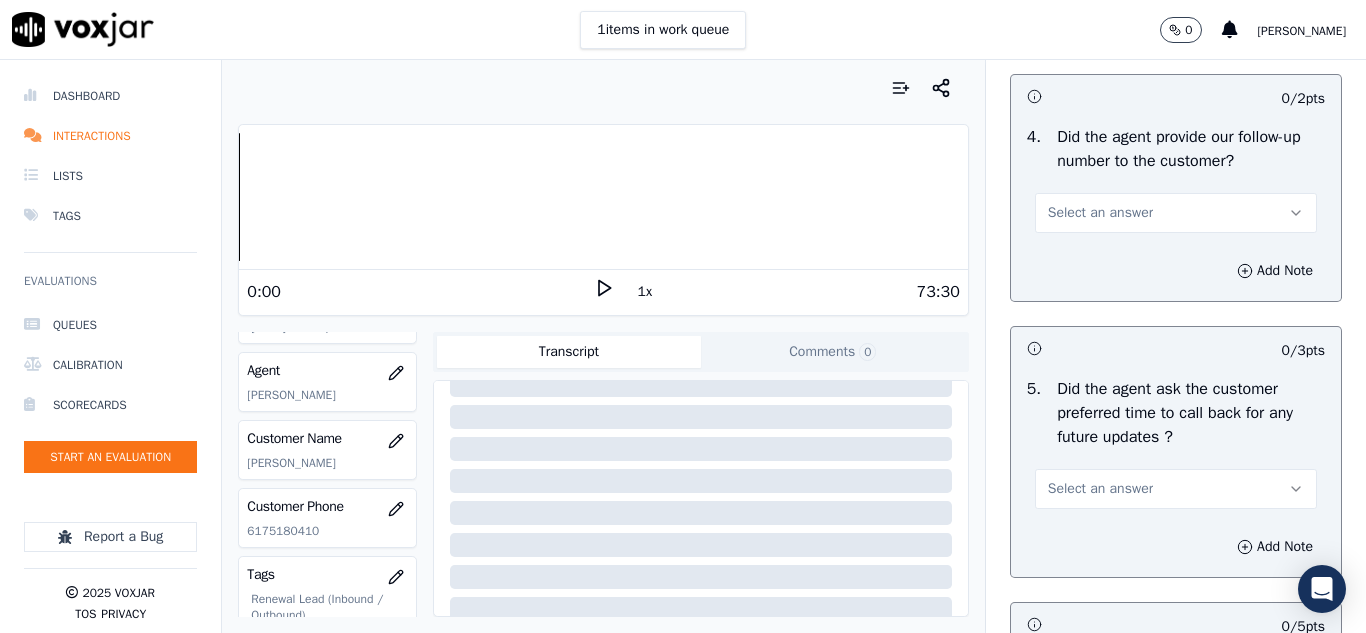 scroll, scrollTop: 5000, scrollLeft: 0, axis: vertical 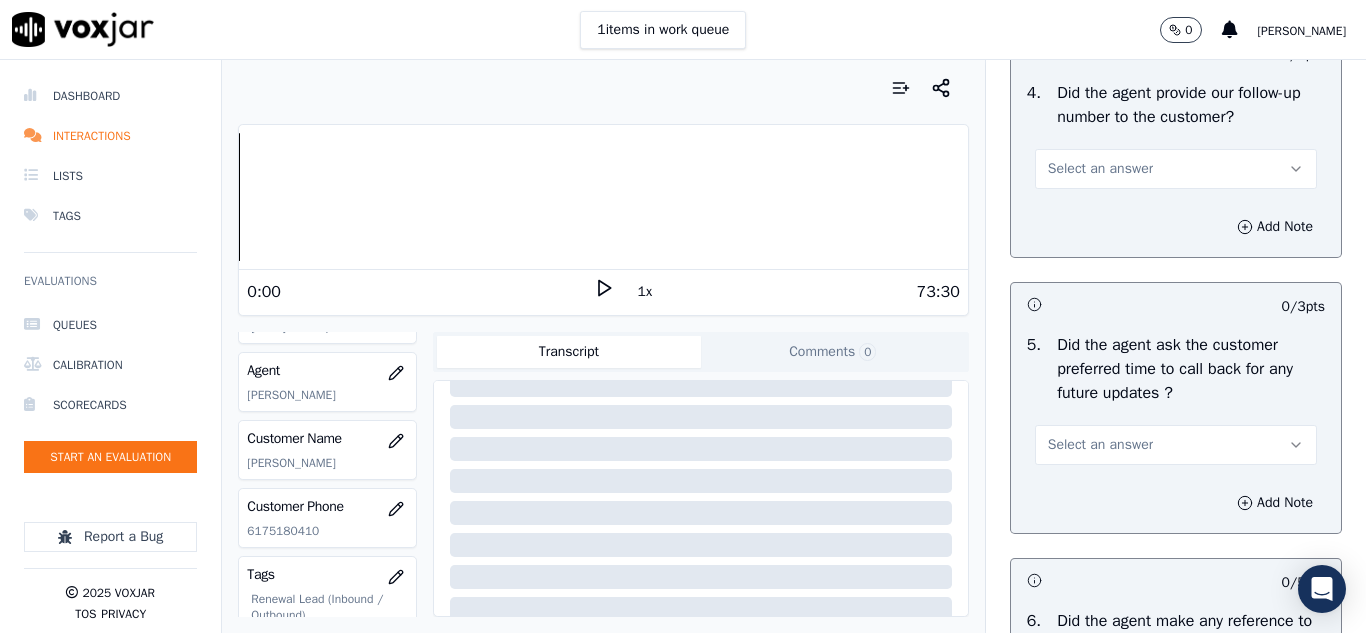 click on "Select an answer" at bounding box center (1176, 169) 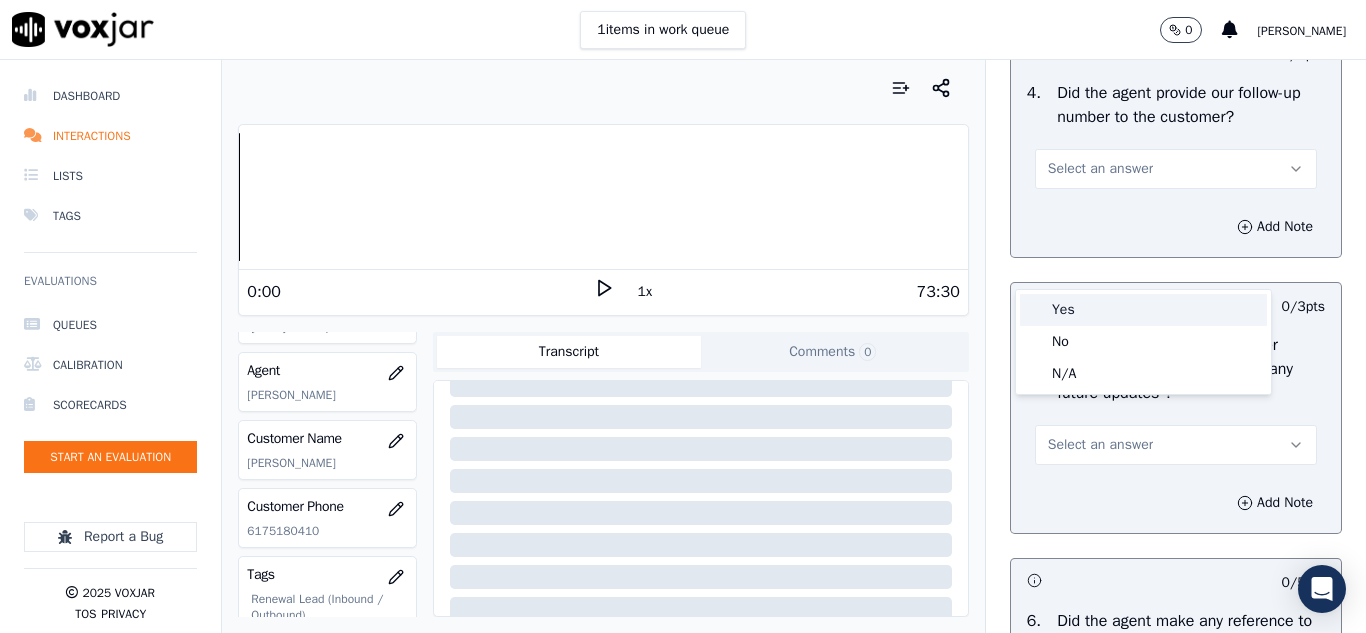 click on "Yes" at bounding box center (1143, 310) 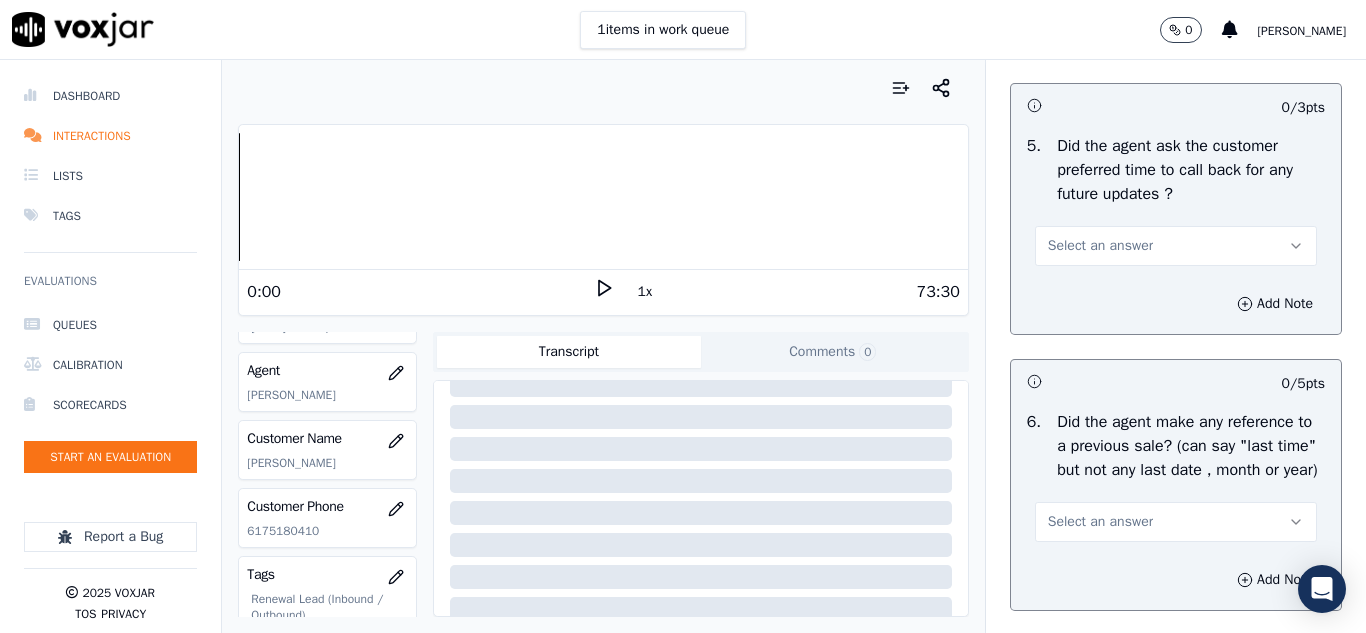 scroll, scrollTop: 5200, scrollLeft: 0, axis: vertical 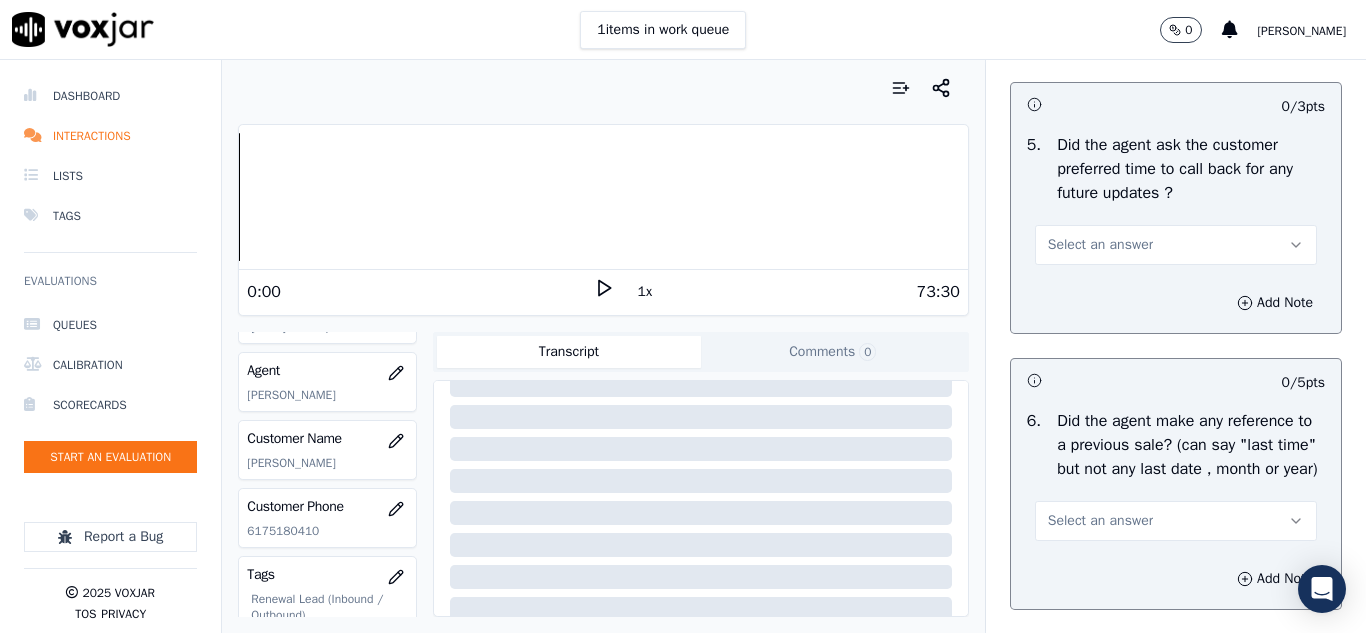 click on "Select an answer" at bounding box center (1176, 245) 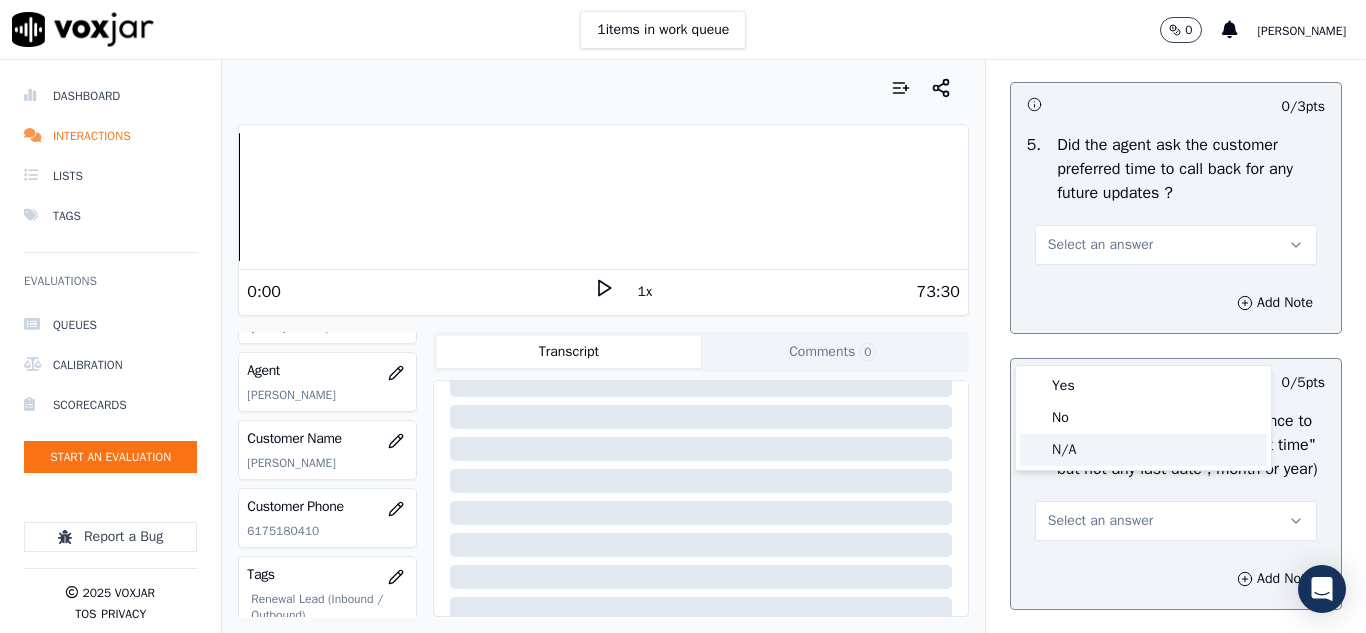 click on "N/A" 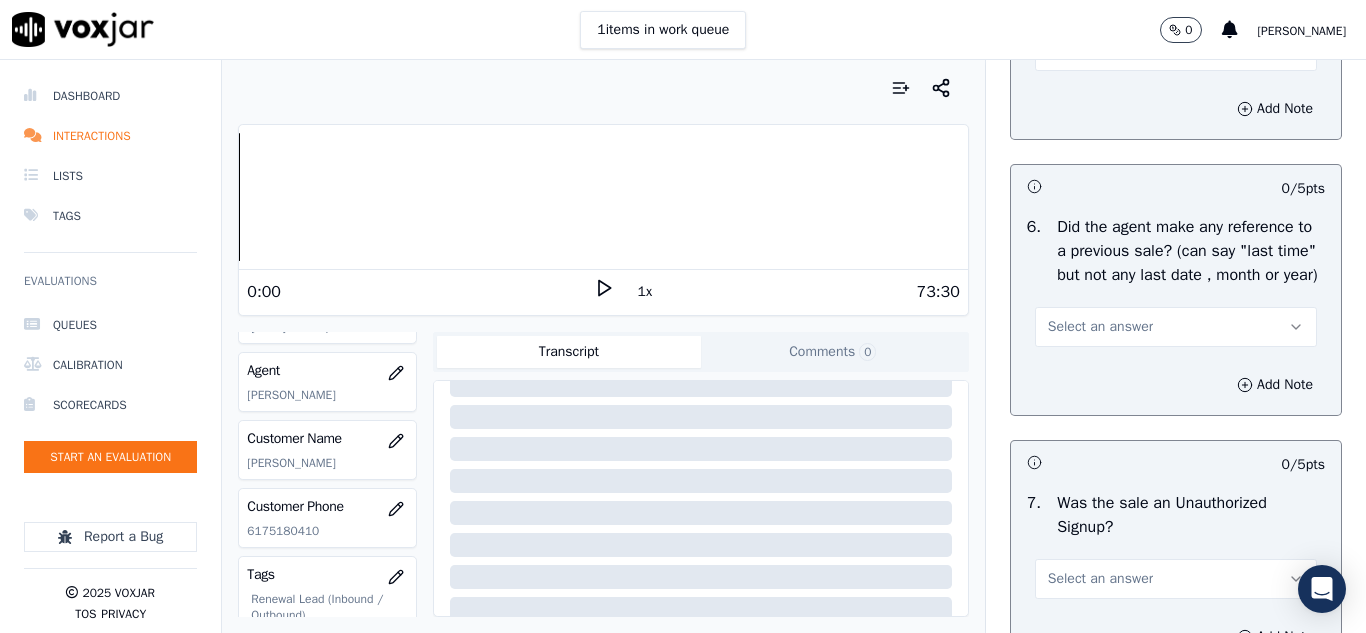 scroll, scrollTop: 5400, scrollLeft: 0, axis: vertical 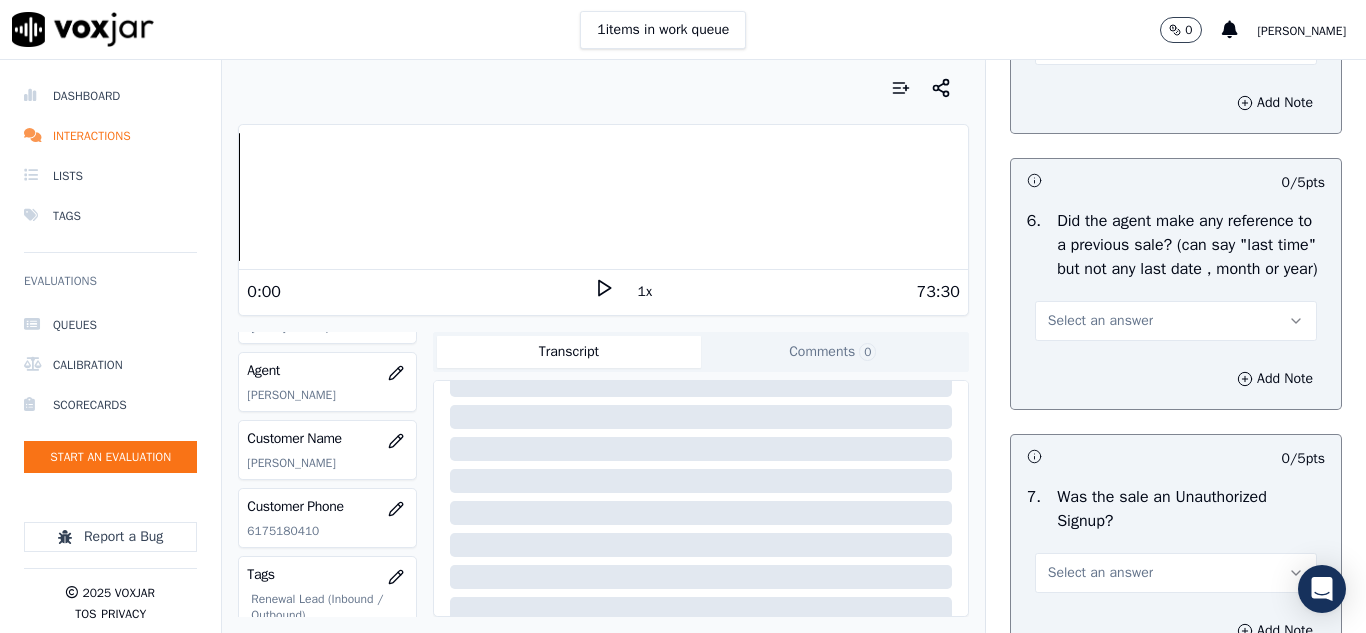 click on "Select an answer" at bounding box center [1100, 321] 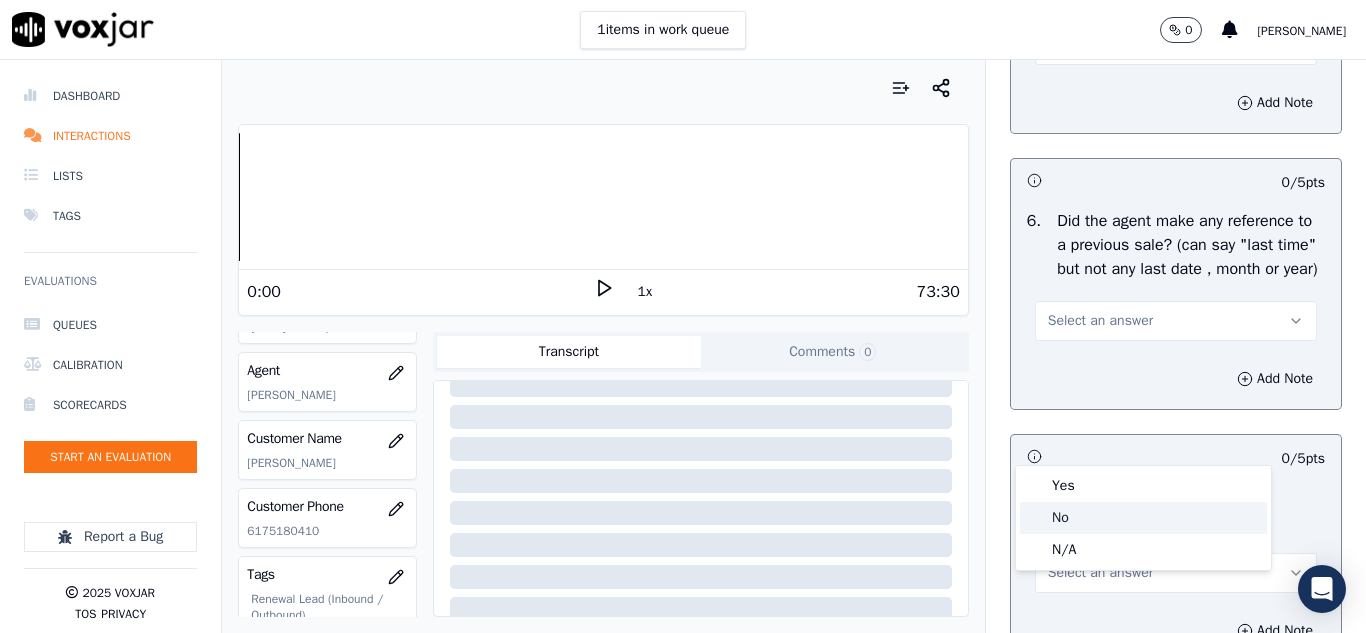 click on "No" 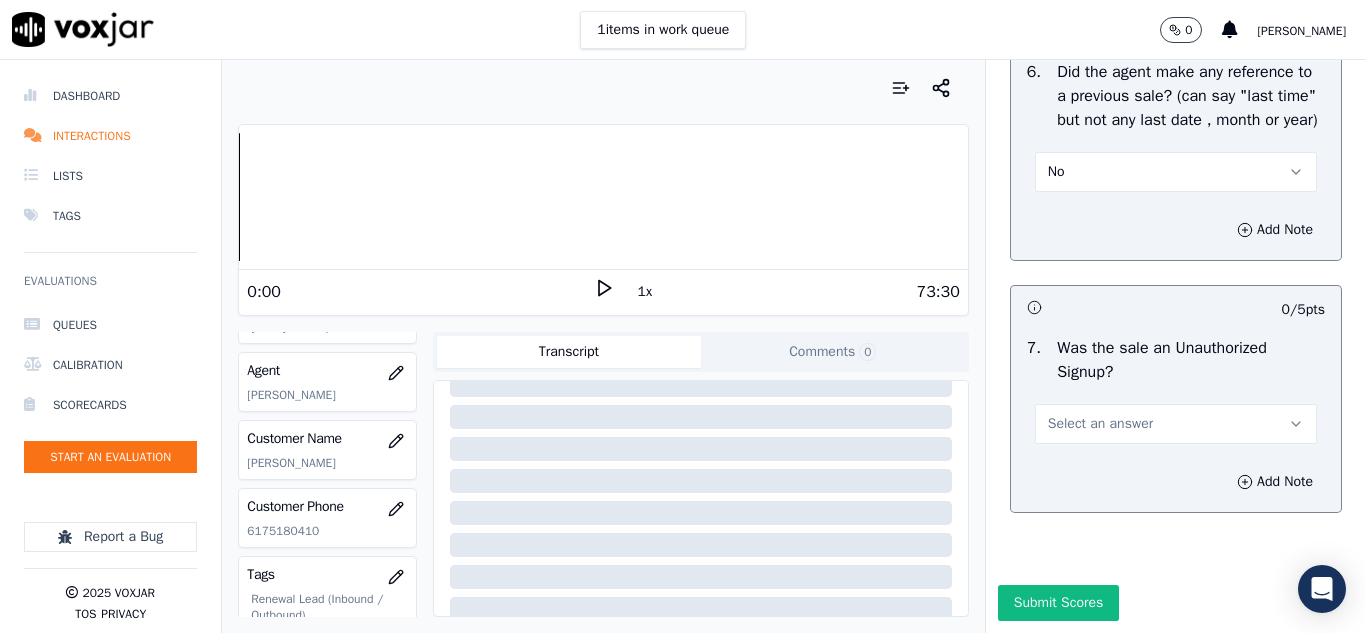 scroll, scrollTop: 5714, scrollLeft: 0, axis: vertical 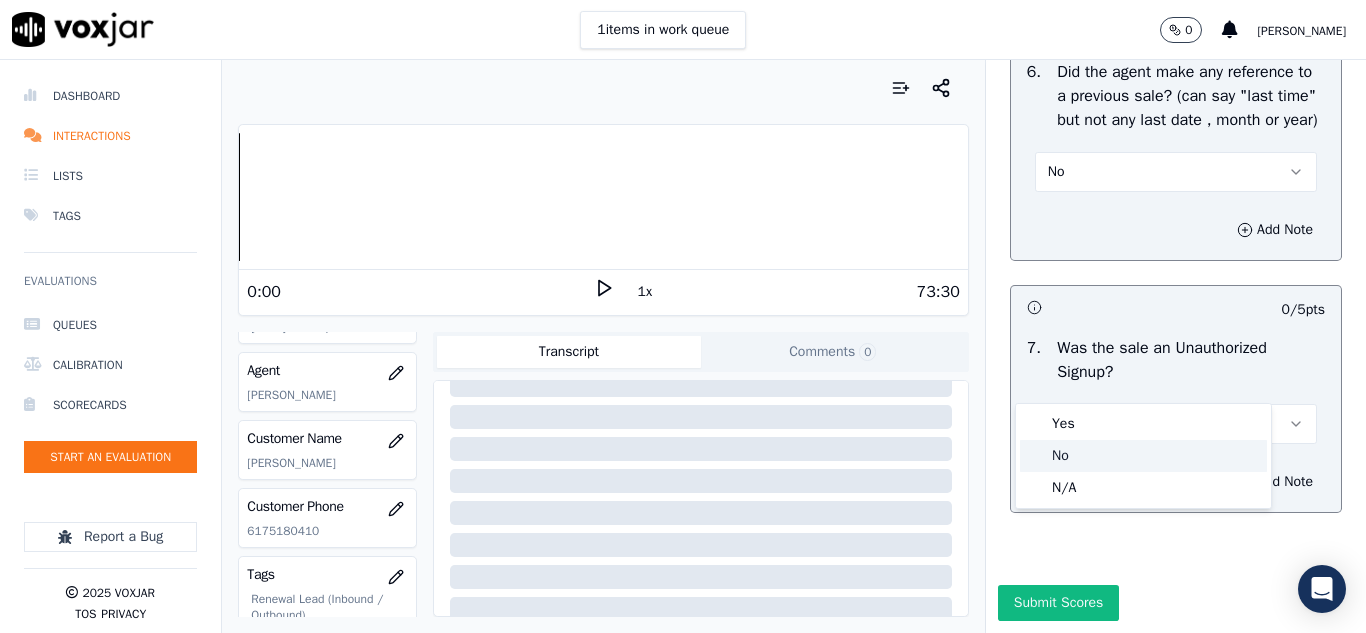 click on "No" 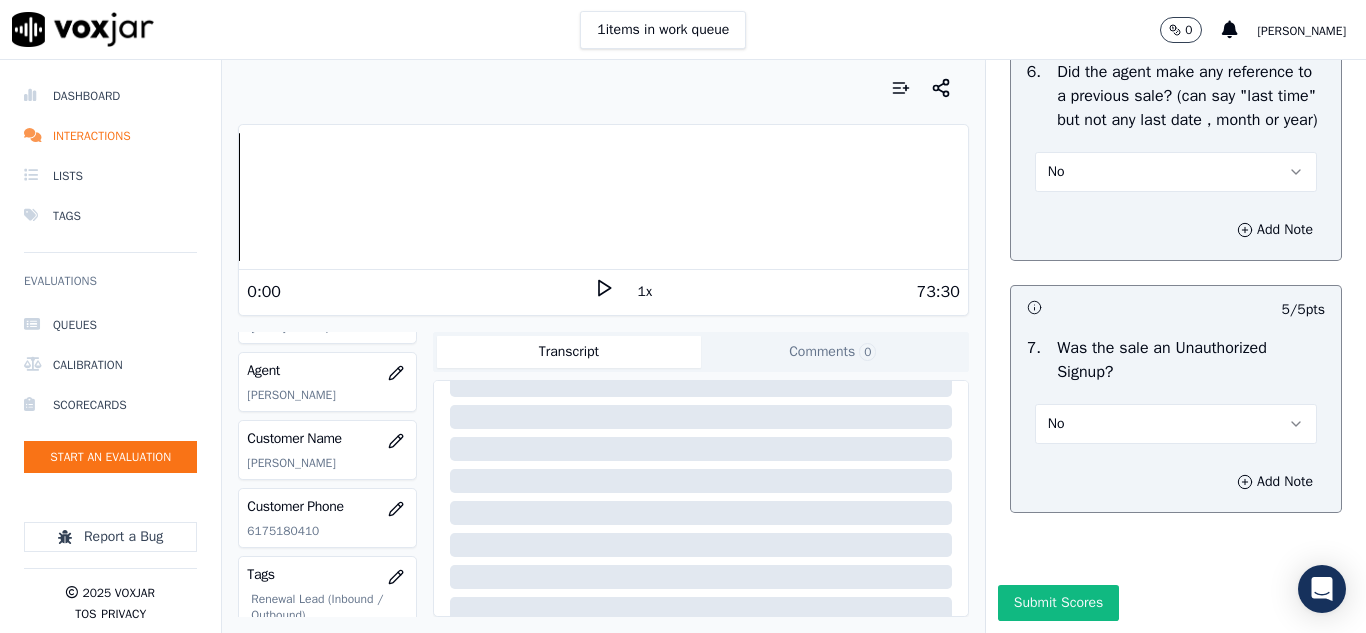 scroll, scrollTop: 5714, scrollLeft: 0, axis: vertical 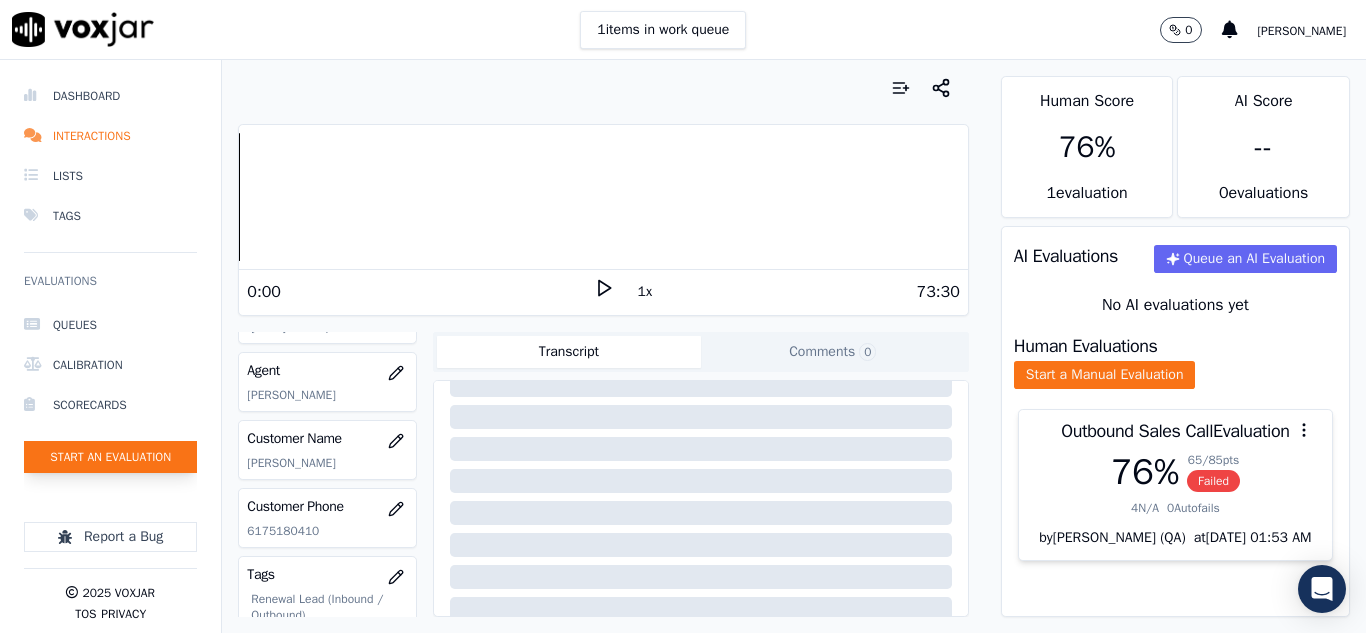 click on "Start an Evaluation" 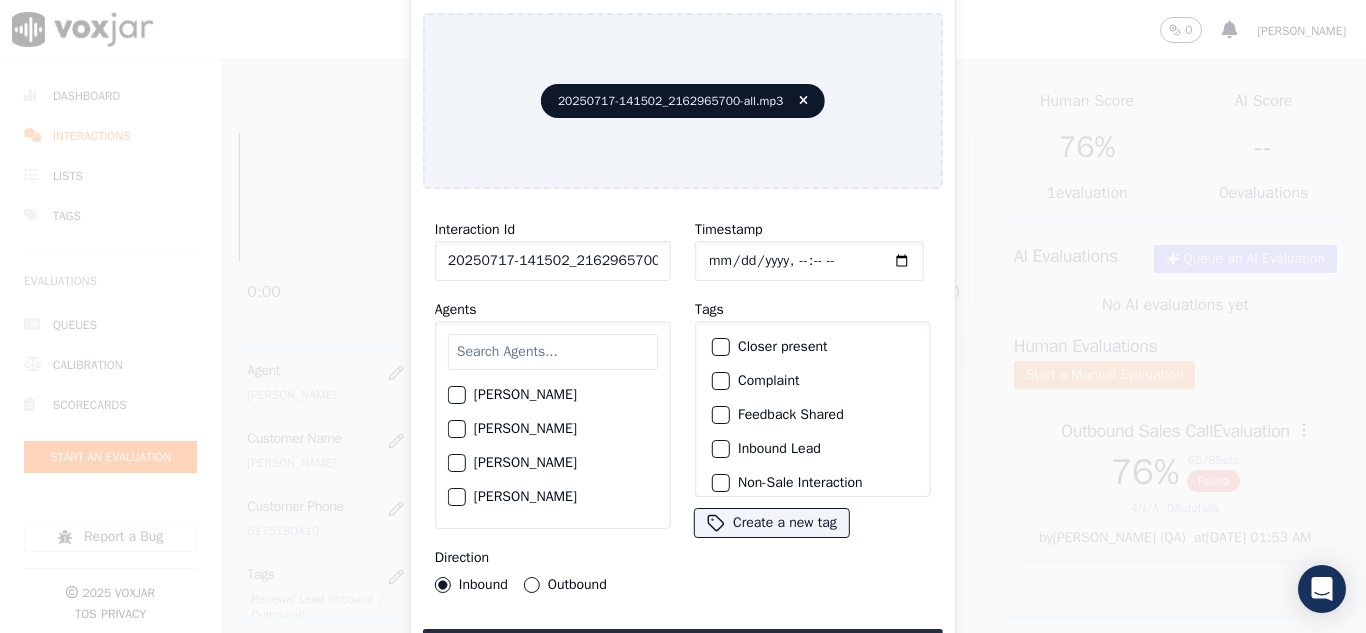scroll, scrollTop: 0, scrollLeft: 40, axis: horizontal 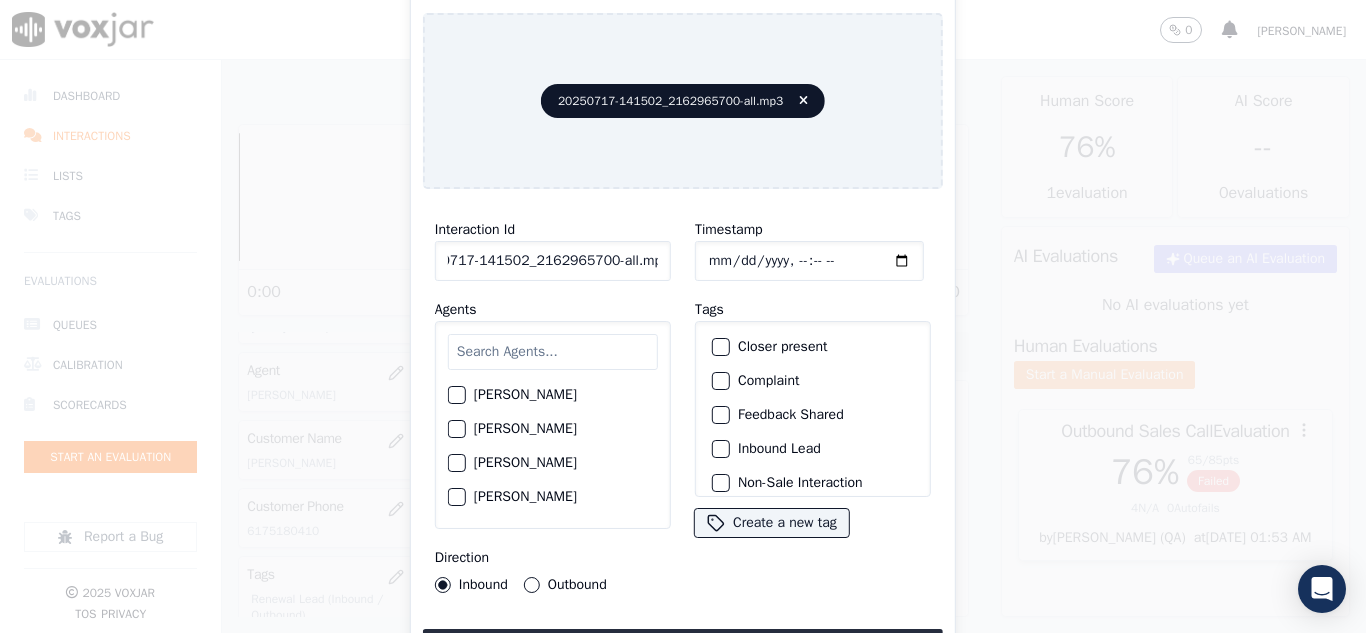 drag, startPoint x: 642, startPoint y: 256, endPoint x: 777, endPoint y: 276, distance: 136.47343 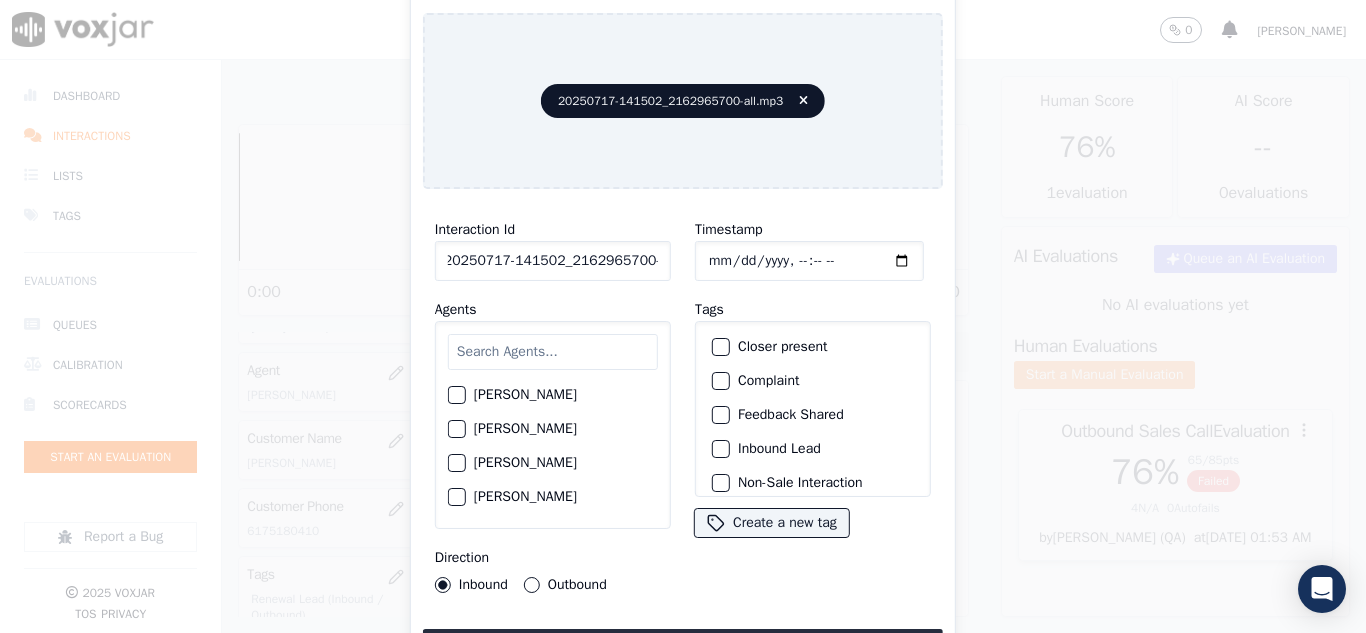 scroll, scrollTop: 0, scrollLeft: 11, axis: horizontal 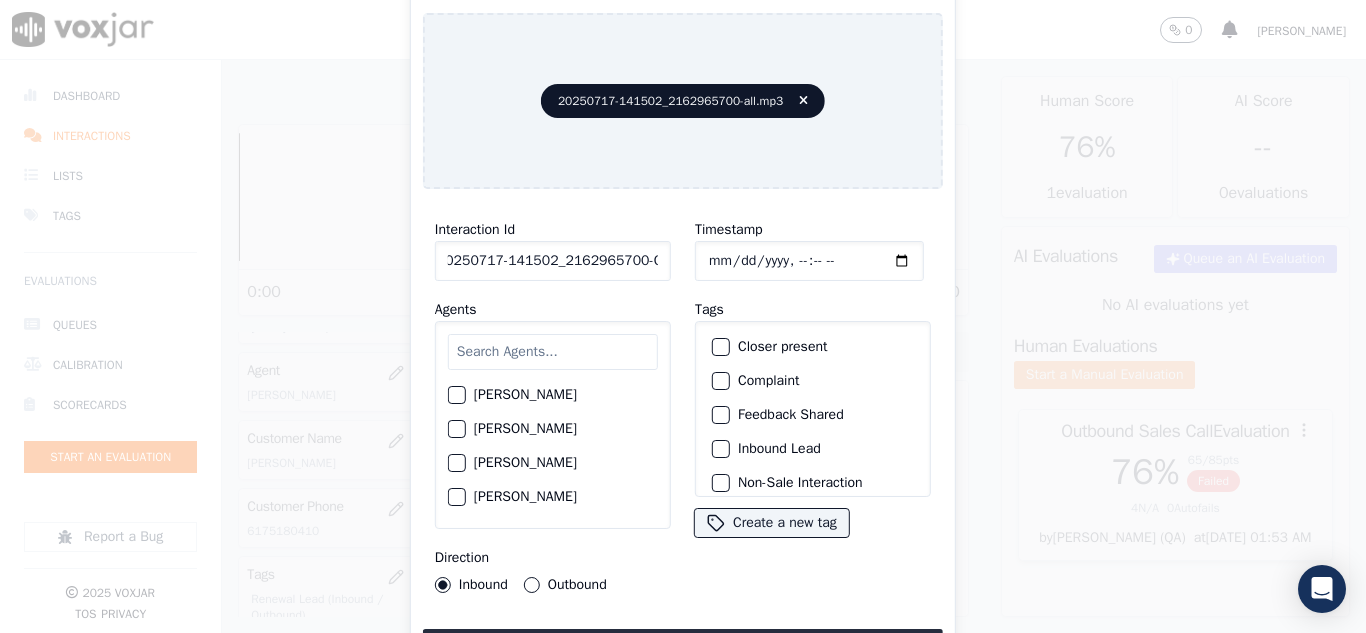type on "20250717-141502_2162965700-C1" 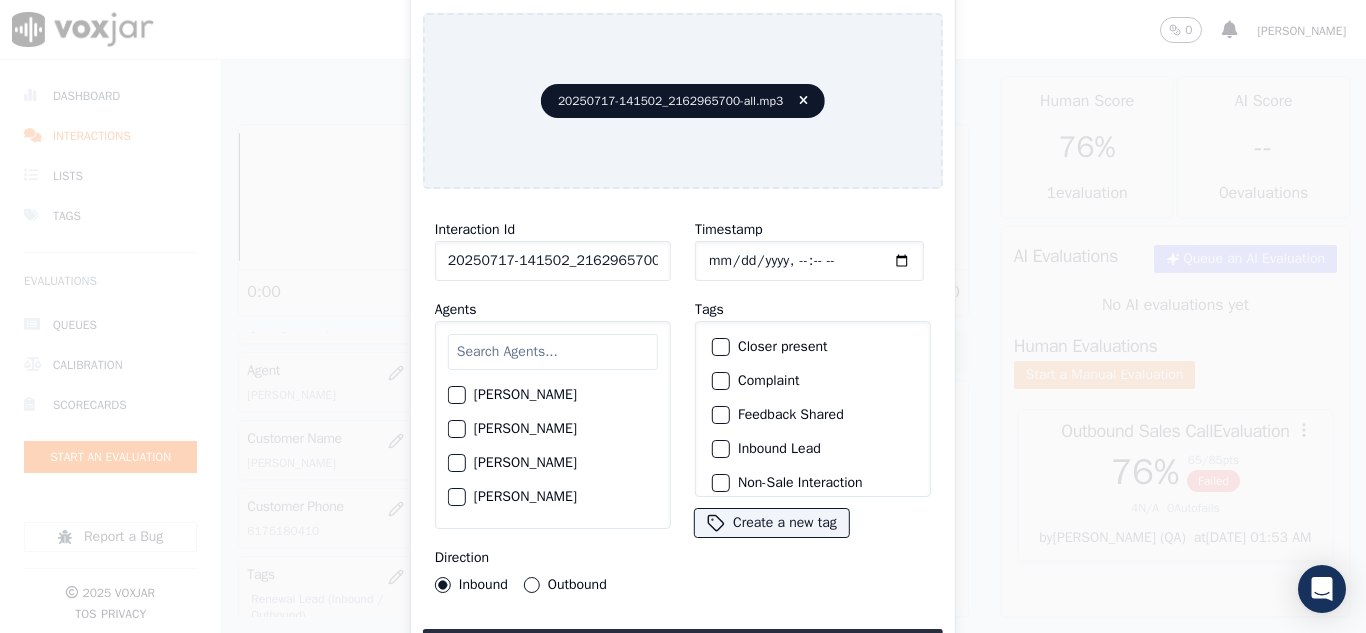 type on "[DATE]T20:29" 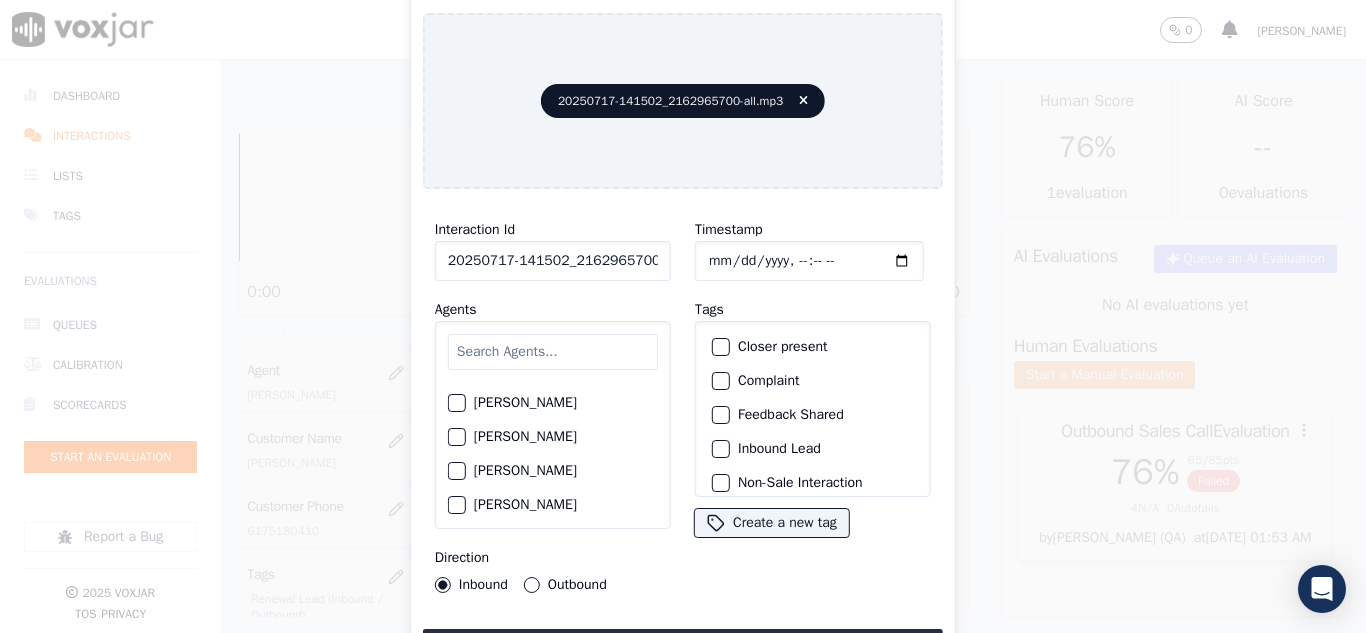 scroll, scrollTop: 300, scrollLeft: 0, axis: vertical 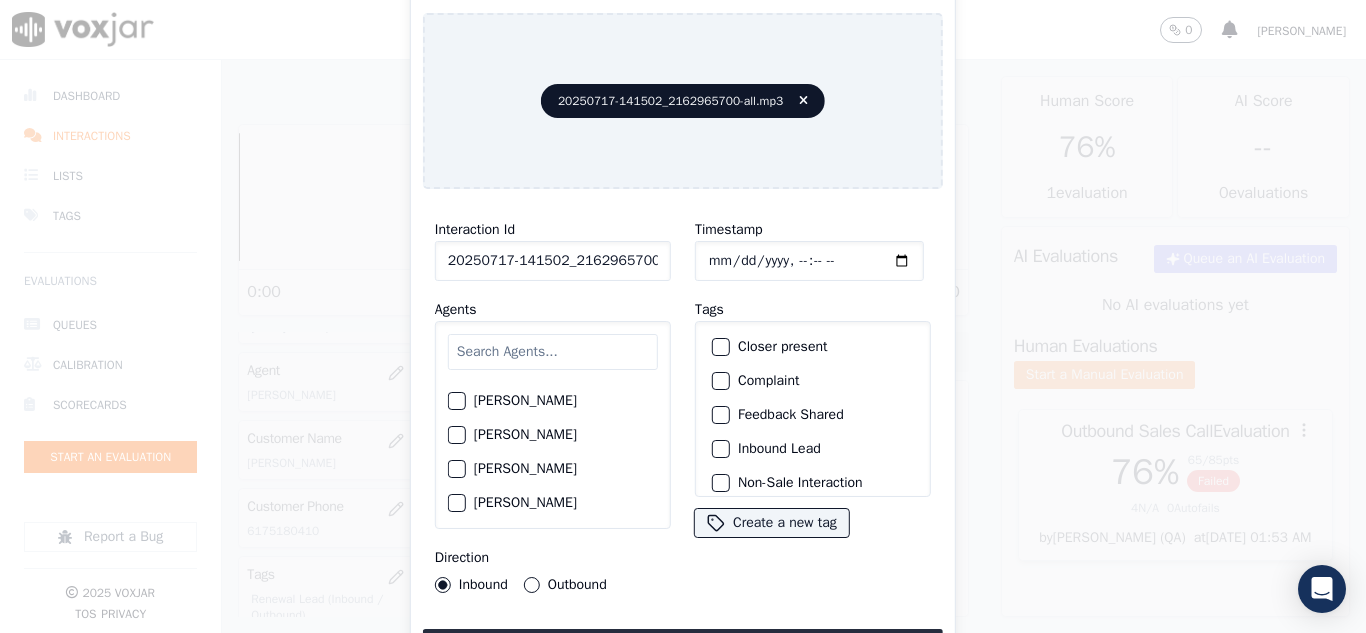 click on "[PERSON_NAME]" at bounding box center [553, 401] 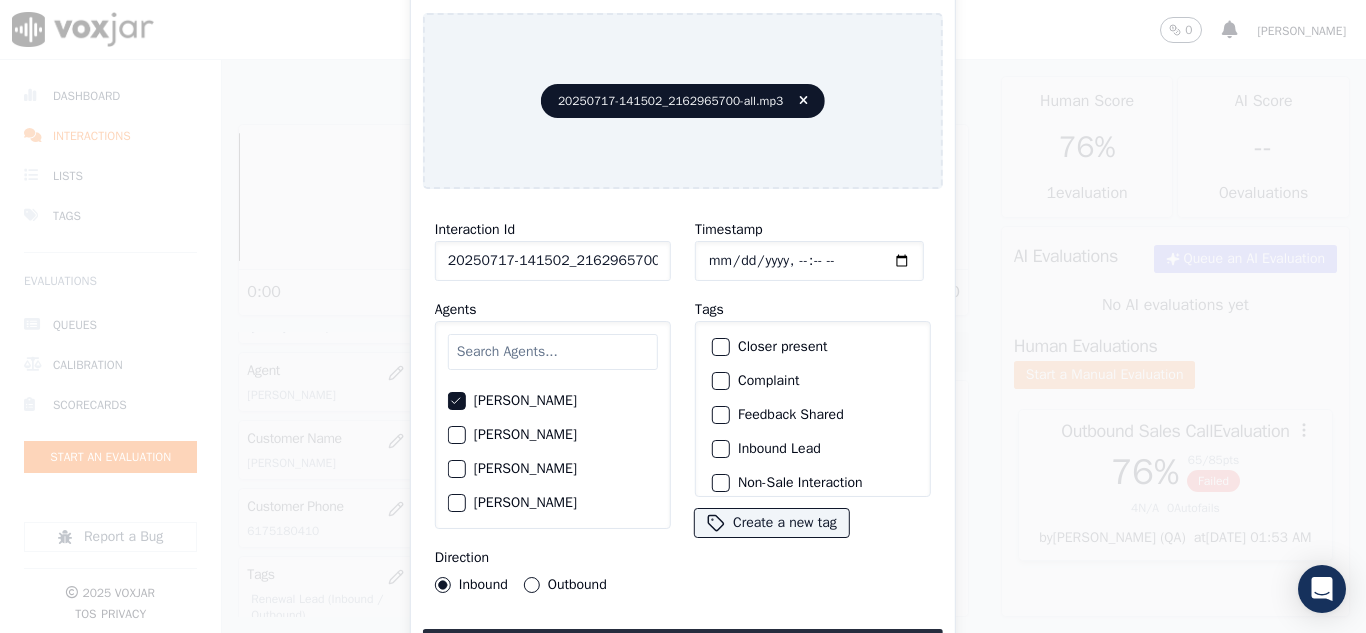 click on "Closer present" 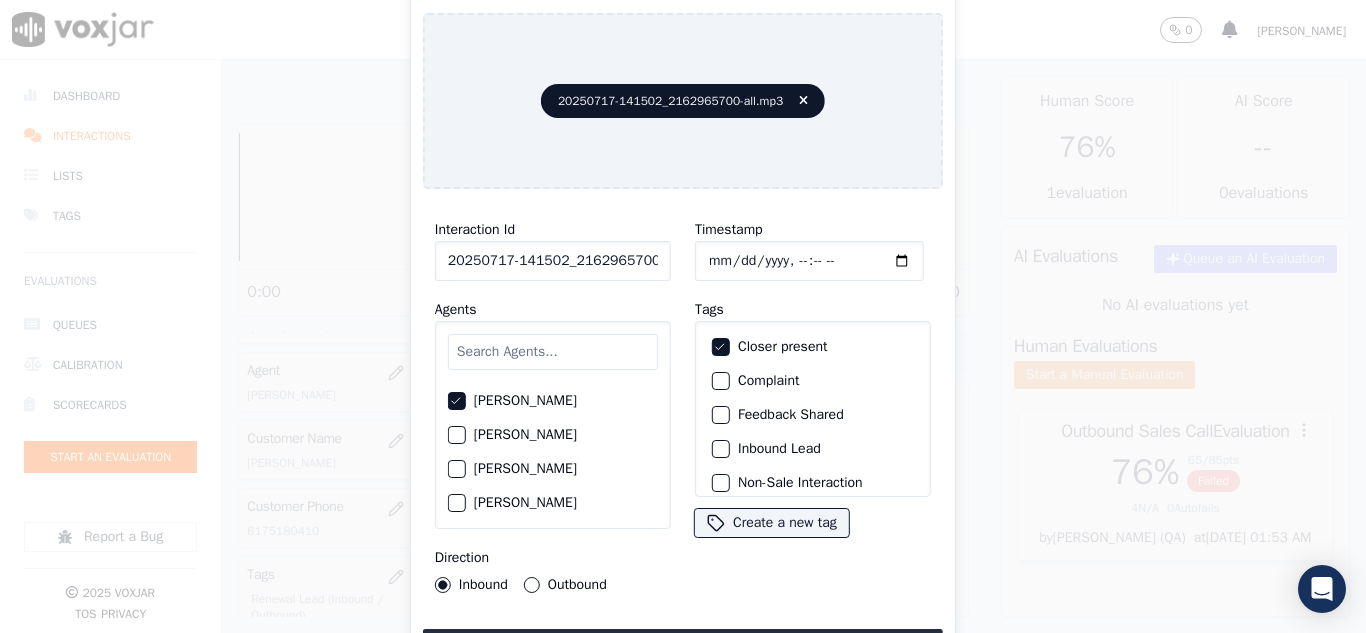 scroll, scrollTop: 173, scrollLeft: 0, axis: vertical 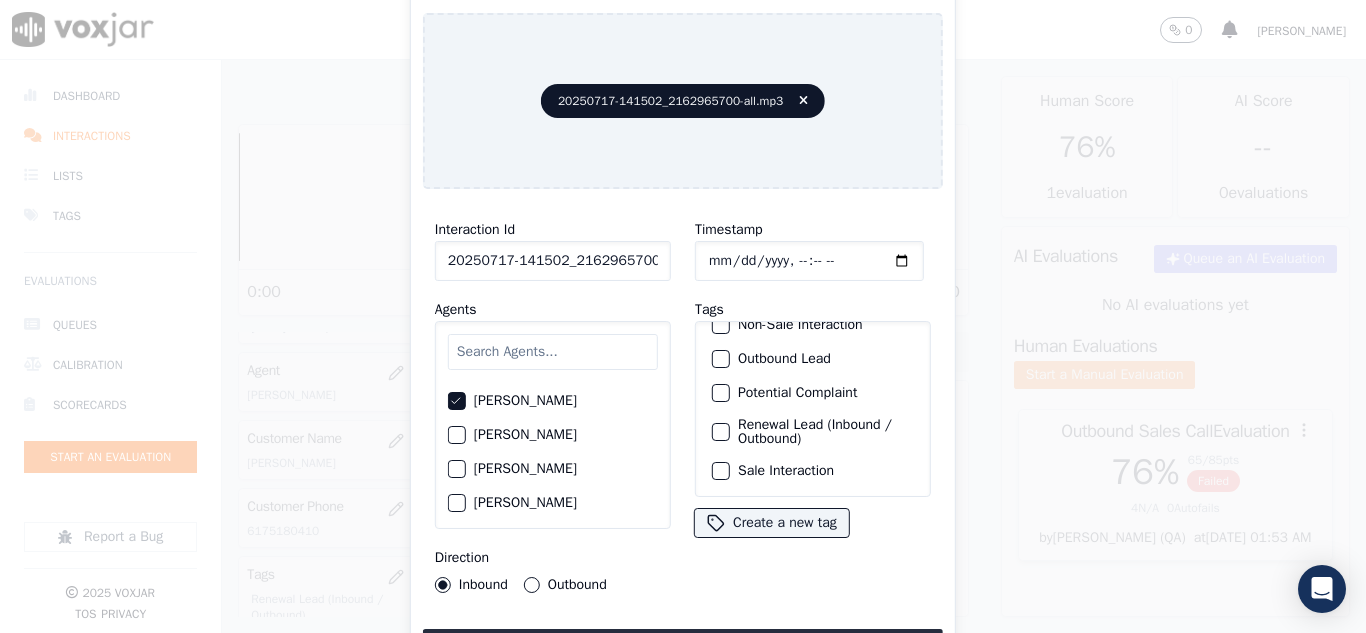 click at bounding box center (720, 432) 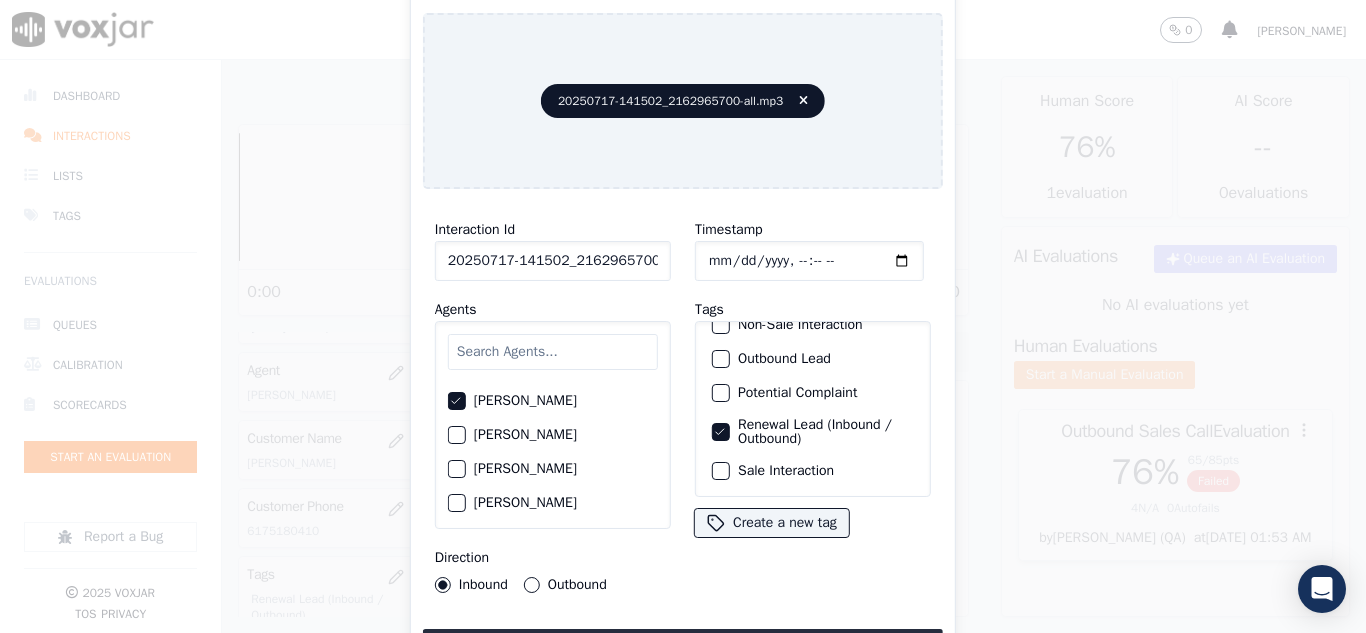 click at bounding box center (720, 471) 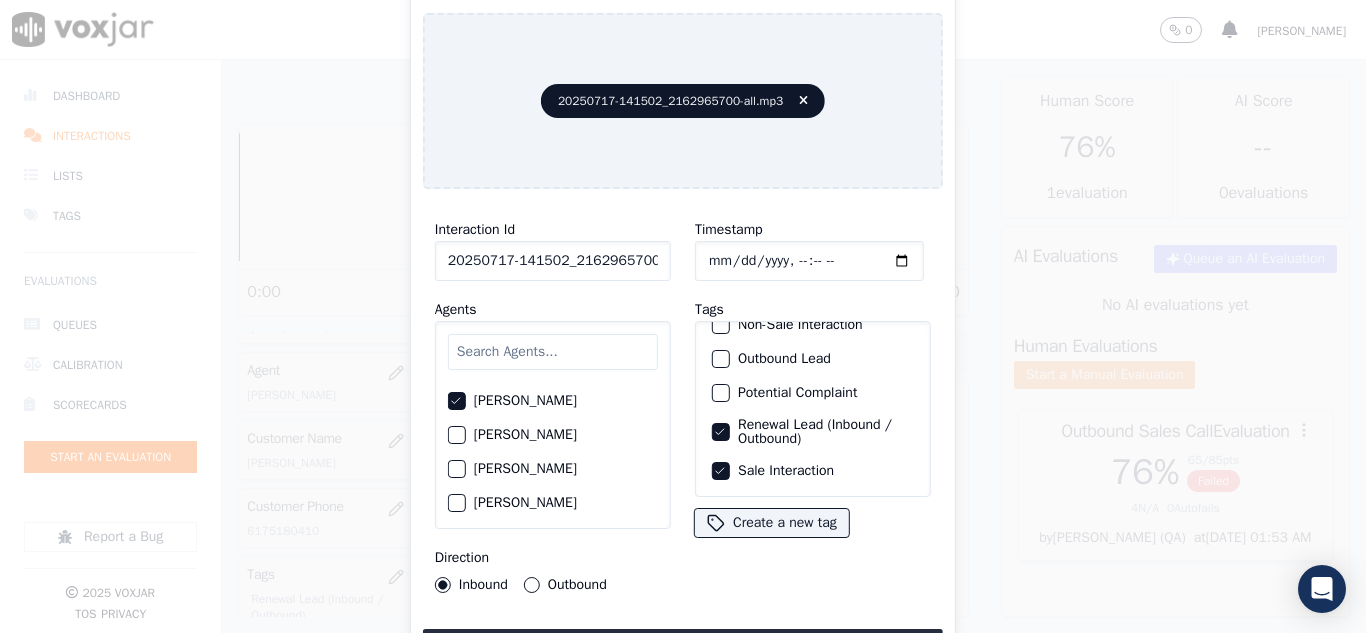 click on "Outbound" at bounding box center [532, 585] 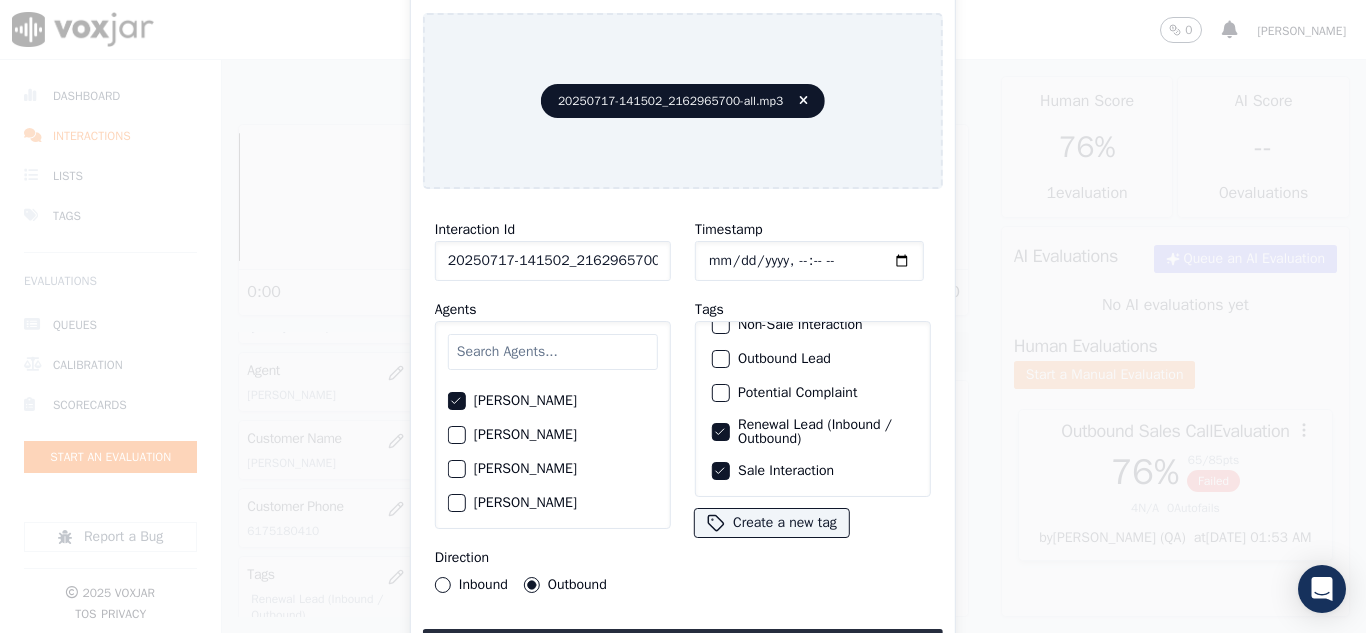 click on "Inbound" 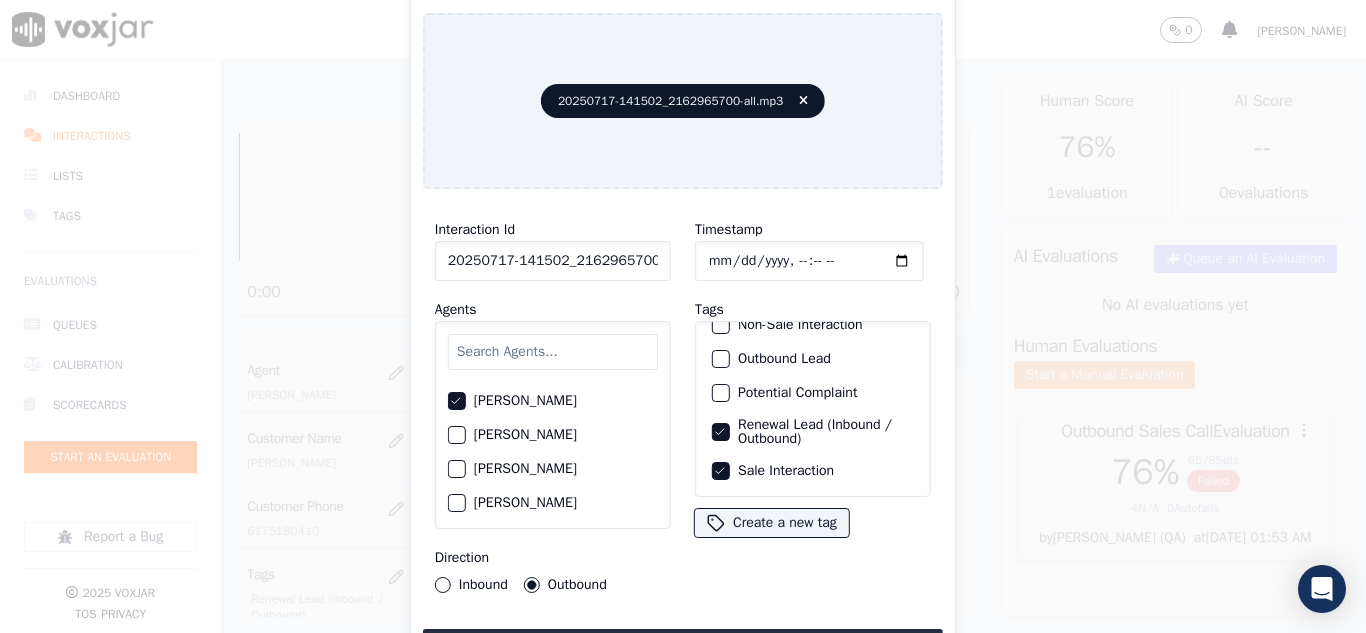 click on "Inbound" at bounding box center (443, 585) 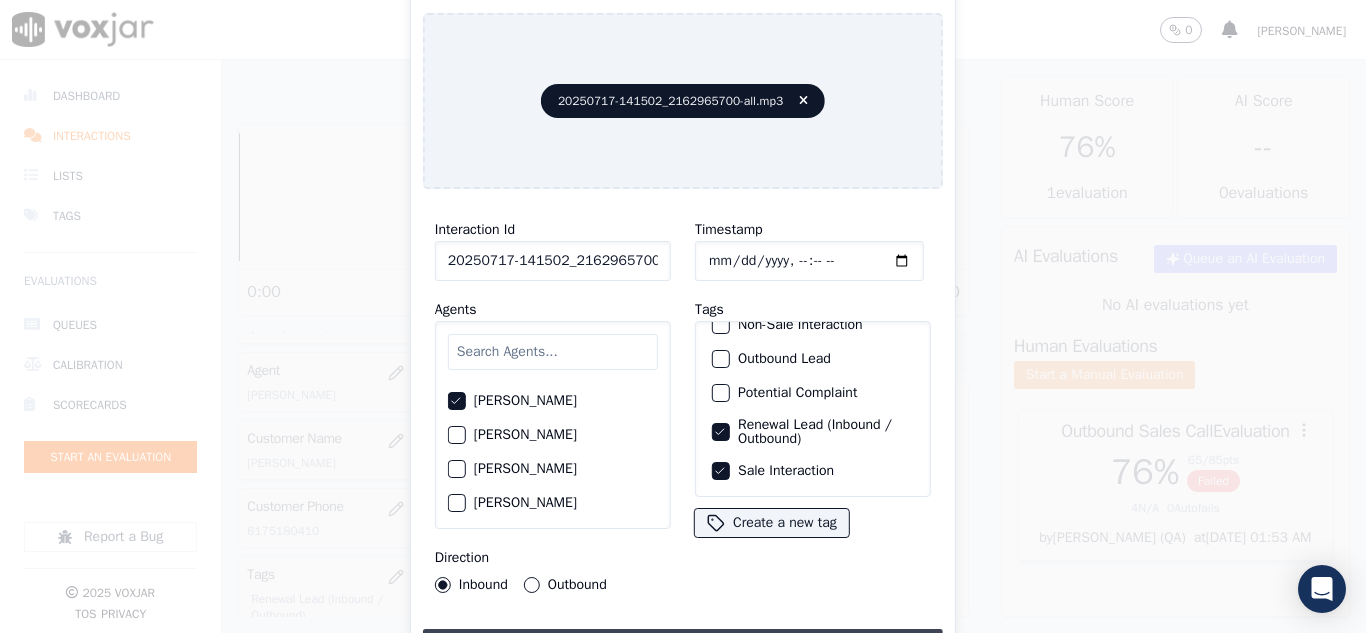 click on "Upload interaction to start evaluation" at bounding box center [683, 647] 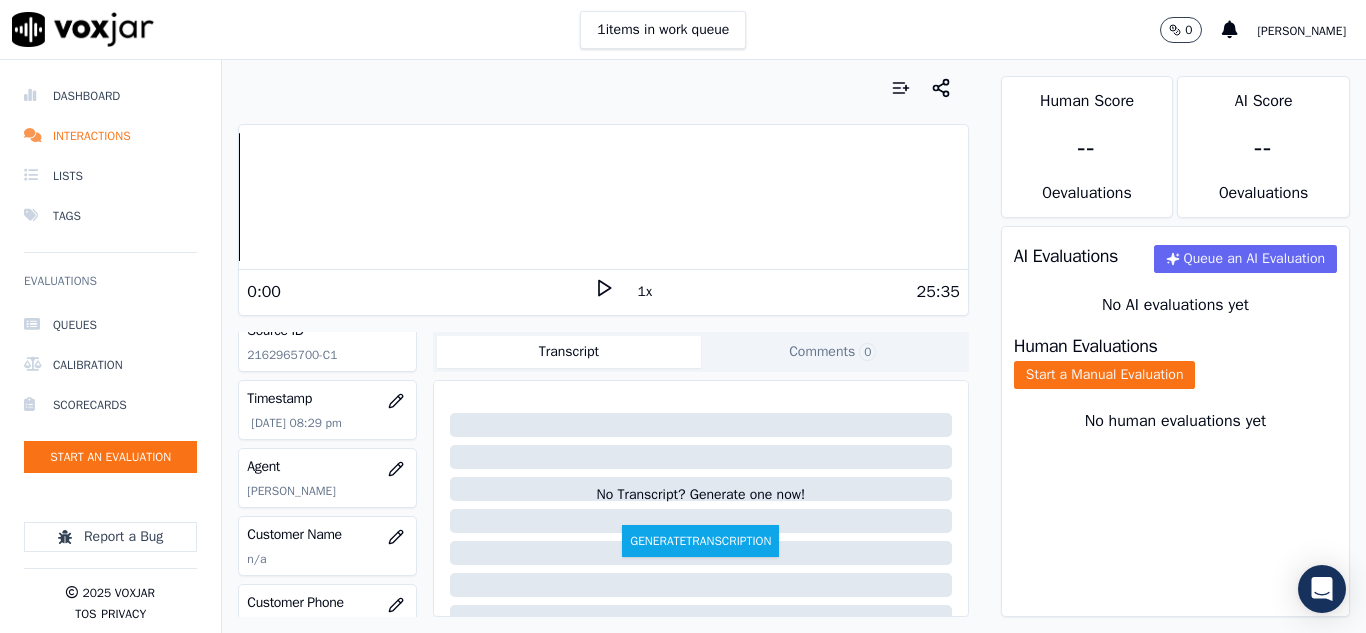 scroll, scrollTop: 200, scrollLeft: 0, axis: vertical 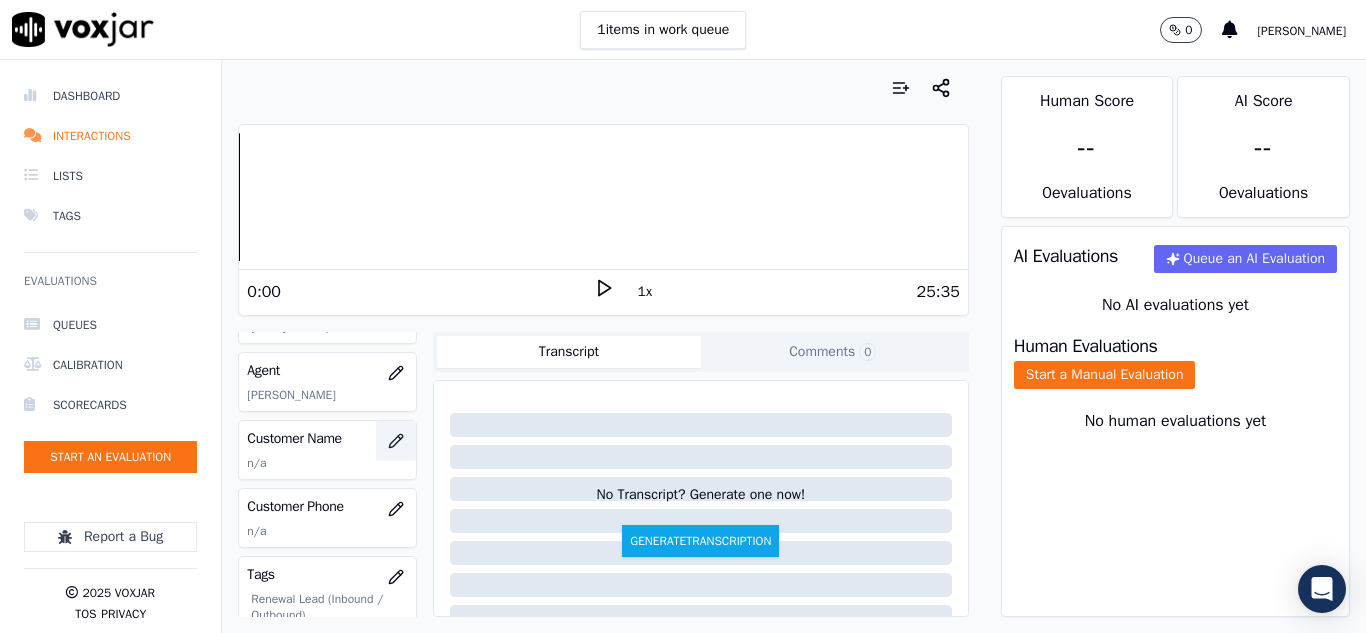 click 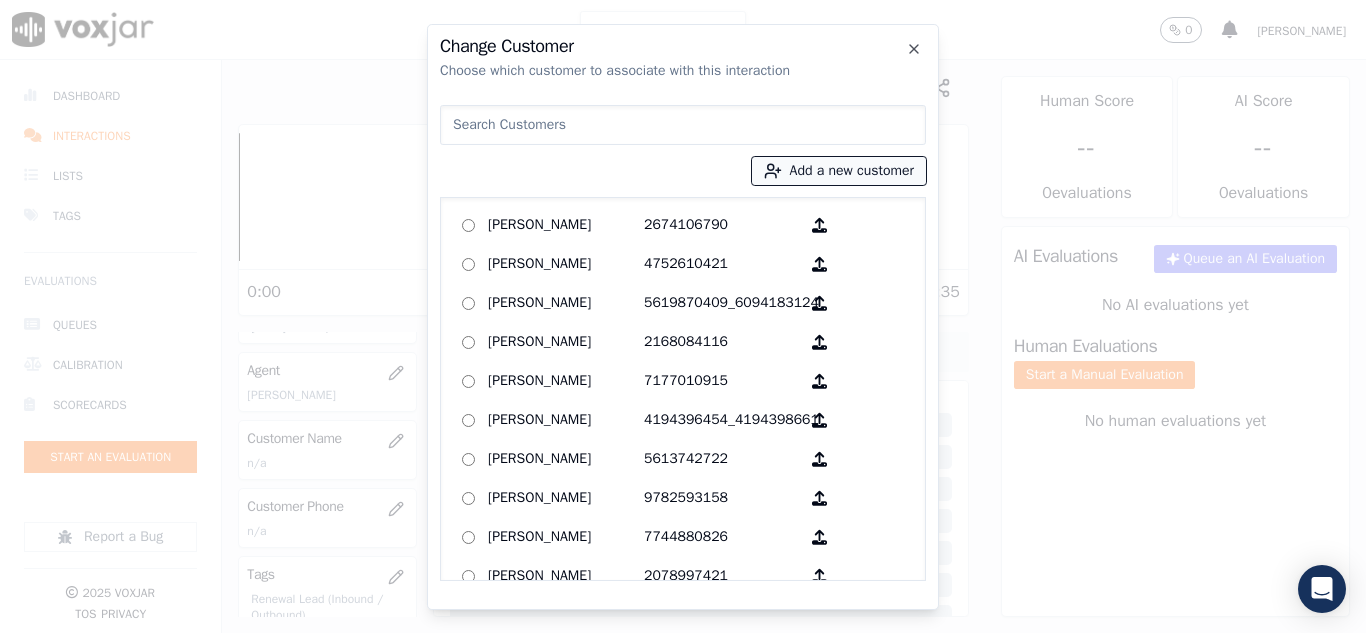 click on "Add a new customer" at bounding box center [839, 171] 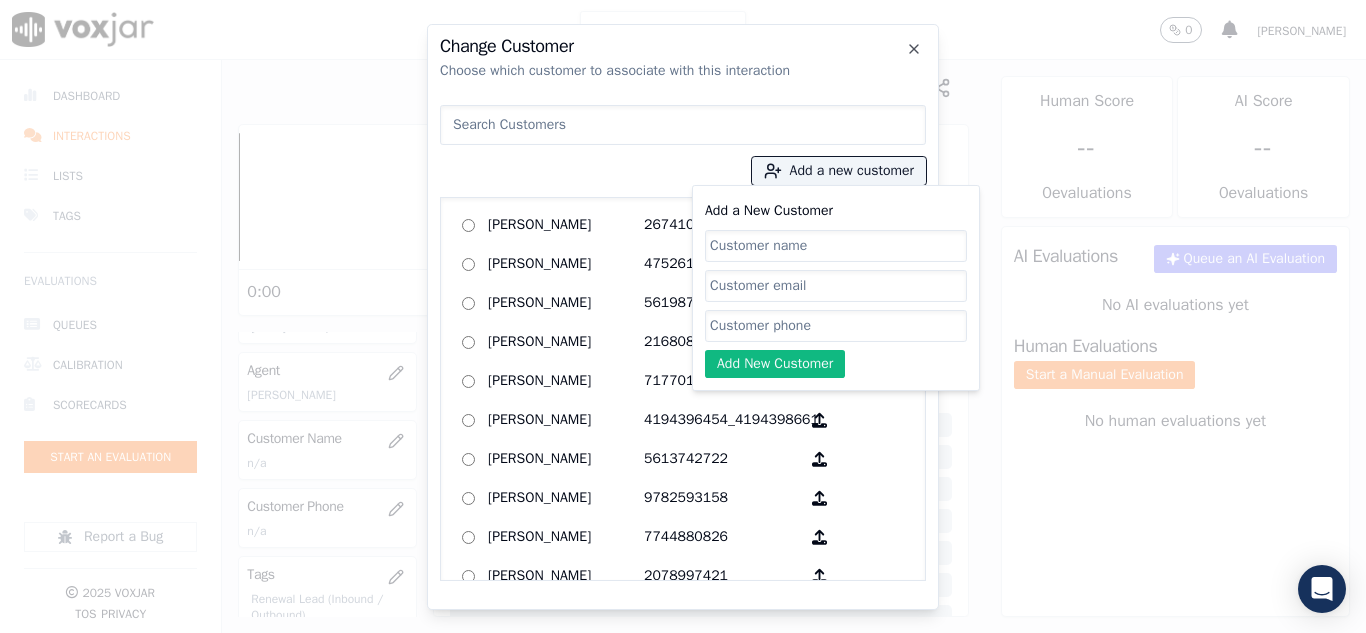 click on "Add a New Customer" 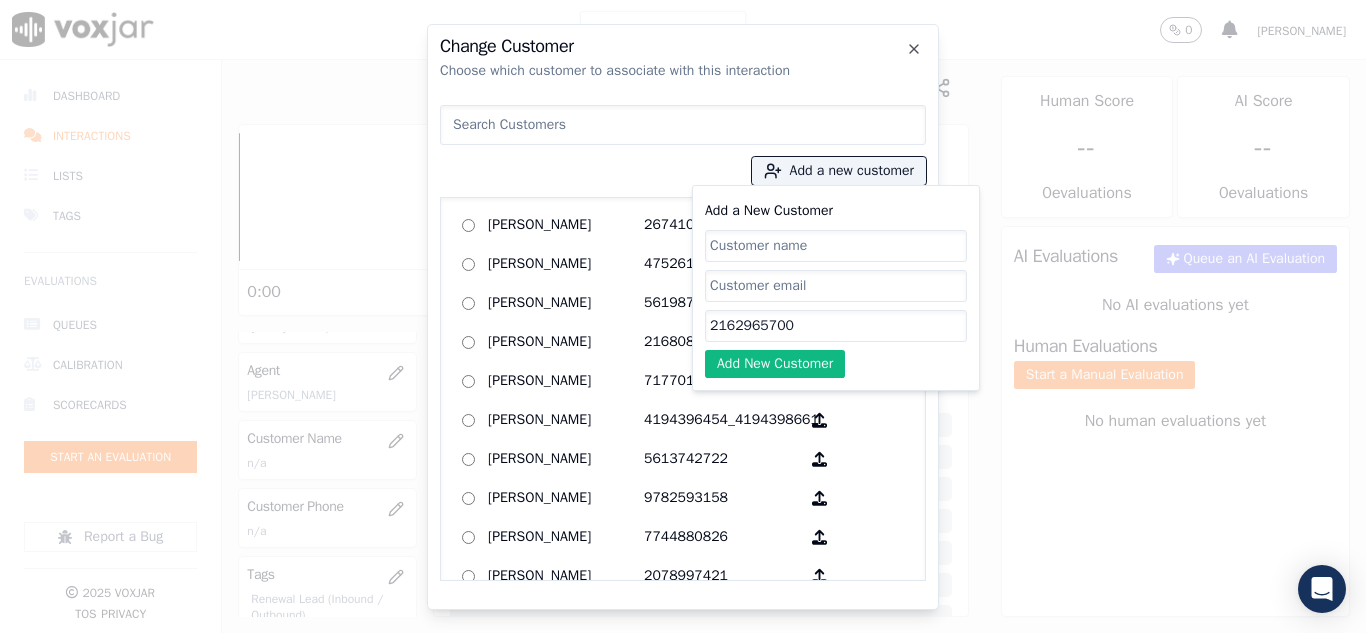 type on "2162965700" 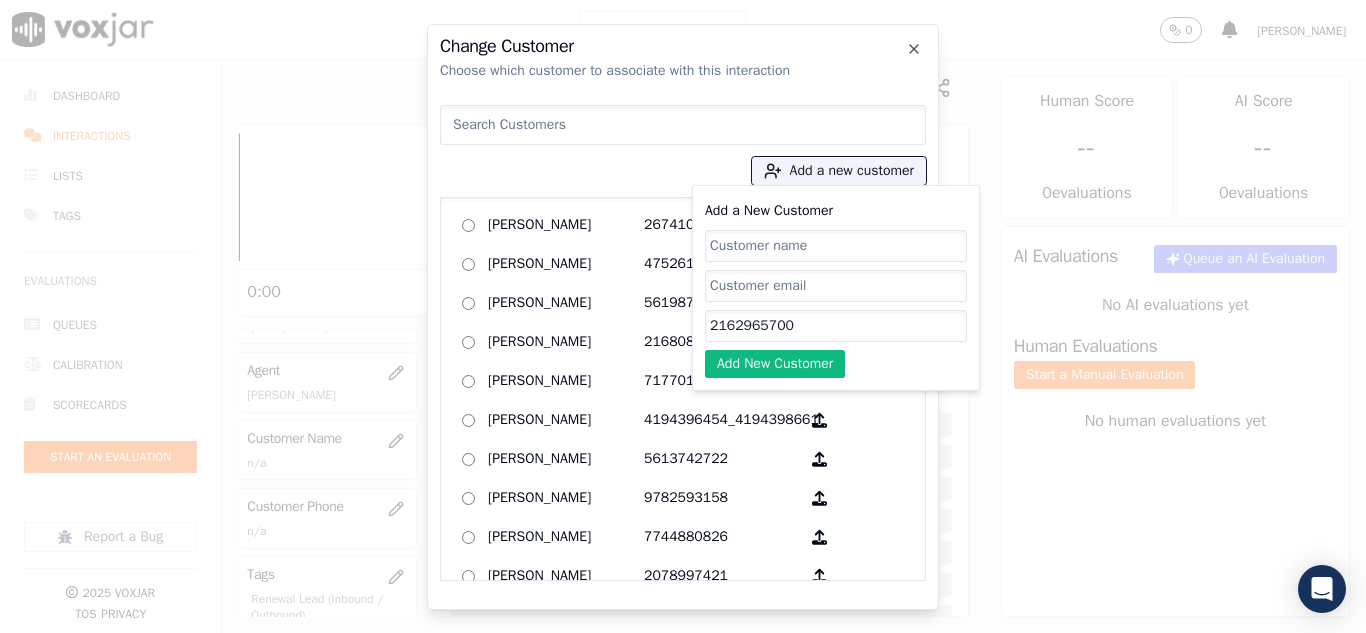 paste on "[PERSON_NAME]" 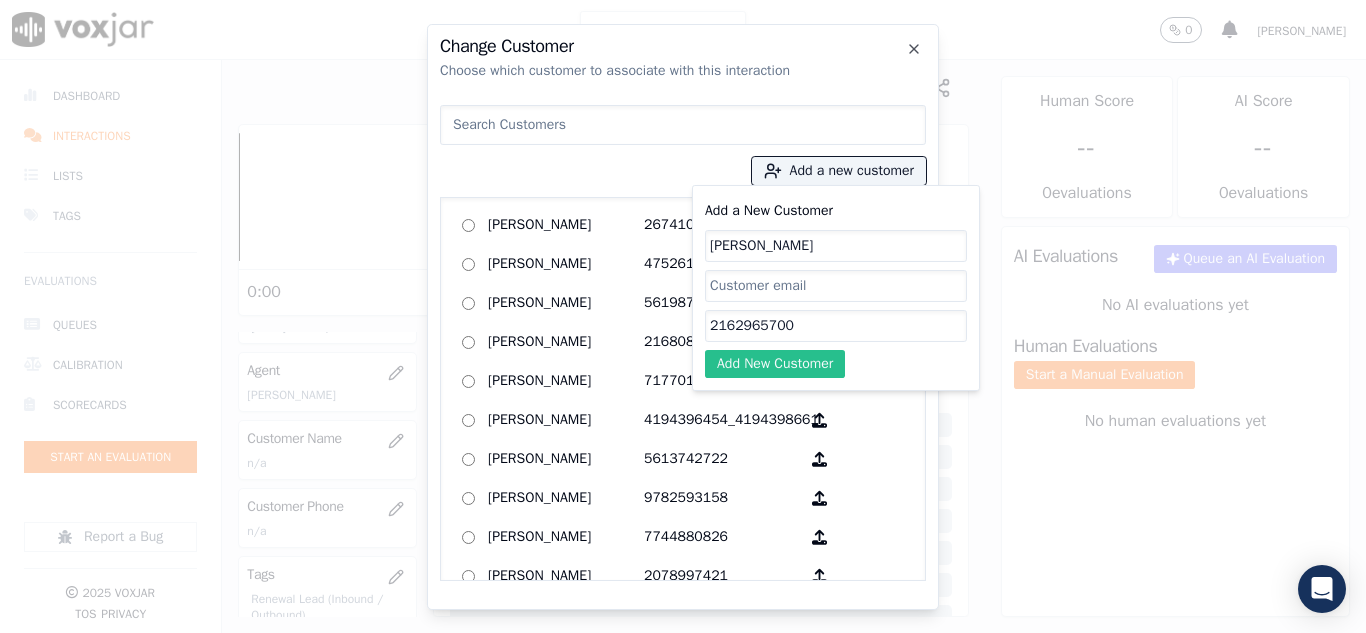 type on "[PERSON_NAME]" 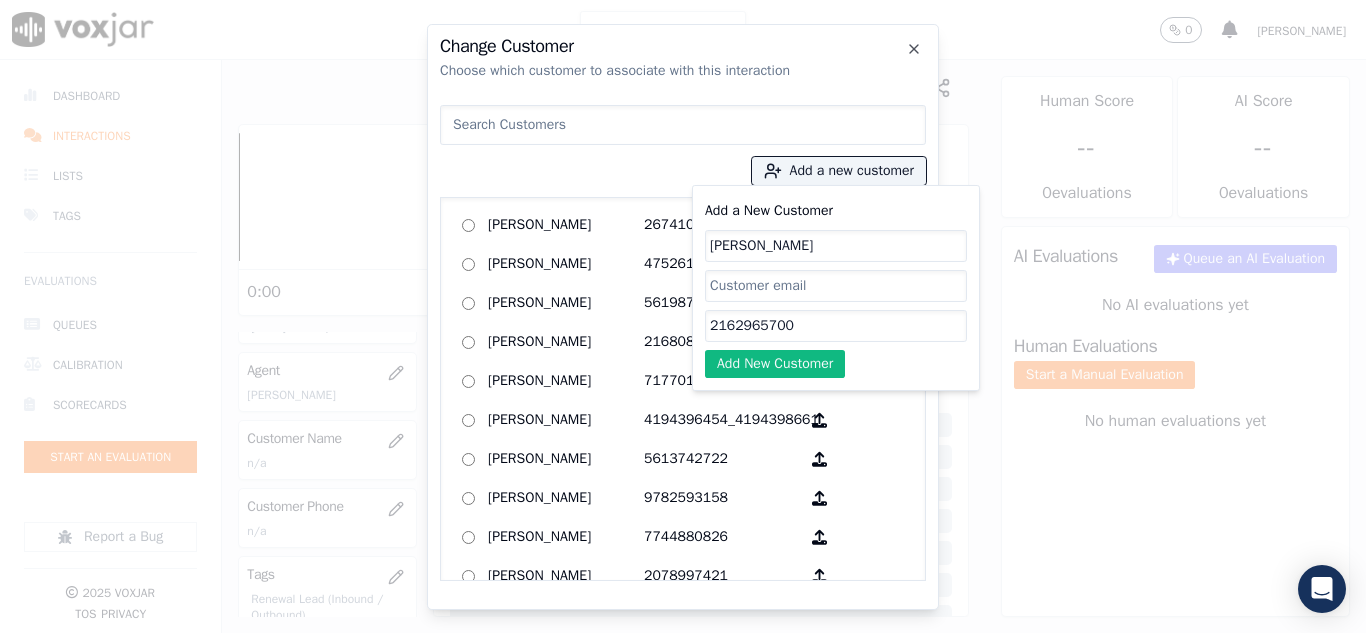 drag, startPoint x: 779, startPoint y: 360, endPoint x: 734, endPoint y: 326, distance: 56.400356 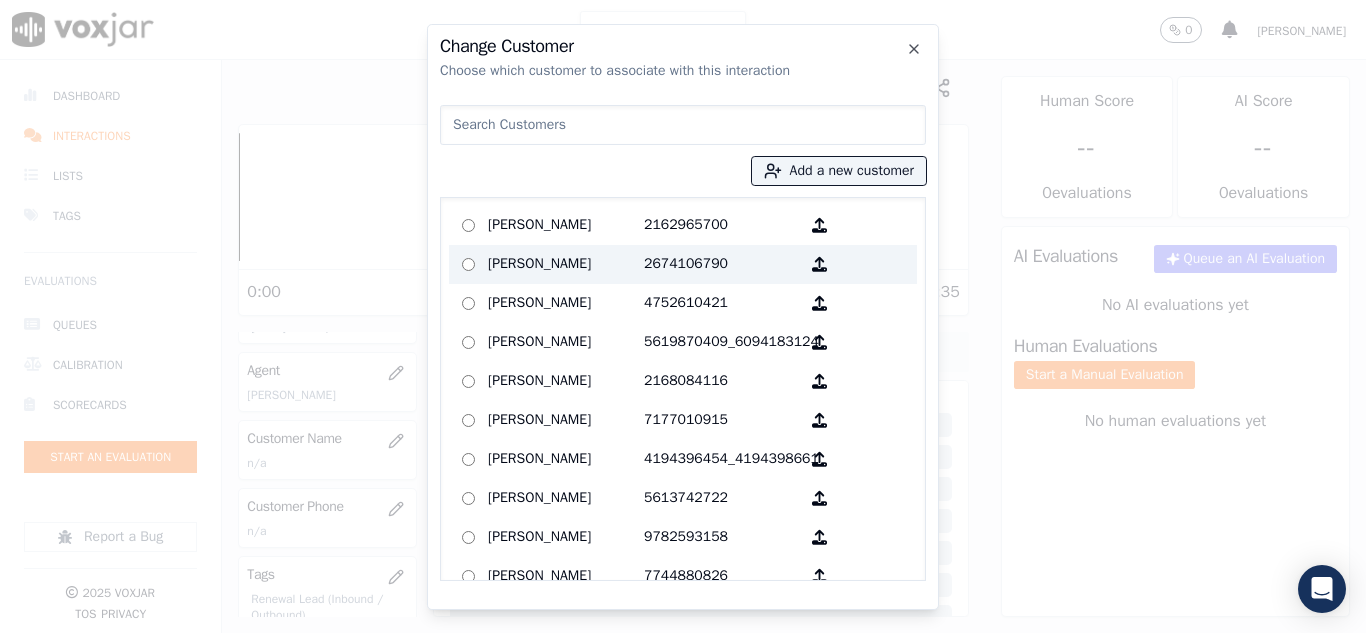 drag, startPoint x: 520, startPoint y: 223, endPoint x: 545, endPoint y: 247, distance: 34.655445 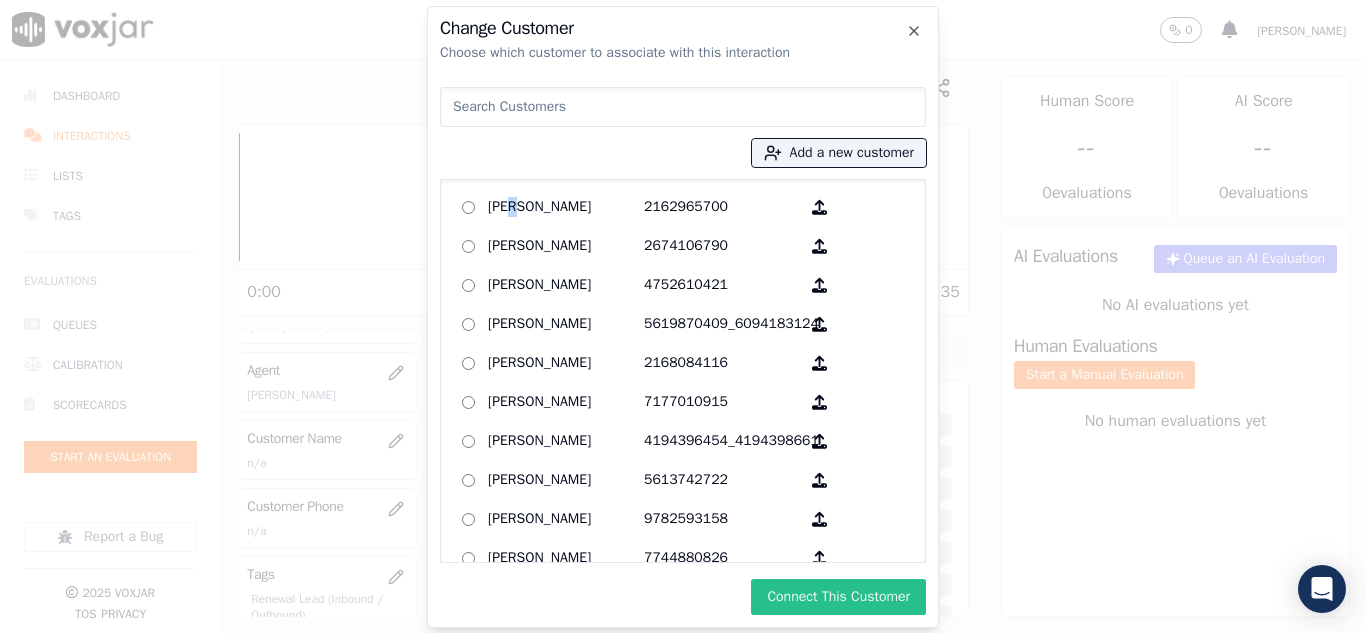 click on "Connect This Customer" at bounding box center [838, 597] 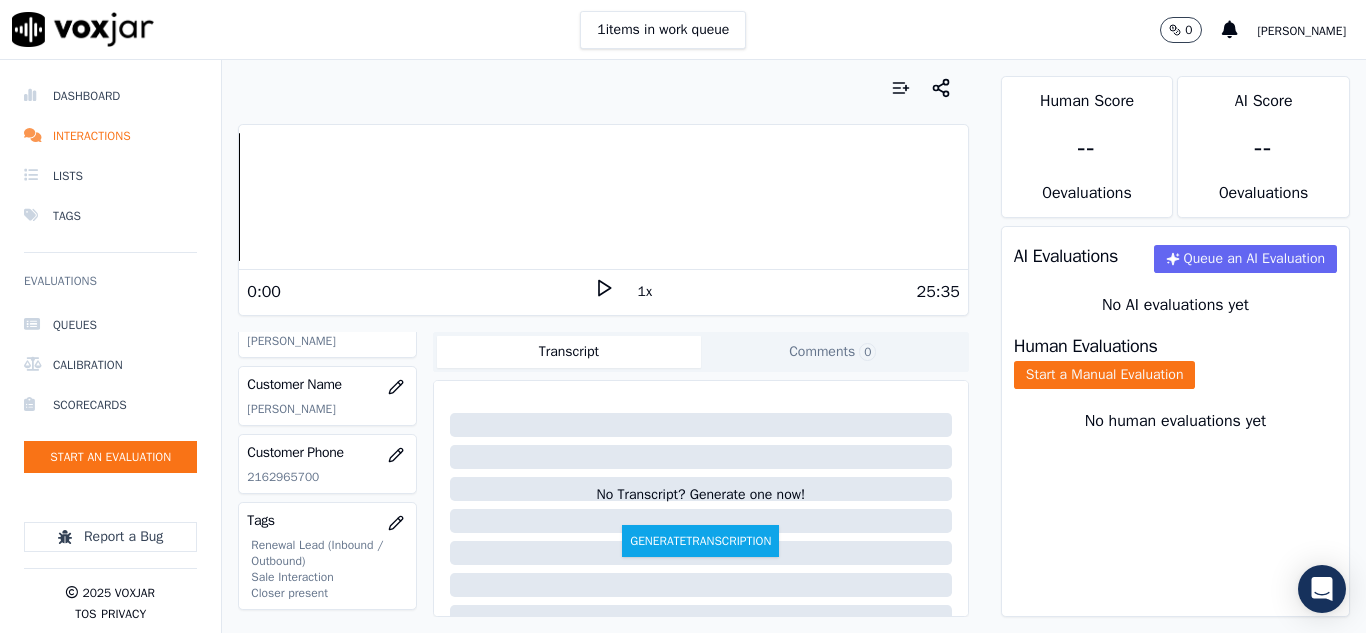scroll, scrollTop: 300, scrollLeft: 0, axis: vertical 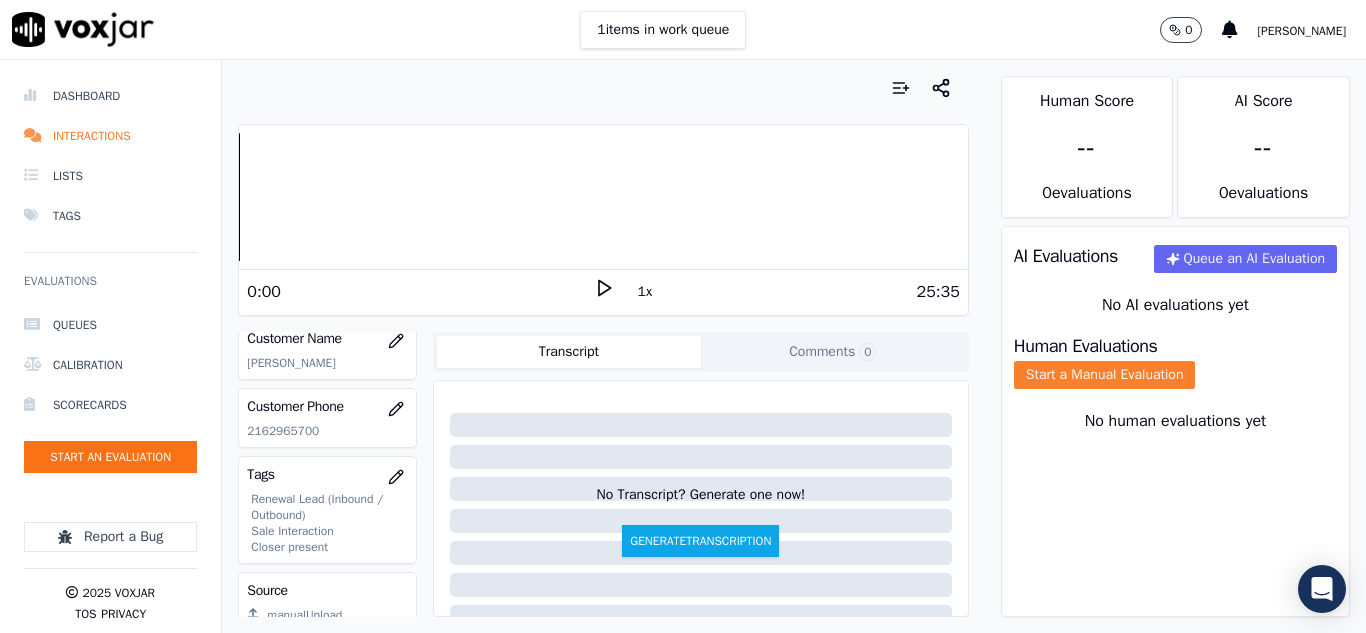 click on "Start a Manual Evaluation" 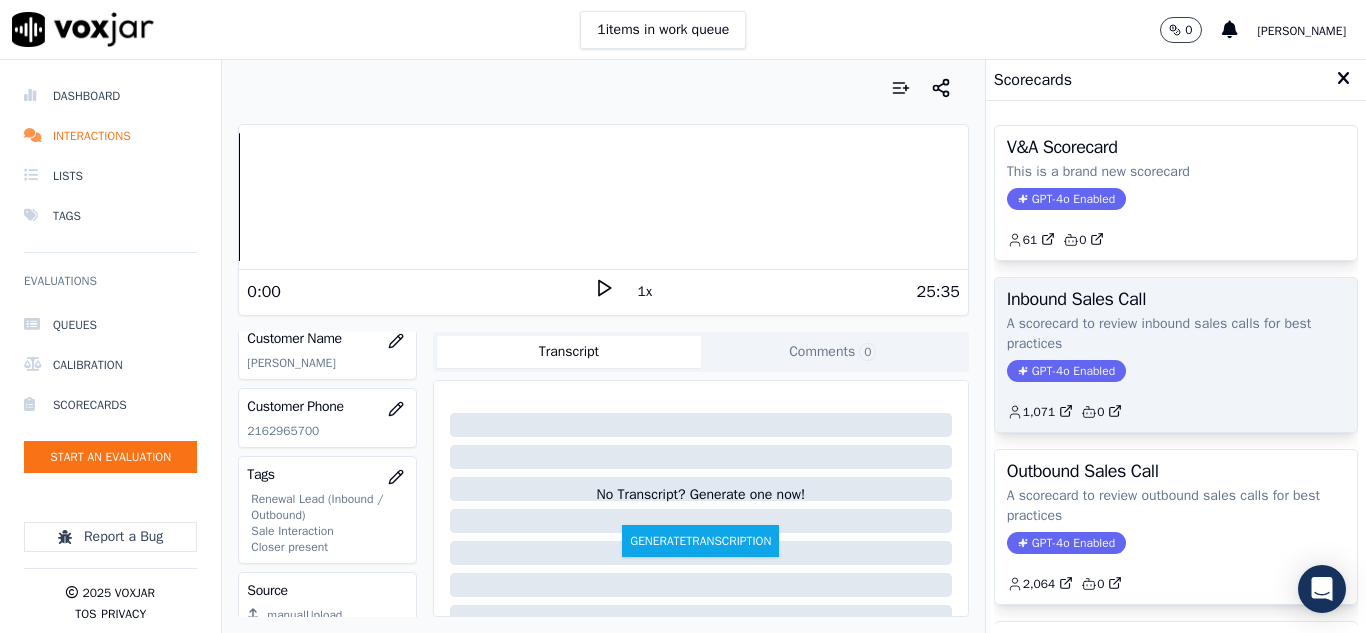 scroll, scrollTop: 100, scrollLeft: 0, axis: vertical 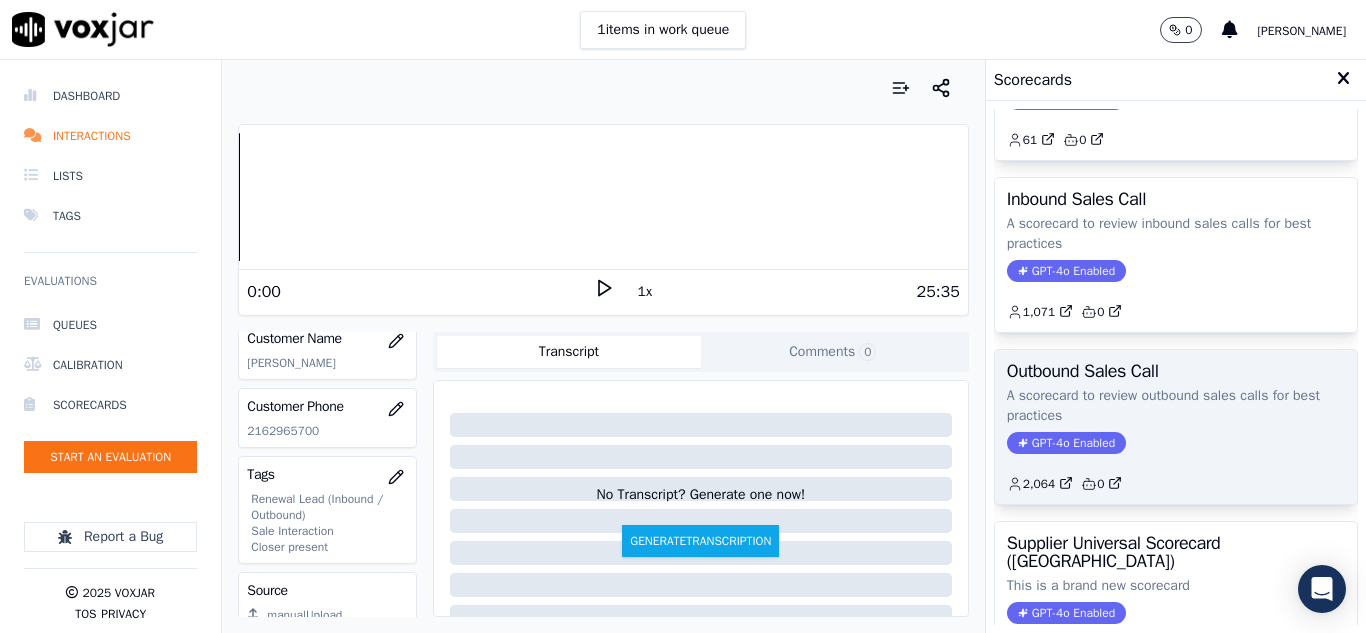 click on "A scorecard to review outbound sales calls for best practices" 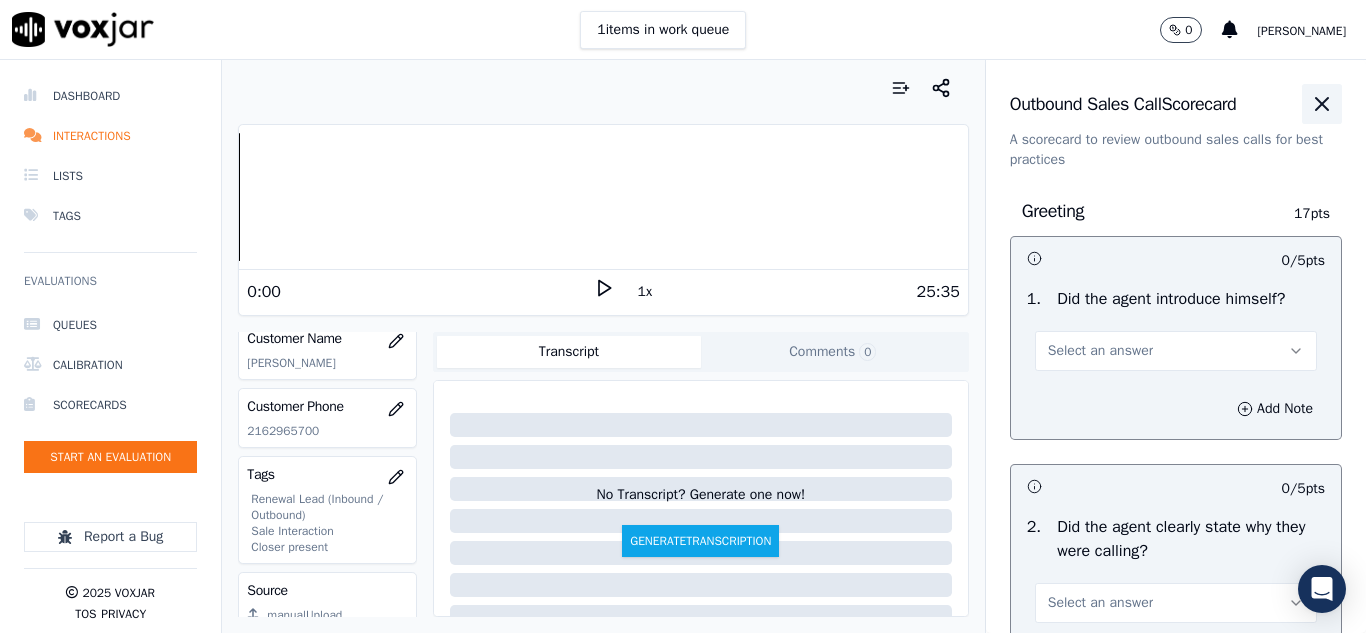 click 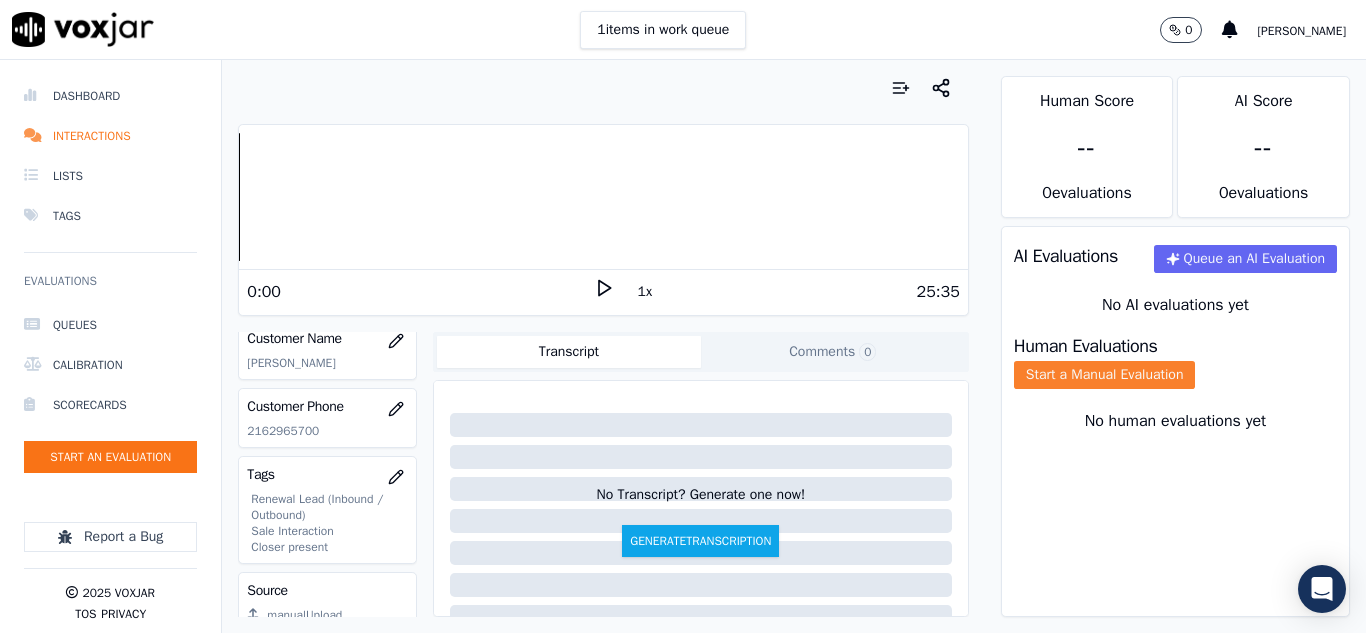 click on "Start a Manual Evaluation" 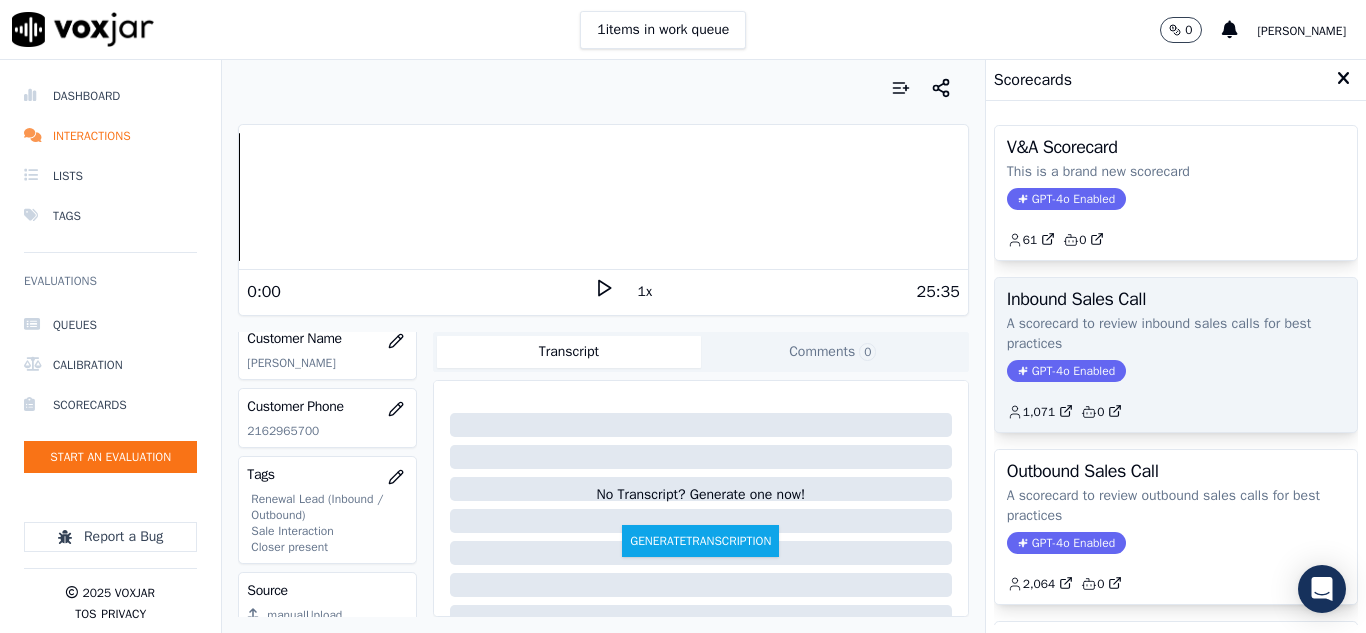 click on "1,071         0" 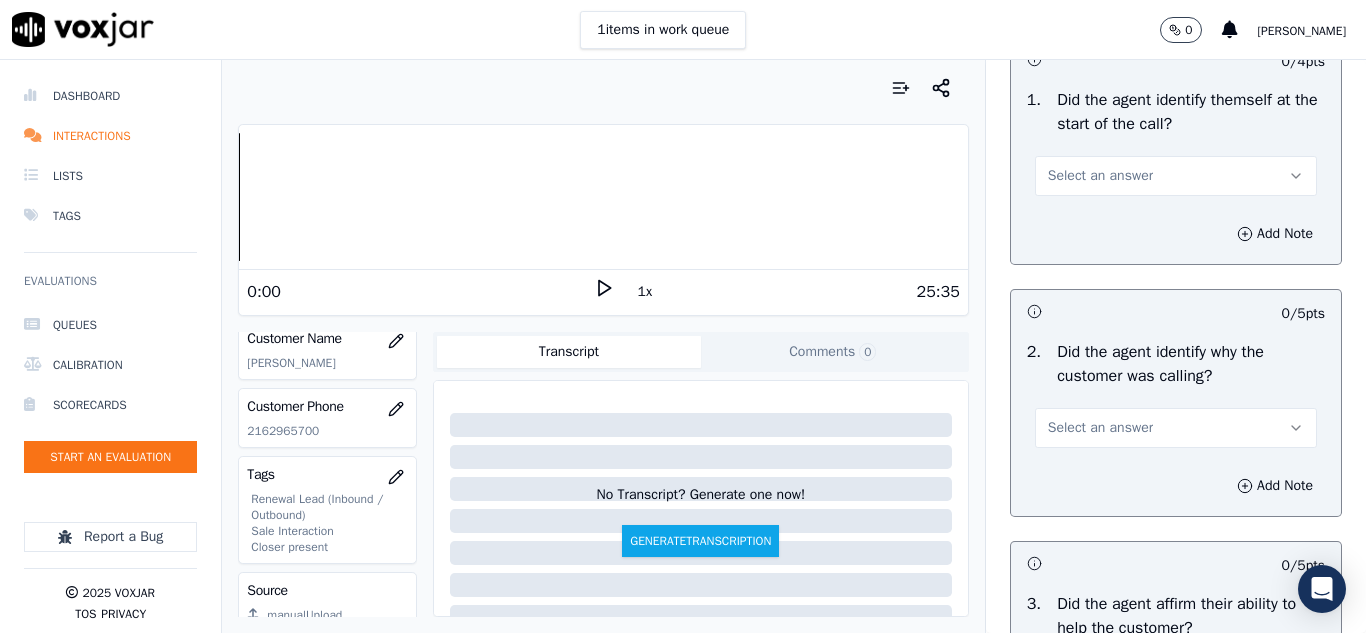 scroll, scrollTop: 200, scrollLeft: 0, axis: vertical 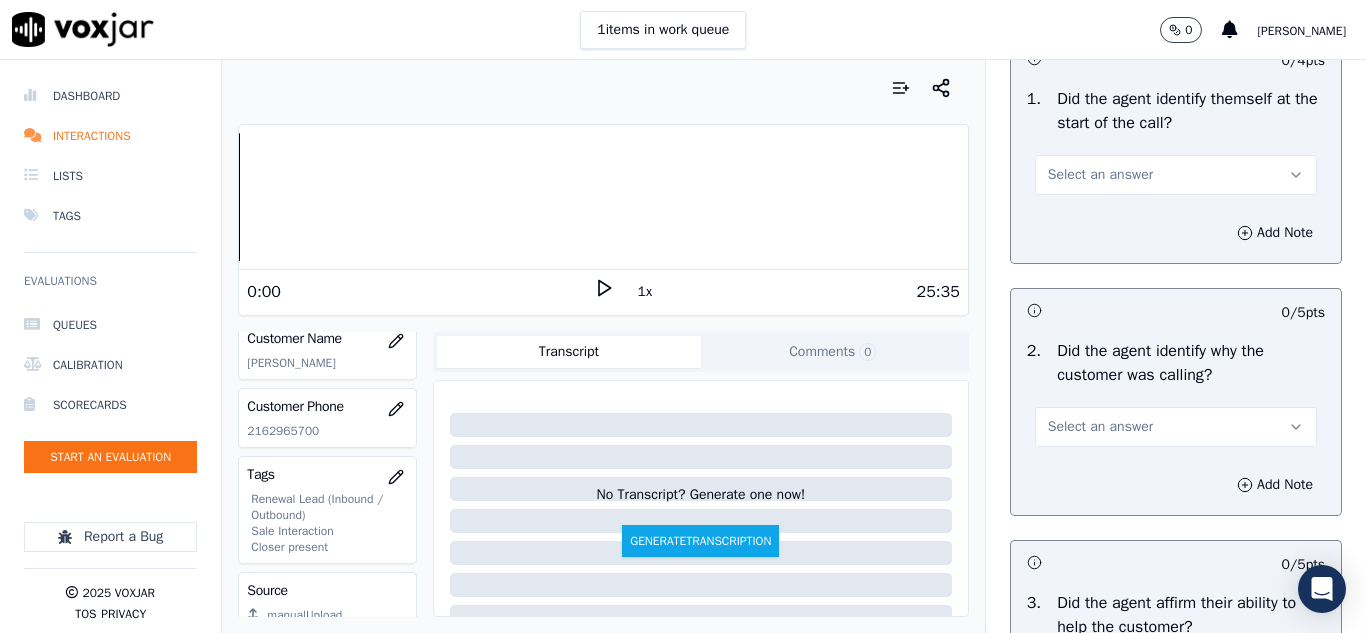 click on "Select an answer" at bounding box center [1100, 175] 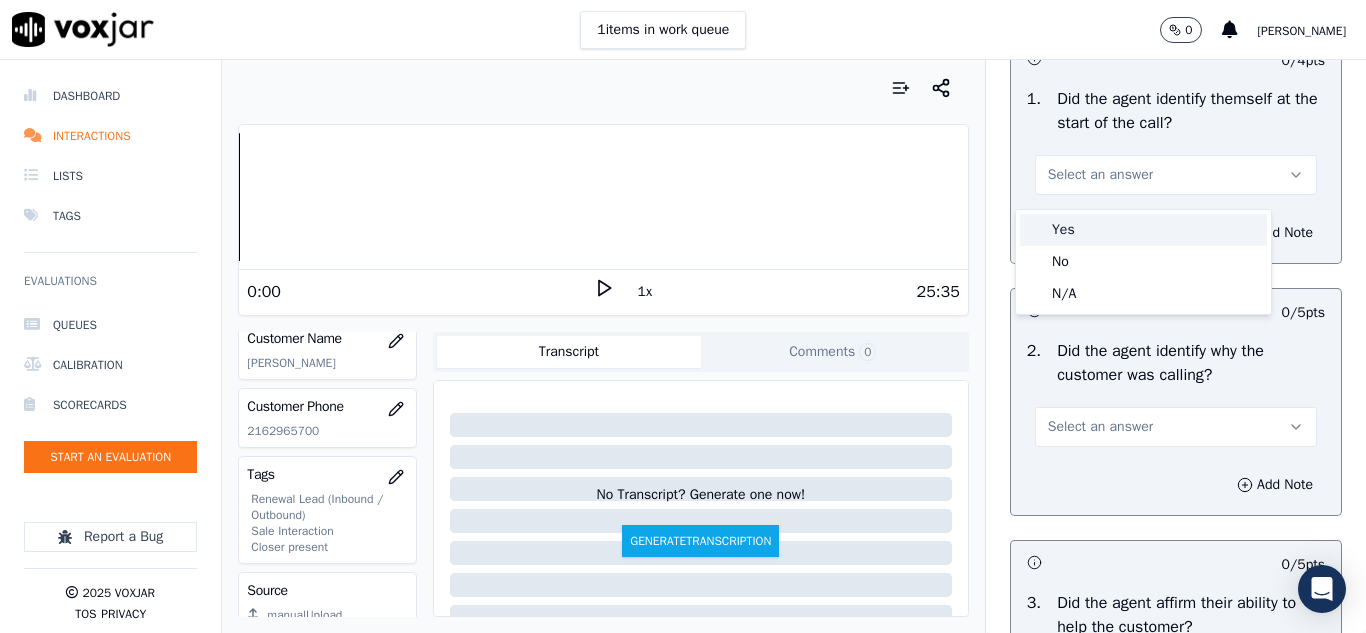 click on "Yes" at bounding box center (1143, 230) 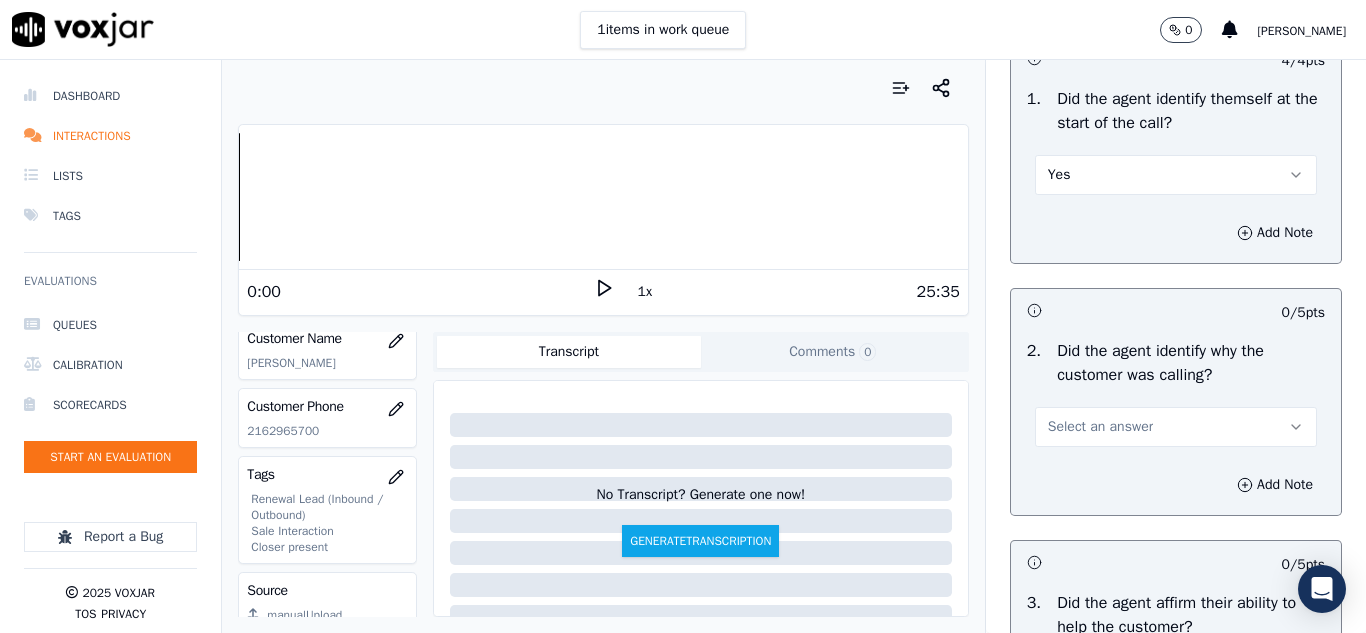 scroll, scrollTop: 400, scrollLeft: 0, axis: vertical 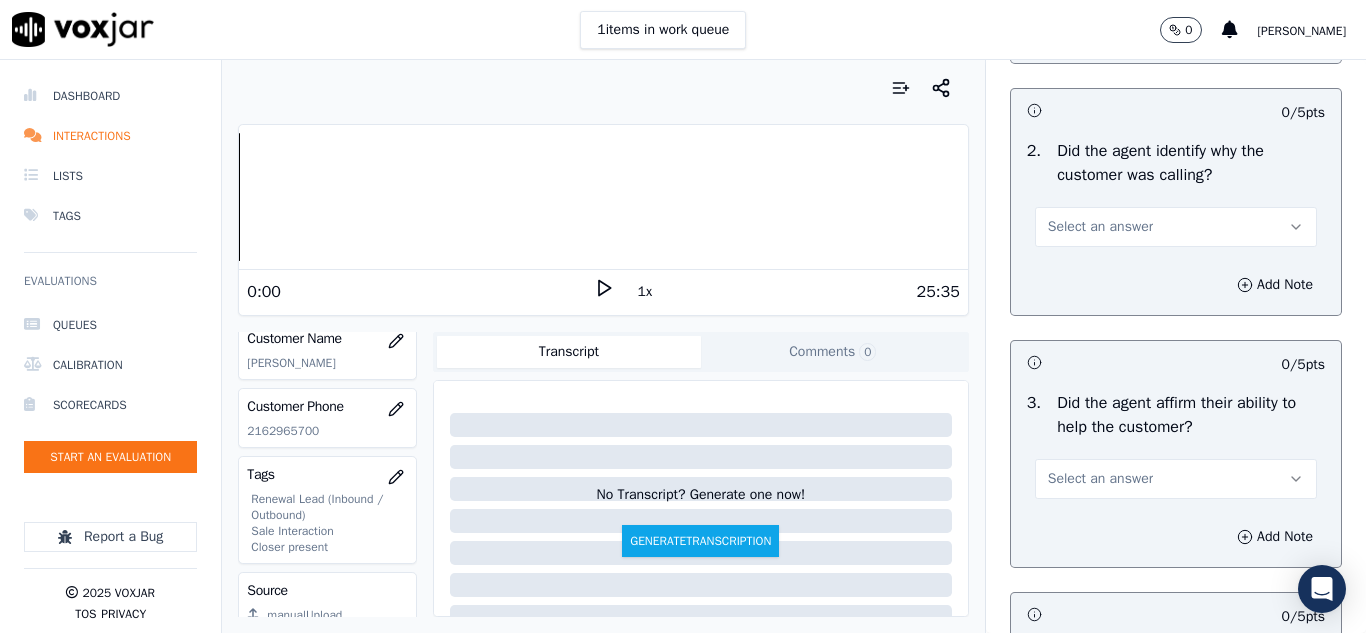 click on "Select an answer" at bounding box center (1100, 227) 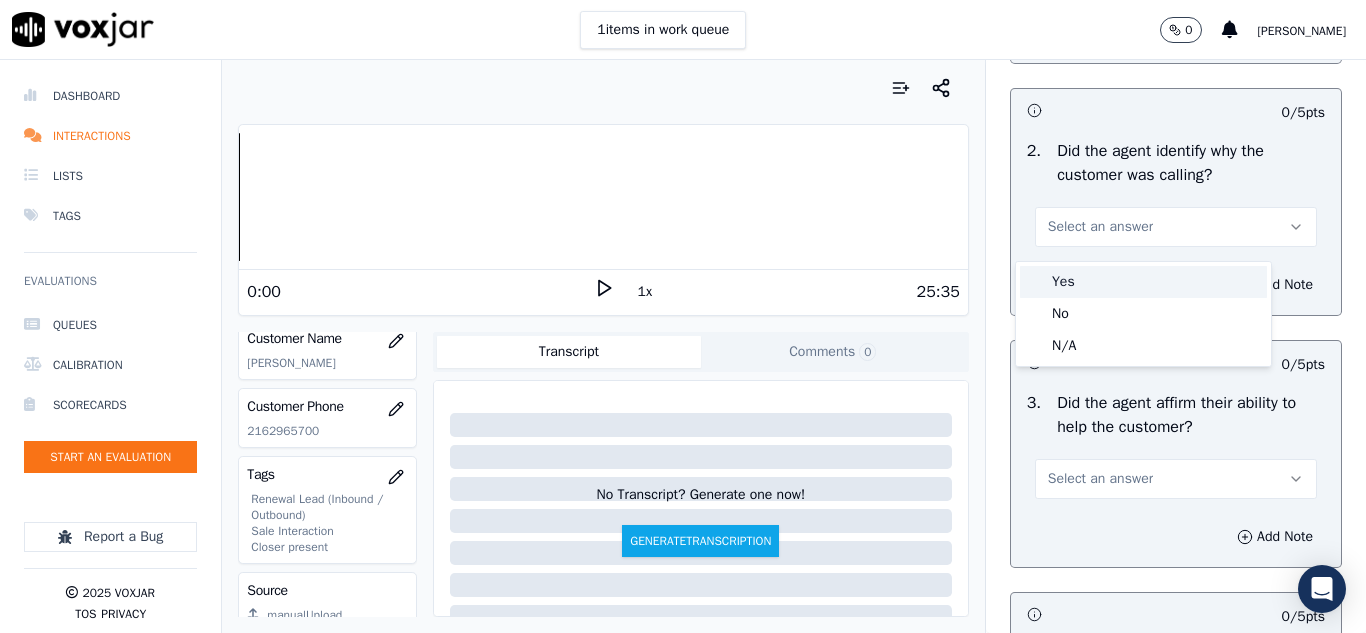 click on "Yes" at bounding box center [1143, 282] 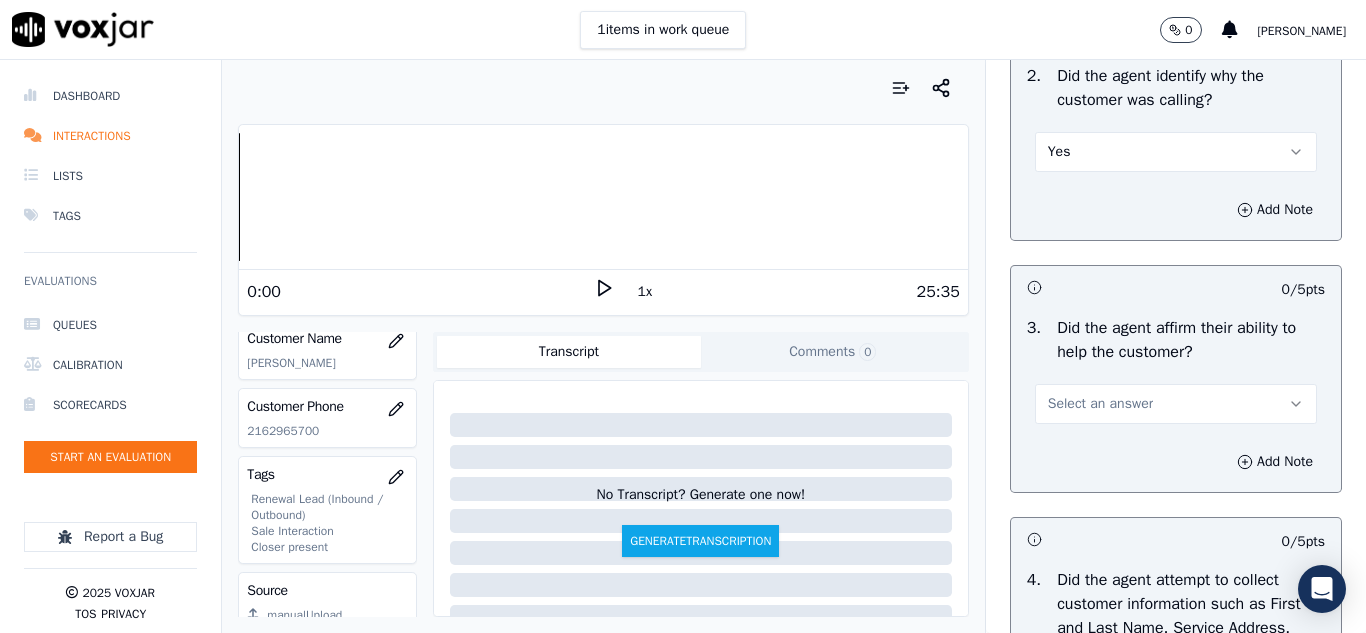 scroll, scrollTop: 600, scrollLeft: 0, axis: vertical 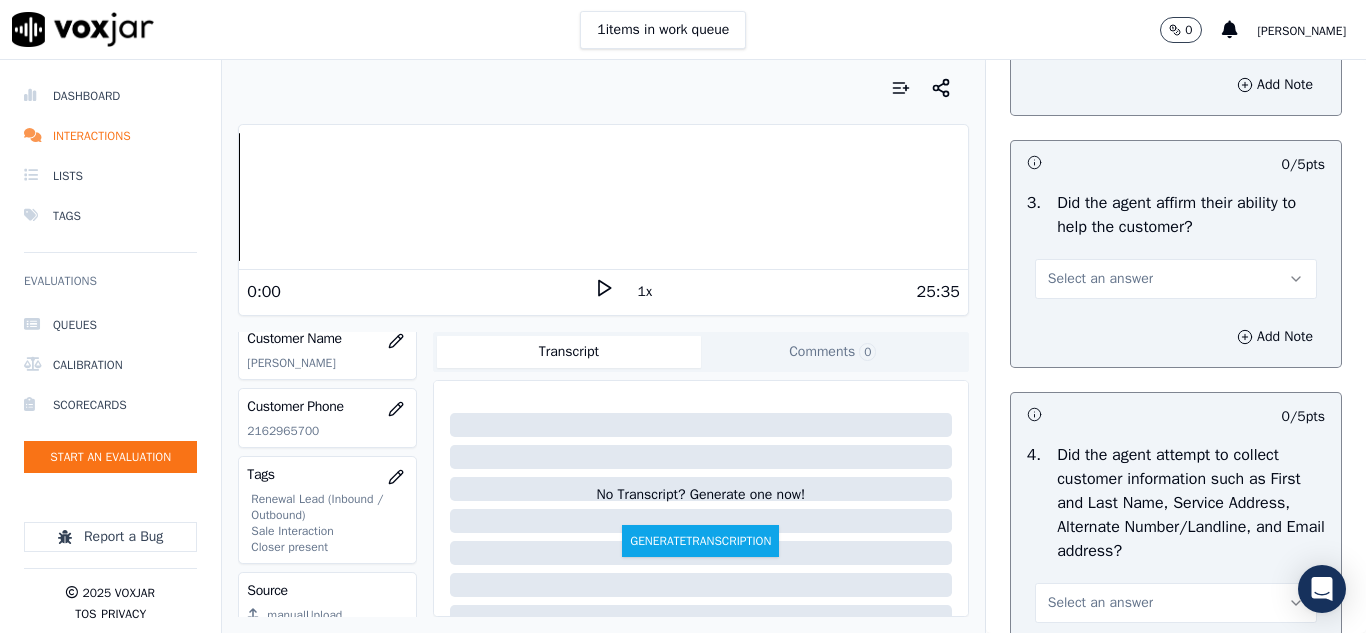 click on "Select an answer" at bounding box center [1100, 279] 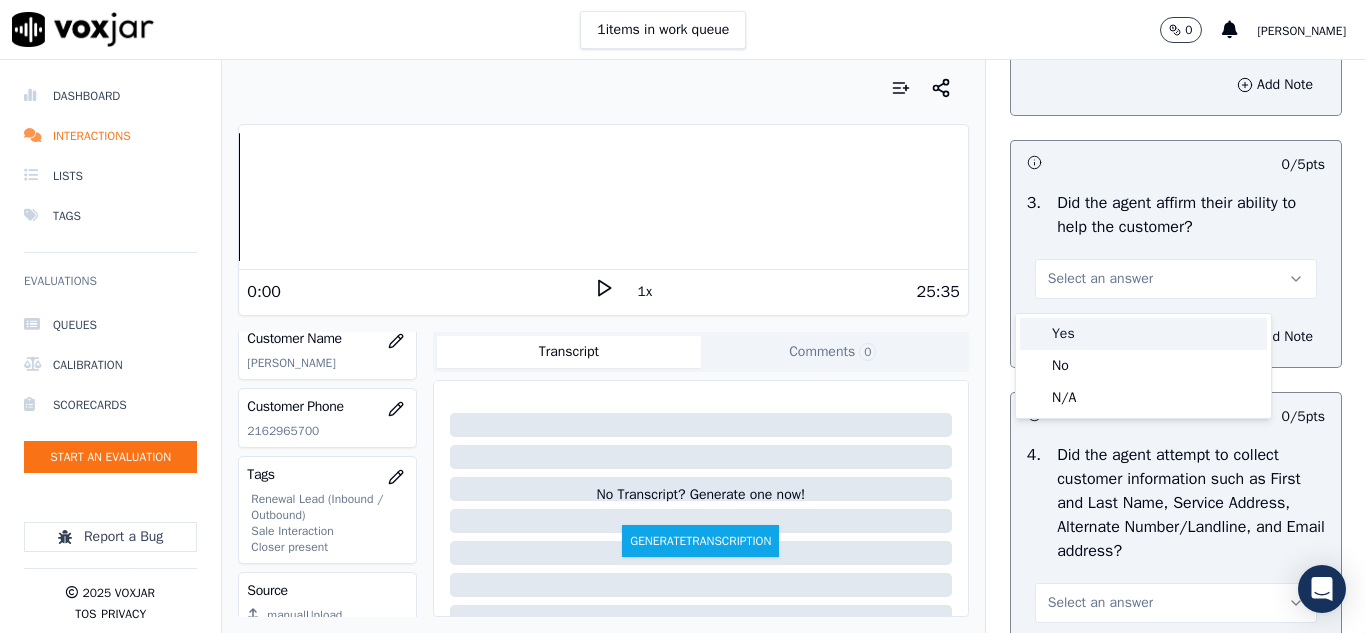 click on "Yes" at bounding box center [1143, 334] 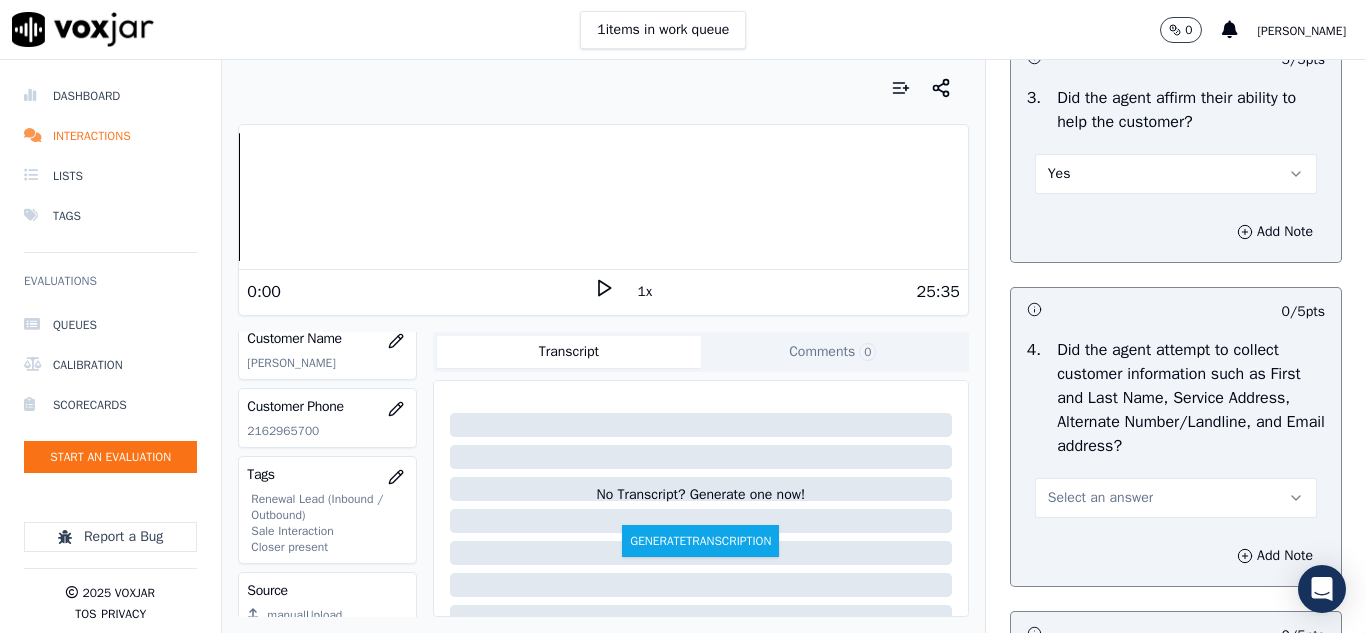 scroll, scrollTop: 800, scrollLeft: 0, axis: vertical 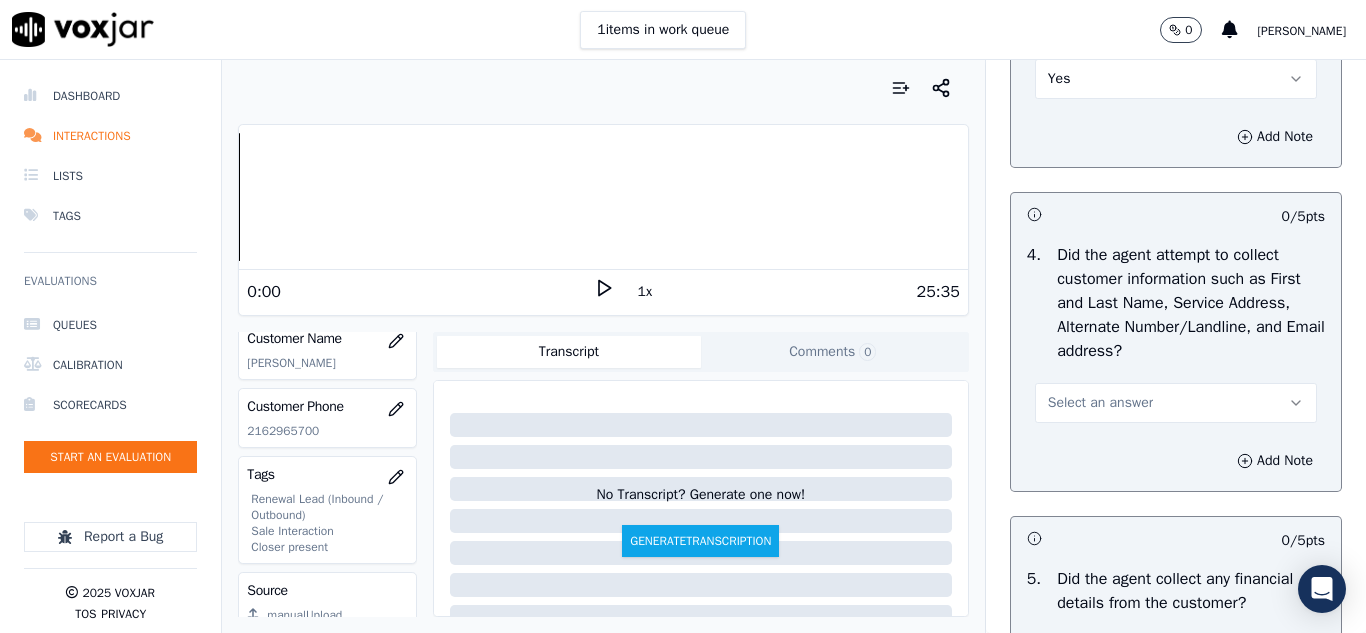 click on "Select an answer" at bounding box center [1100, 403] 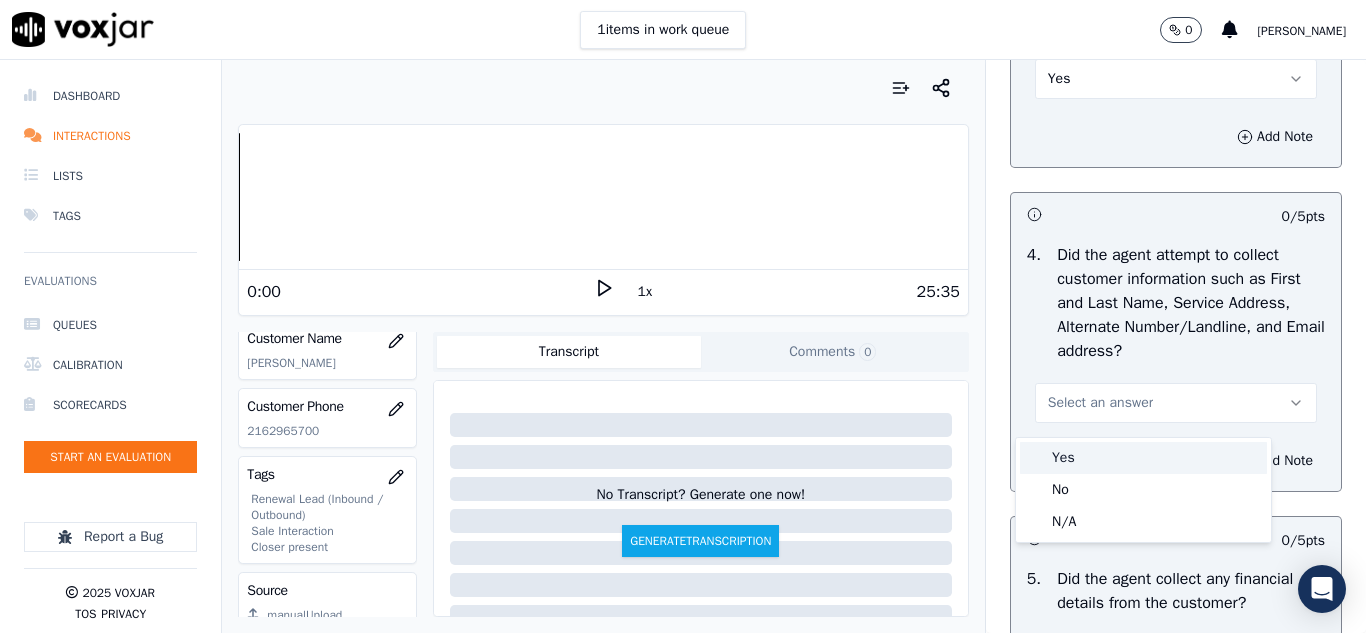 drag, startPoint x: 1065, startPoint y: 463, endPoint x: 1074, endPoint y: 454, distance: 12.727922 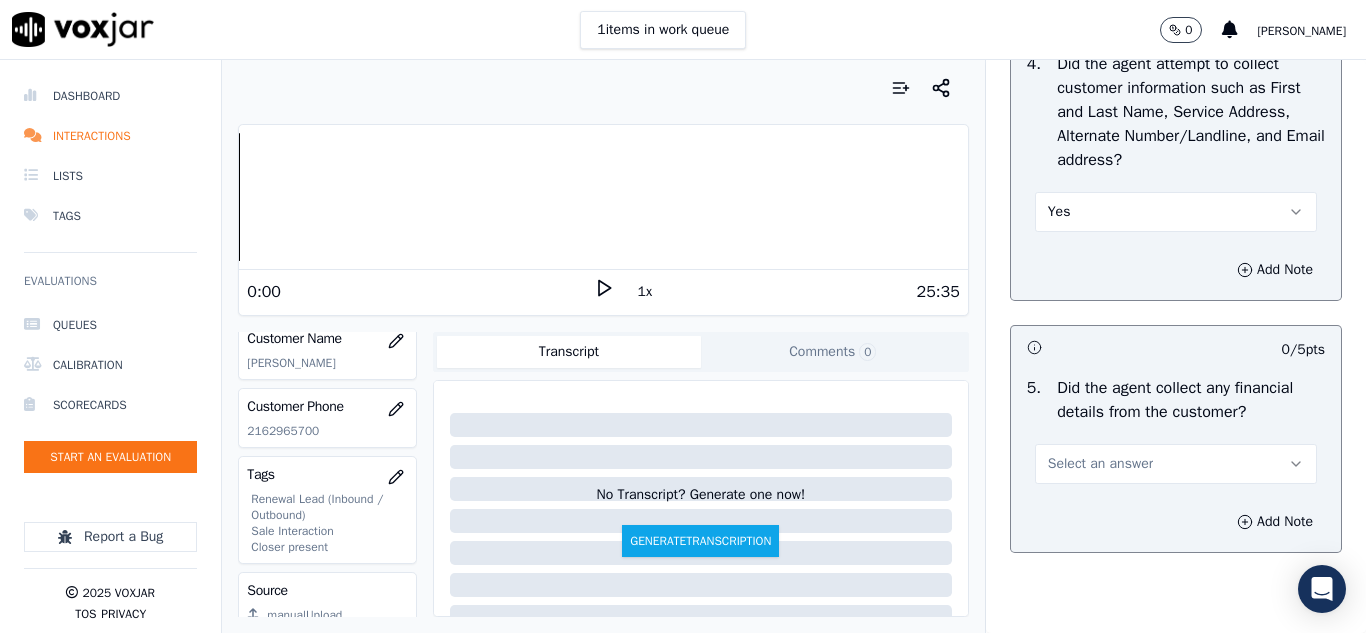 scroll, scrollTop: 1100, scrollLeft: 0, axis: vertical 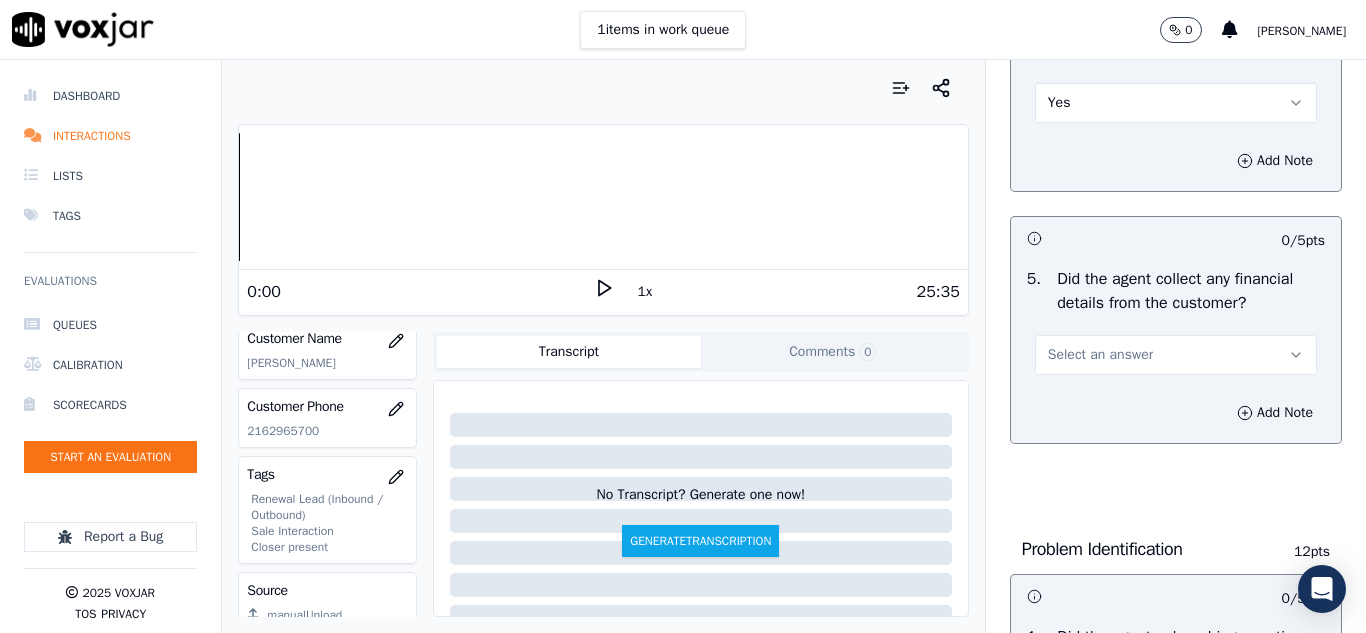click on "Select an answer" at bounding box center (1176, 355) 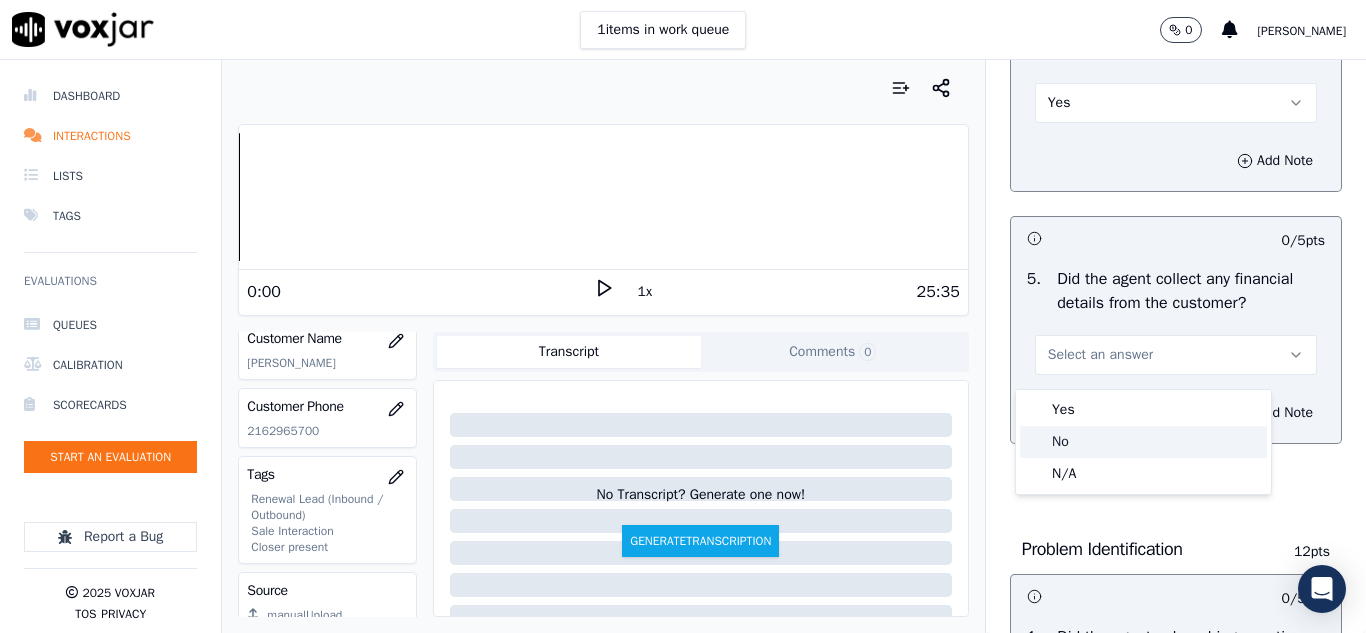 click on "No" 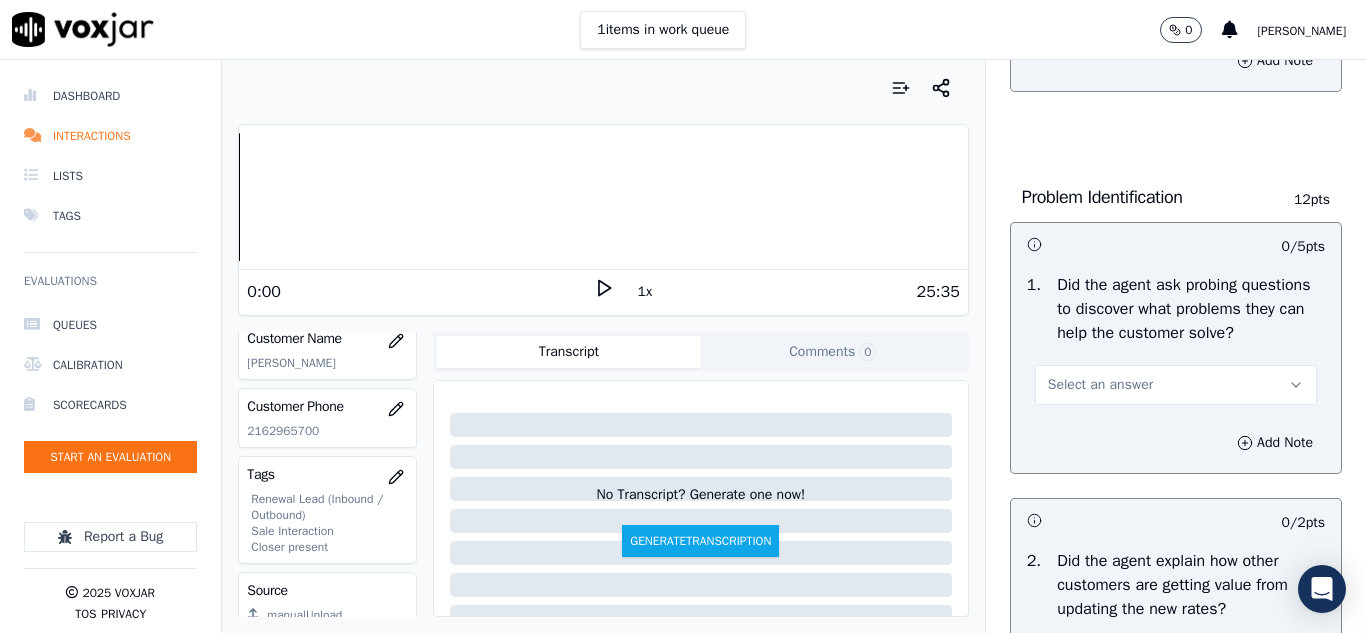 scroll, scrollTop: 1500, scrollLeft: 0, axis: vertical 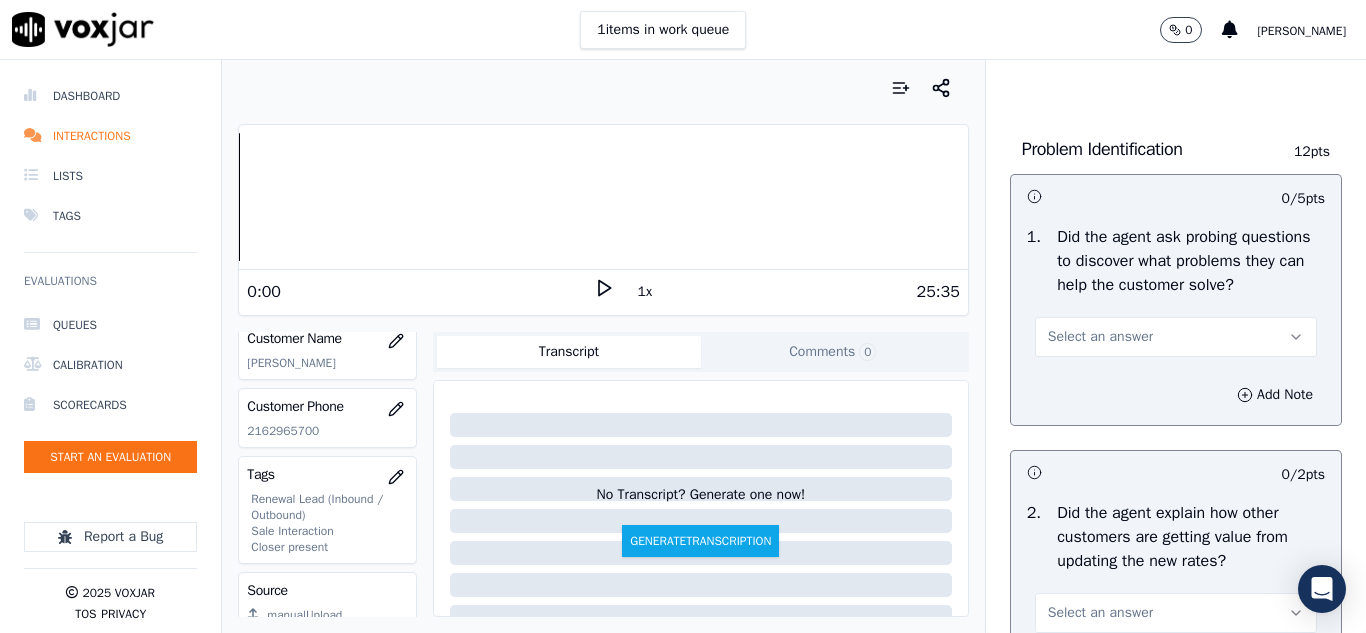 click on "Select an answer" at bounding box center [1100, 337] 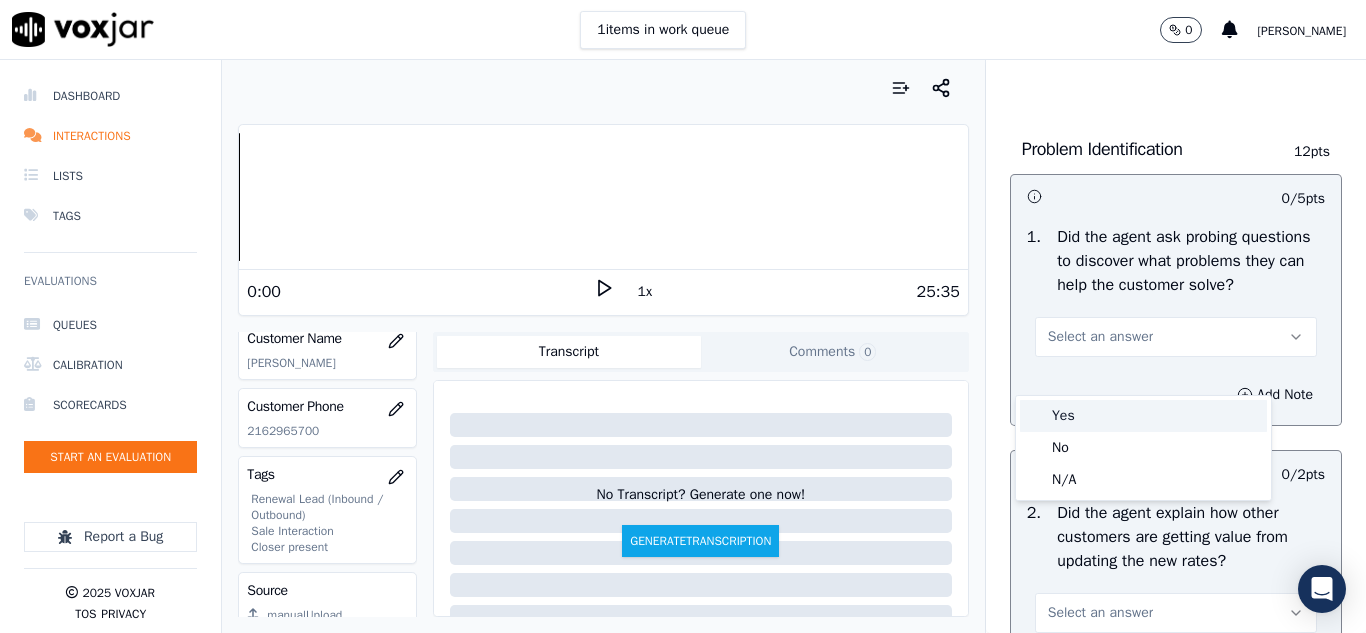 click on "Yes" at bounding box center [1143, 416] 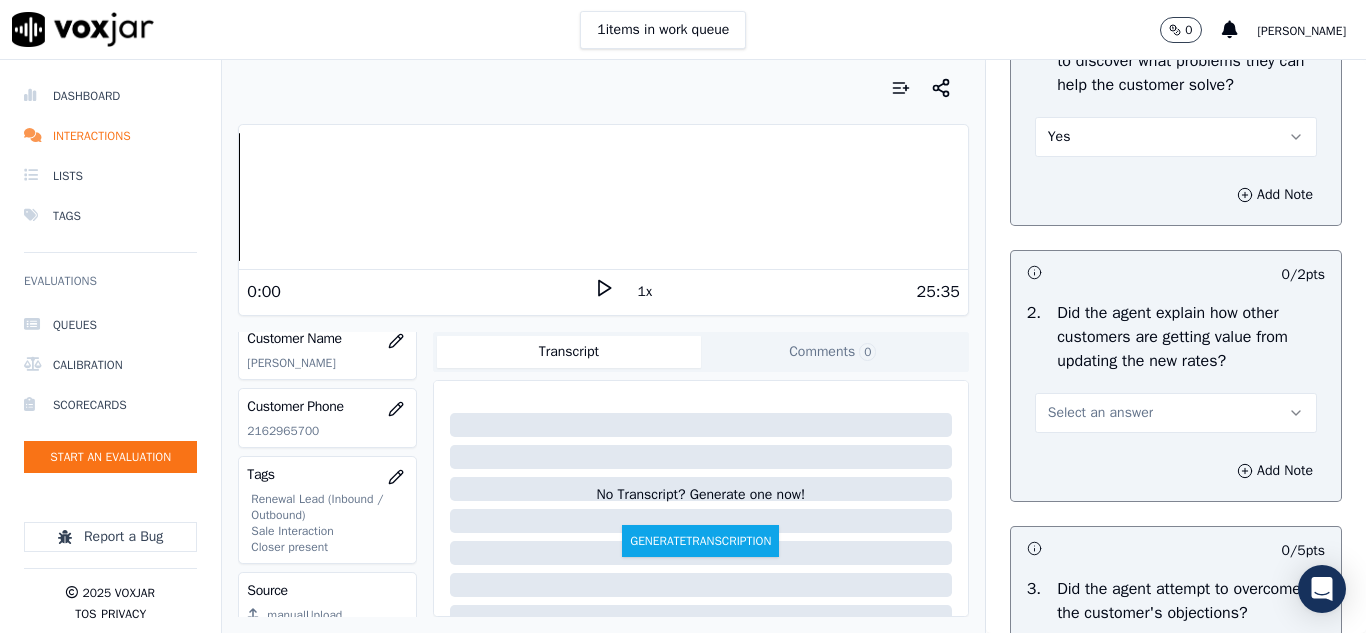 scroll, scrollTop: 1800, scrollLeft: 0, axis: vertical 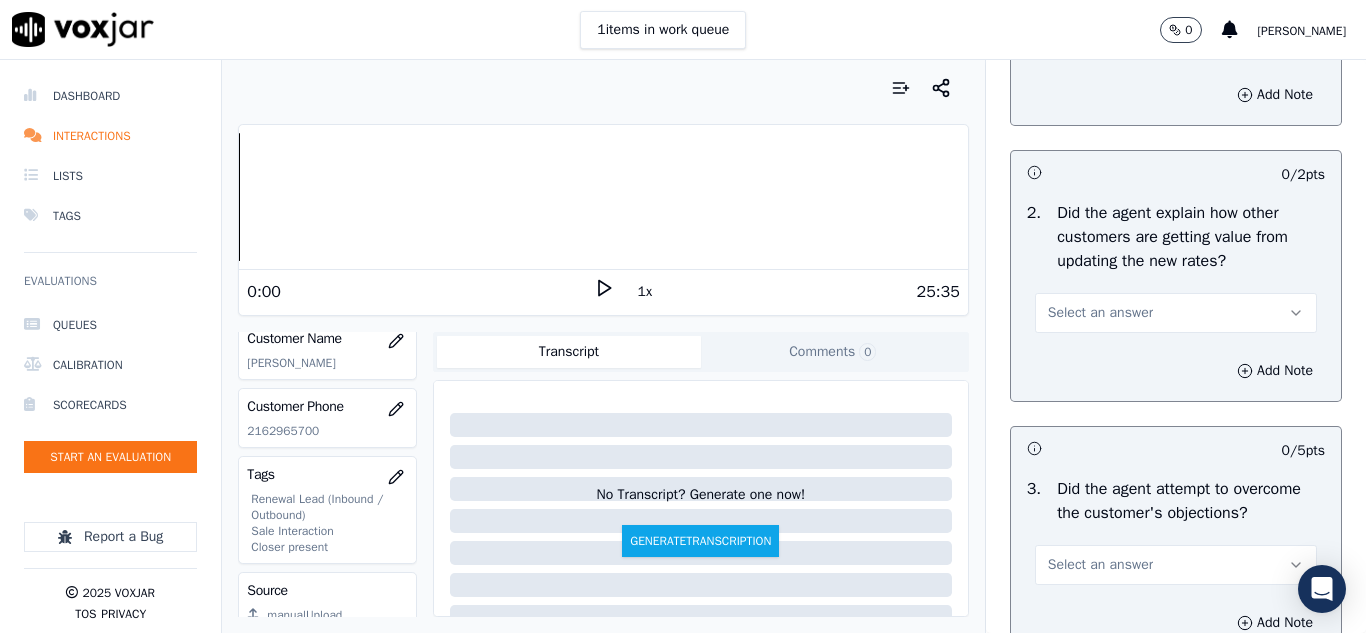 click on "Select an answer" at bounding box center (1176, 313) 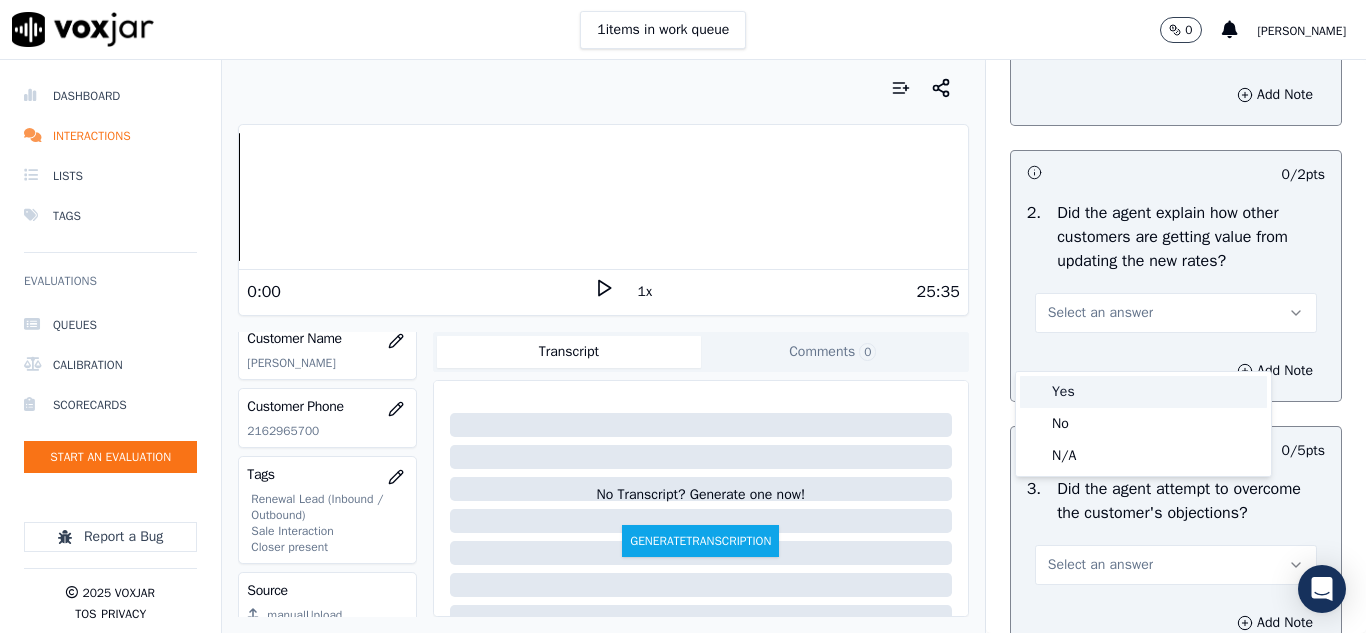 click on "Yes" at bounding box center [1143, 392] 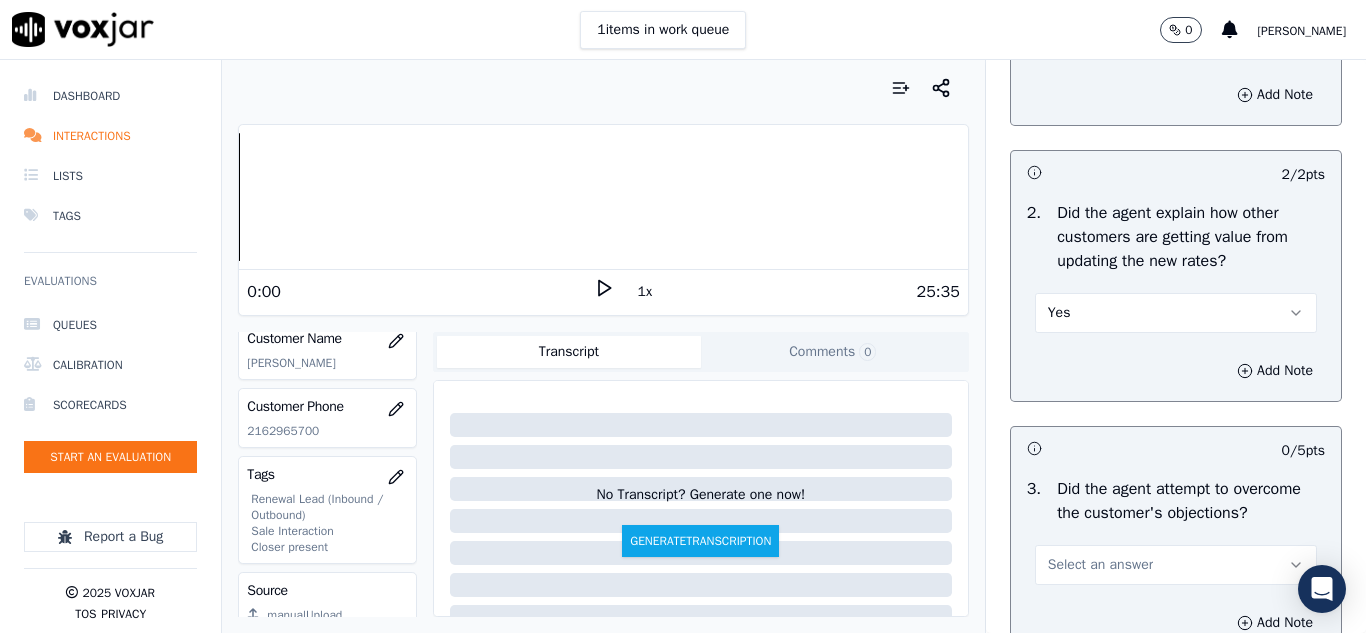 click on "Yes" at bounding box center [1176, 313] 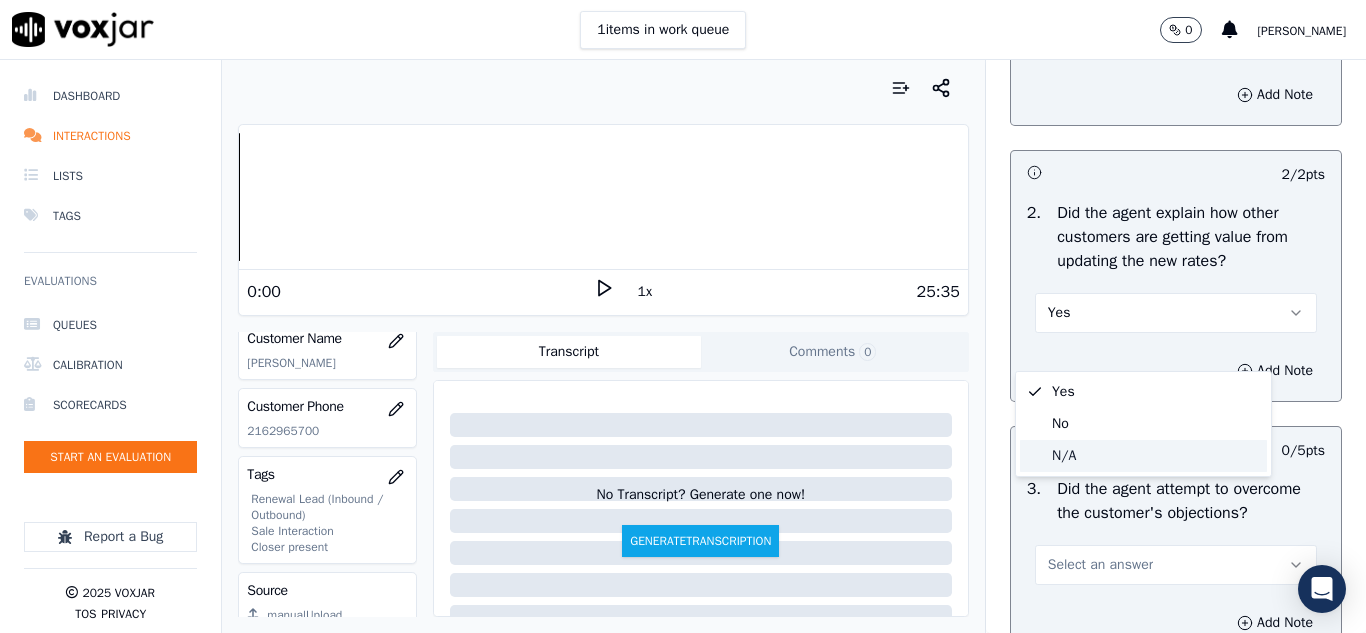 click on "N/A" 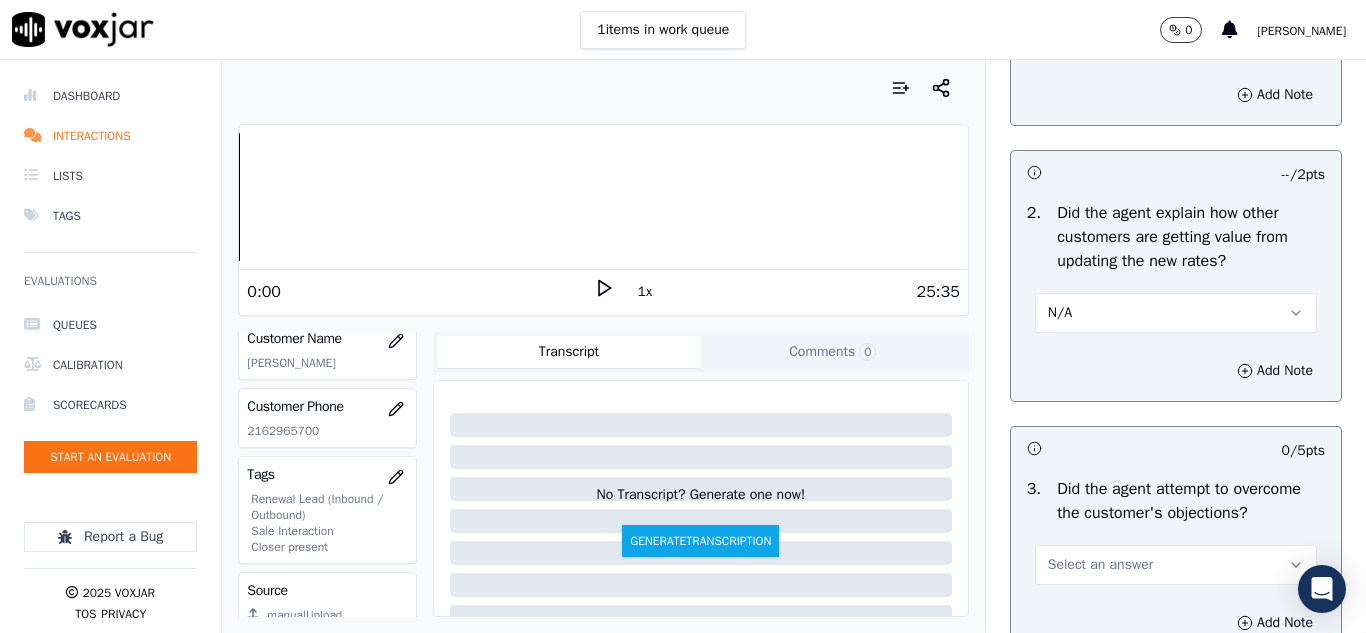 scroll, scrollTop: 2100, scrollLeft: 0, axis: vertical 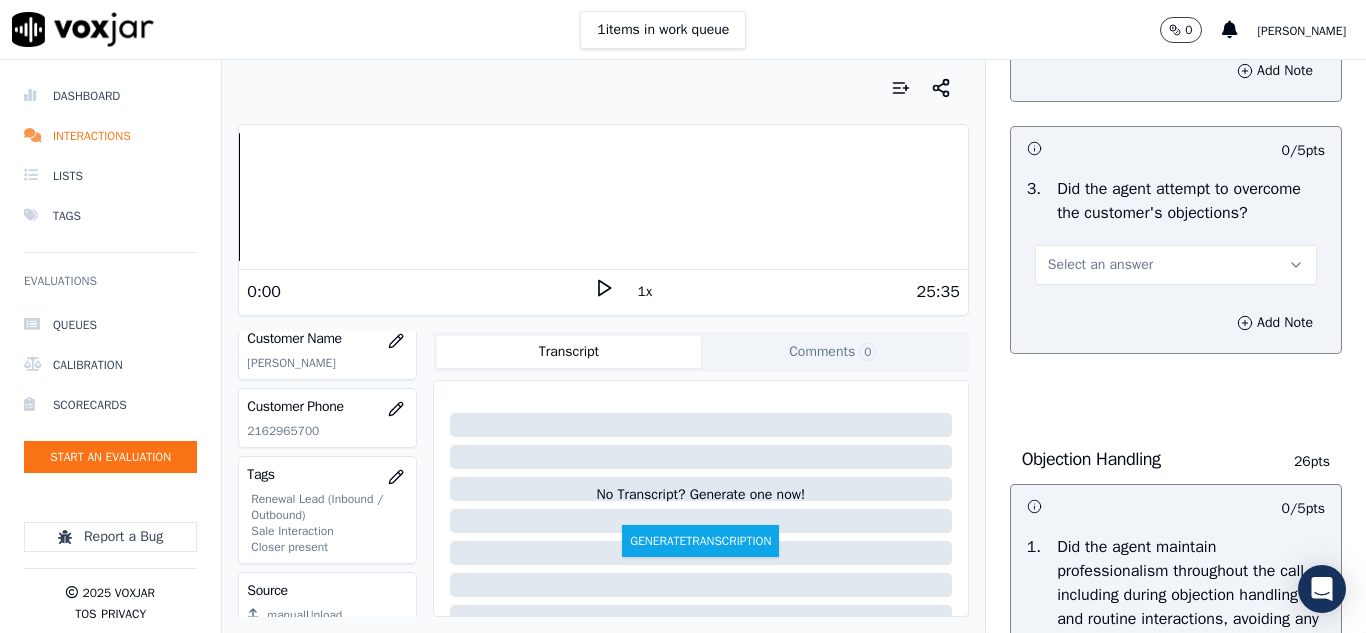 click on "Select an answer" at bounding box center (1100, 265) 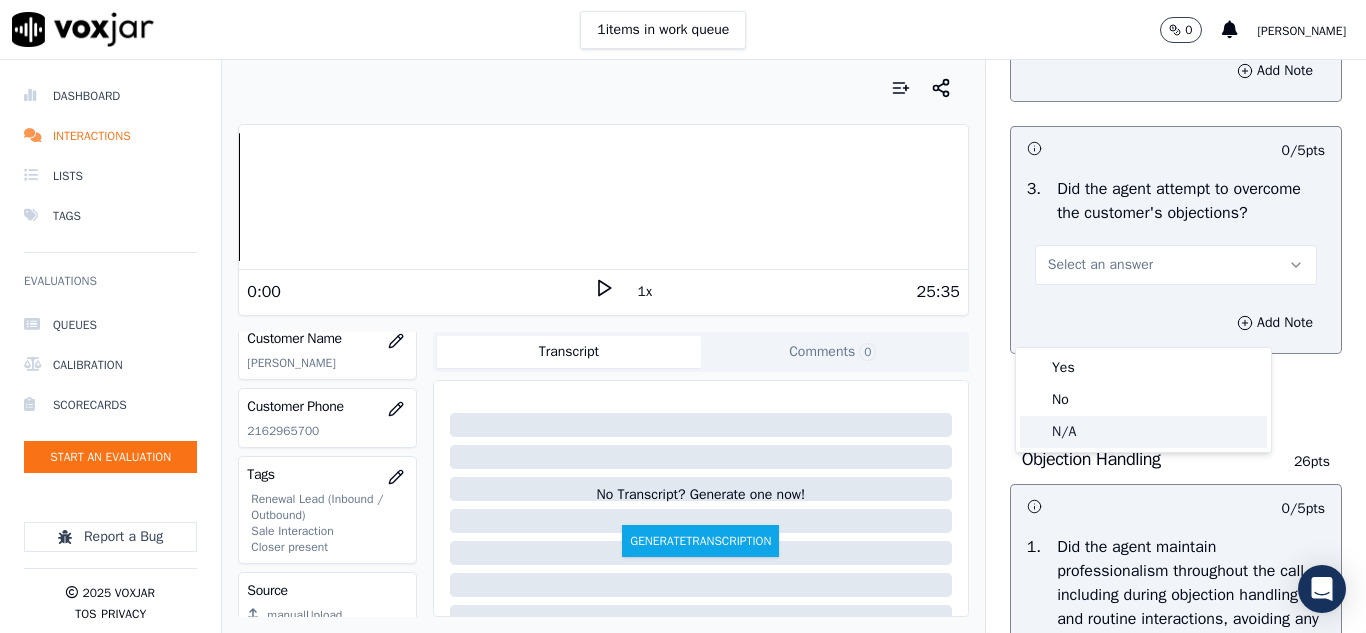 click on "N/A" 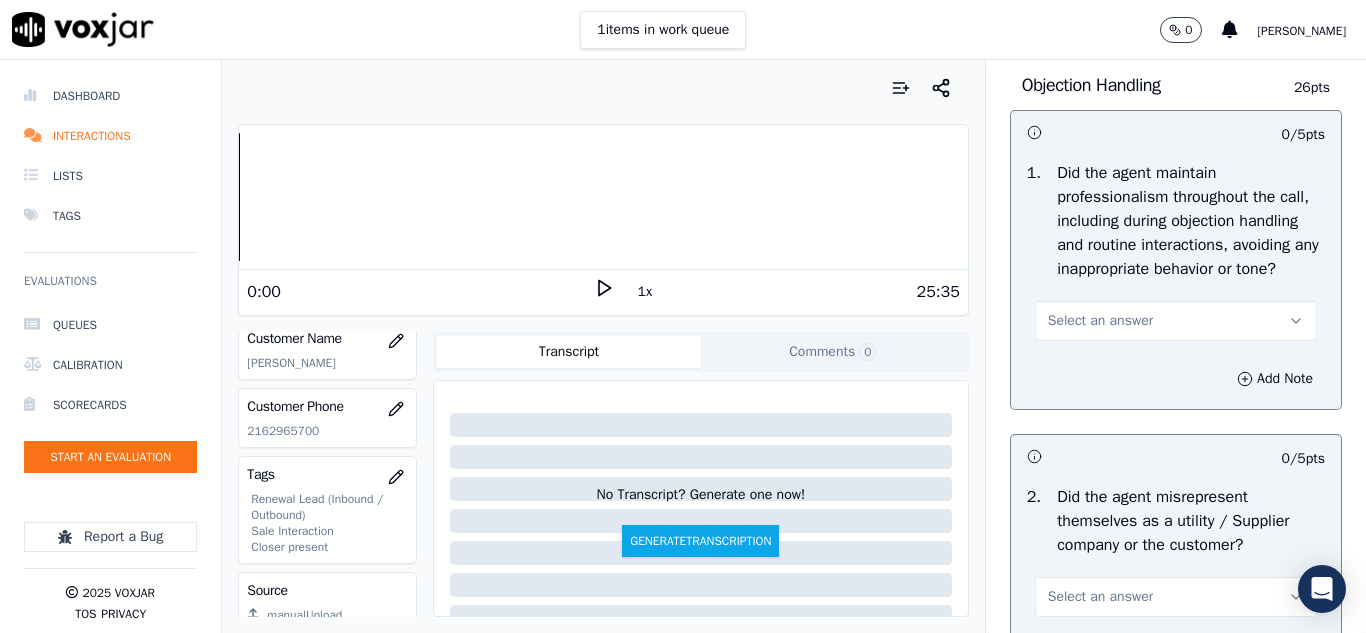 scroll, scrollTop: 2600, scrollLeft: 0, axis: vertical 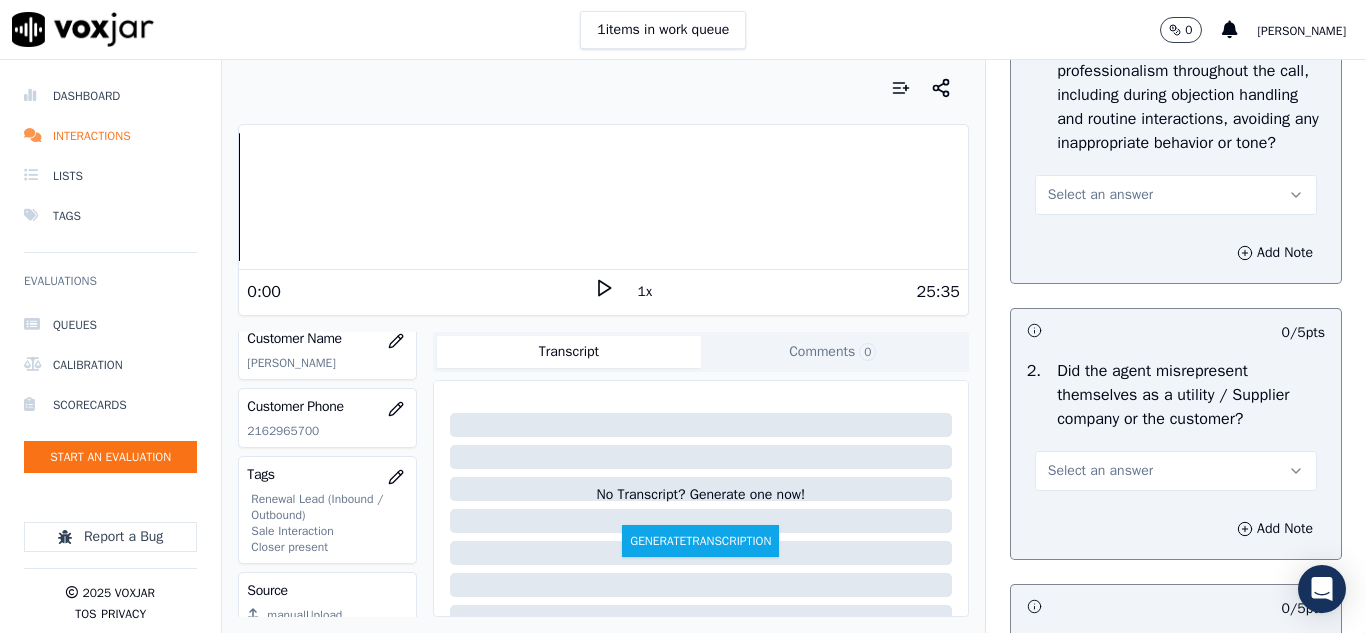 drag, startPoint x: 1089, startPoint y: 271, endPoint x: 1083, endPoint y: 294, distance: 23.769728 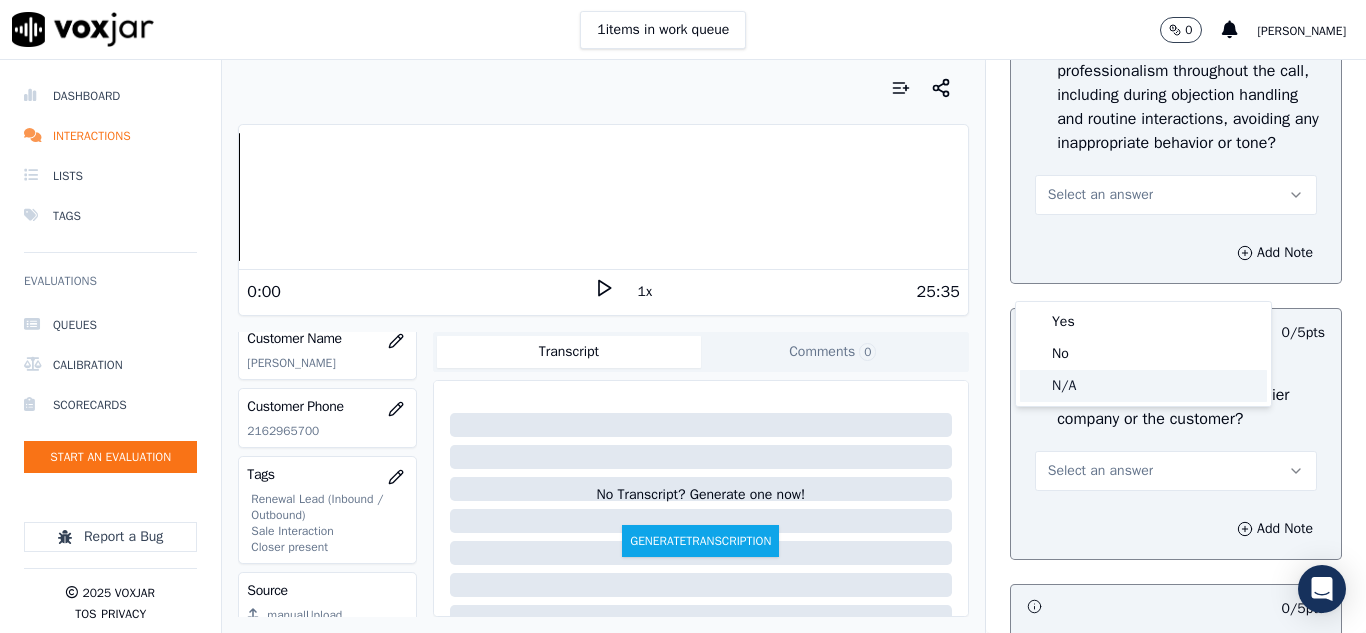 drag, startPoint x: 1071, startPoint y: 385, endPoint x: 1081, endPoint y: 377, distance: 12.806249 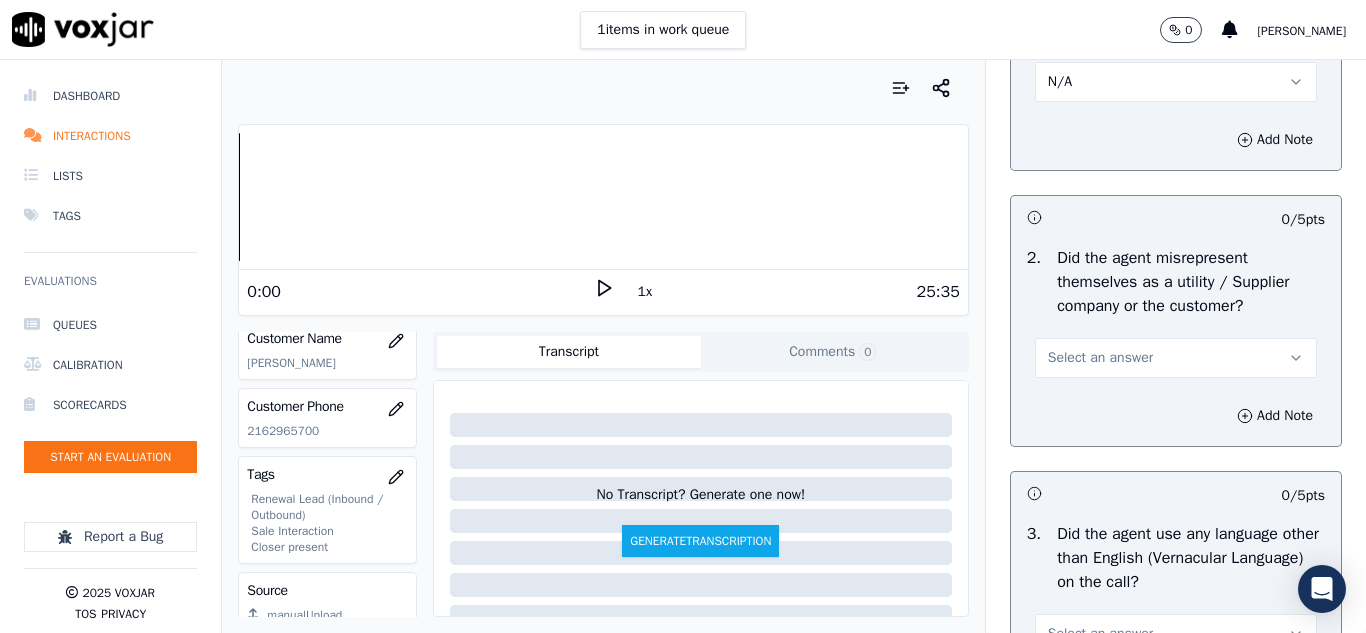 scroll, scrollTop: 2800, scrollLeft: 0, axis: vertical 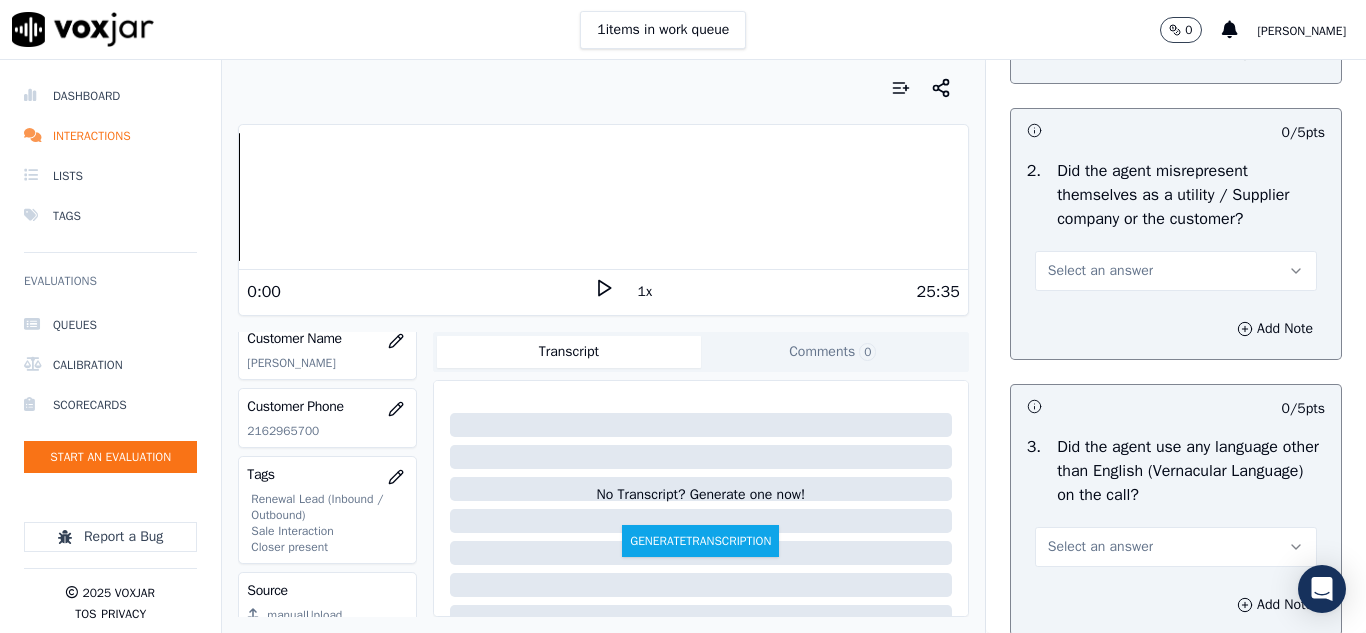 click on "Select an answer" at bounding box center (1100, 271) 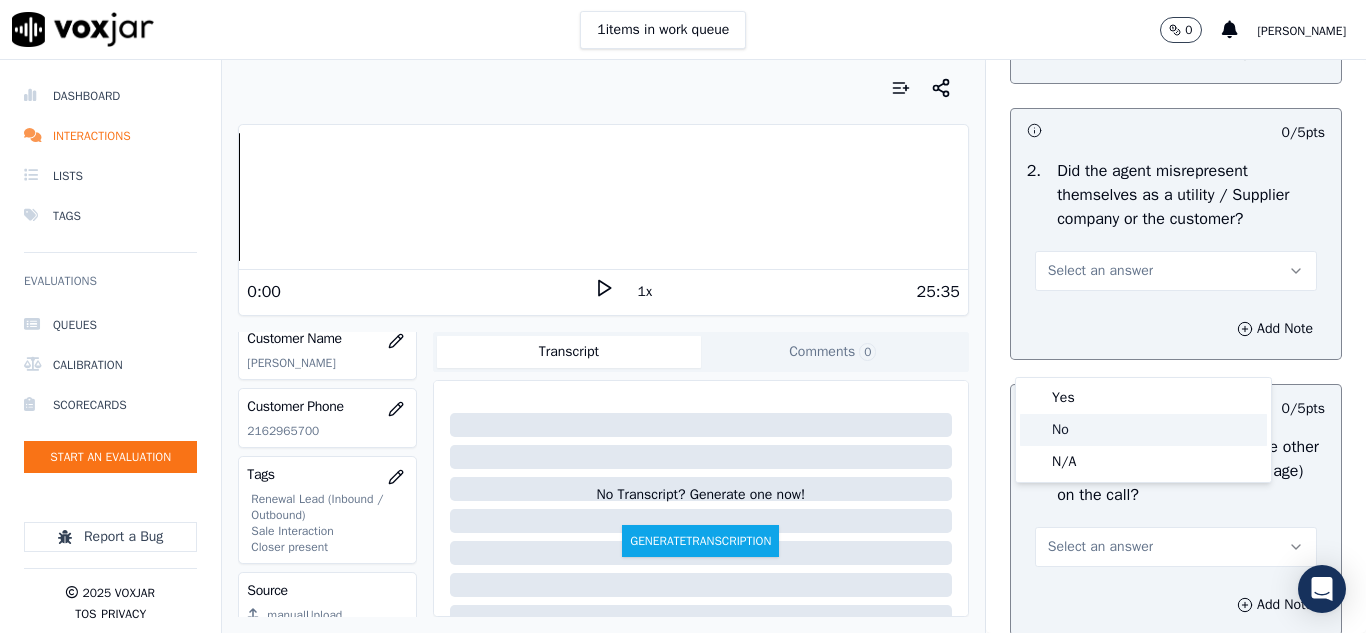 click on "No" 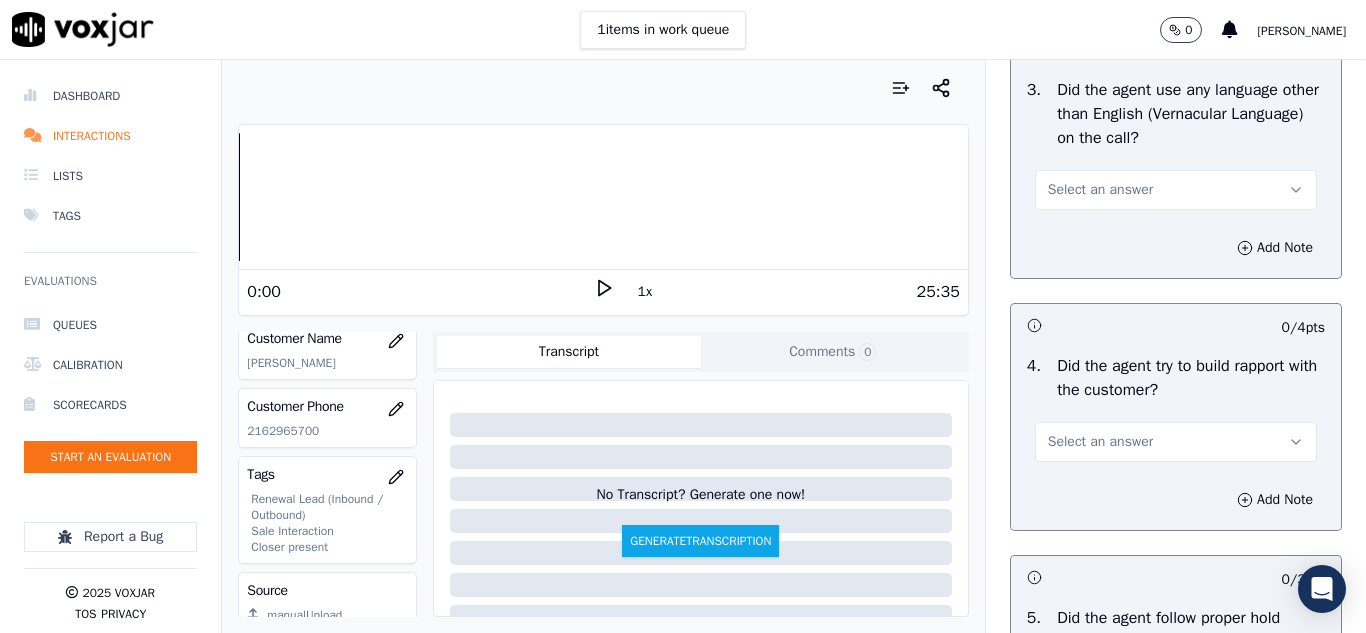 scroll, scrollTop: 3200, scrollLeft: 0, axis: vertical 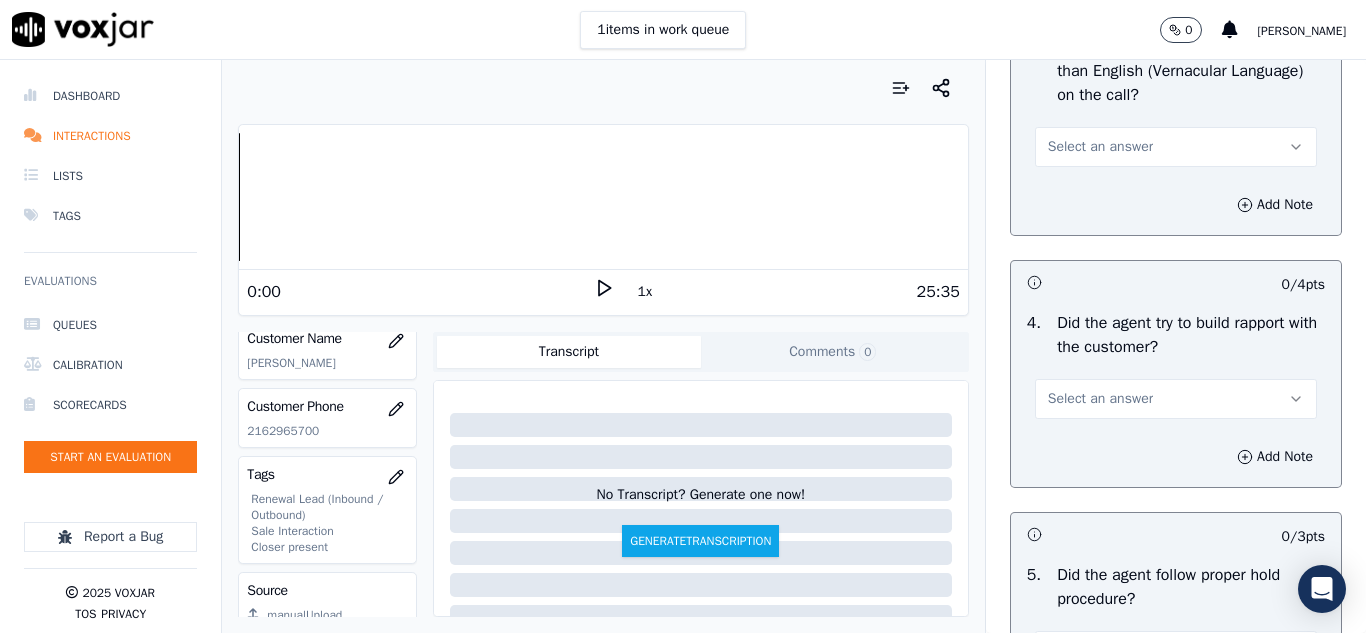 click on "Select an answer" at bounding box center (1100, 147) 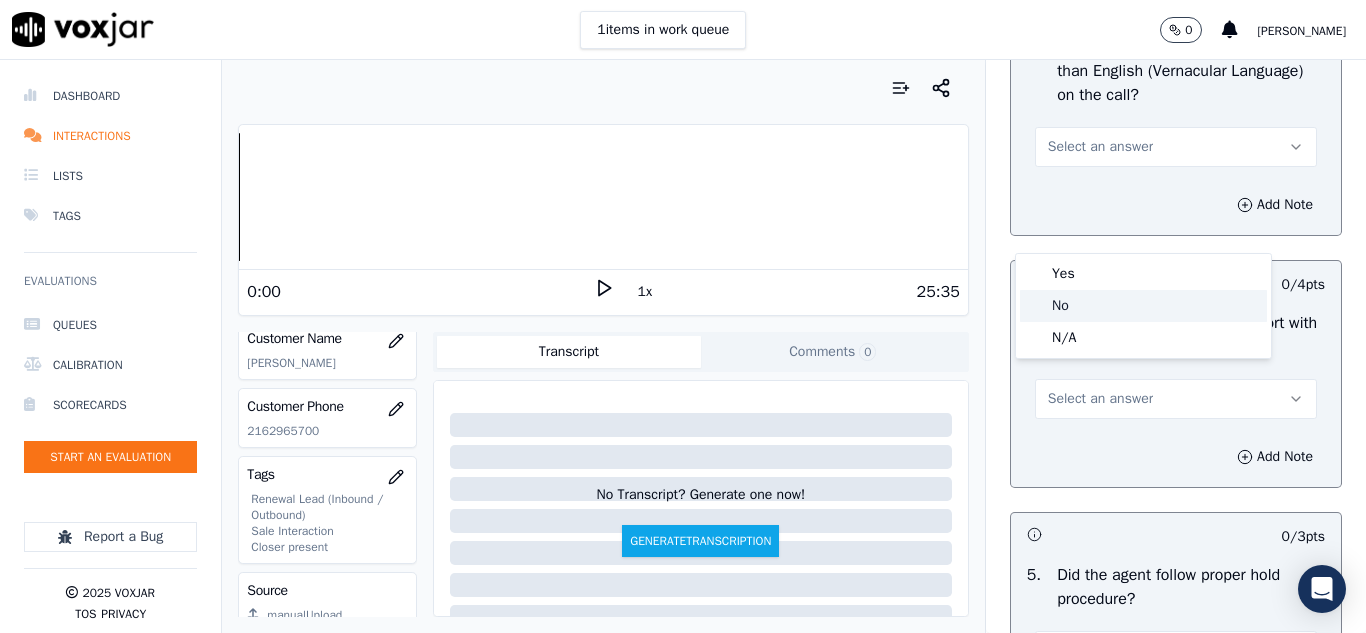 click on "No" 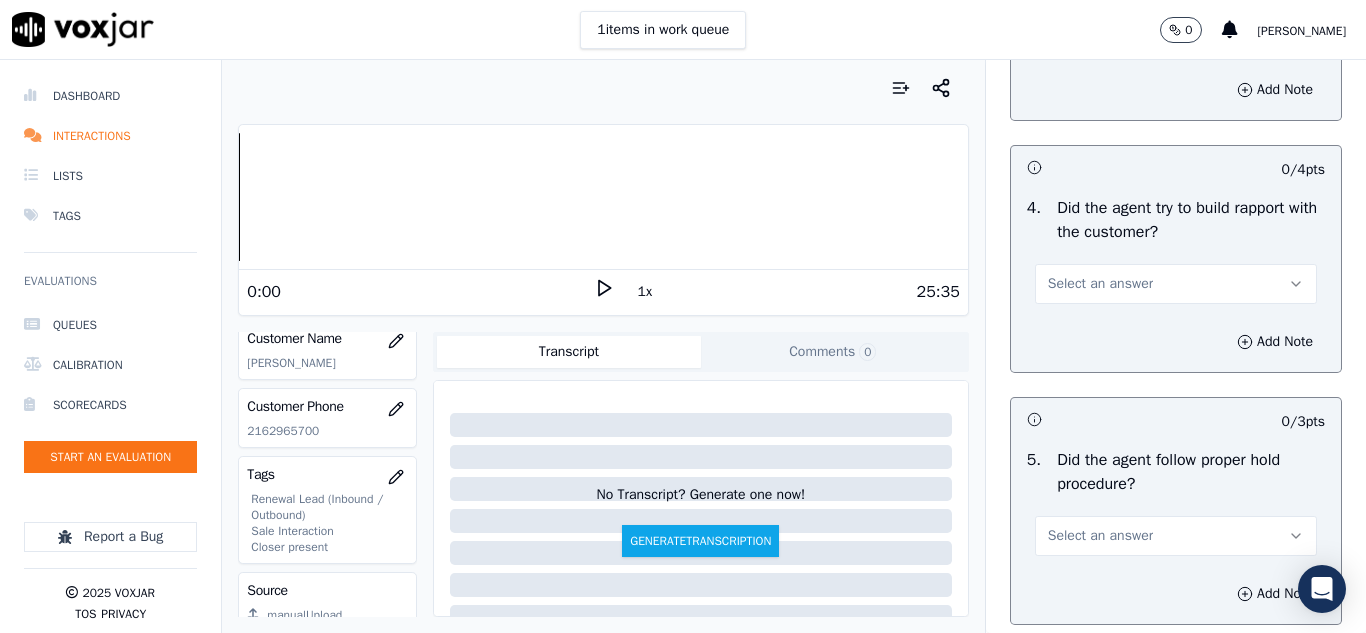 scroll, scrollTop: 3400, scrollLeft: 0, axis: vertical 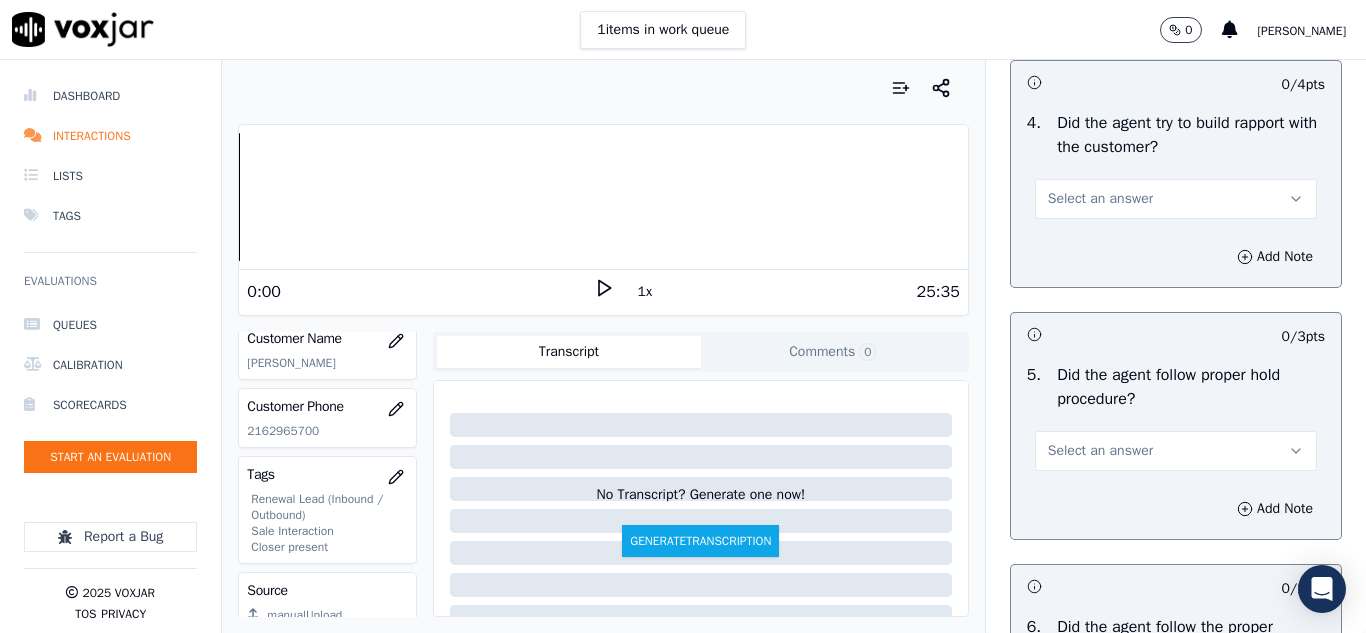 click on "Select an answer" at bounding box center (1100, 199) 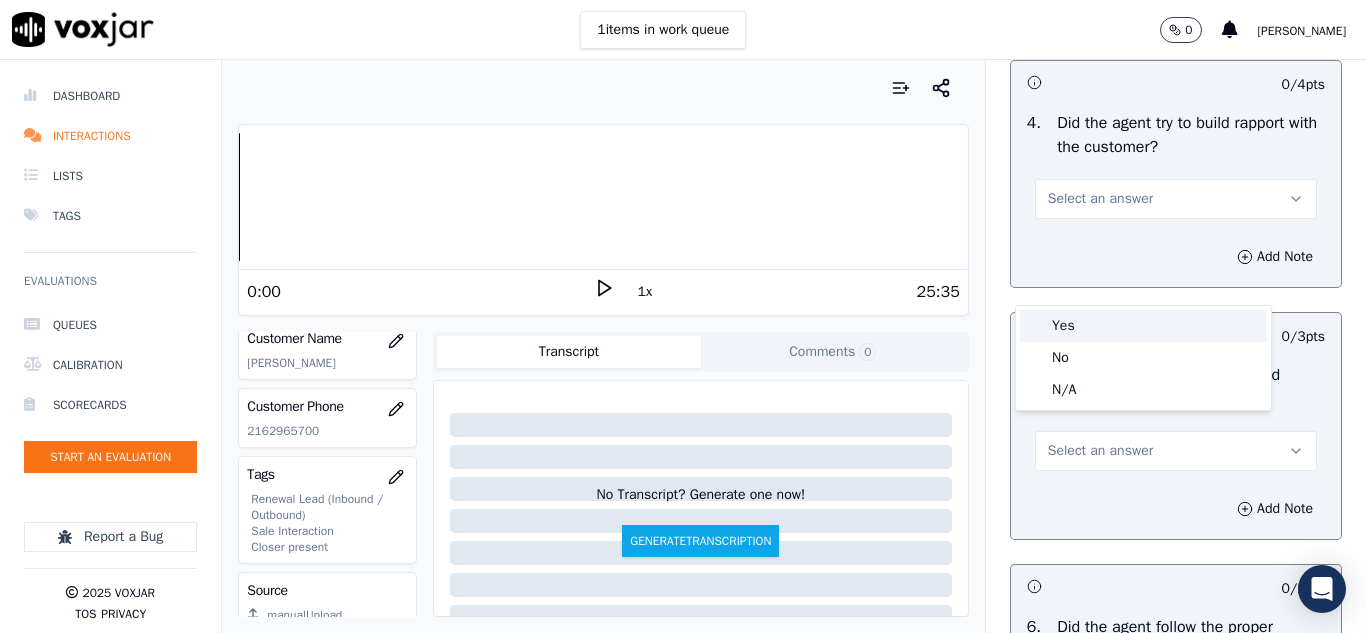 click on "Yes" at bounding box center [1143, 326] 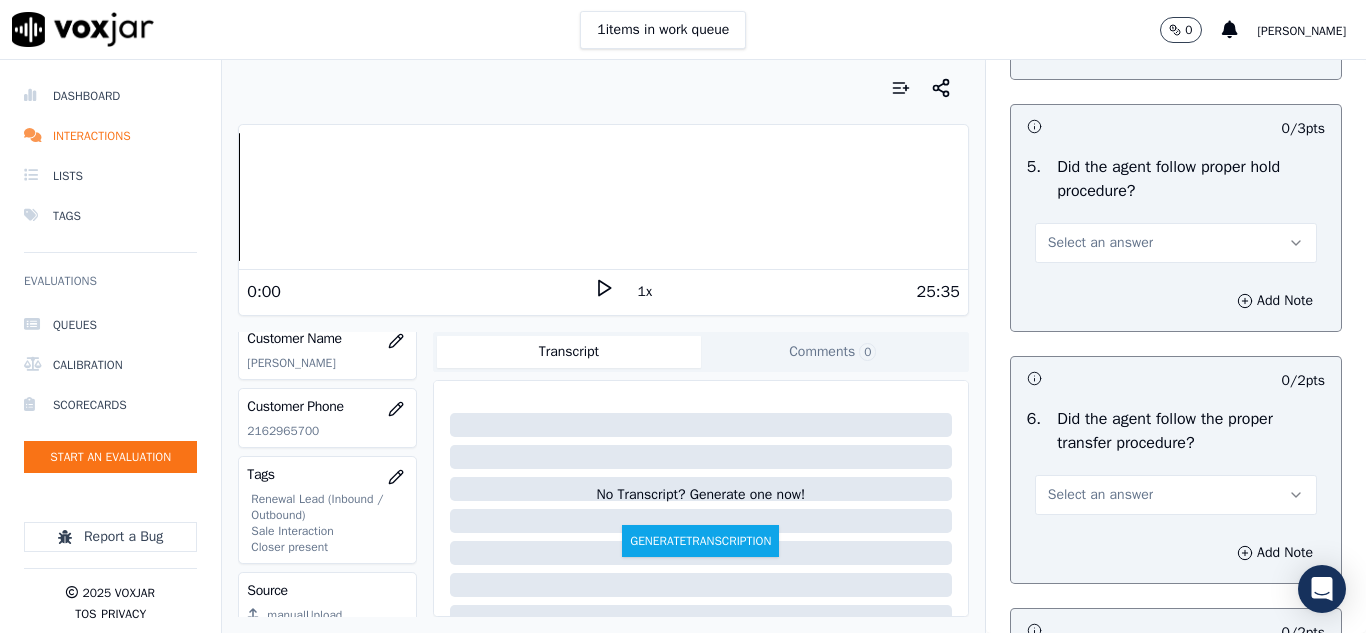 scroll, scrollTop: 3600, scrollLeft: 0, axis: vertical 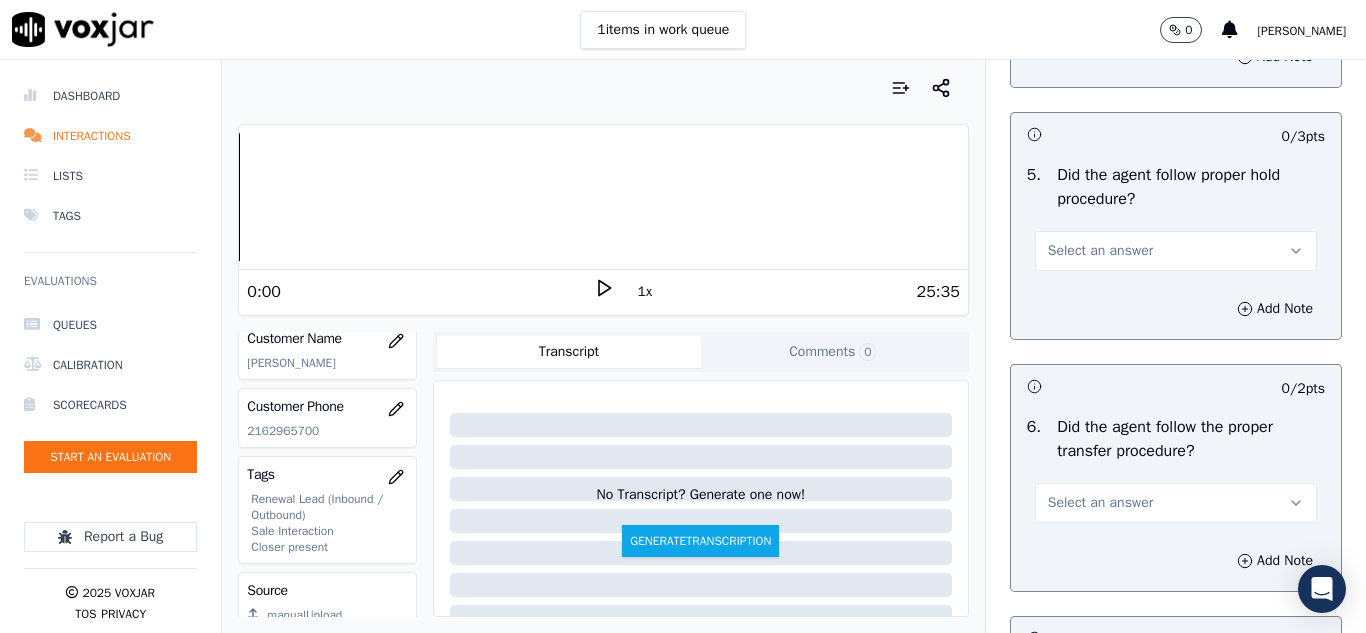 click on "Select an answer" at bounding box center (1100, 251) 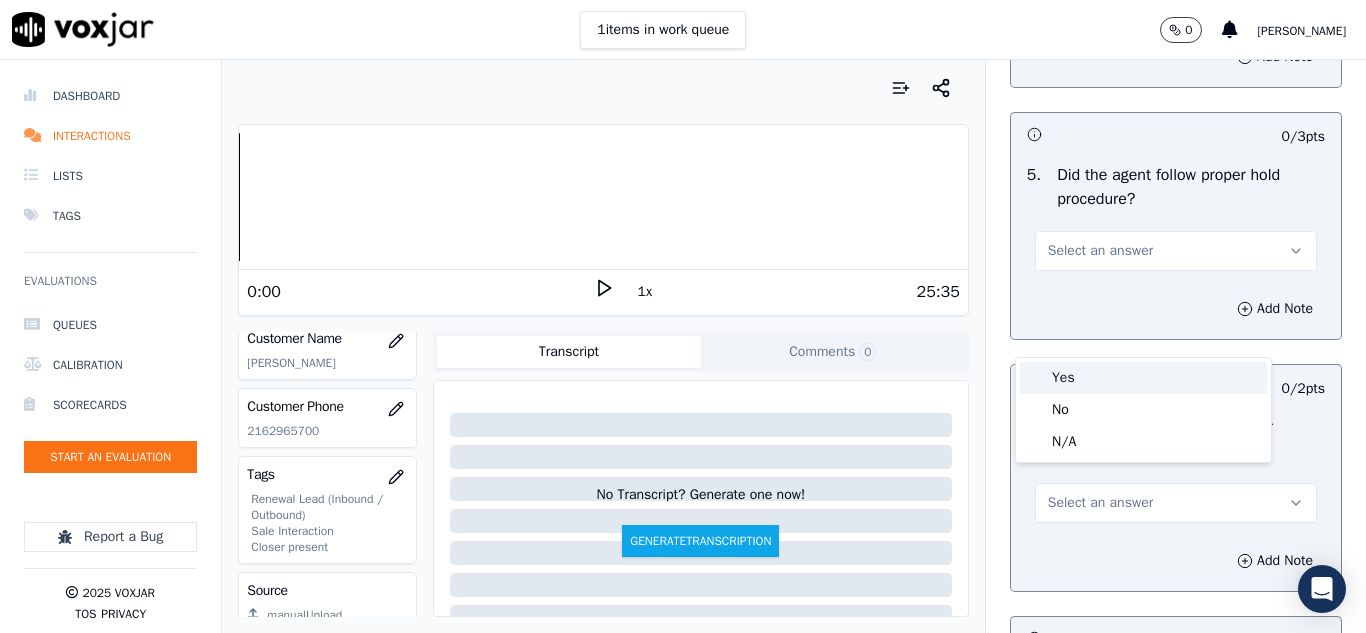 click on "Yes" at bounding box center [1143, 378] 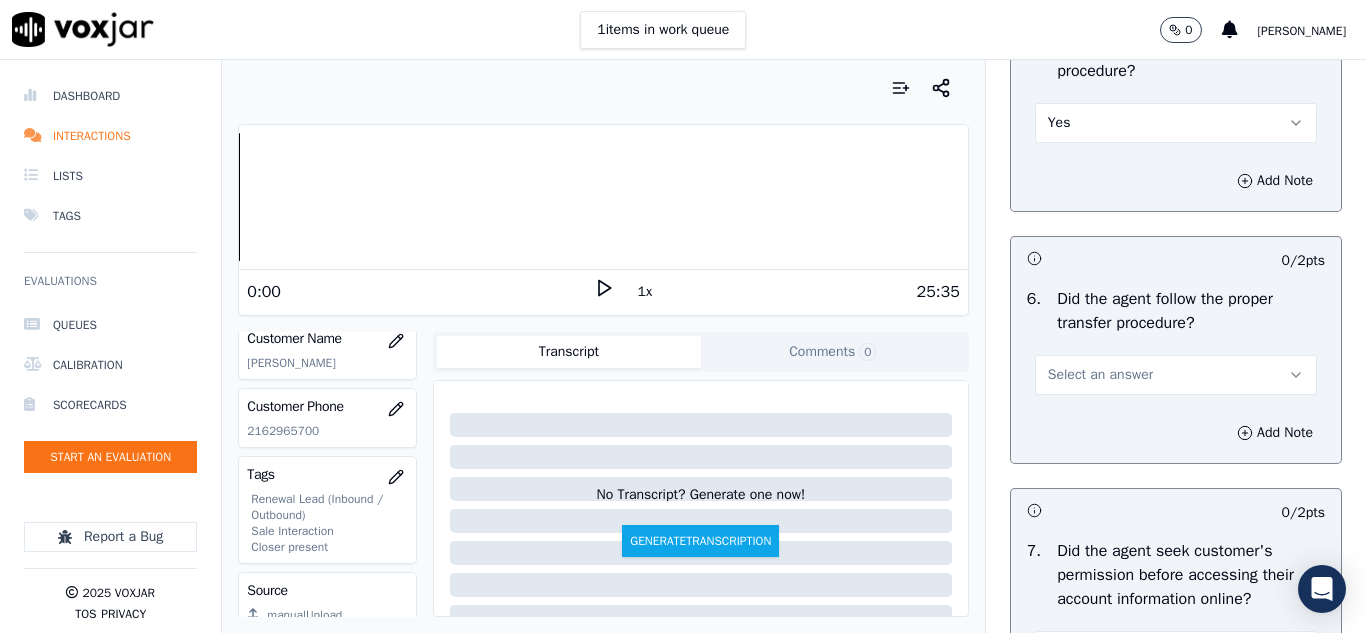 scroll, scrollTop: 3900, scrollLeft: 0, axis: vertical 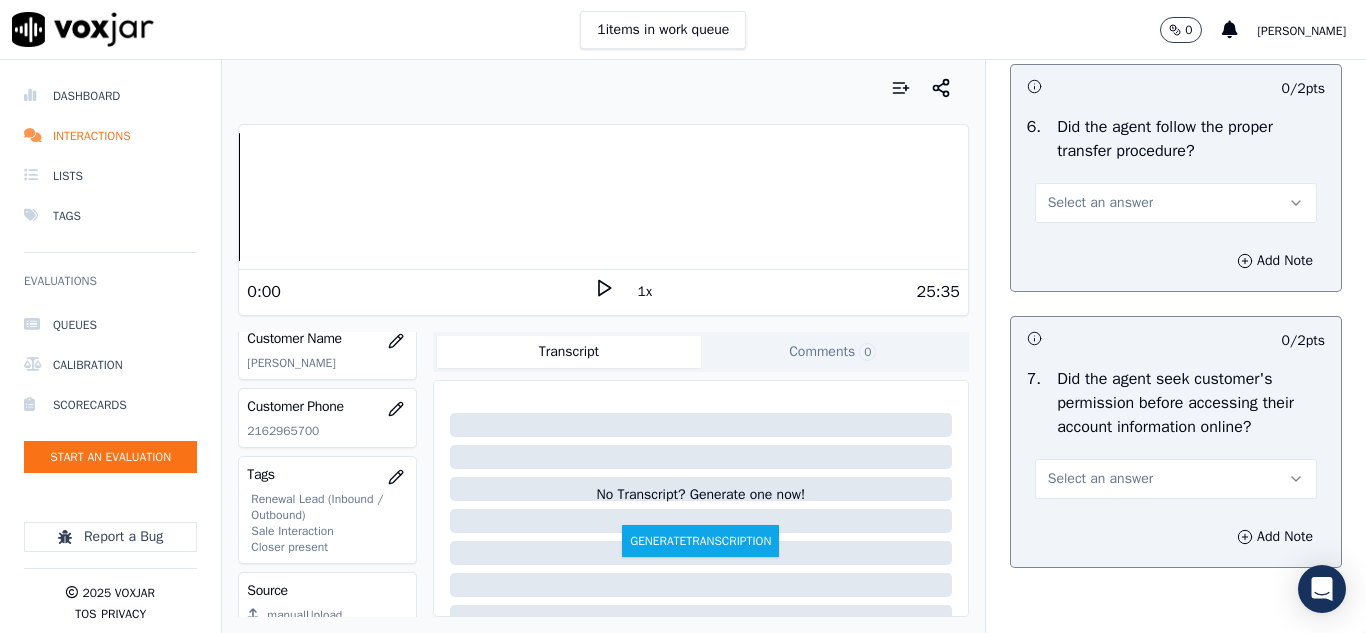click on "Select an answer" at bounding box center (1100, 203) 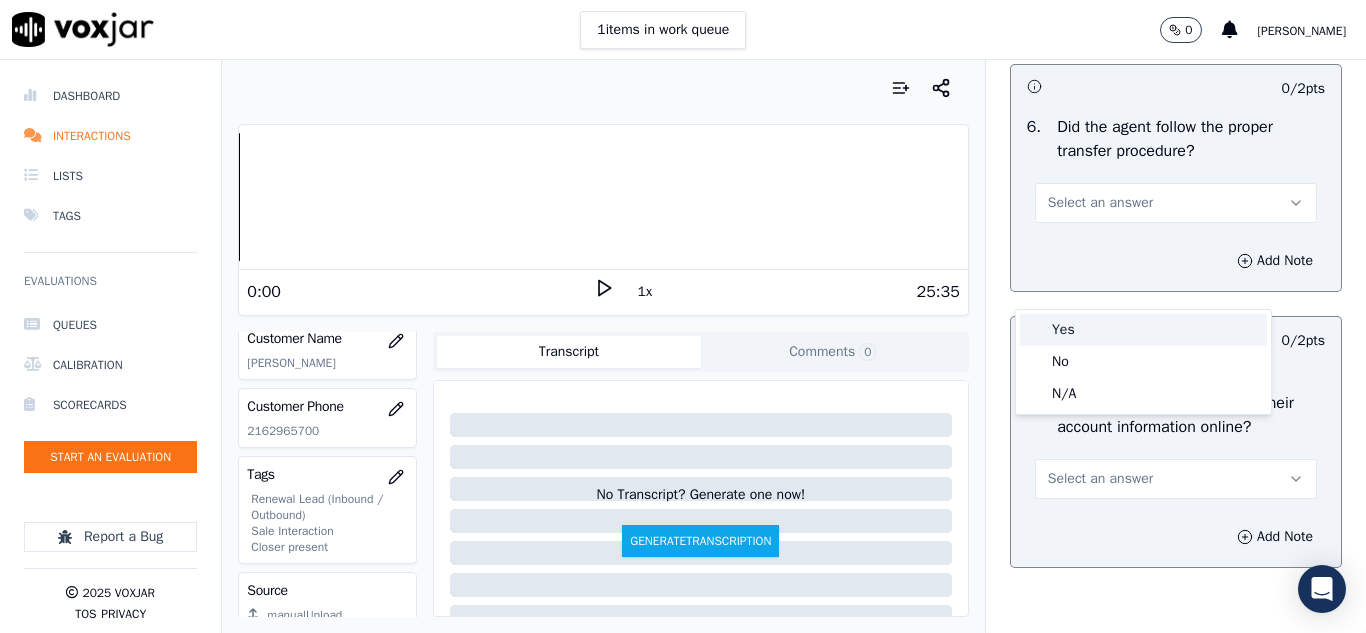 click on "Yes" at bounding box center [1143, 330] 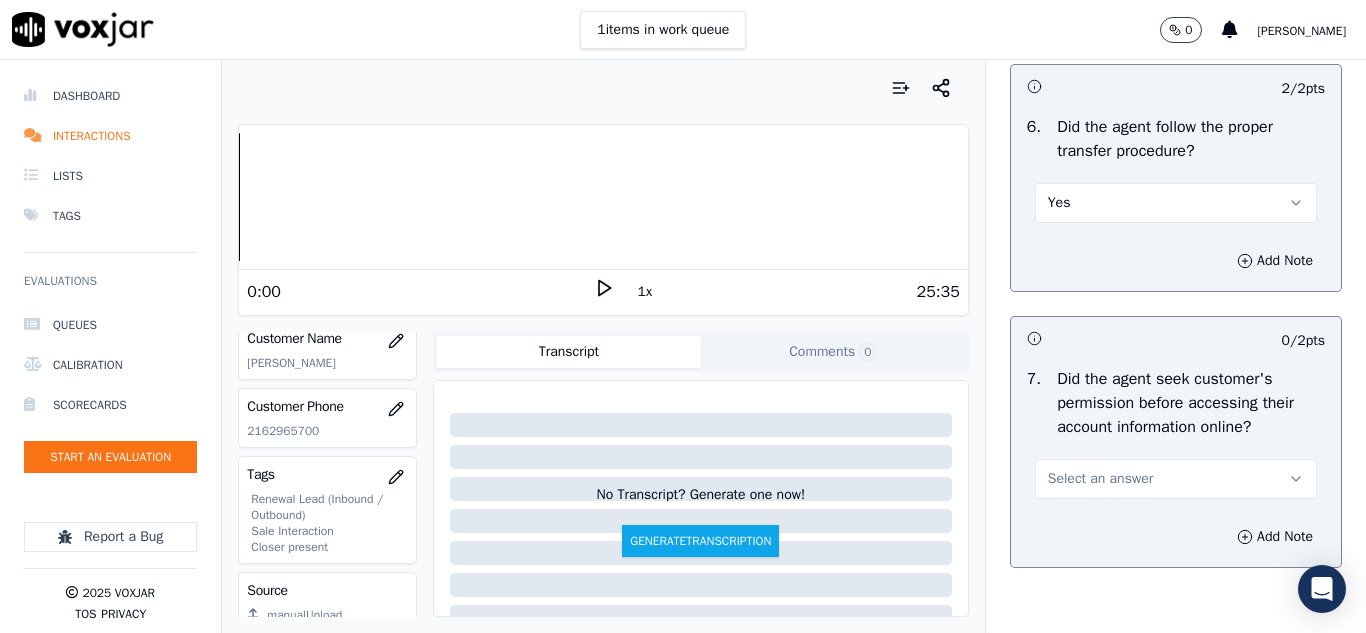 click on "-- / 5  pts     1 .   Did the agent maintain professionalism throughout the call, including during objection handling and routine interactions, avoiding any inappropriate behavior or tone?   N/A          Add Note                           5 / 5  pts     2 .   Did the agent misrepresent themselves as a utility / Supplier company or the customer?   No          Add Note                           5 / 5  pts     3 .   Did the agent use any language other than English (Vernacular Language) on the call?   No          Add Note                           4 / 4  pts     4 .   Did the agent try to build rapport with the customer?   Yes          Add Note                           3 / 3  pts     5 .   Did the agent follow proper hold procedure?   Yes          Add Note                           2 / 2  pts     6 .   Did the agent follow the proper transfer procedure?   Yes          Add Note                           0 / 2  pts     7 .     Select an answer          Add Note" at bounding box center (1176, -374) 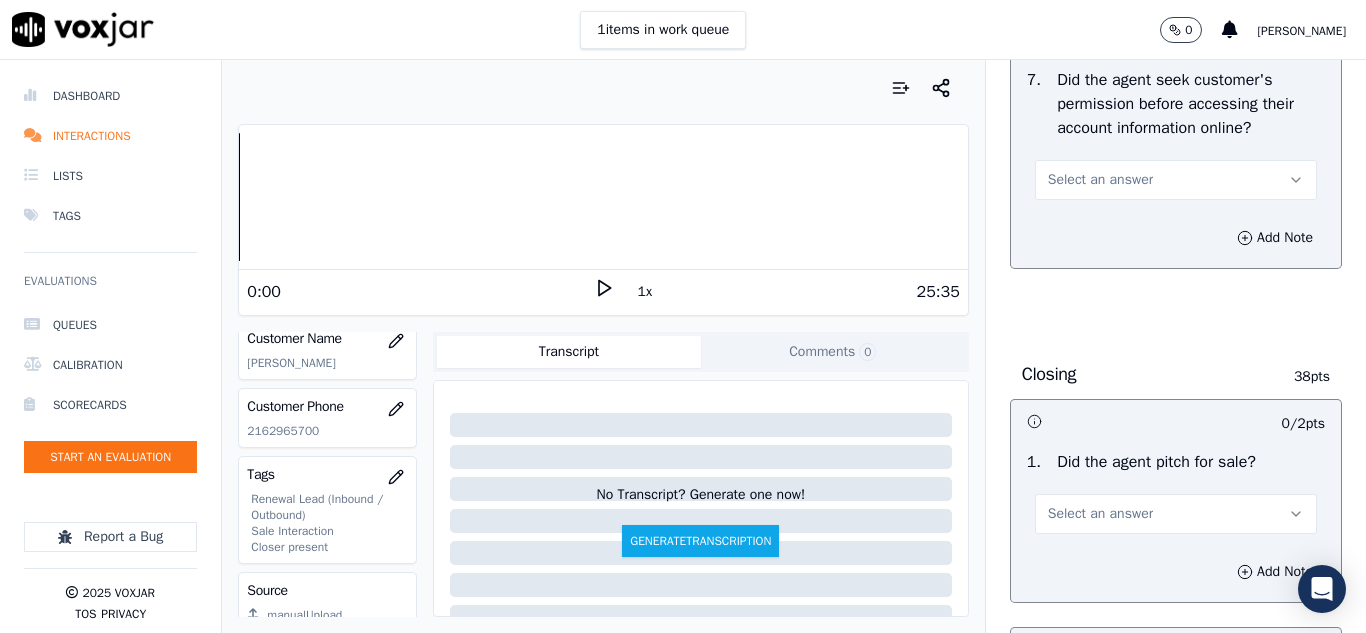 scroll, scrollTop: 4200, scrollLeft: 0, axis: vertical 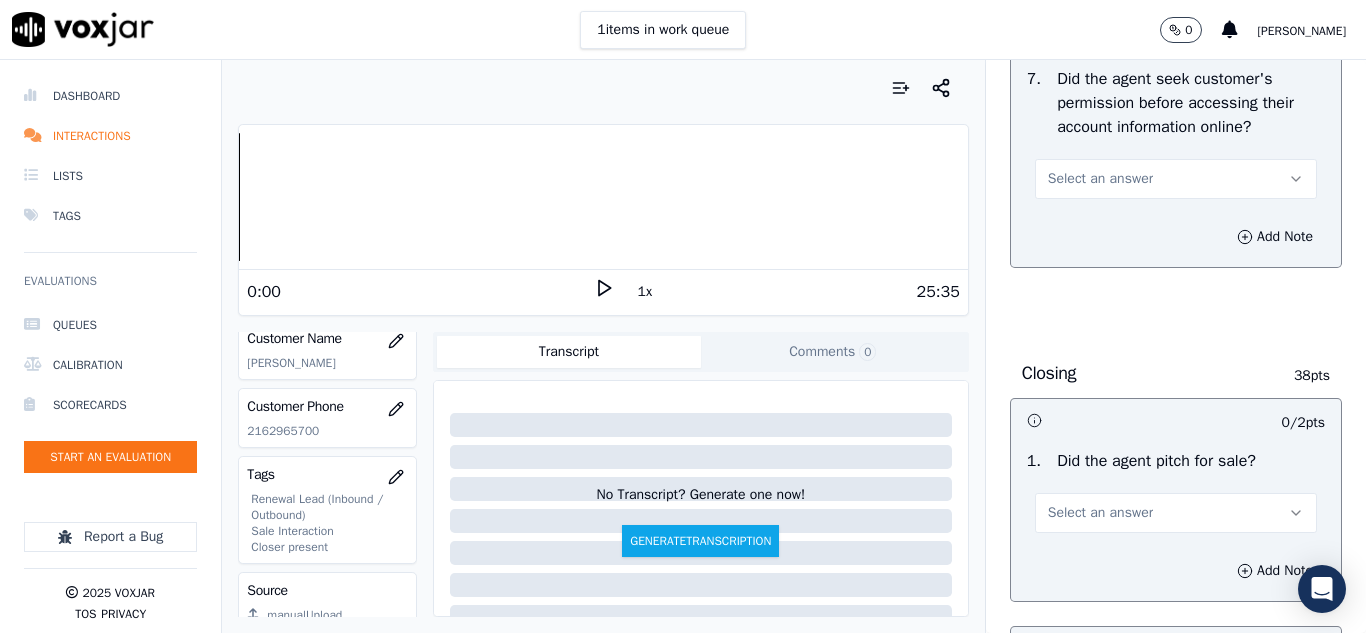 click on "Select an answer" at bounding box center (1100, 179) 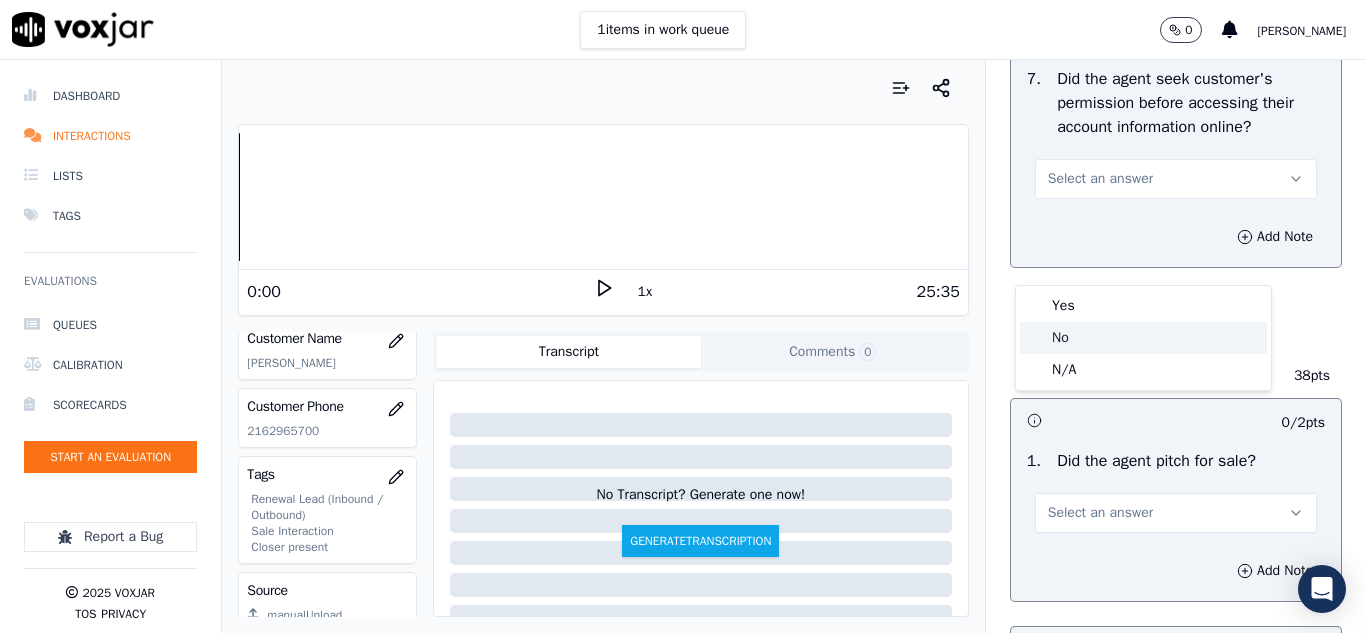 click on "No" 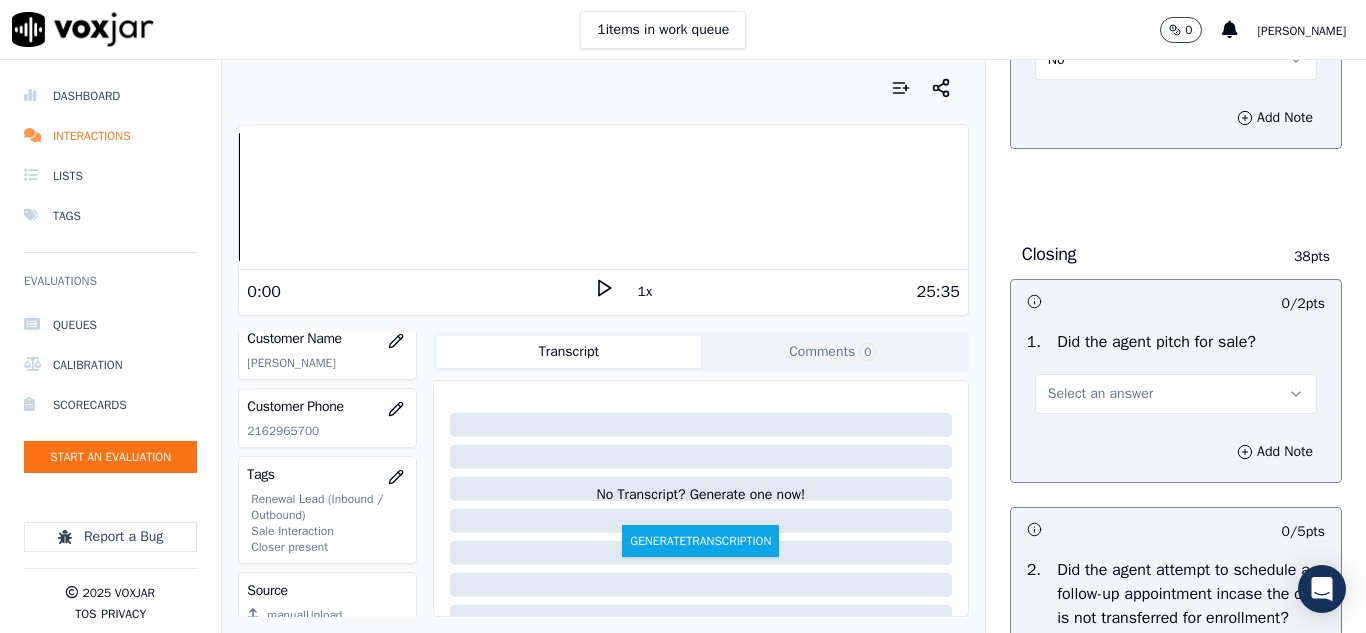 scroll, scrollTop: 4600, scrollLeft: 0, axis: vertical 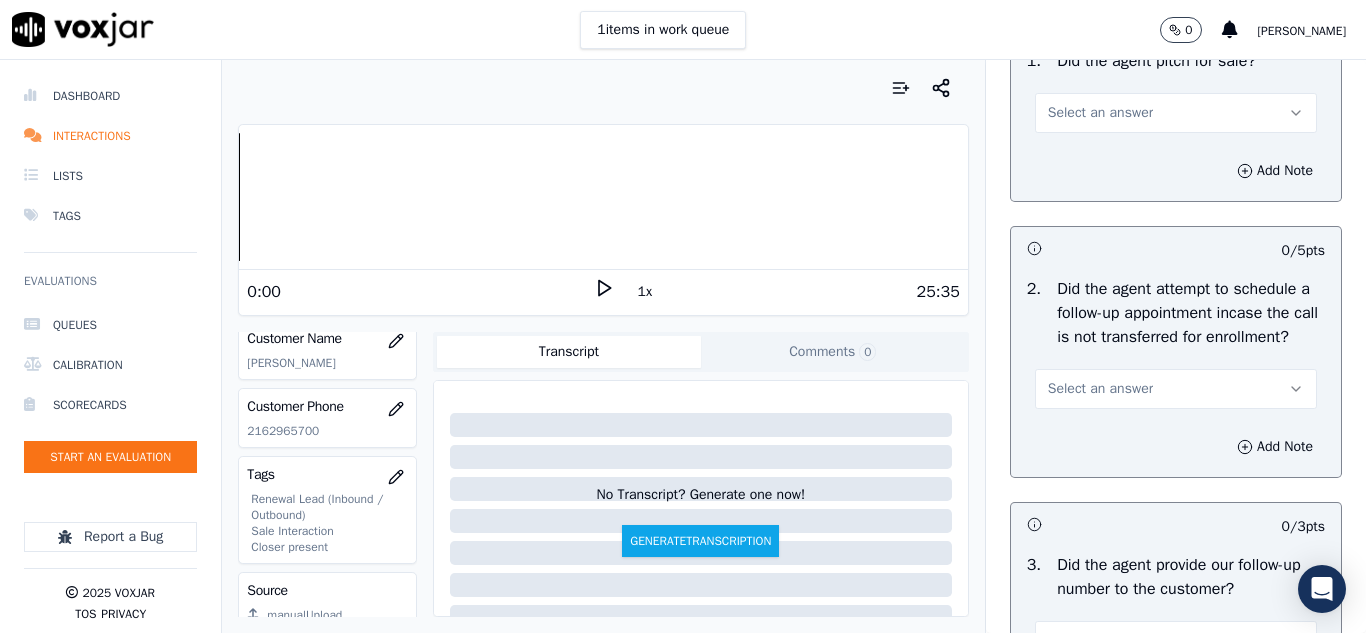 click on "Select an answer" at bounding box center [1100, 113] 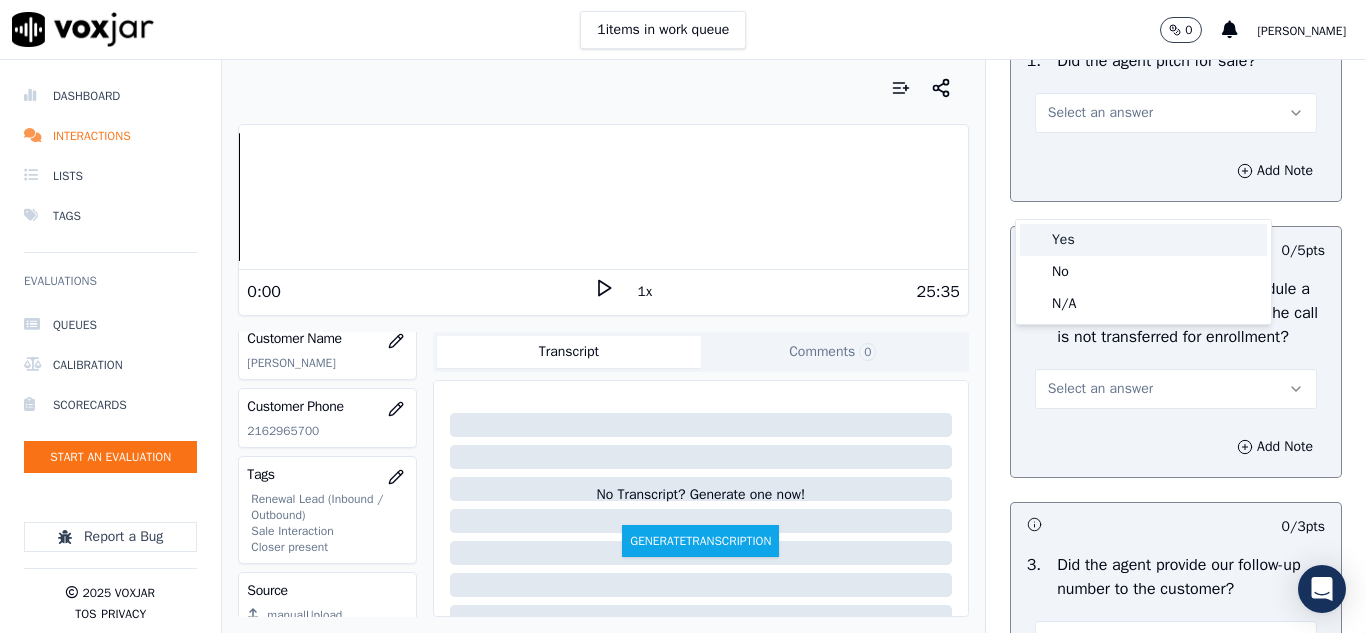 click on "Yes" at bounding box center [1143, 240] 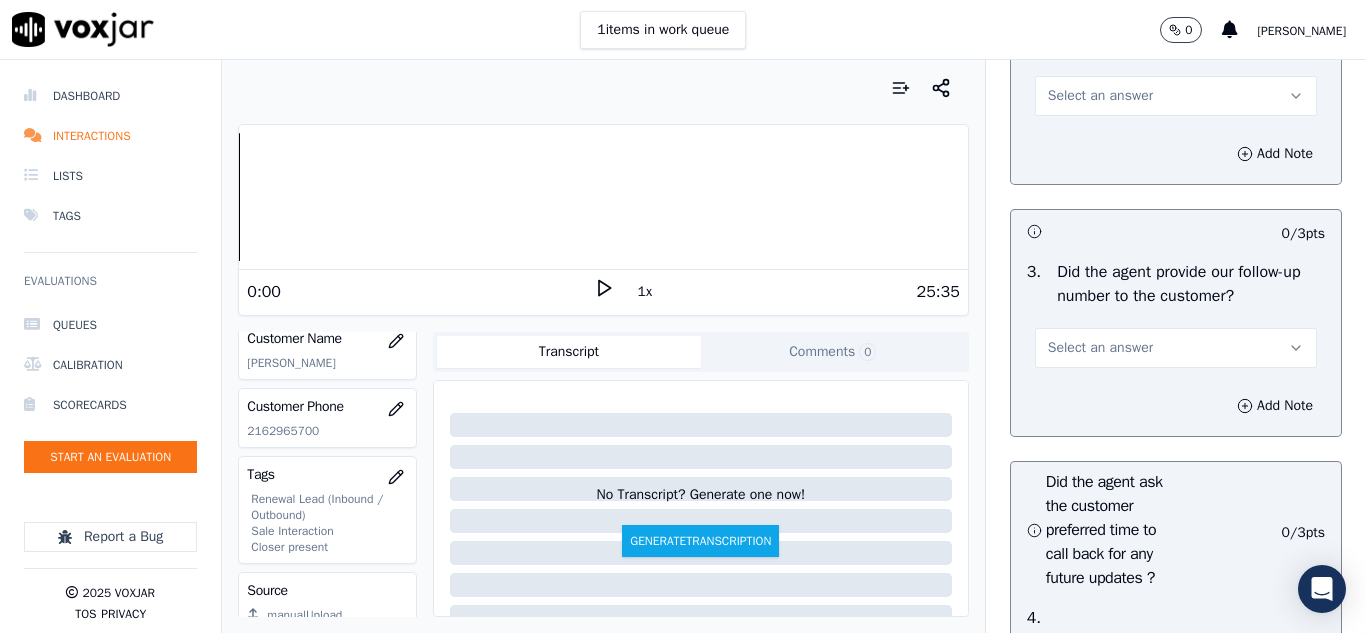 scroll, scrollTop: 4900, scrollLeft: 0, axis: vertical 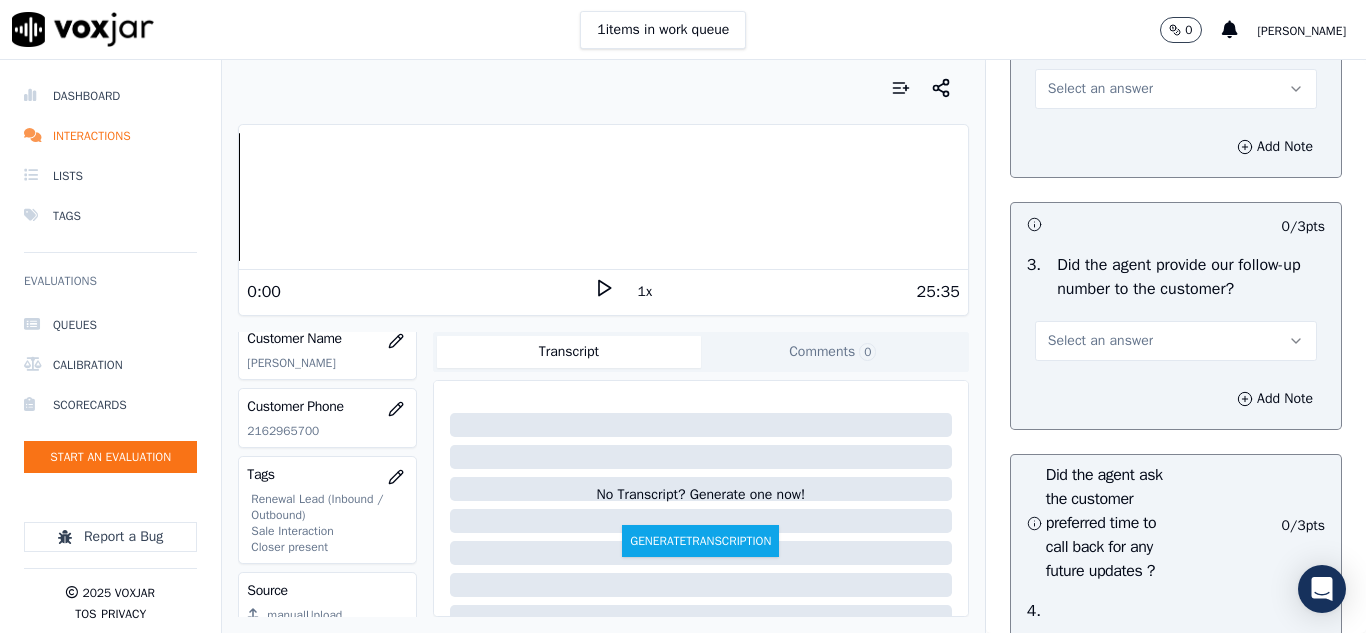 click on "Select an answer" at bounding box center (1100, 89) 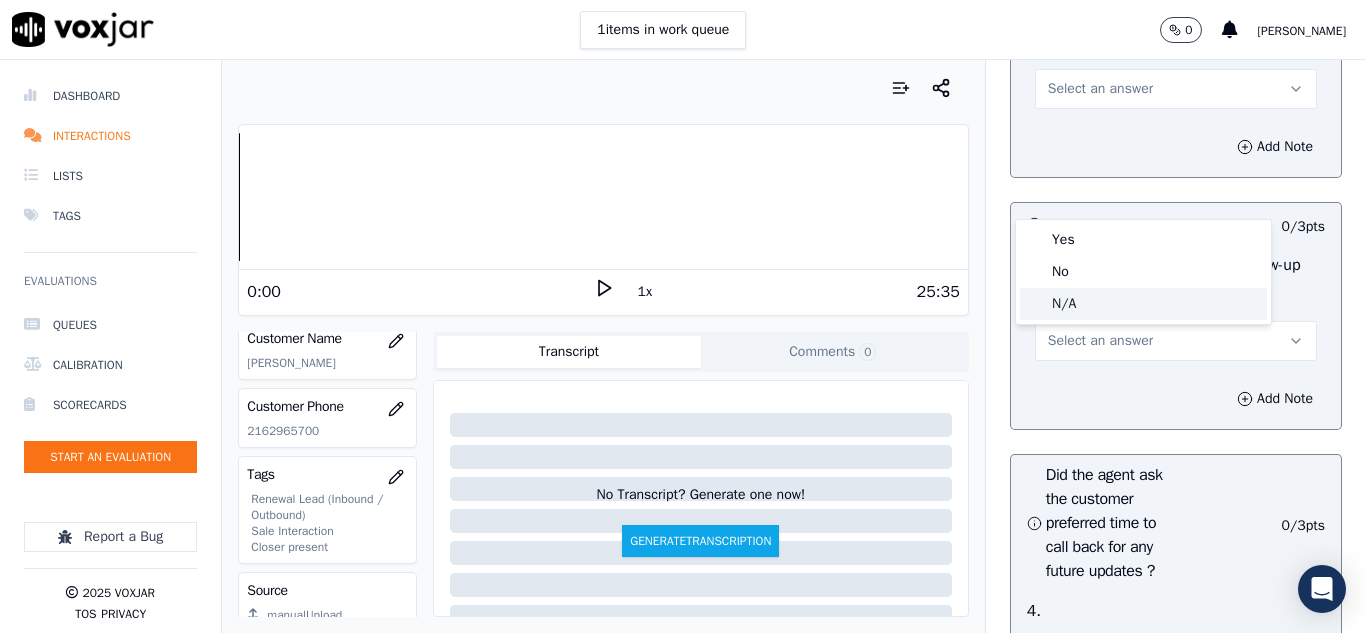 click on "N/A" 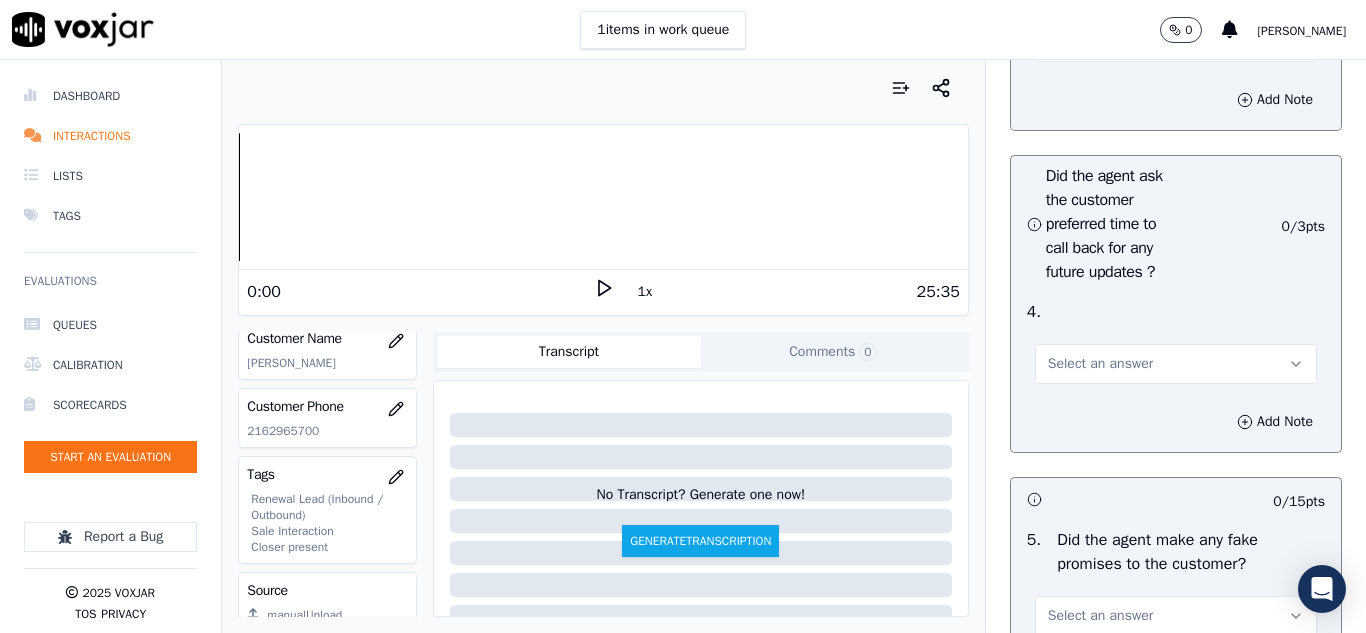 scroll, scrollTop: 5200, scrollLeft: 0, axis: vertical 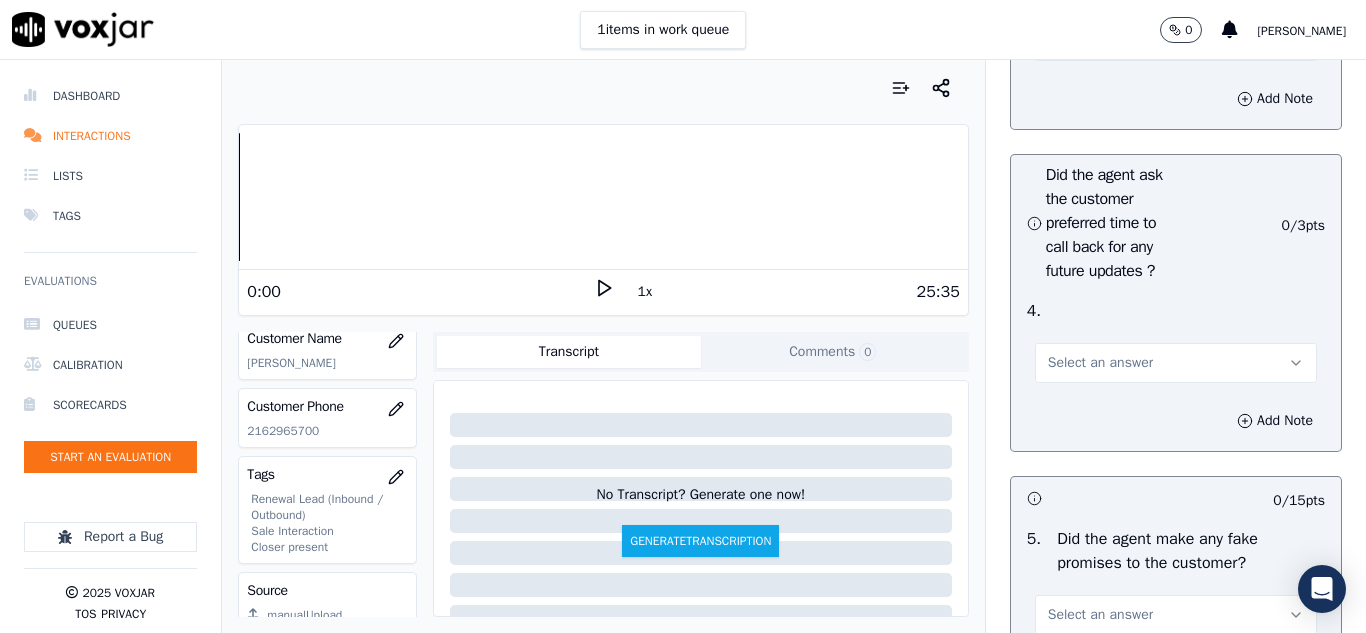 click on "Select an answer" at bounding box center (1100, 41) 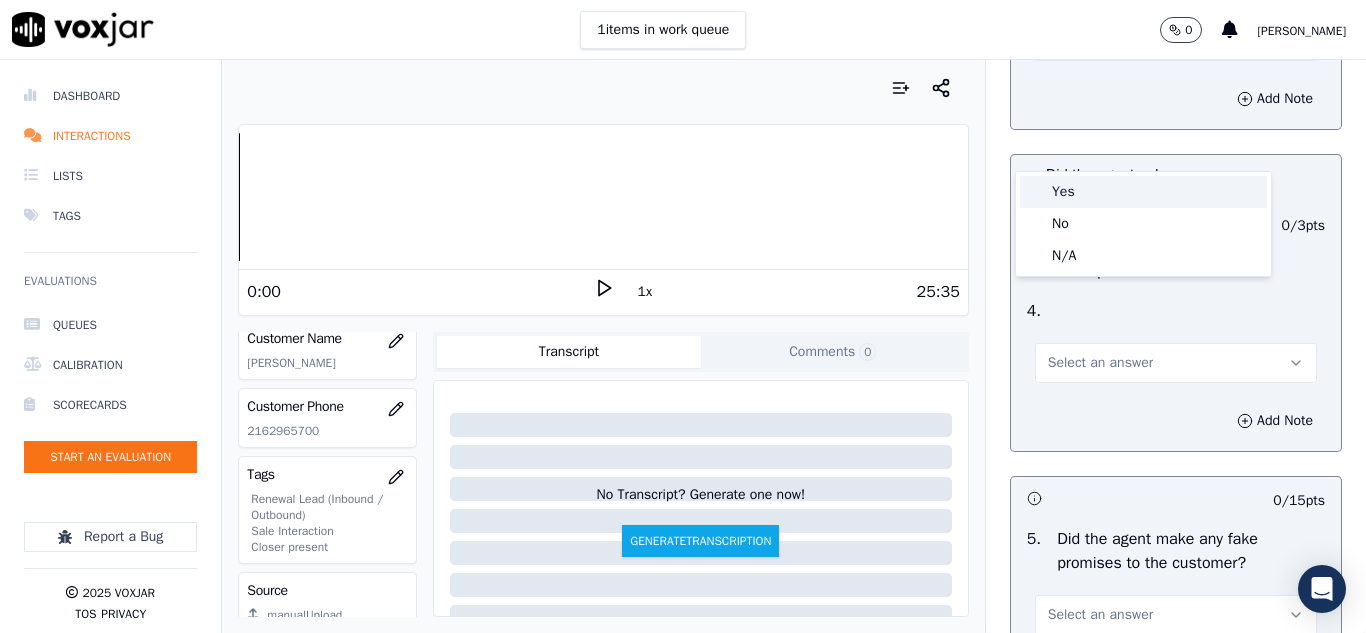 click on "Yes" at bounding box center [1143, 192] 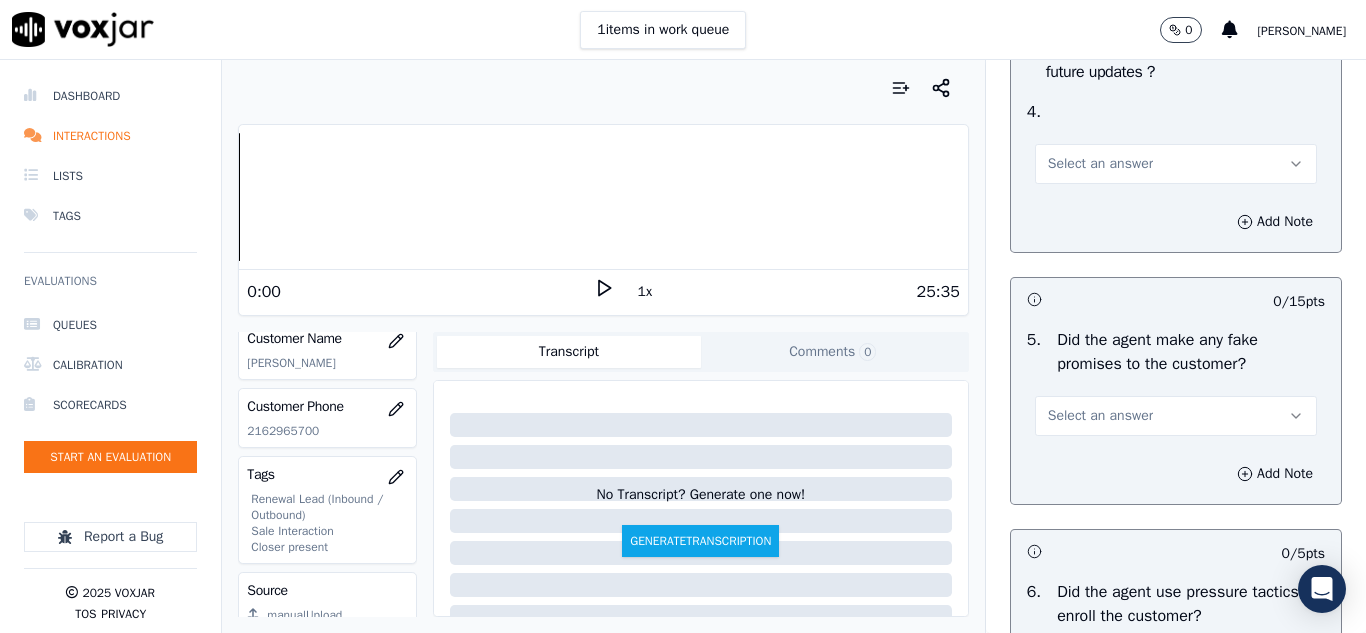 scroll, scrollTop: 5400, scrollLeft: 0, axis: vertical 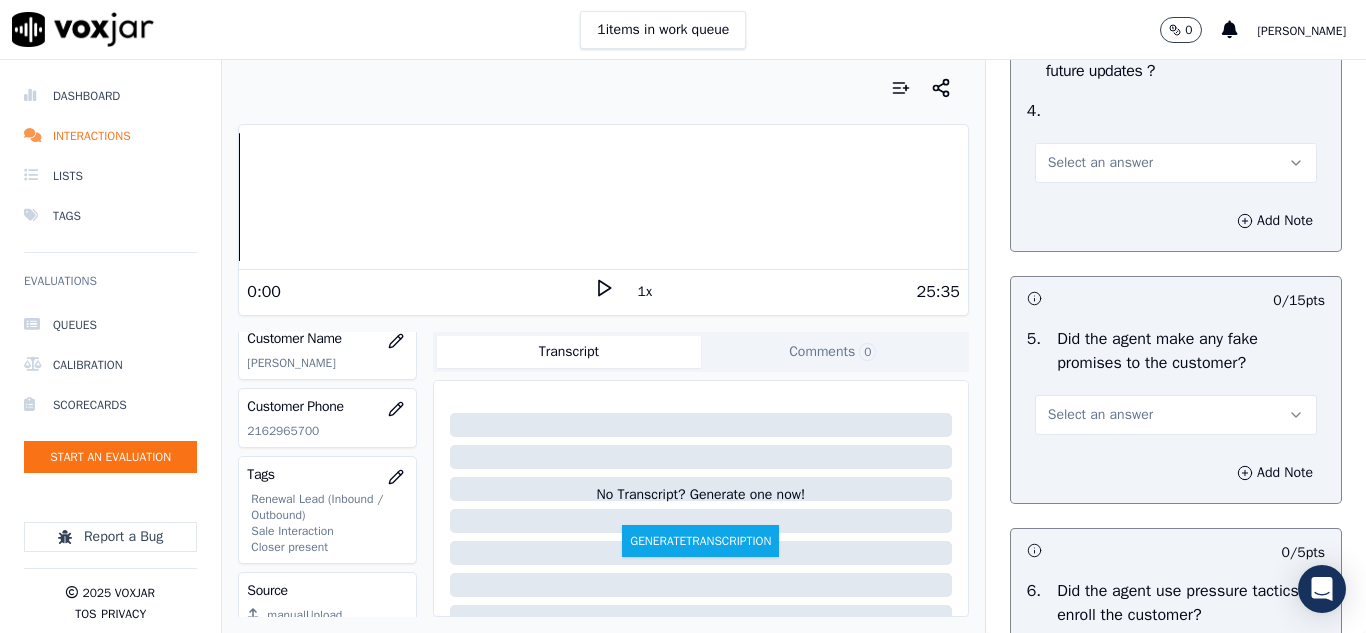 click on "Select an answer" at bounding box center [1100, 163] 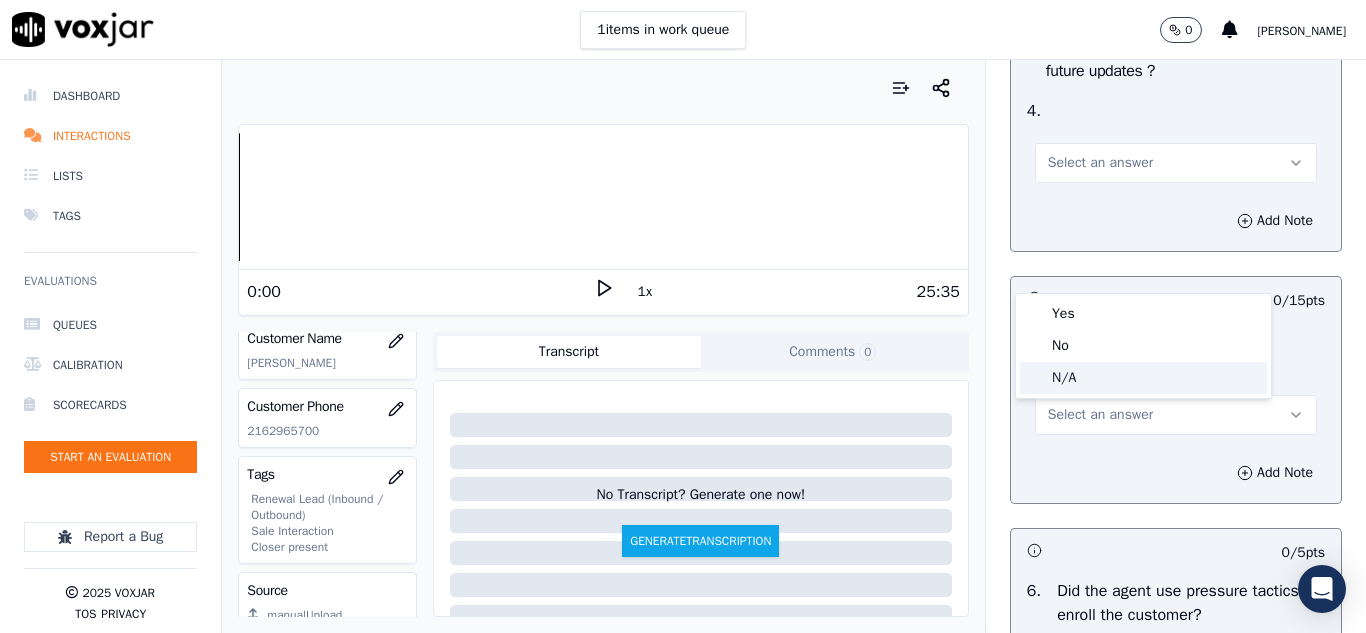 click on "N/A" 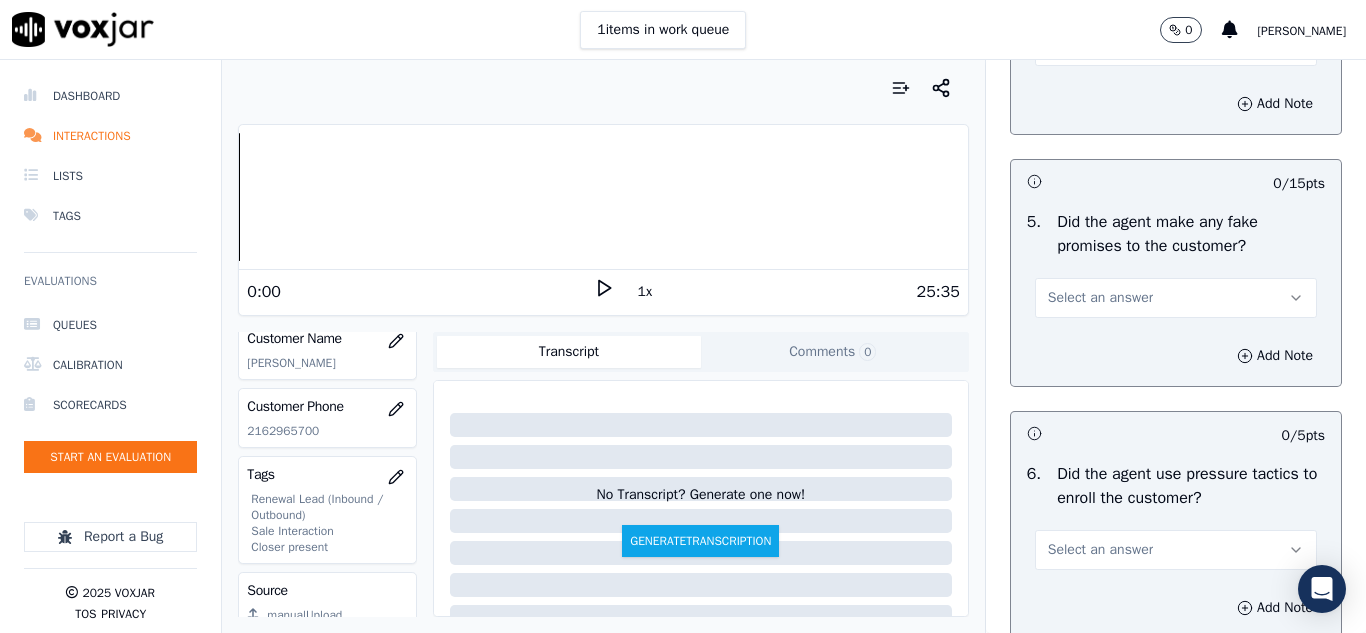 scroll, scrollTop: 5700, scrollLeft: 0, axis: vertical 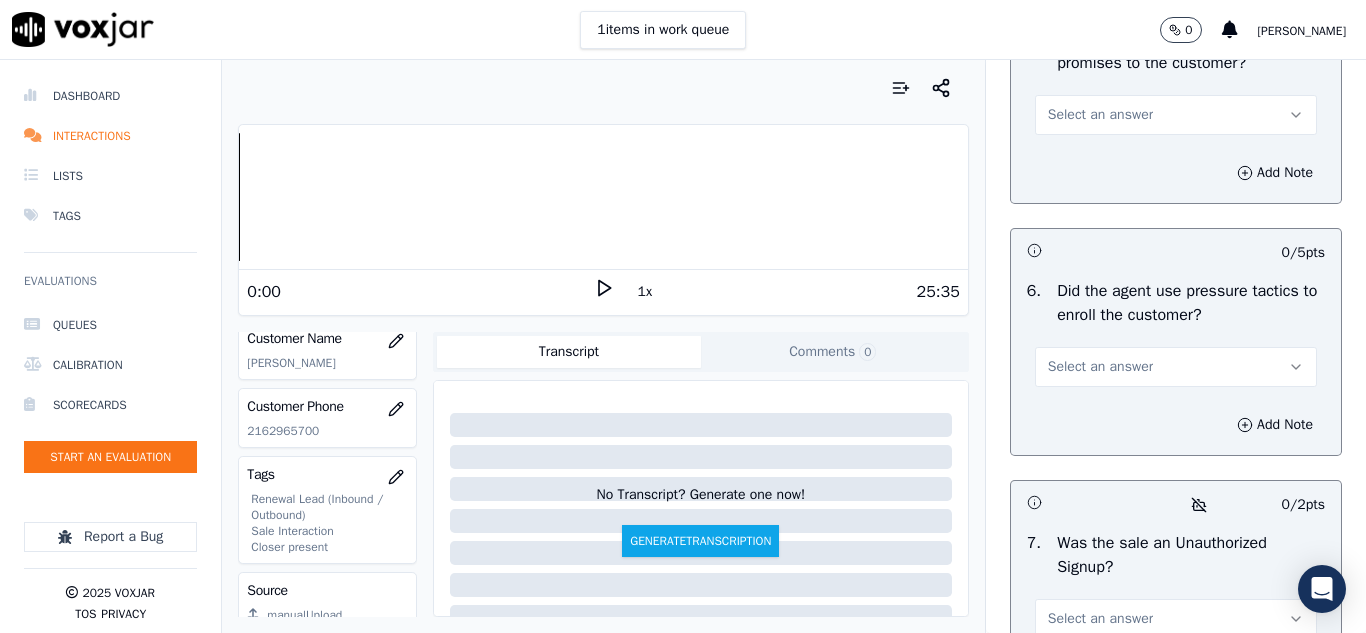 click on "Select an answer" at bounding box center (1100, 115) 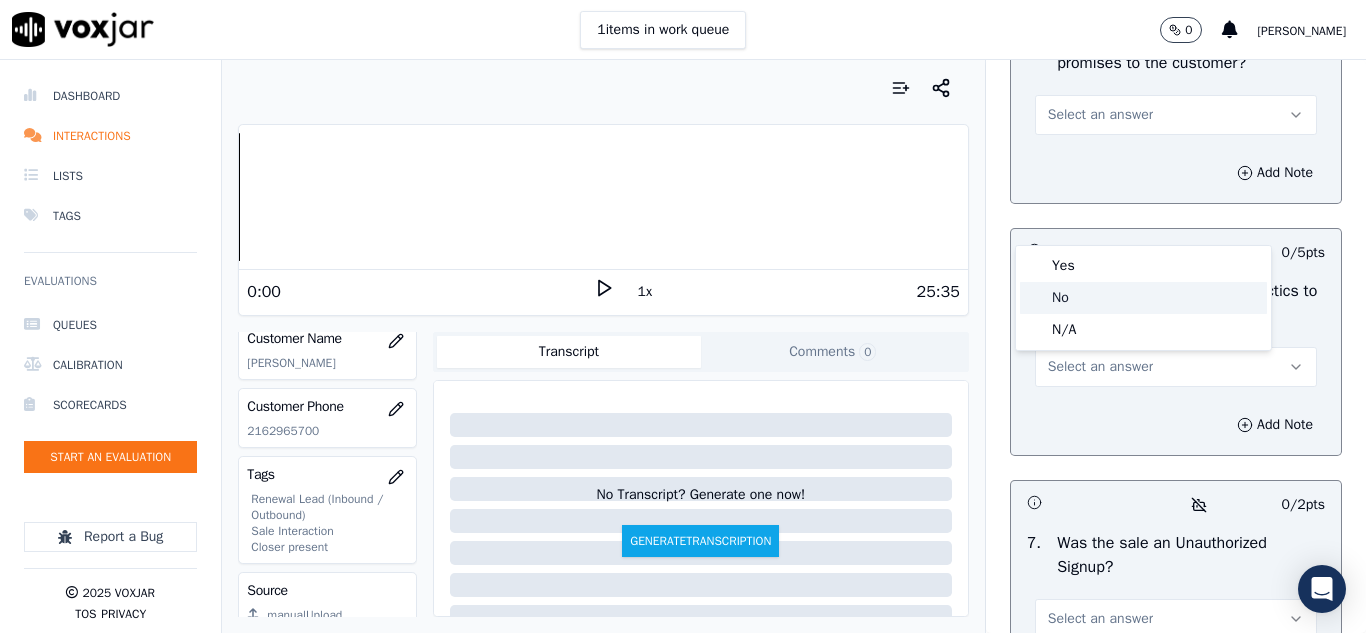 click on "No" 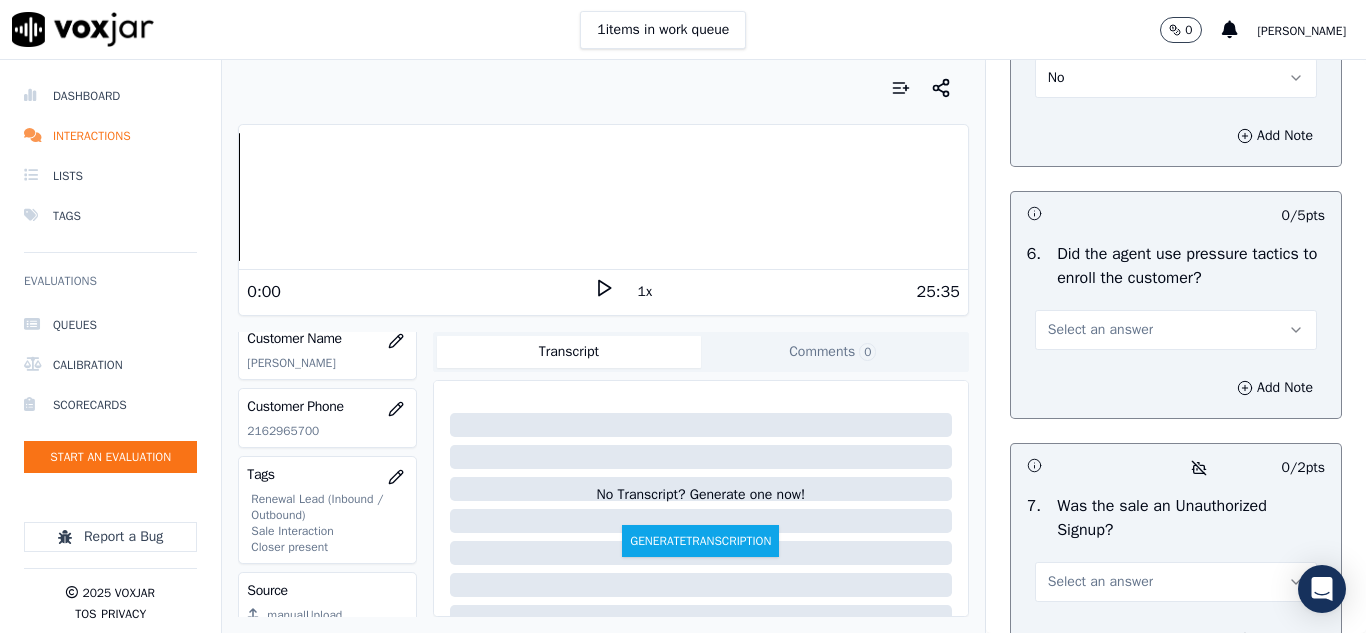 scroll, scrollTop: 5800, scrollLeft: 0, axis: vertical 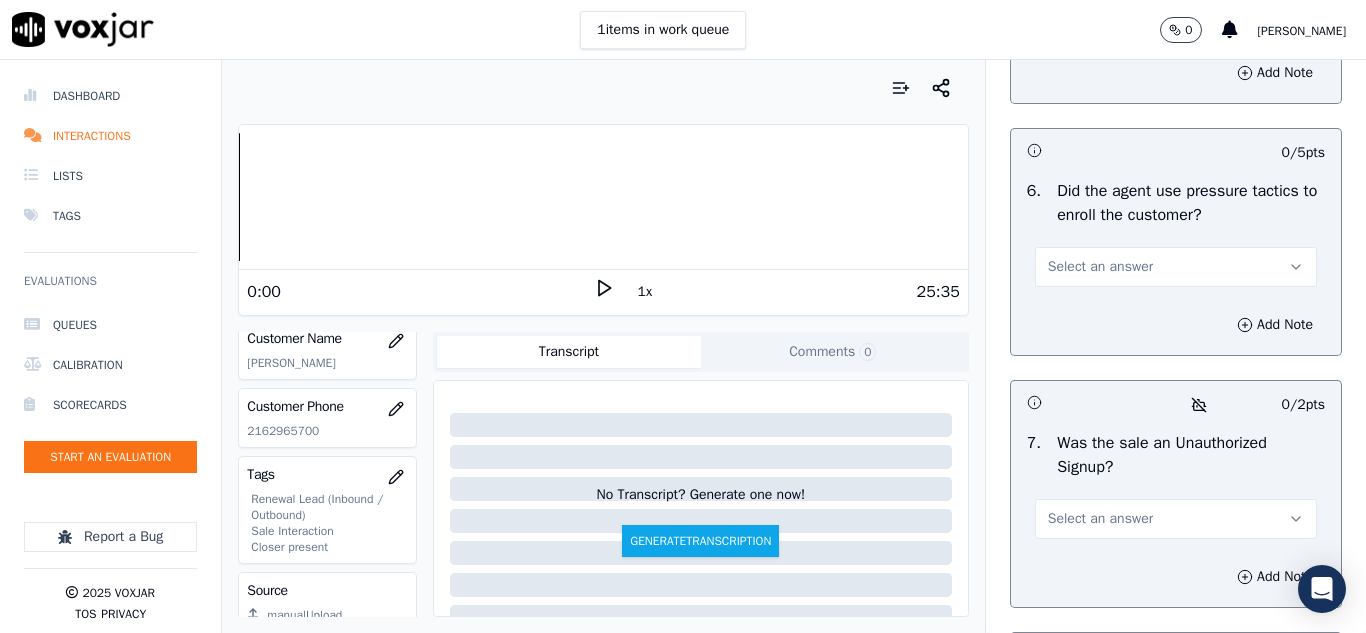 click on "Select an answer" at bounding box center (1100, 267) 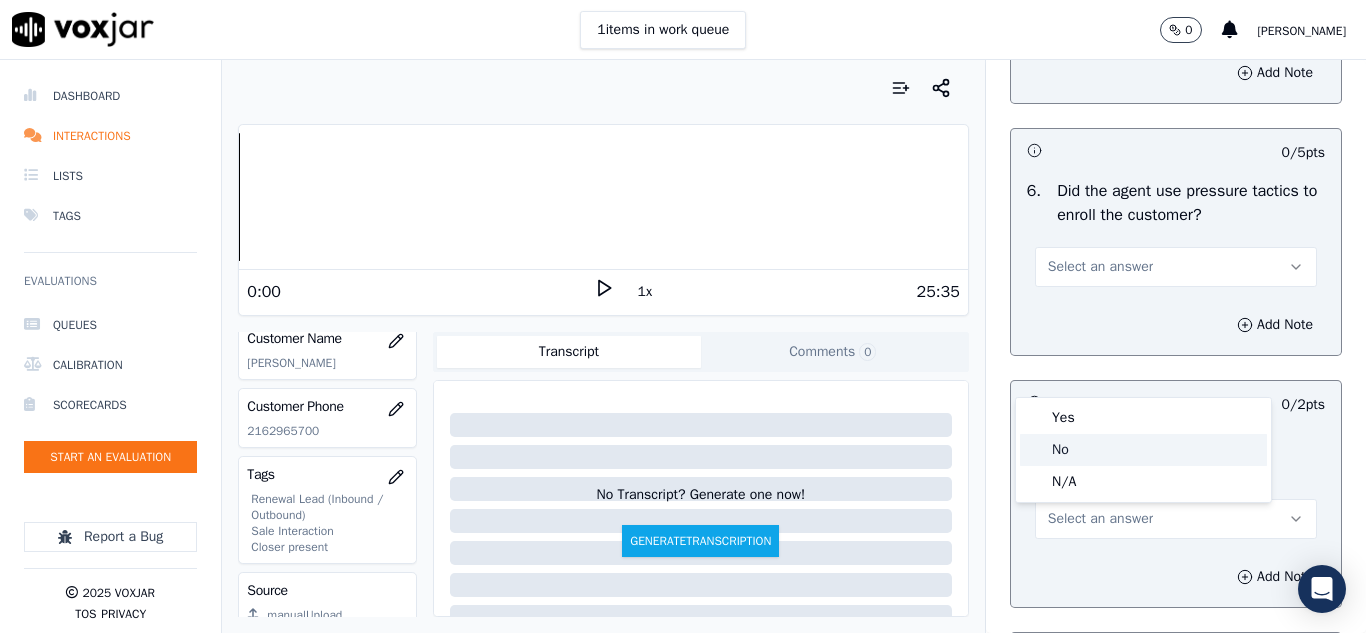 click on "No" 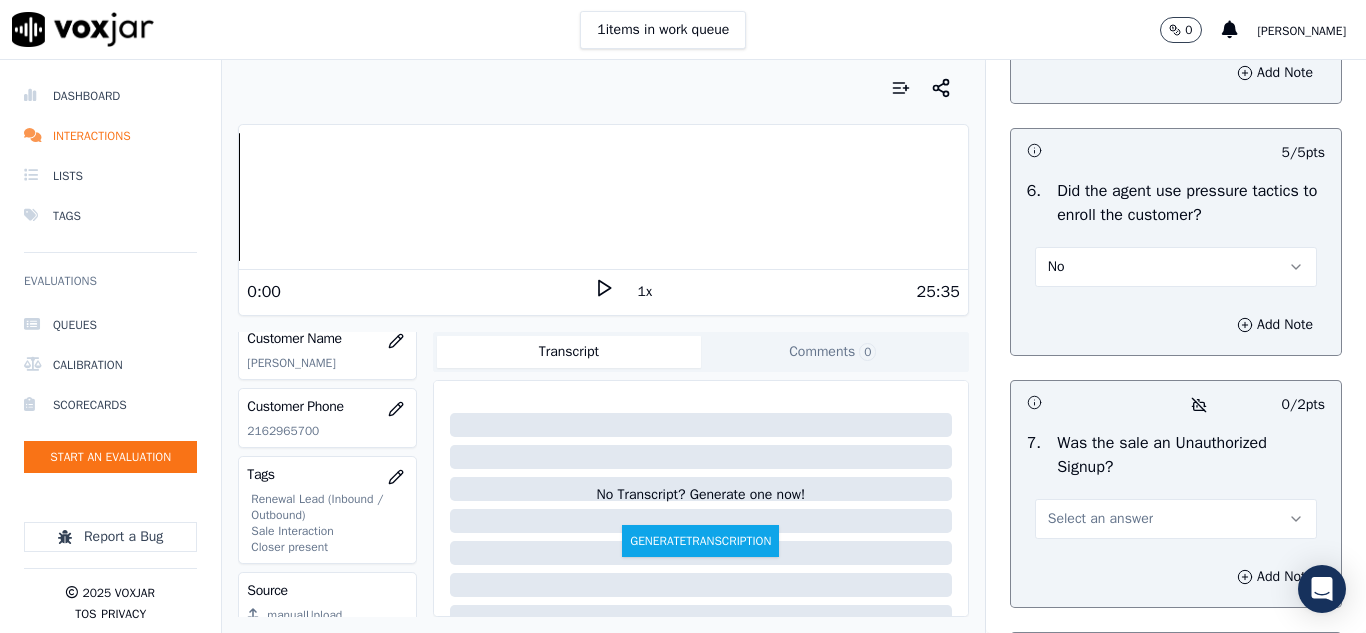 scroll, scrollTop: 6100, scrollLeft: 0, axis: vertical 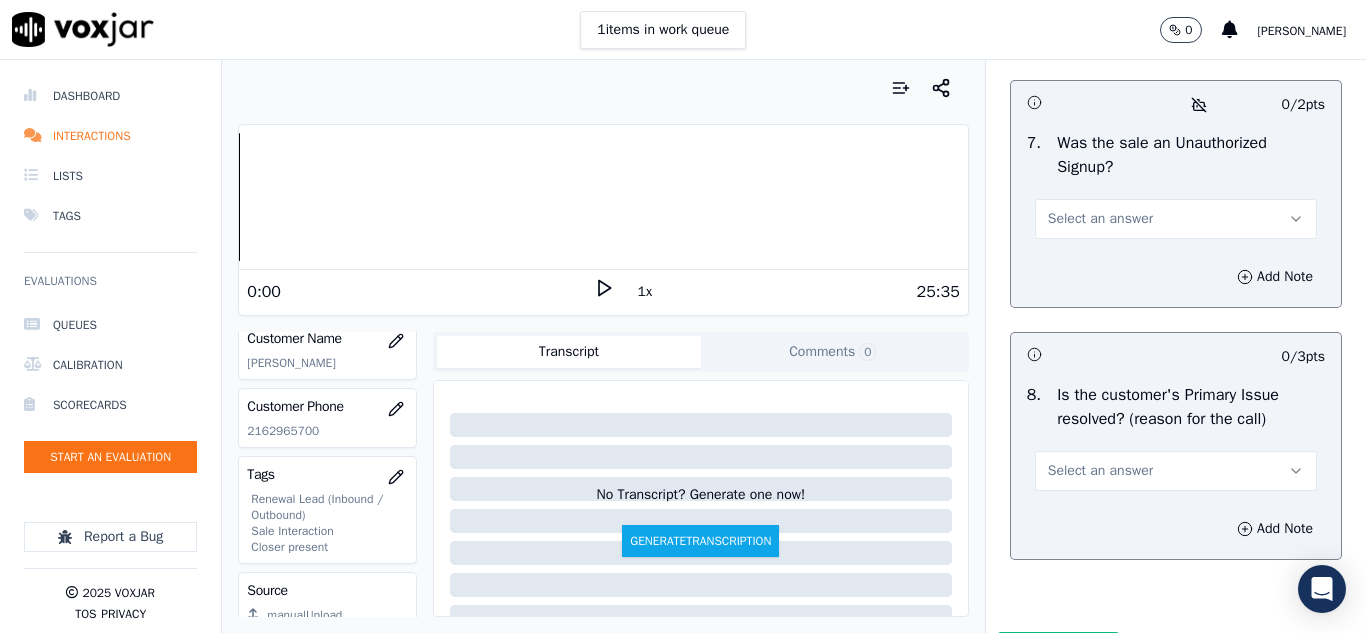 click on "Select an answer" at bounding box center (1100, 219) 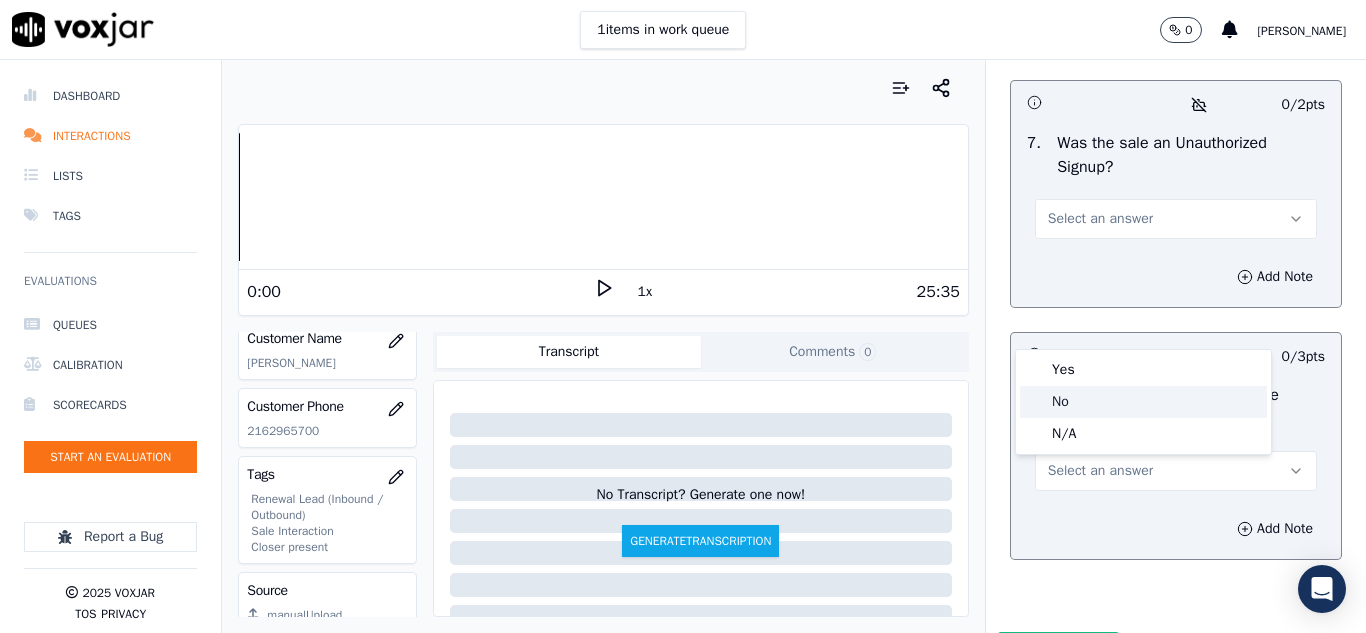 click on "No" 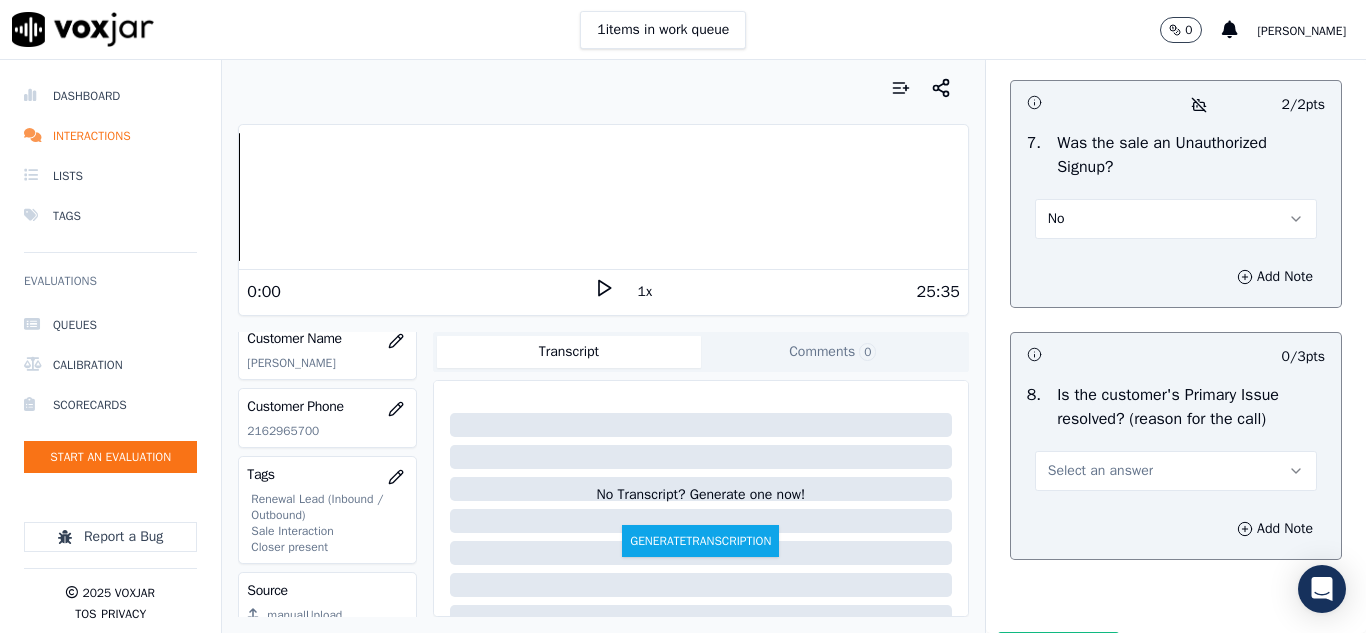 scroll, scrollTop: 6298, scrollLeft: 0, axis: vertical 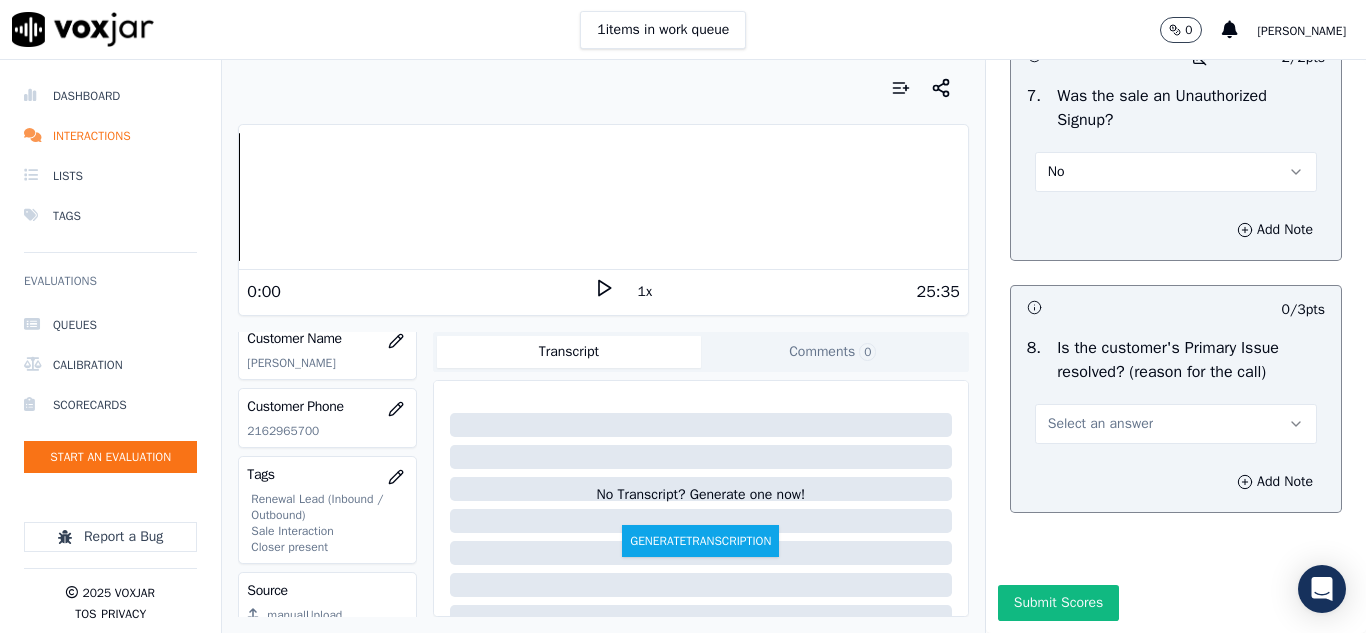 click on "Select an answer" at bounding box center (1100, 424) 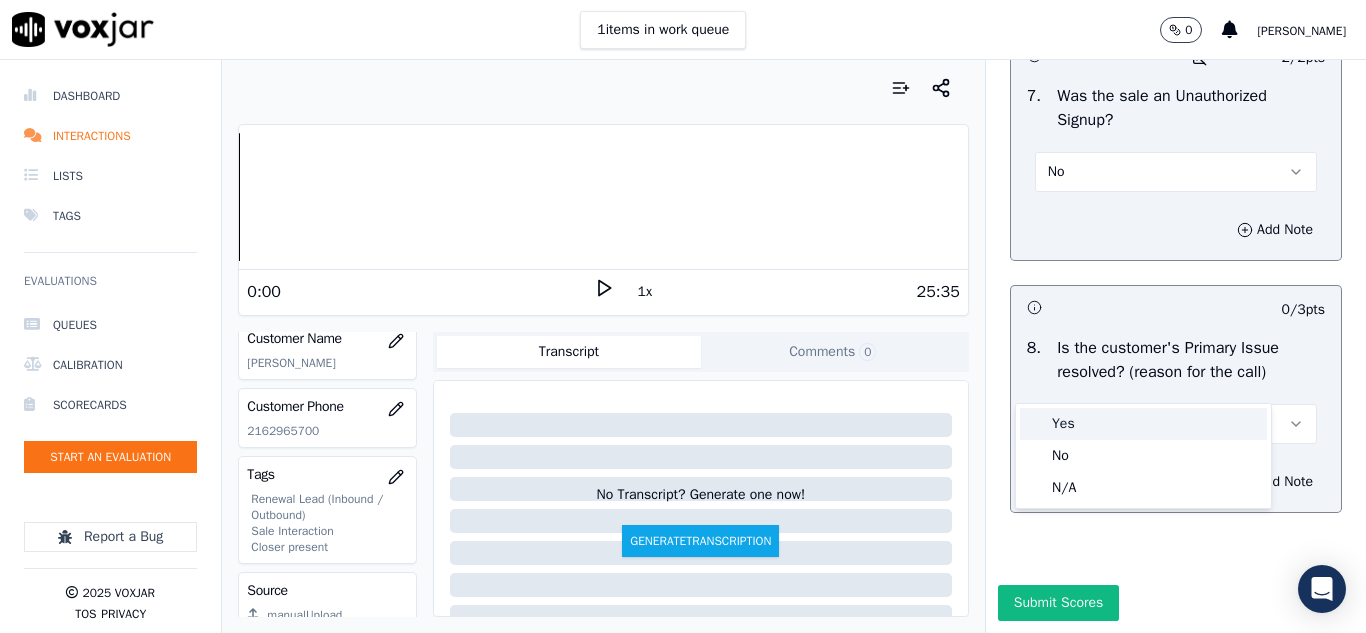 click on "Yes" at bounding box center (1143, 424) 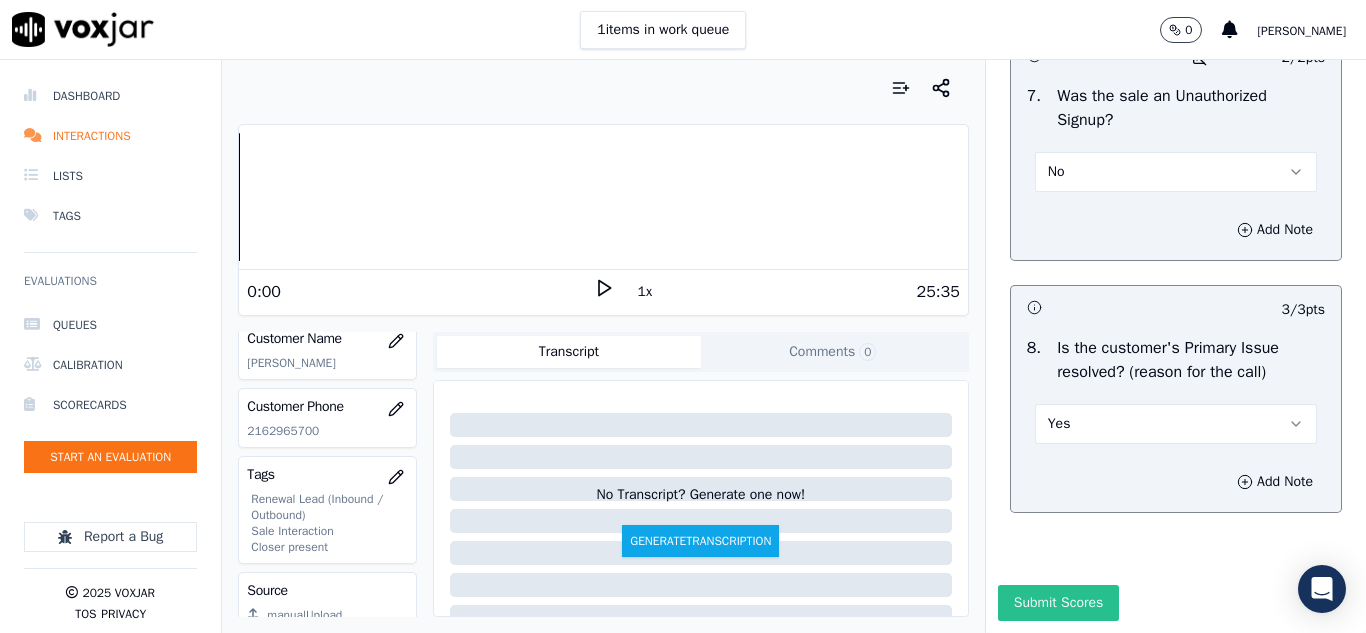 click on "Submit Scores" at bounding box center [1058, 603] 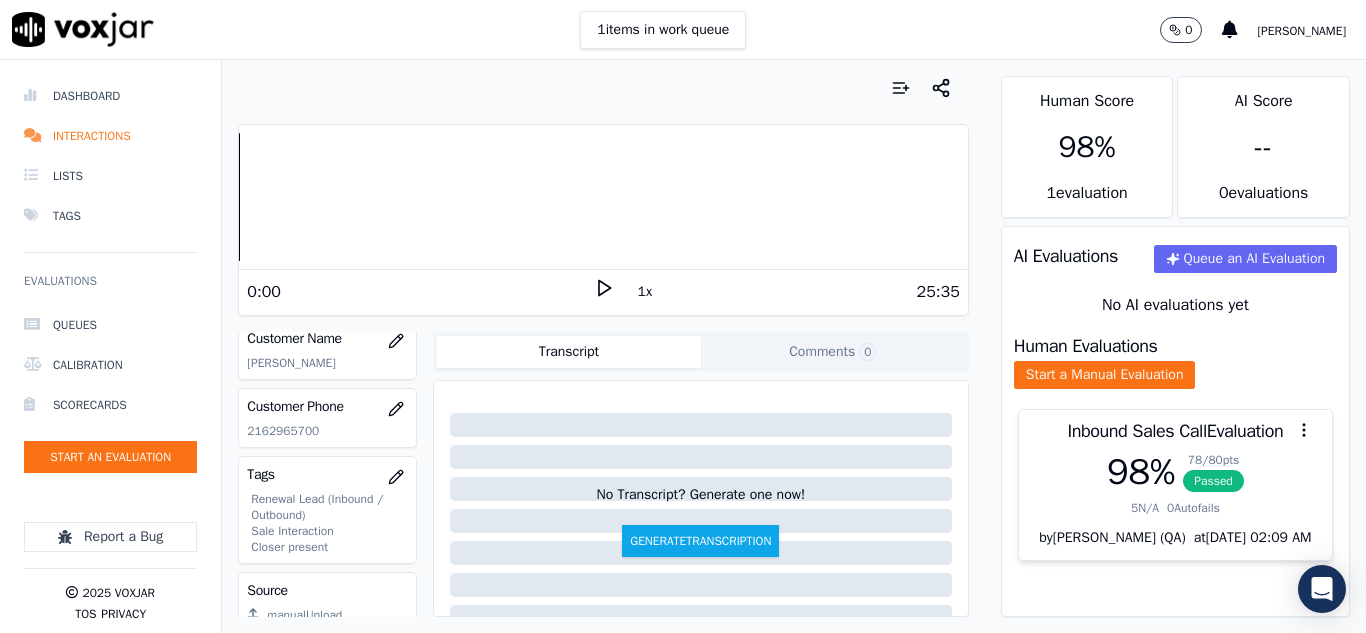 click on "Transcript   Comments  0" at bounding box center (701, 352) 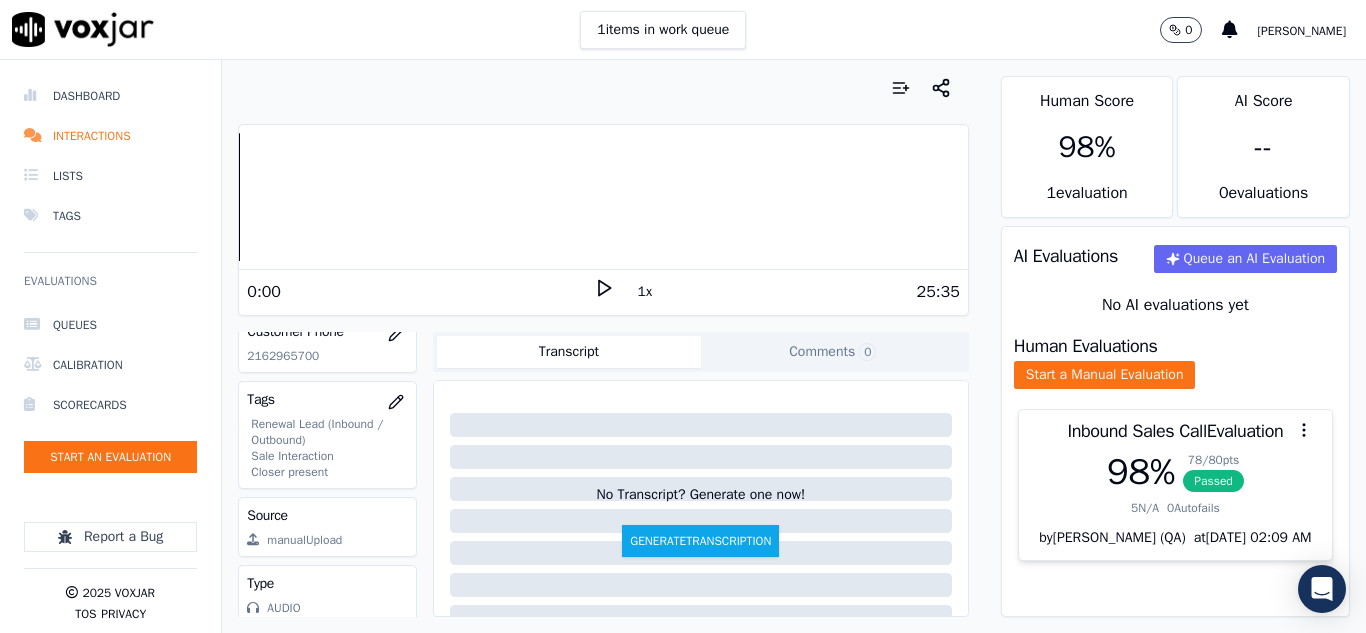scroll, scrollTop: 428, scrollLeft: 0, axis: vertical 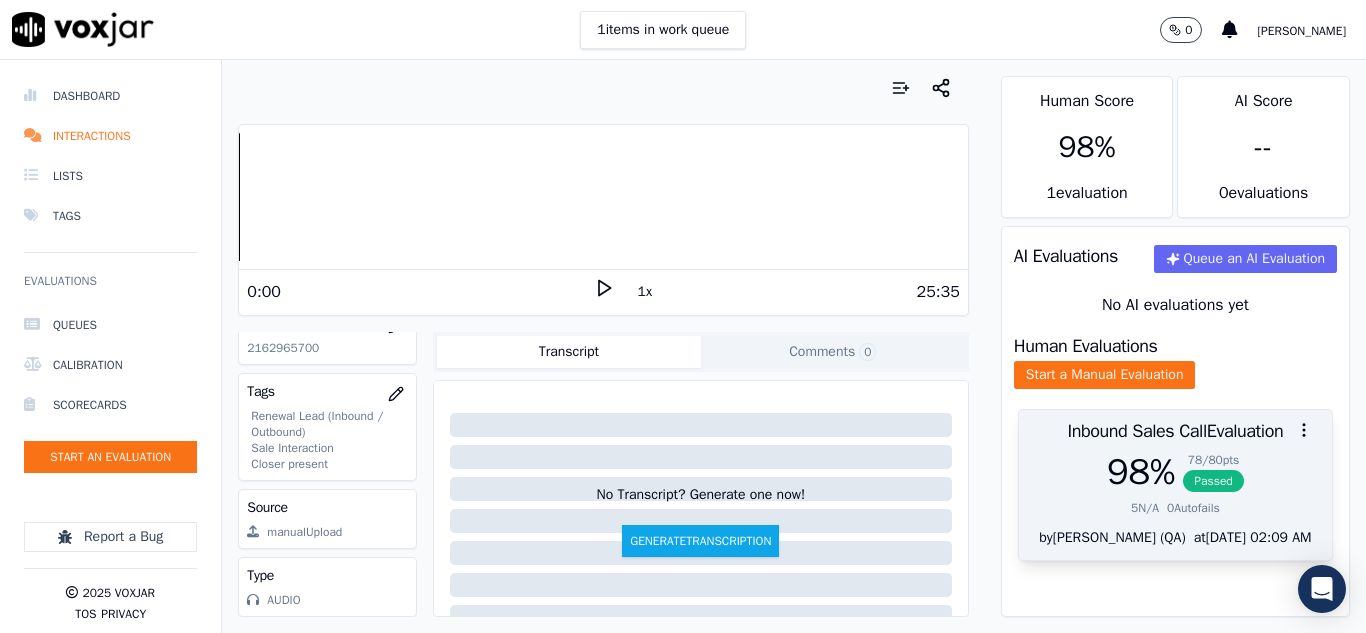 click on "Passed" at bounding box center (1213, 481) 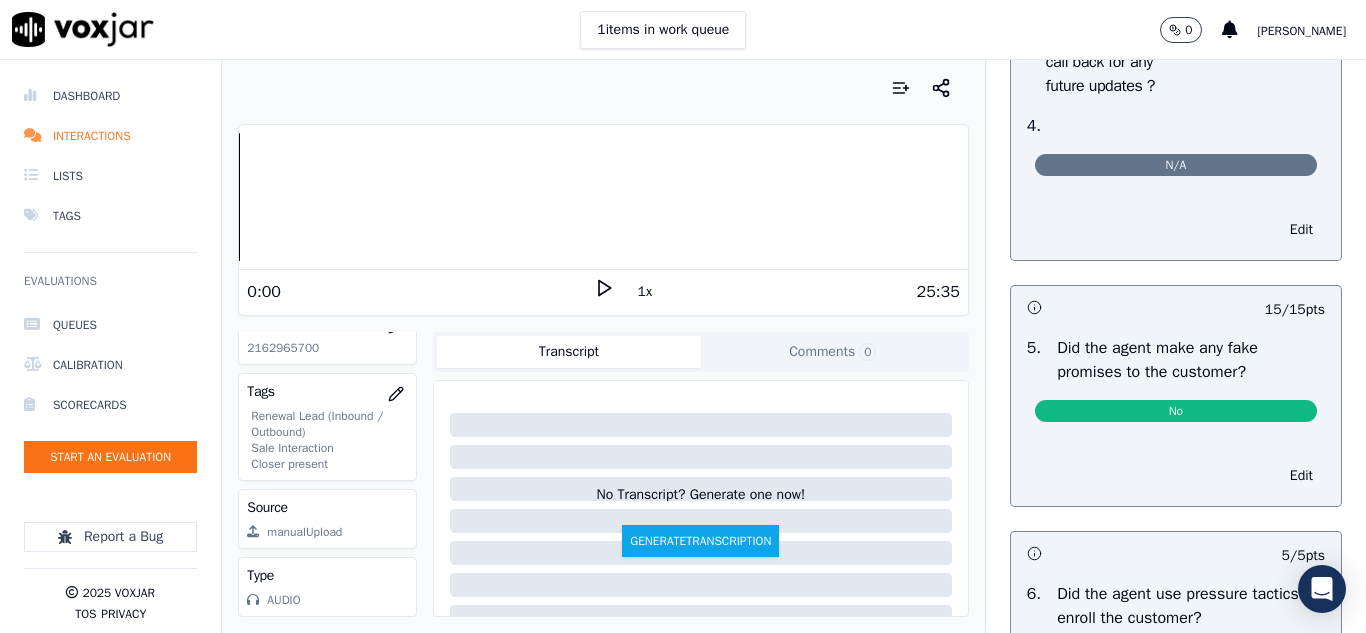 scroll, scrollTop: 5200, scrollLeft: 0, axis: vertical 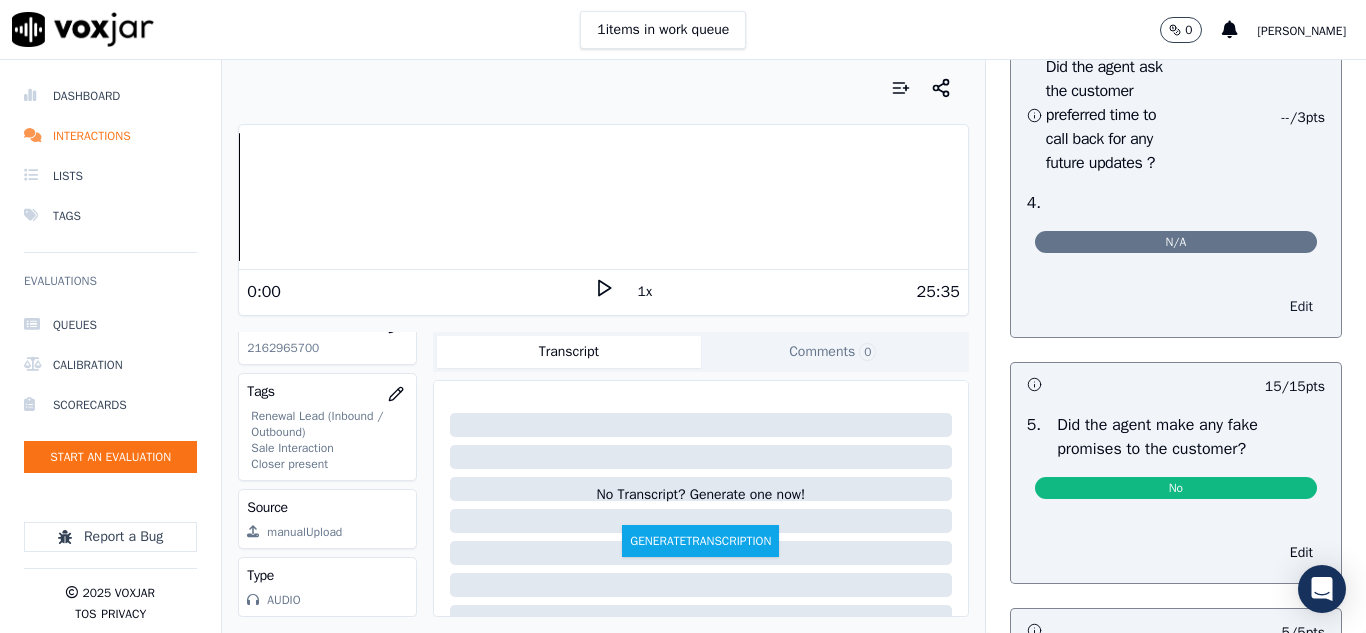 click on "Edit" at bounding box center (1301, 307) 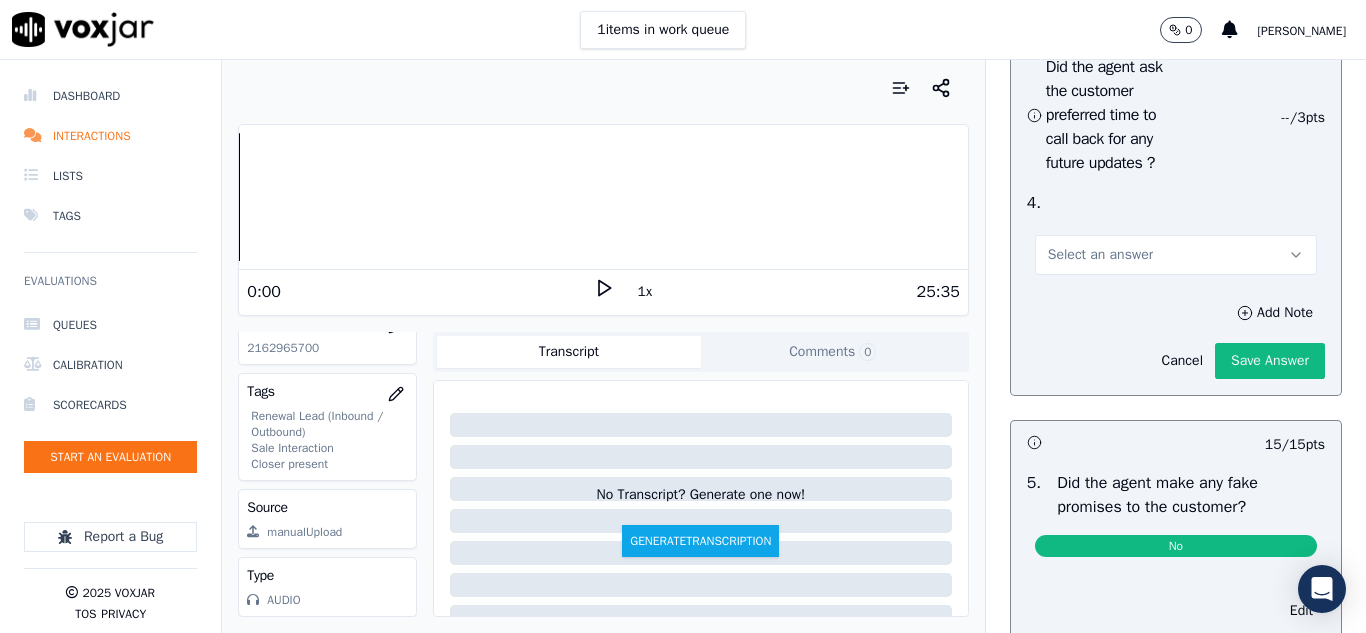 click on "Select an answer" at bounding box center [1100, 255] 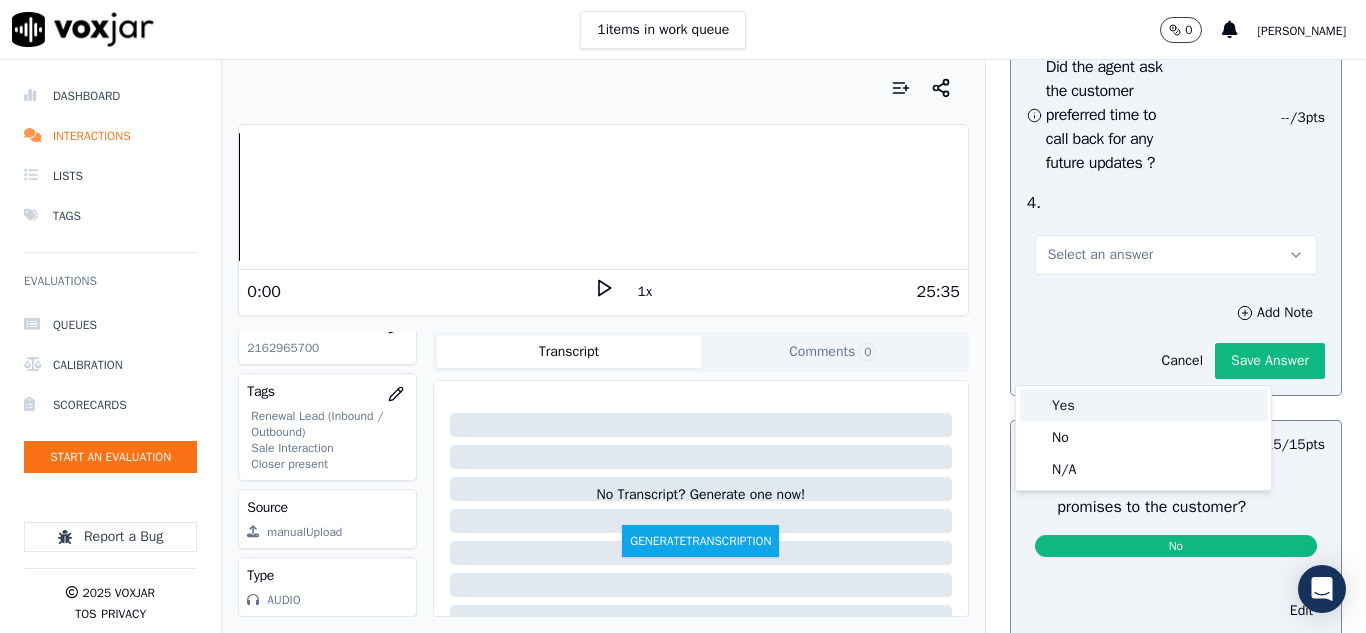 click on "Yes" at bounding box center (1143, 406) 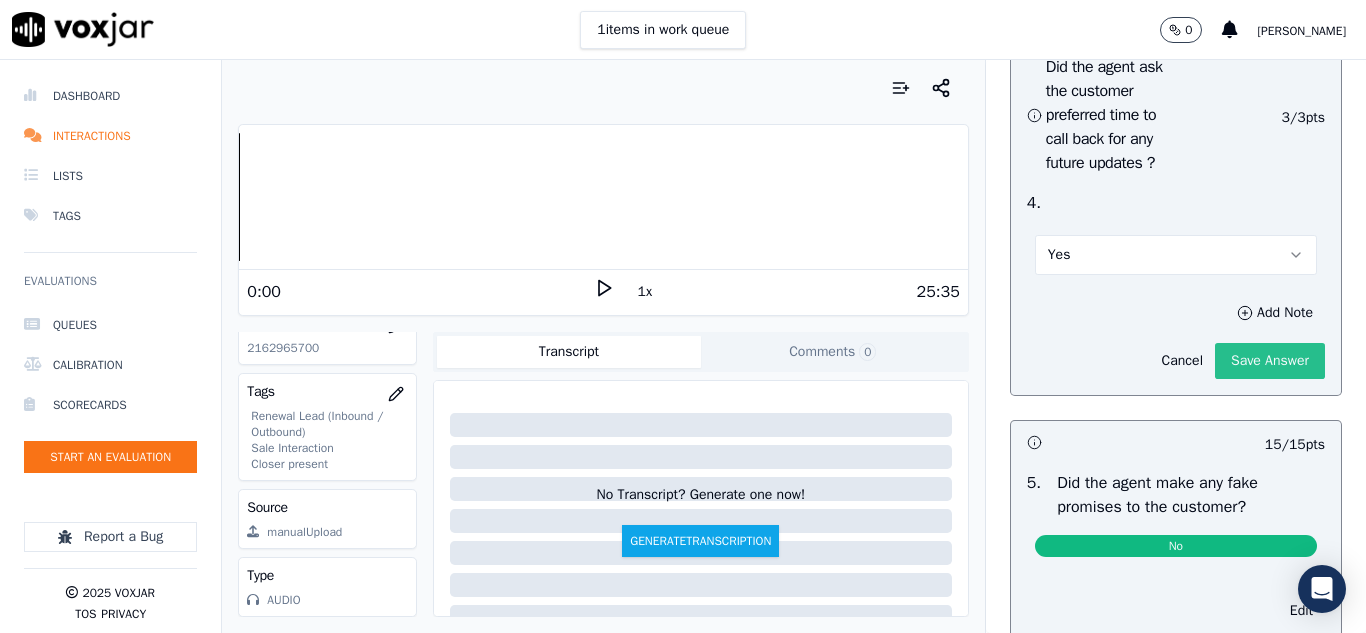 click on "Save Answer" 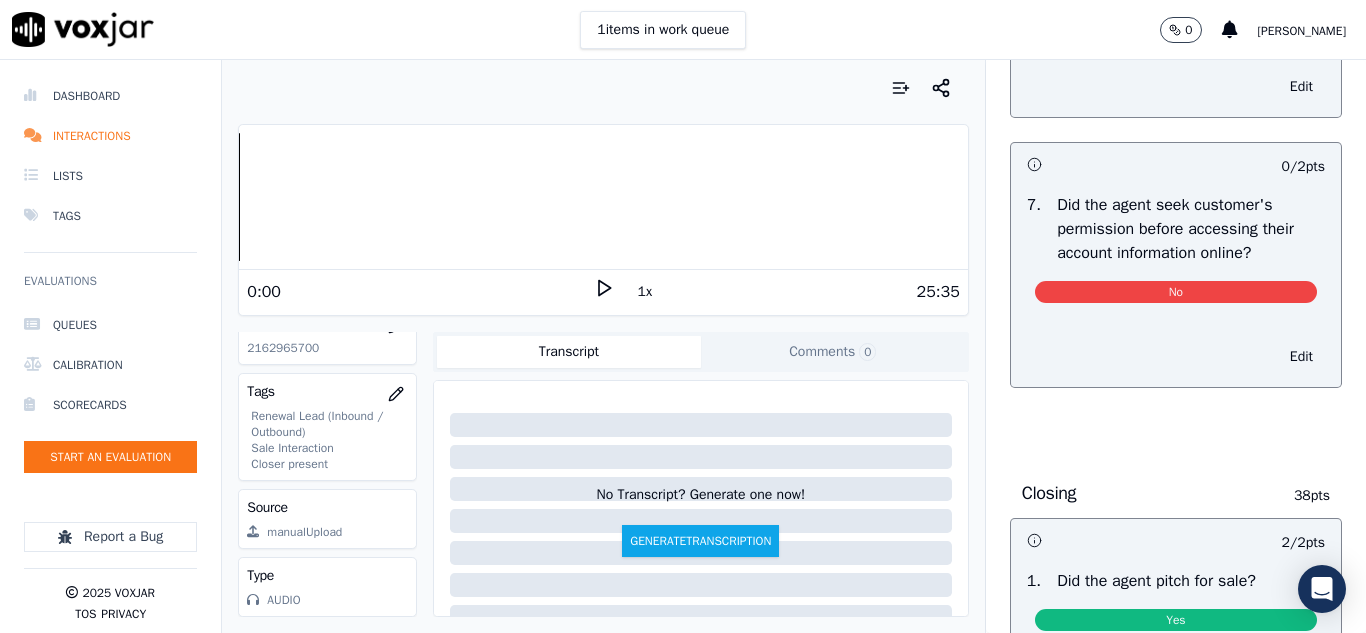 scroll, scrollTop: 3800, scrollLeft: 0, axis: vertical 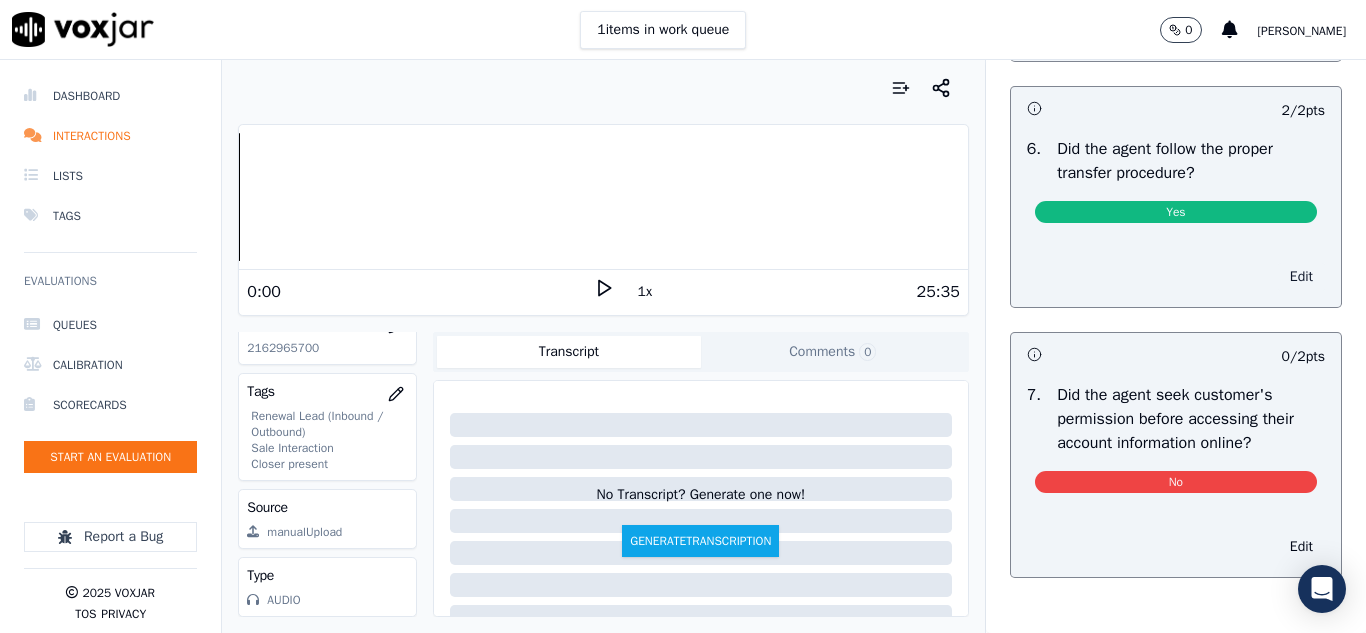 click on "Edit" at bounding box center [1301, 277] 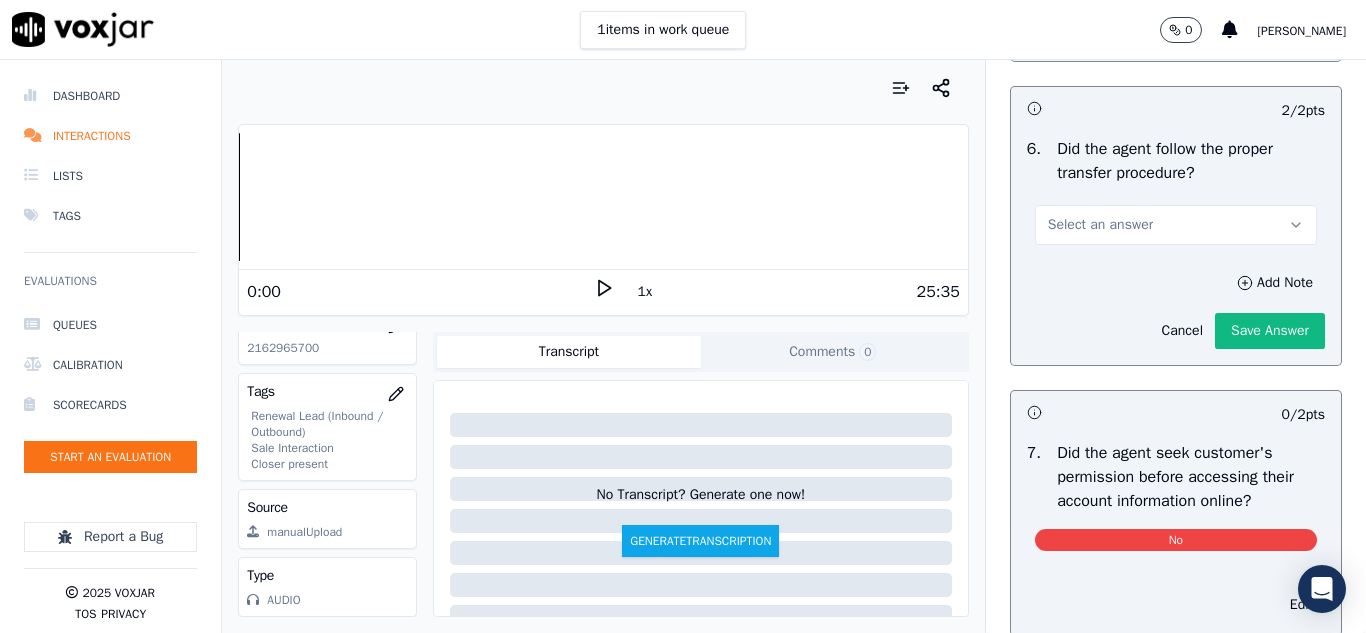 click on "Select an answer" at bounding box center (1100, 225) 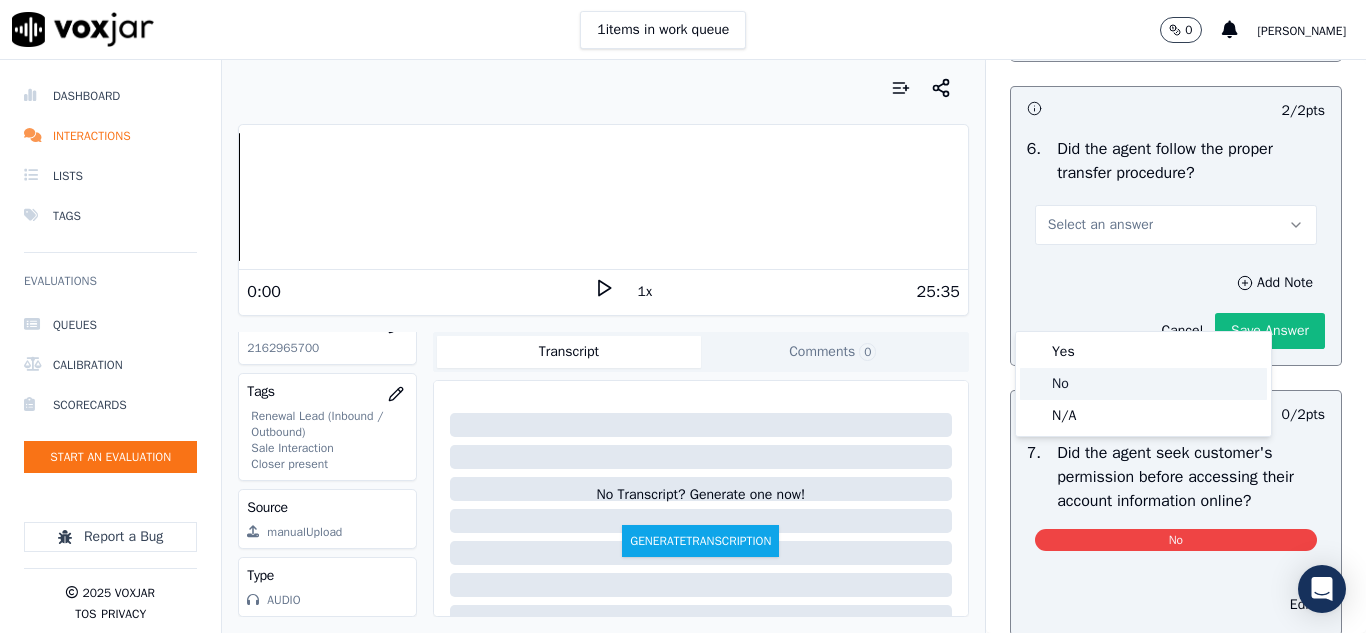 click on "No" 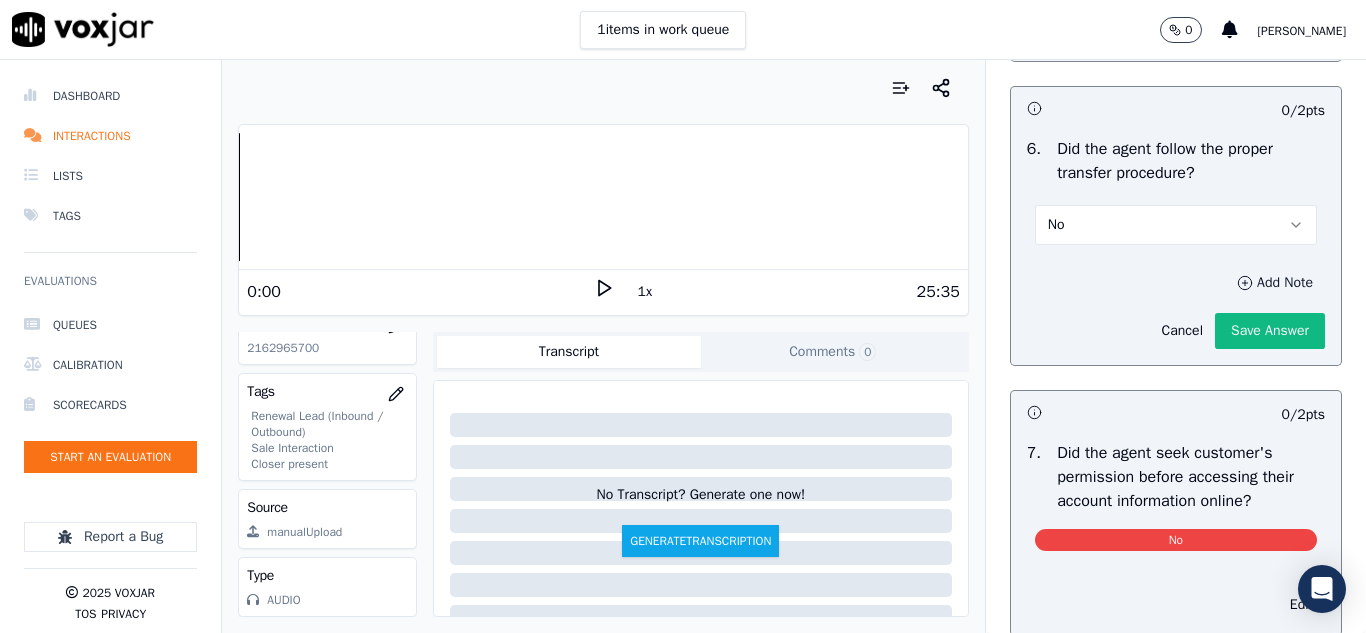 click 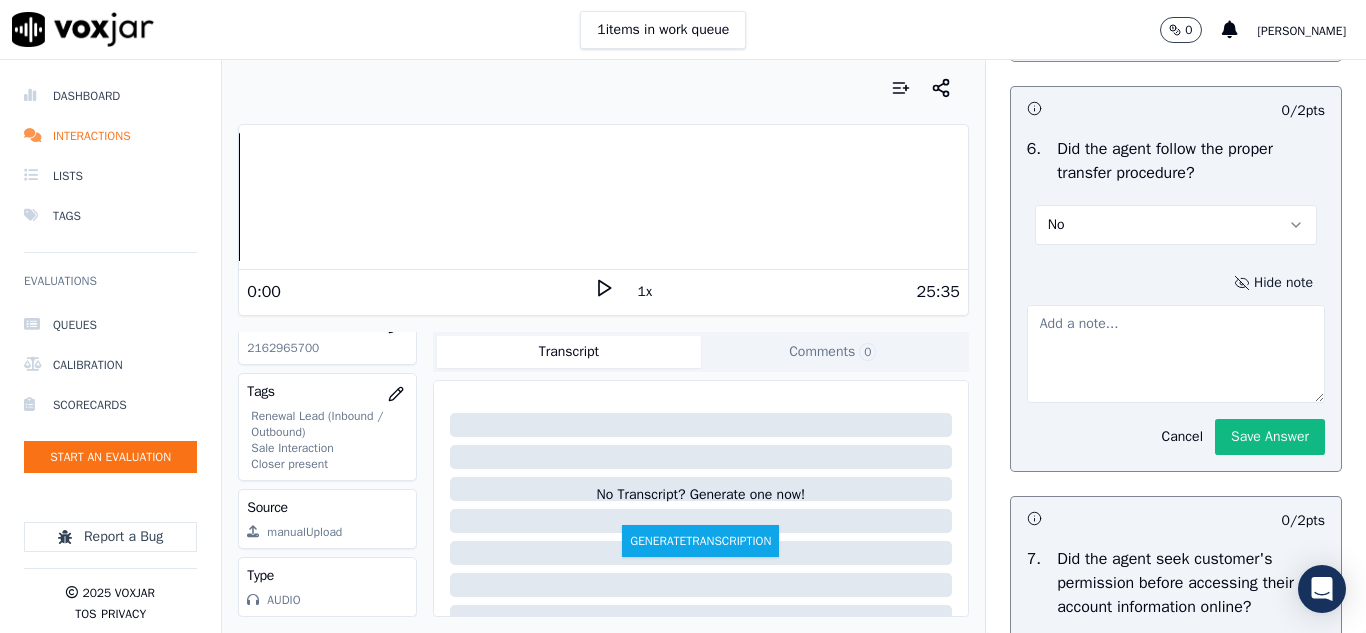 click at bounding box center [1176, 354] 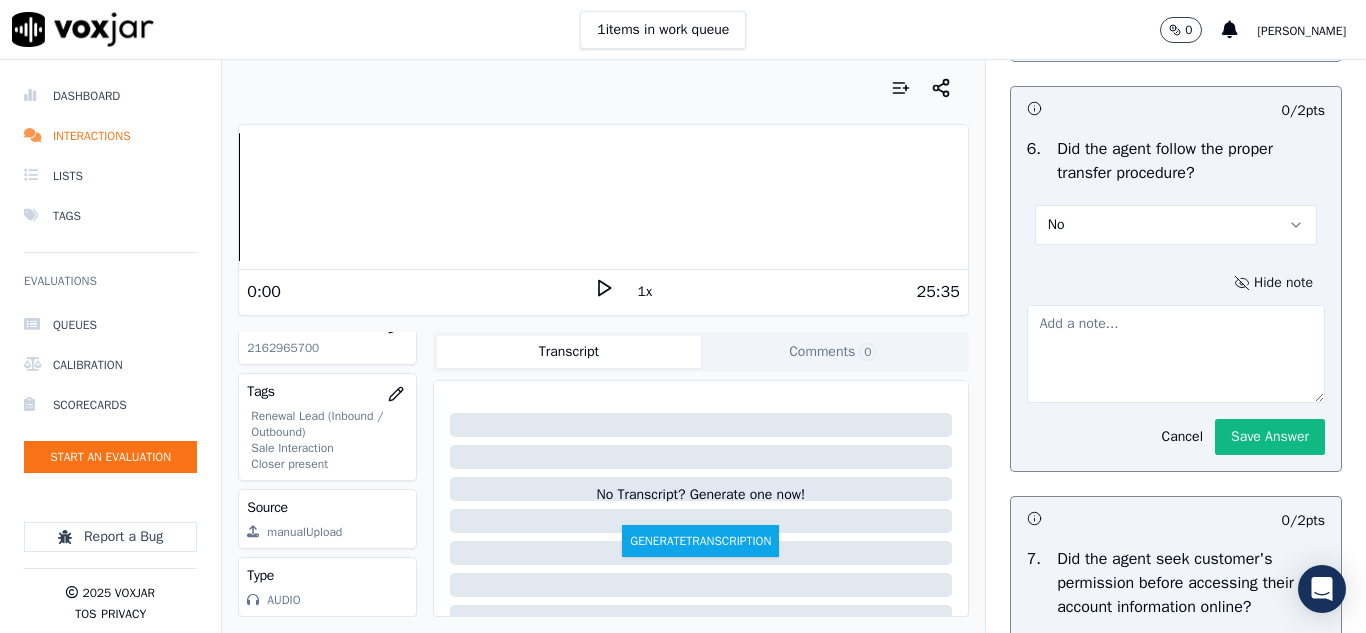 click at bounding box center [1176, 354] 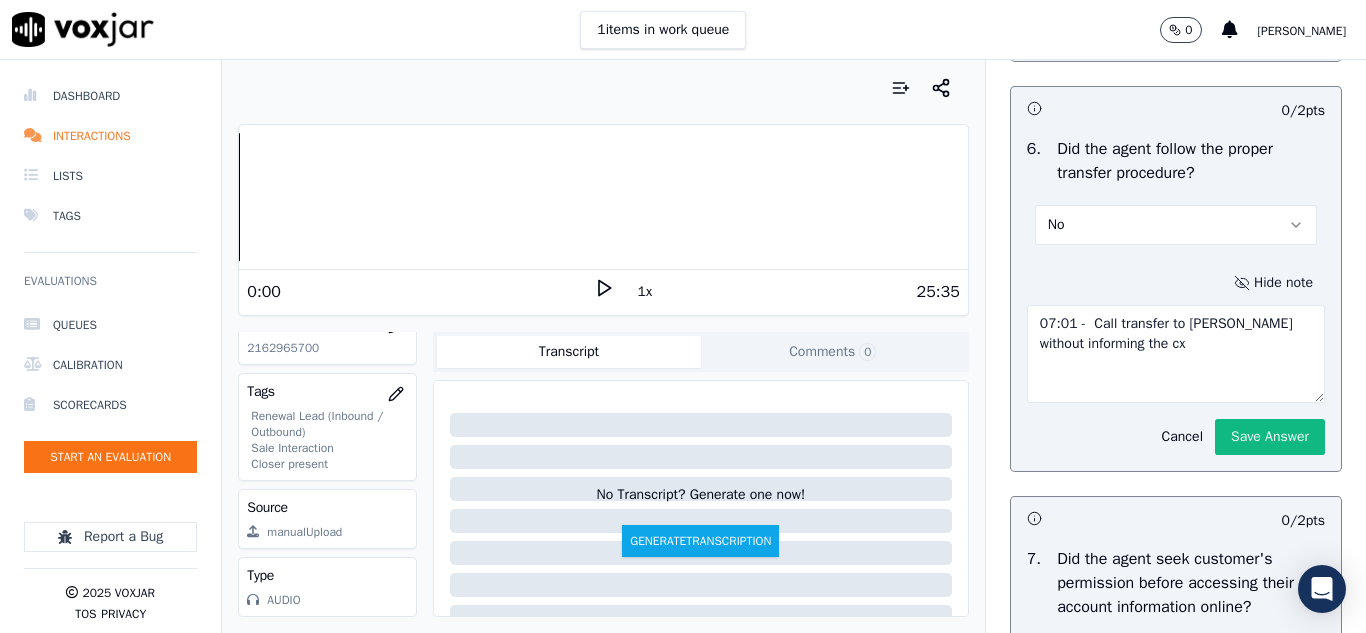 drag, startPoint x: 1133, startPoint y: 435, endPoint x: 1012, endPoint y: 398, distance: 126.53063 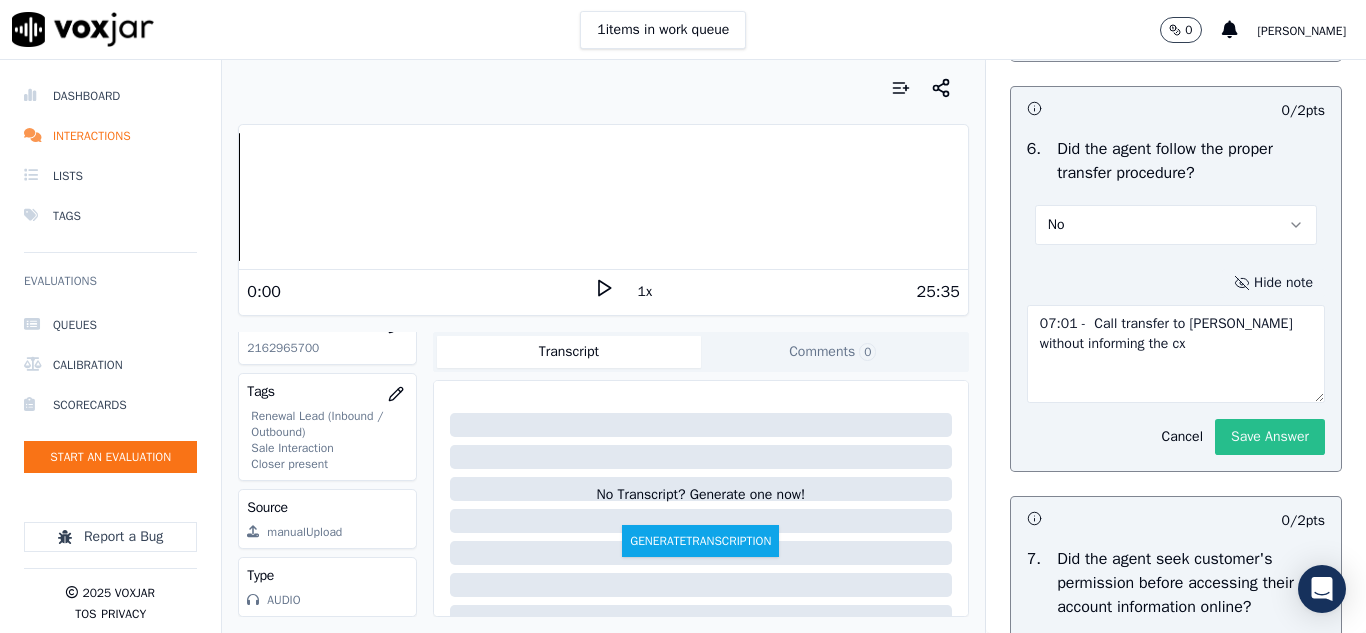 type on "07:01 -  Call transfer to [PERSON_NAME] without informing the cx" 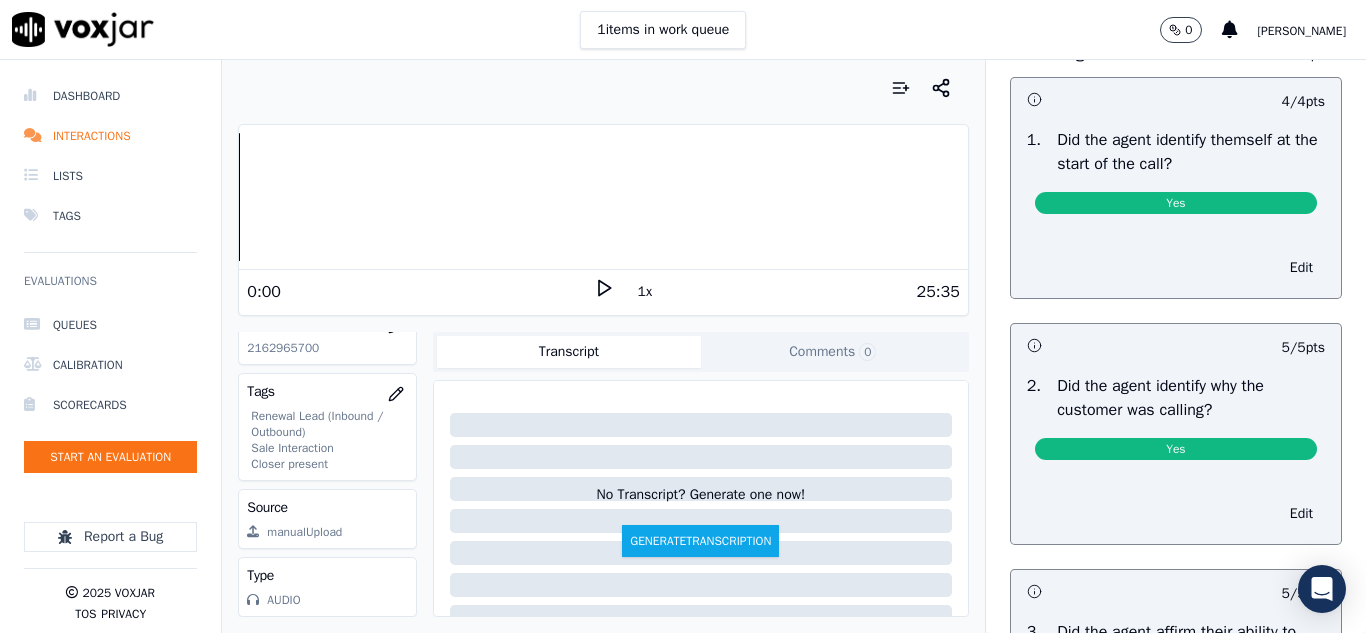 scroll, scrollTop: 0, scrollLeft: 0, axis: both 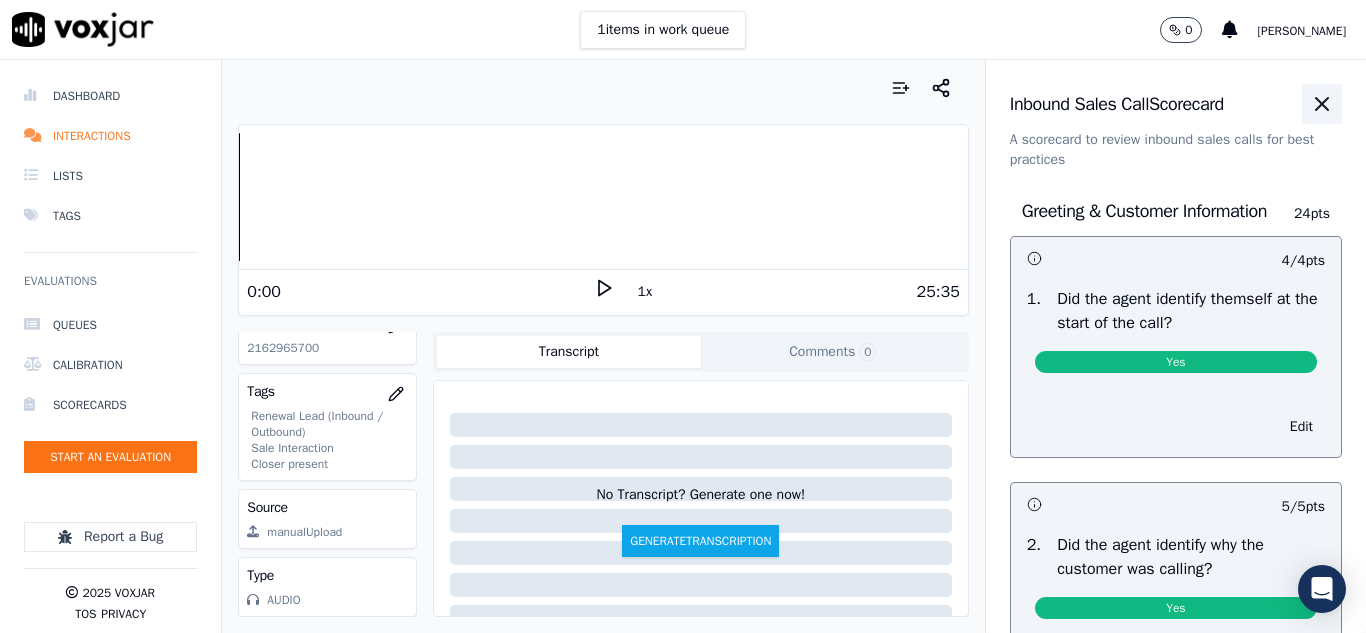 click 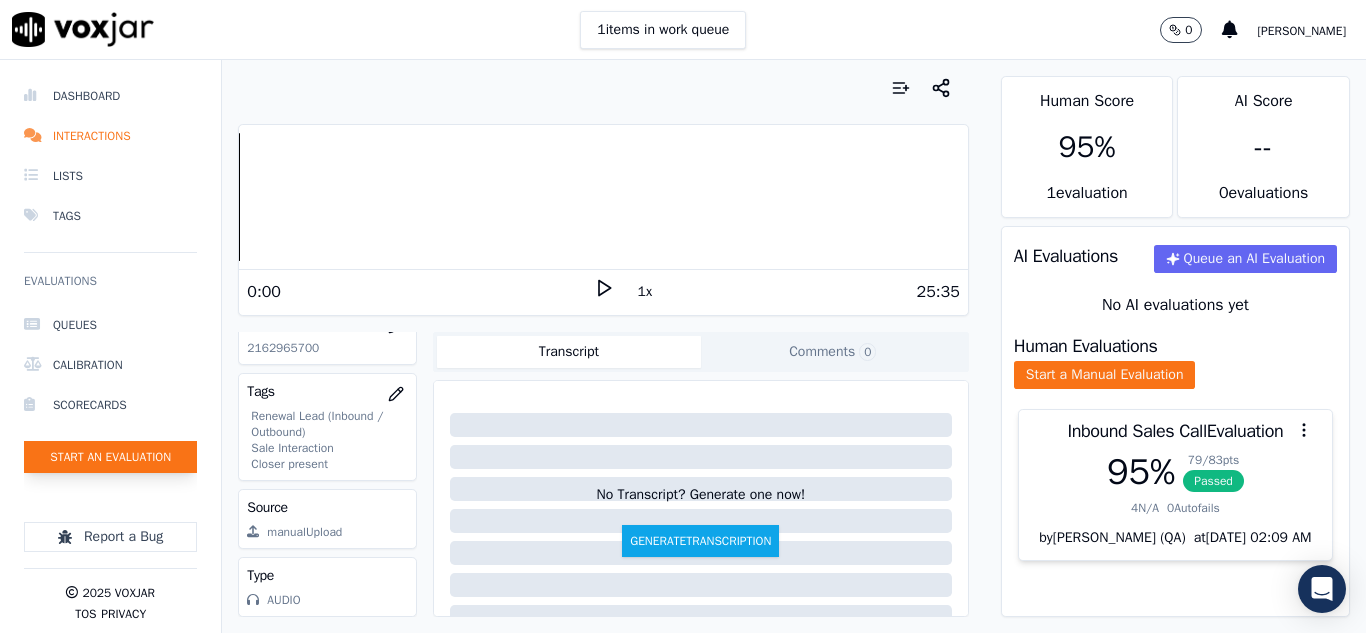 click on "Start an Evaluation" 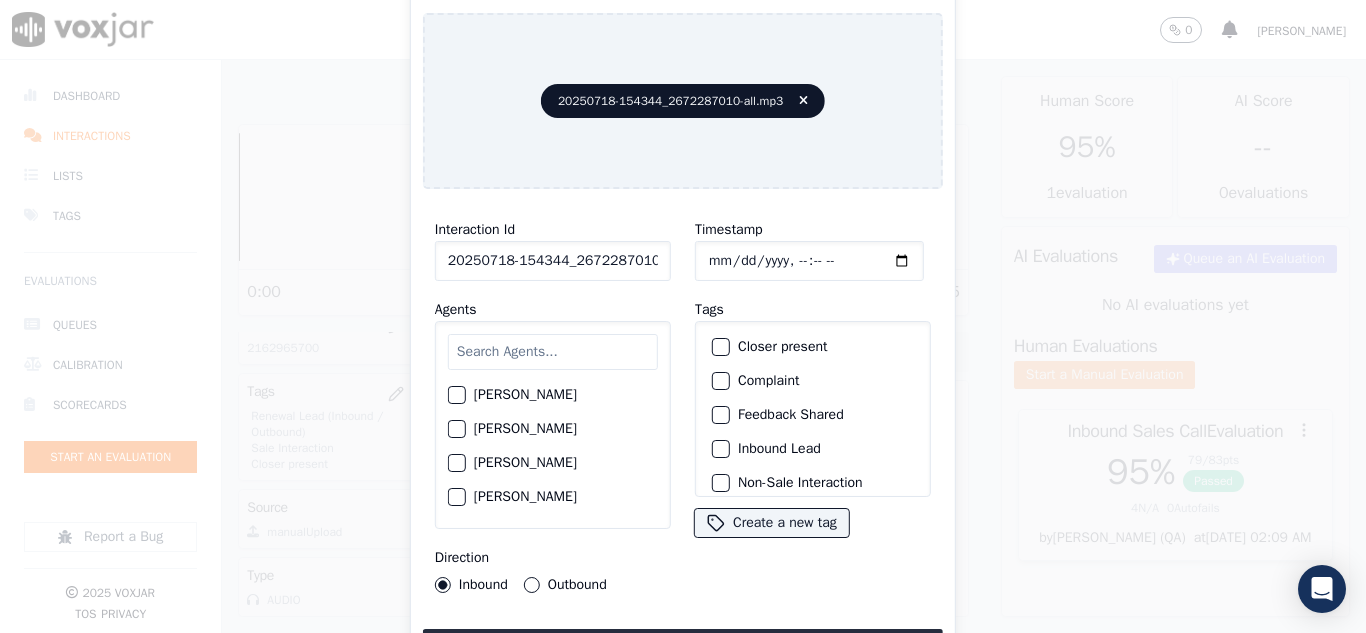 scroll, scrollTop: 0, scrollLeft: 40, axis: horizontal 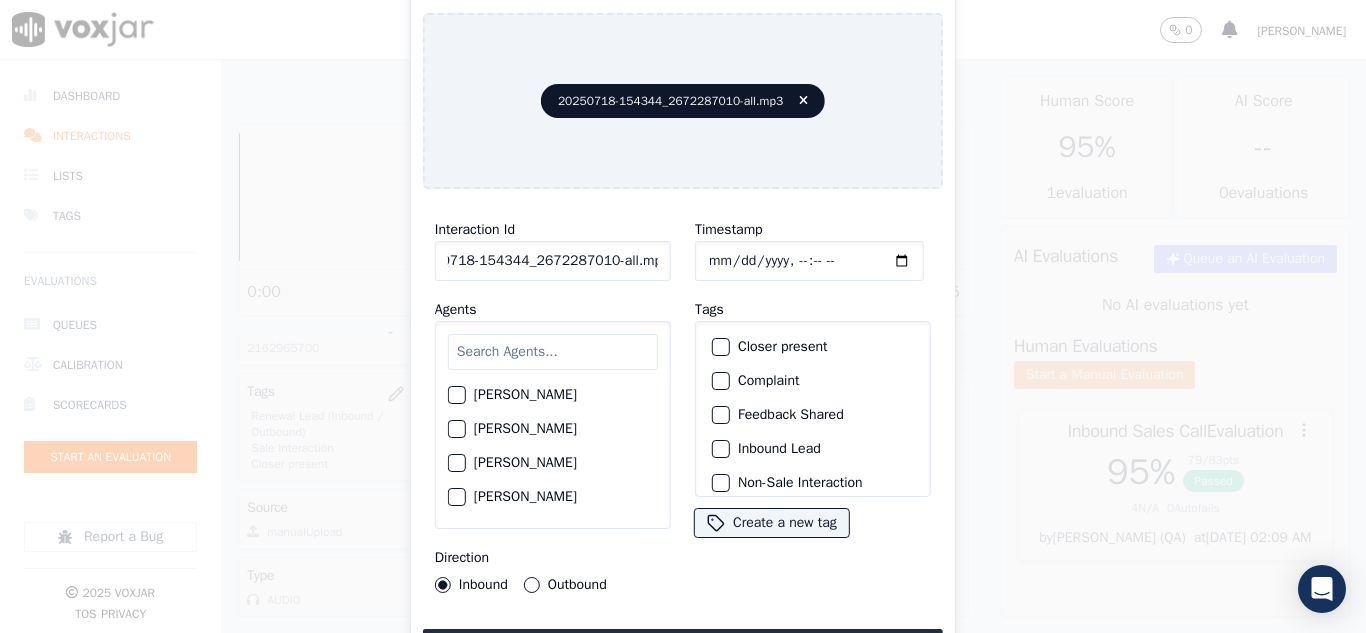 drag, startPoint x: 642, startPoint y: 254, endPoint x: 798, endPoint y: 265, distance: 156.38734 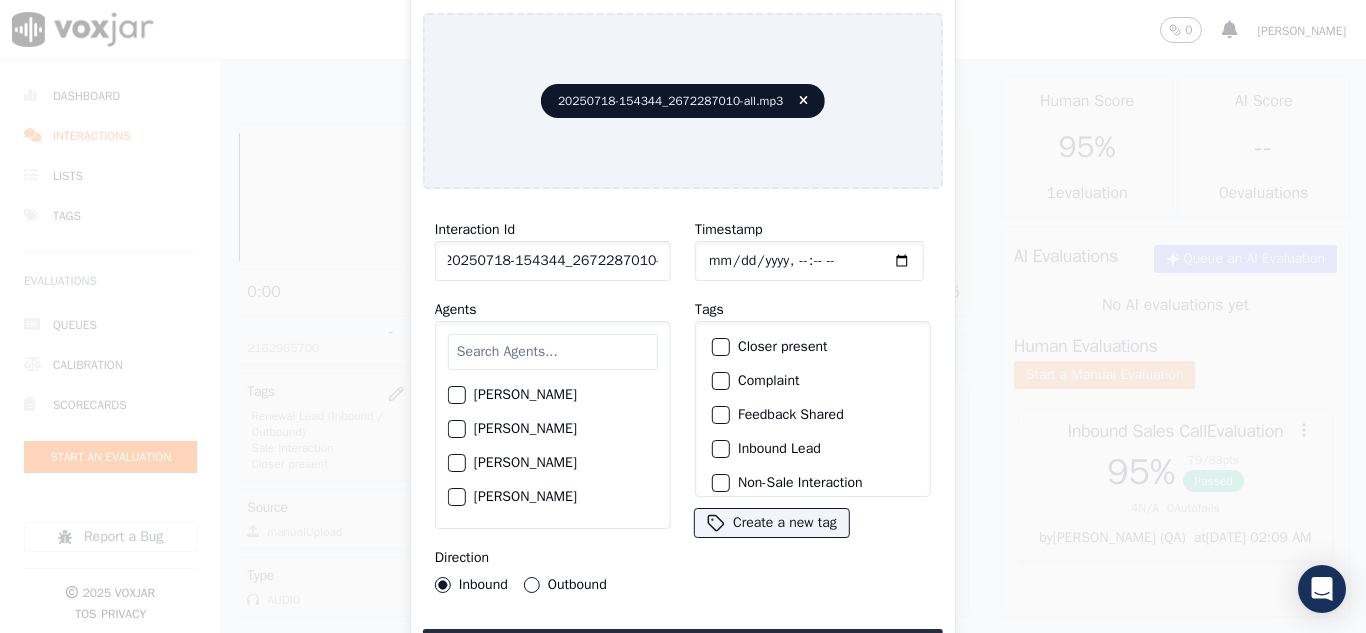 scroll, scrollTop: 0, scrollLeft: 11, axis: horizontal 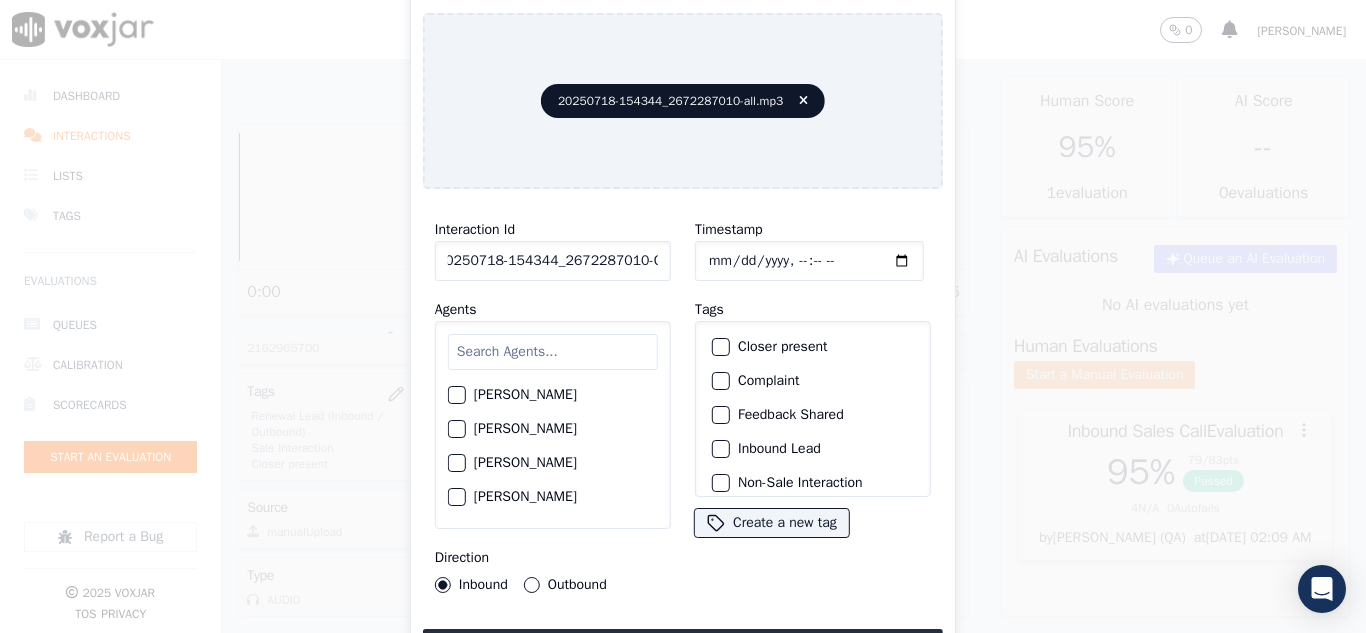 type on "20250718-154344_2672287010-C1" 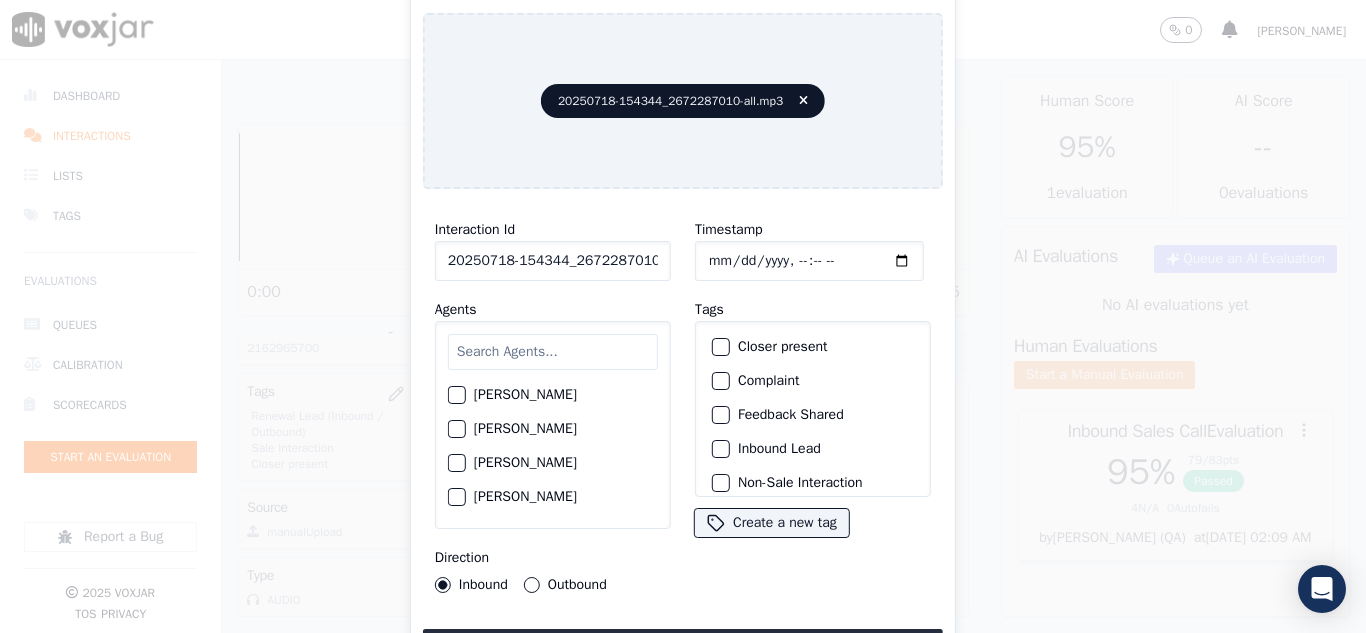 type on "[DATE]T20:46" 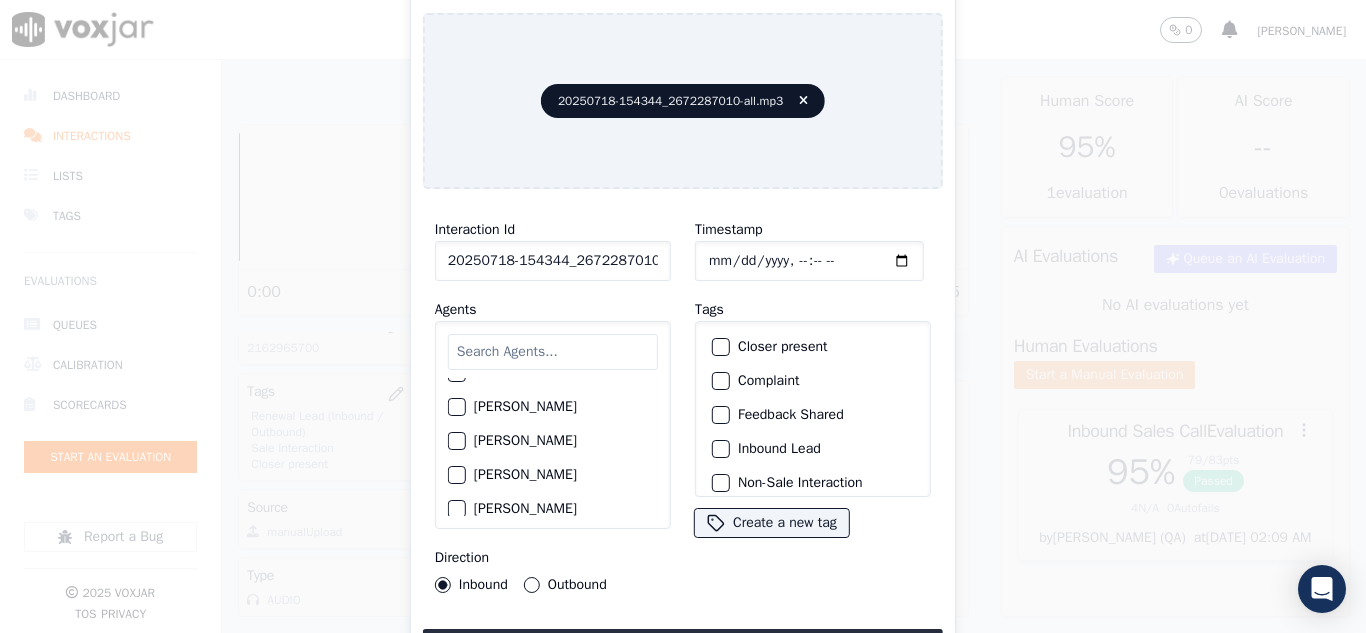scroll, scrollTop: 700, scrollLeft: 0, axis: vertical 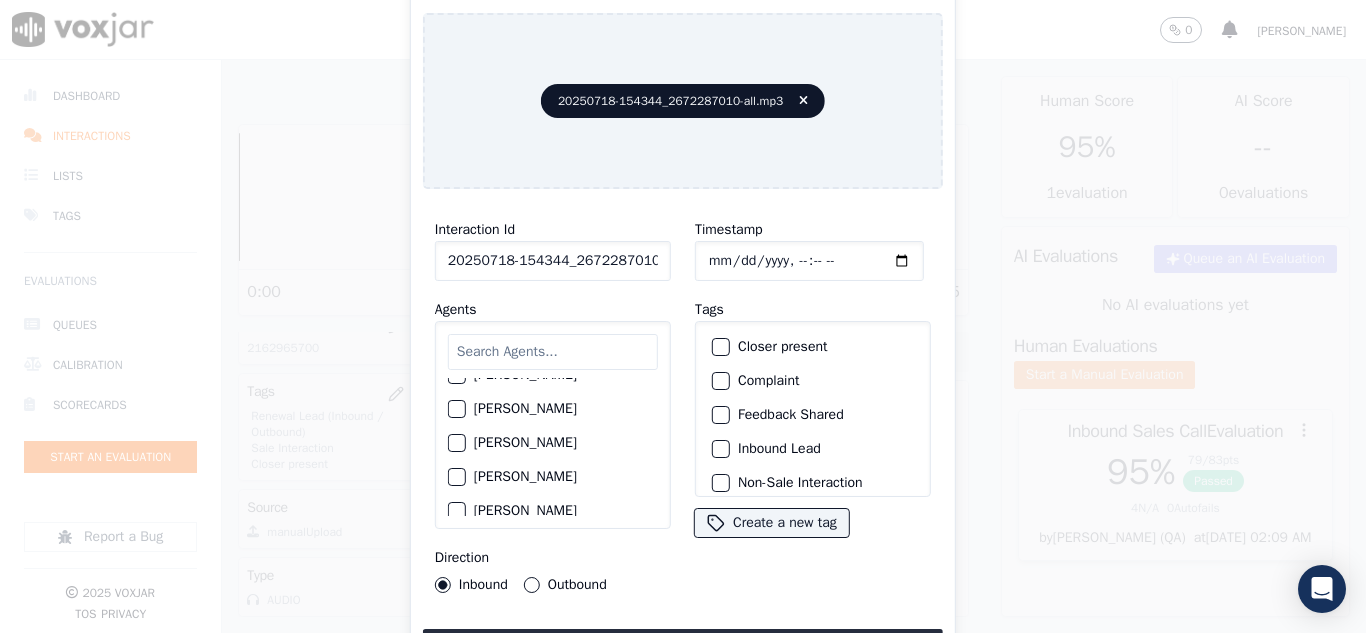 click on "[PERSON_NAME]" 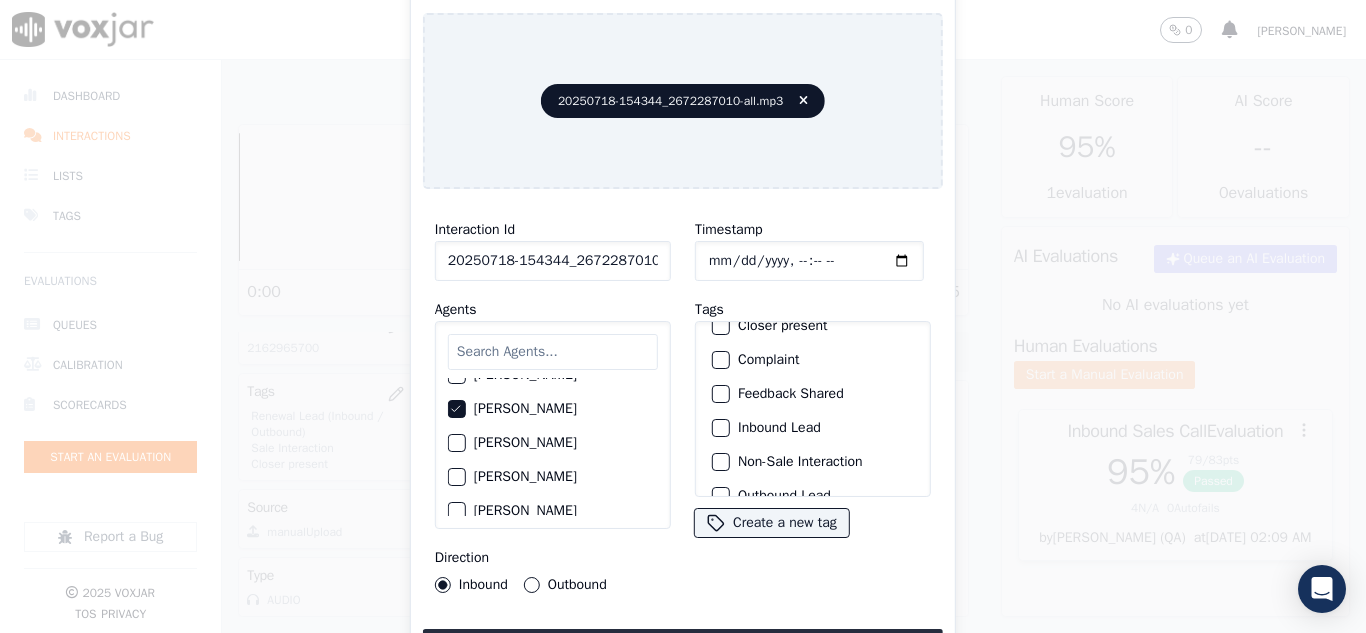 scroll, scrollTop: 0, scrollLeft: 0, axis: both 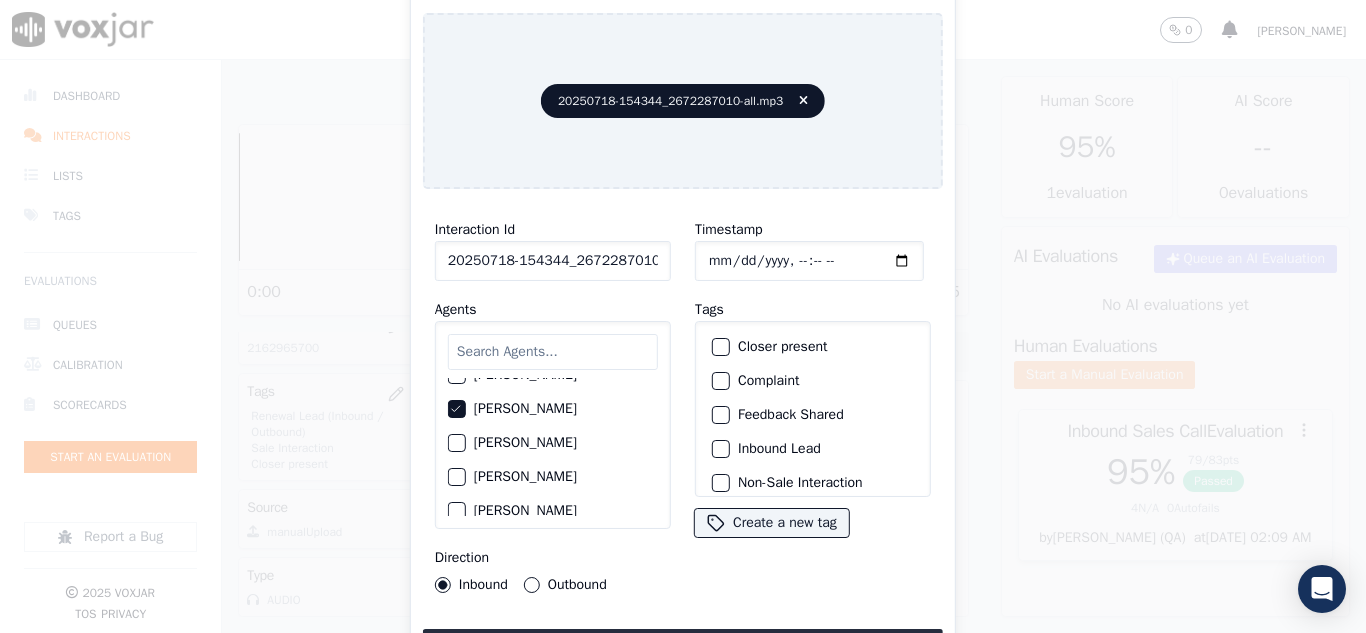 click on "Inbound Lead" 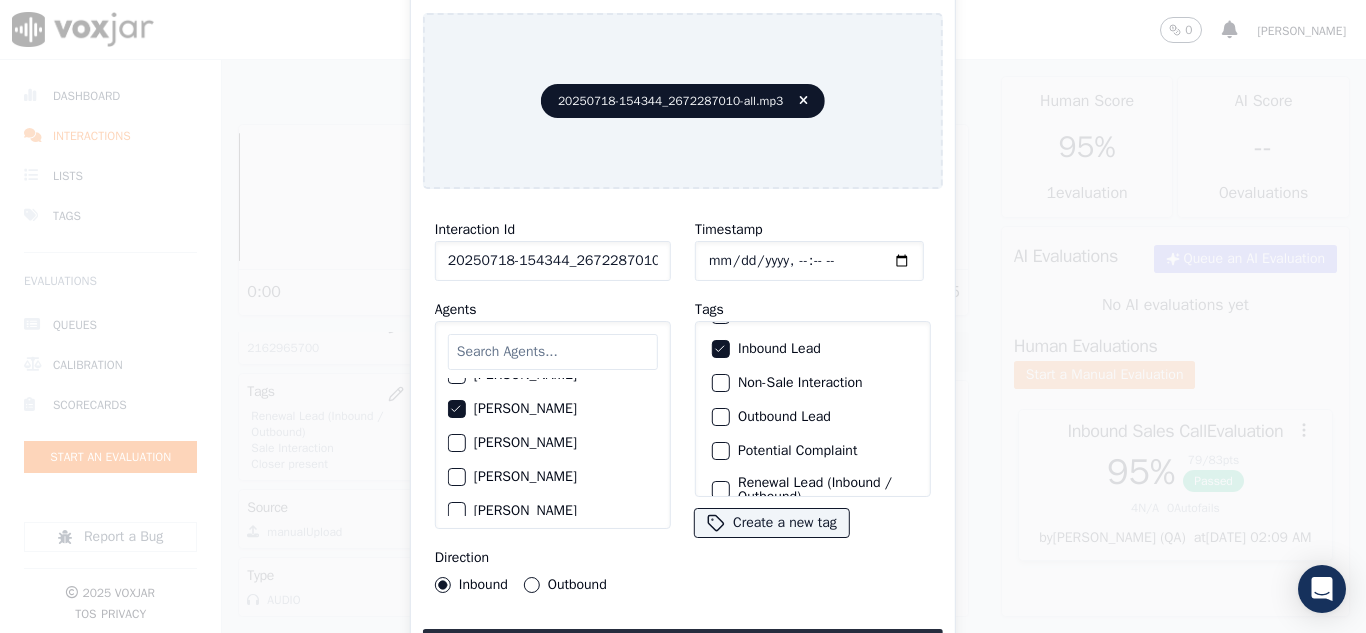 scroll, scrollTop: 173, scrollLeft: 0, axis: vertical 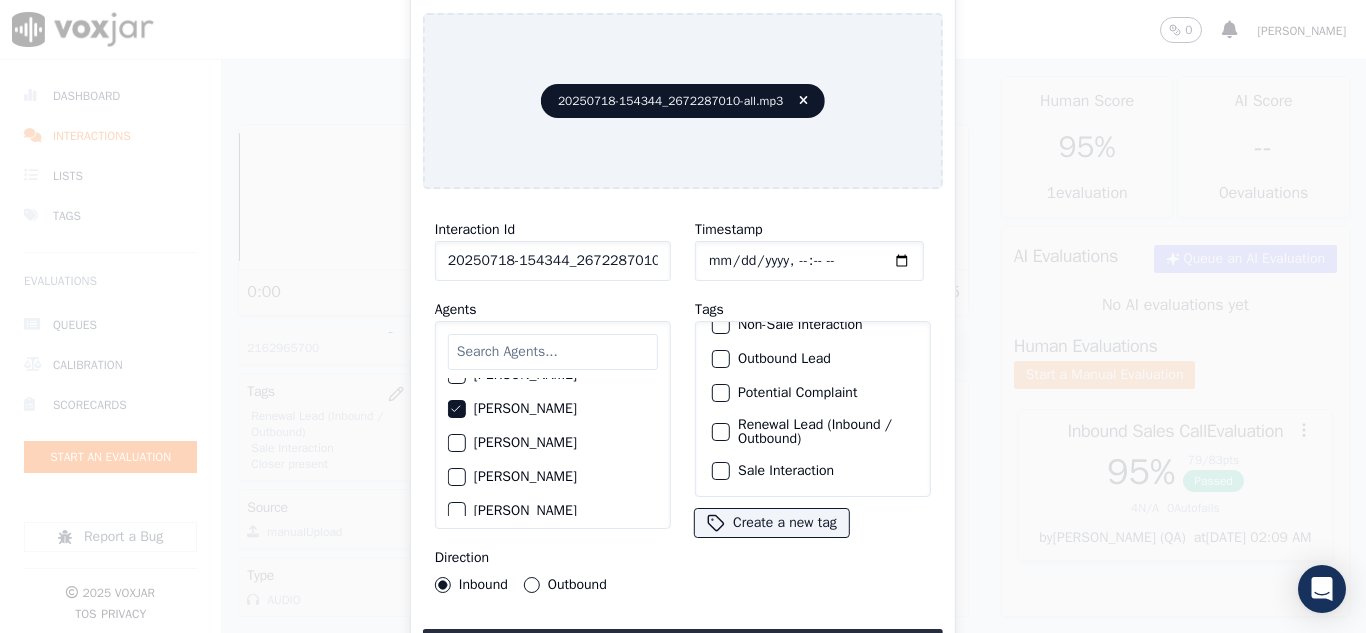 click on "Sale Interaction" 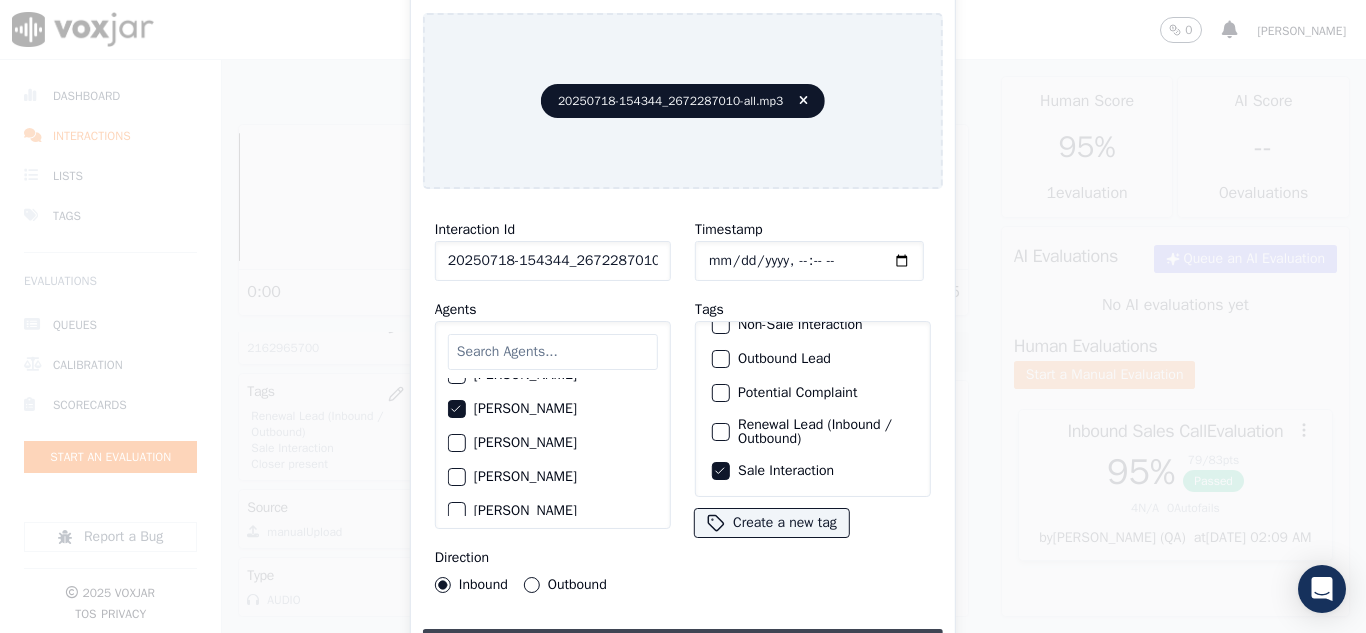 click on "Upload interaction to start evaluation" at bounding box center (683, 647) 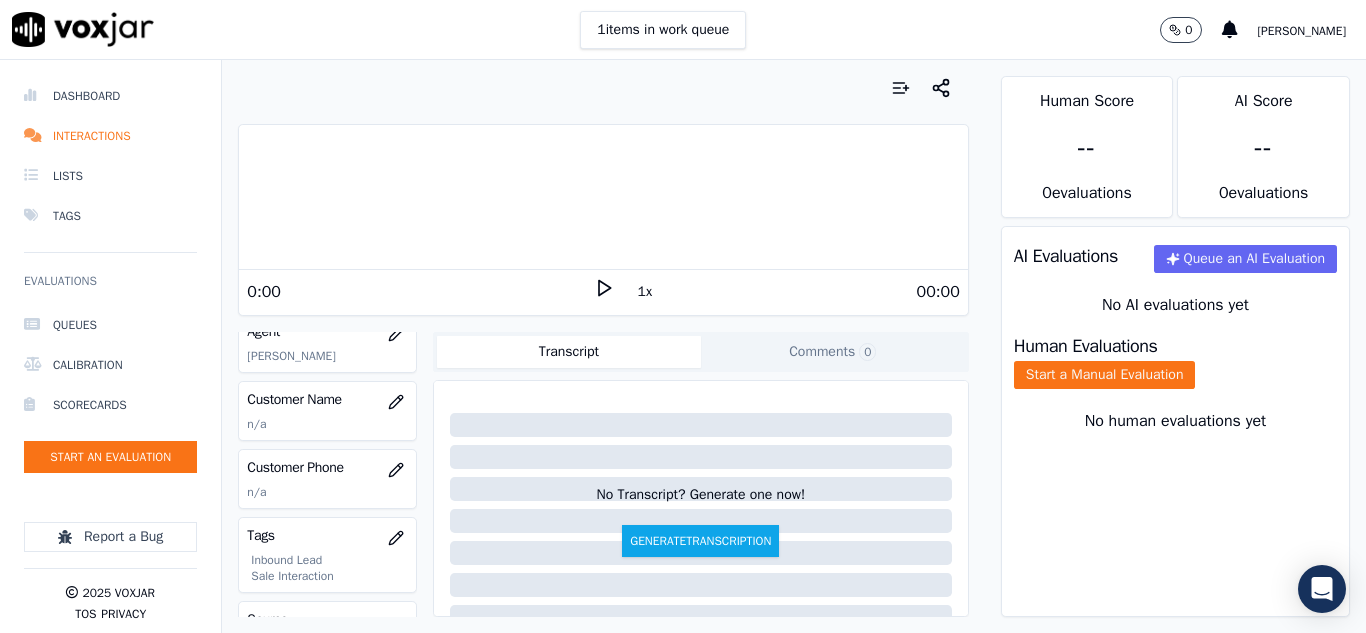 scroll, scrollTop: 300, scrollLeft: 0, axis: vertical 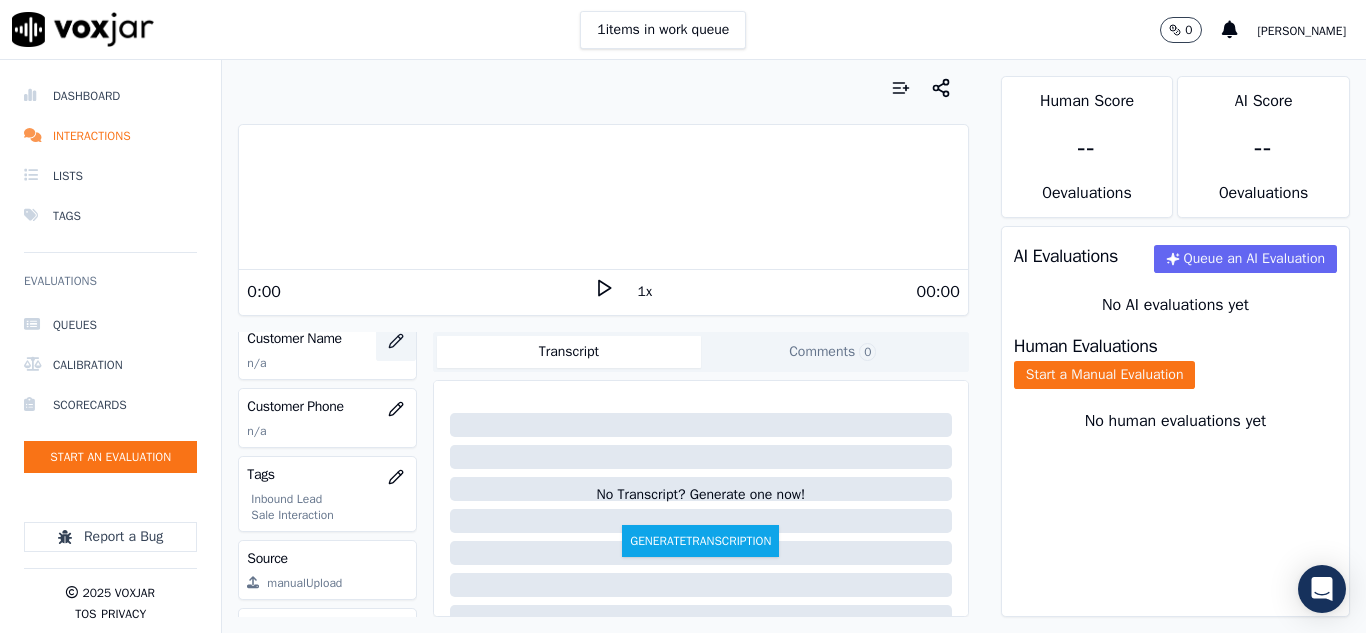 click 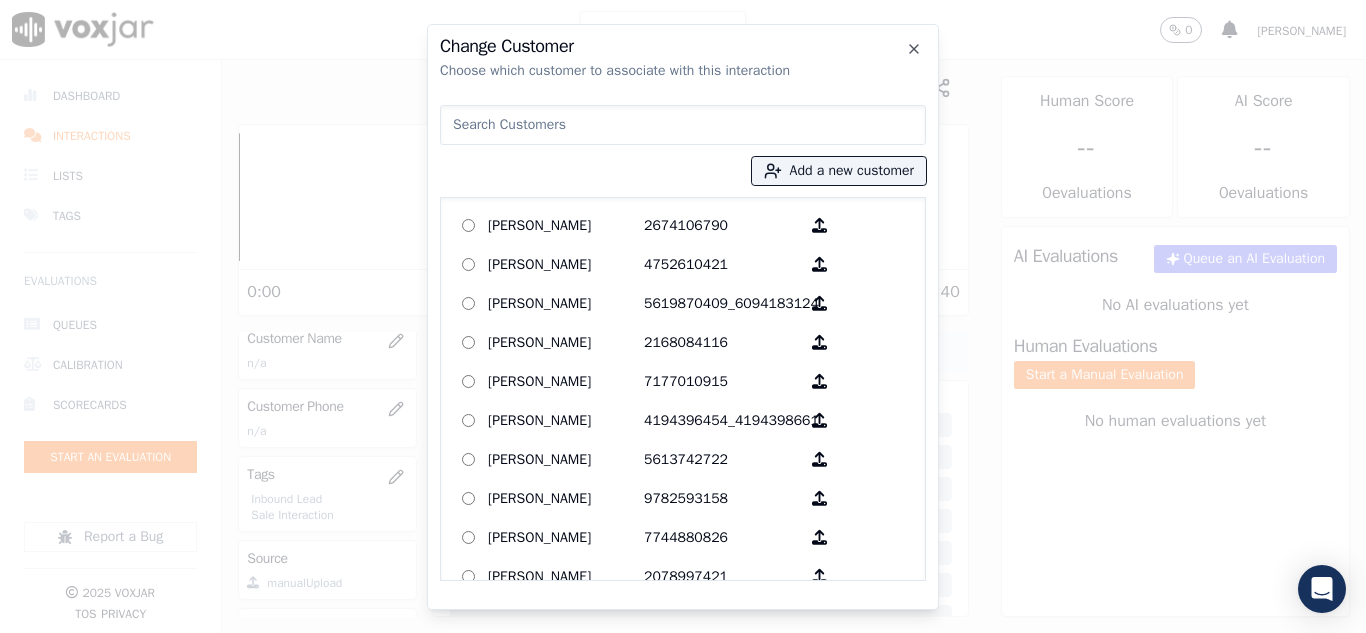 click at bounding box center [683, 316] 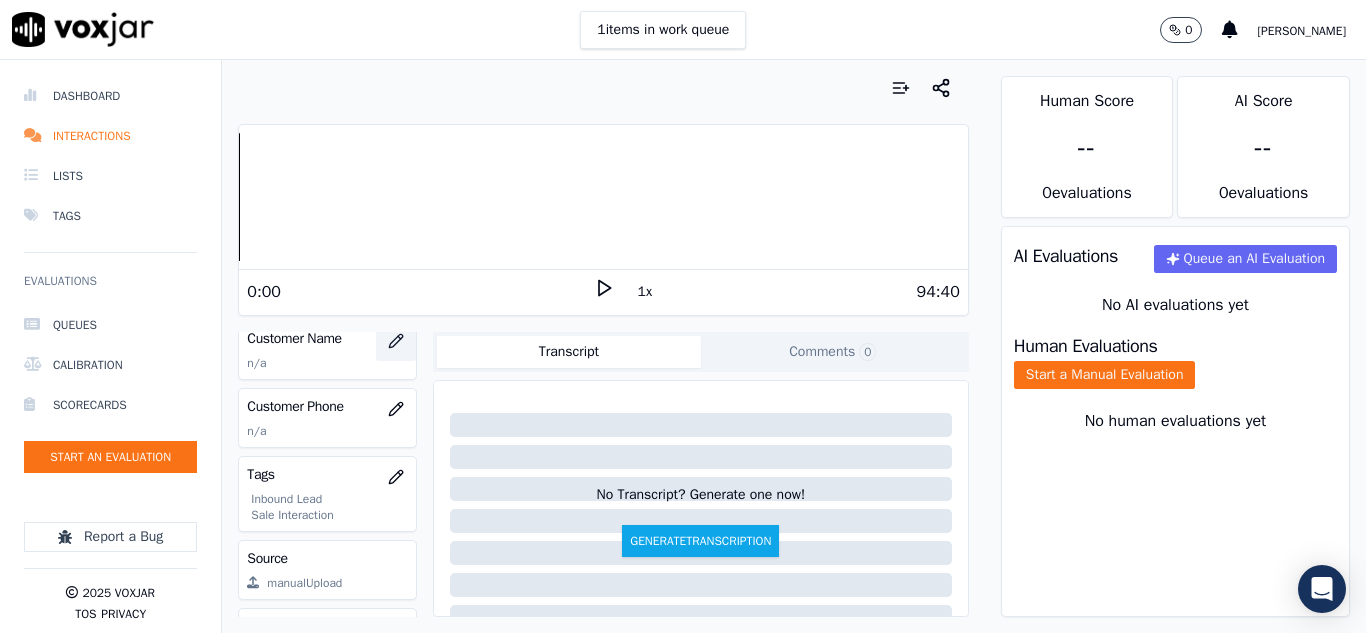 click 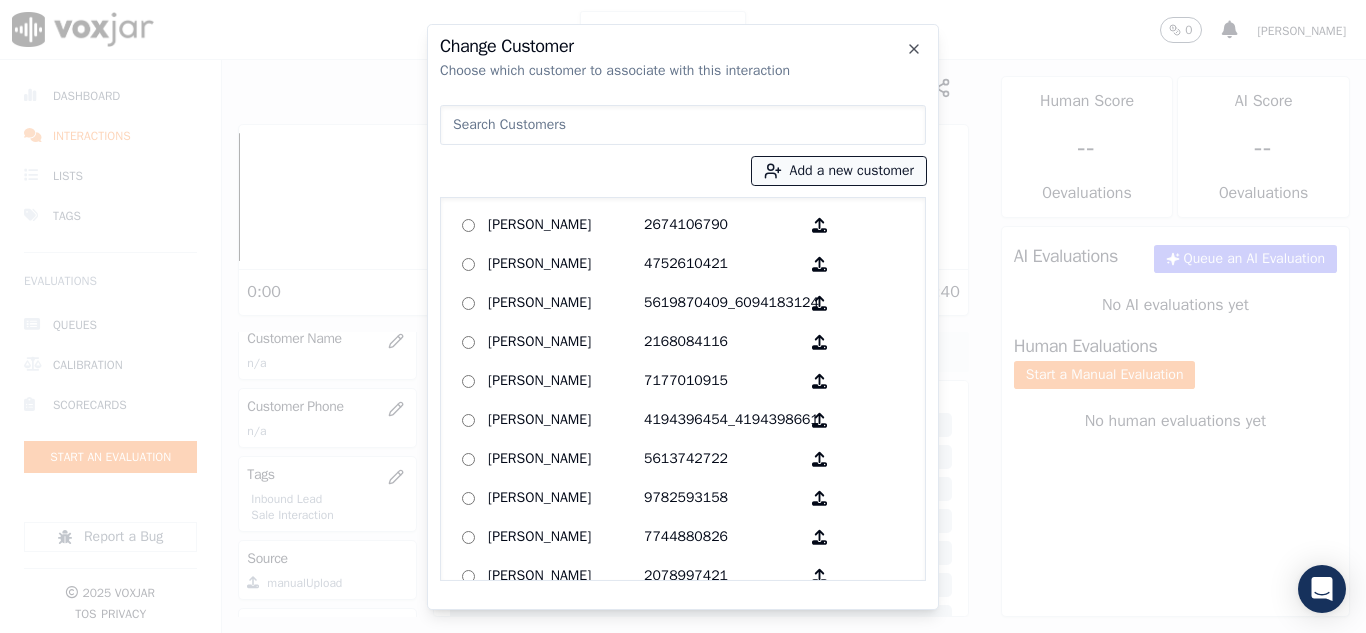 click on "Add a new customer" at bounding box center [839, 171] 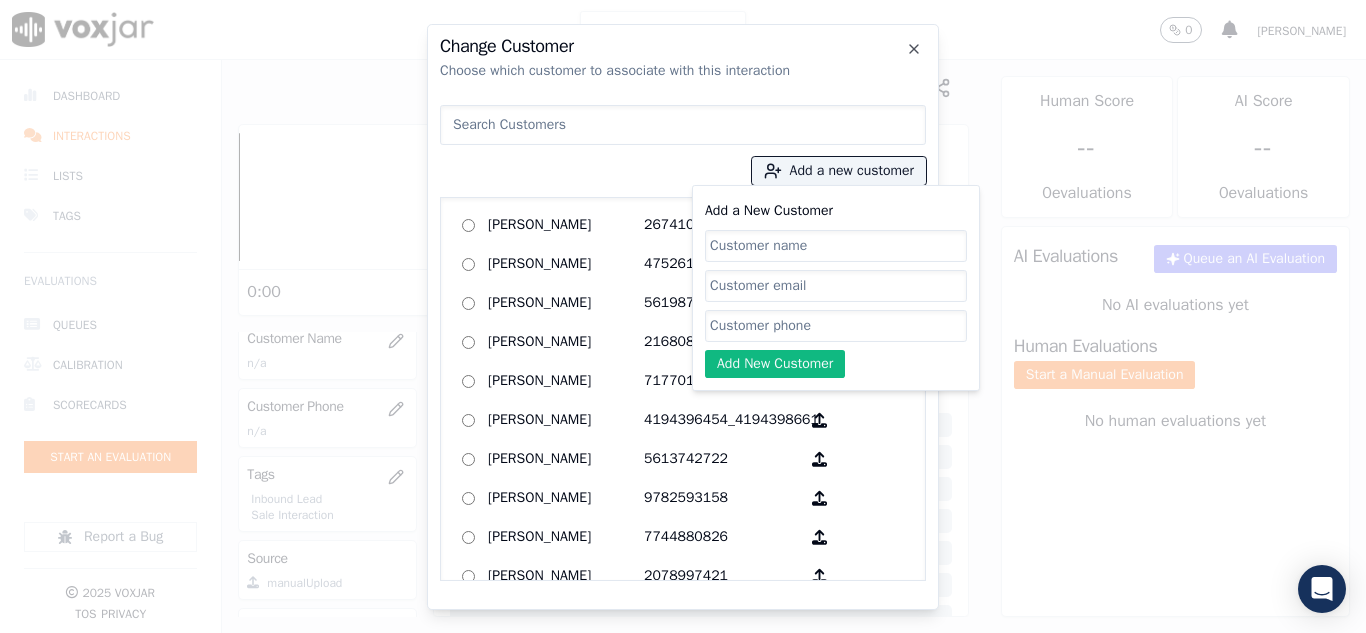 click on "Add a New Customer" 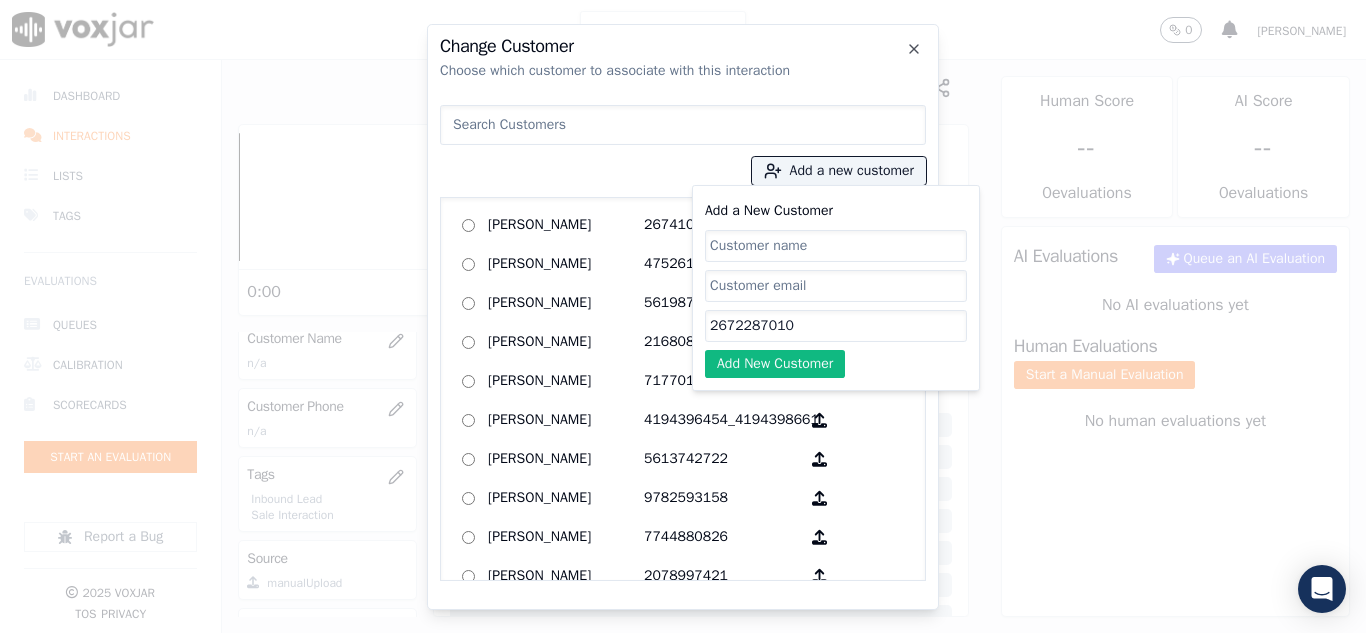 type on "2672287010" 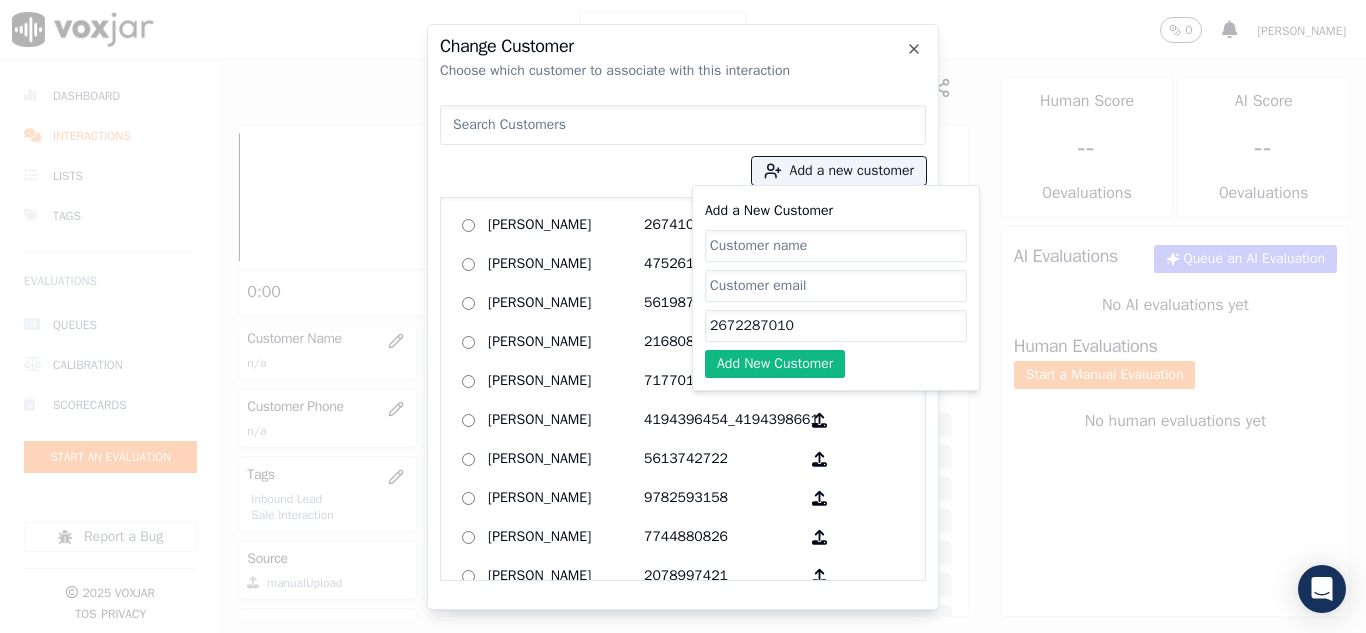 paste on "[PERSON_NAME]" 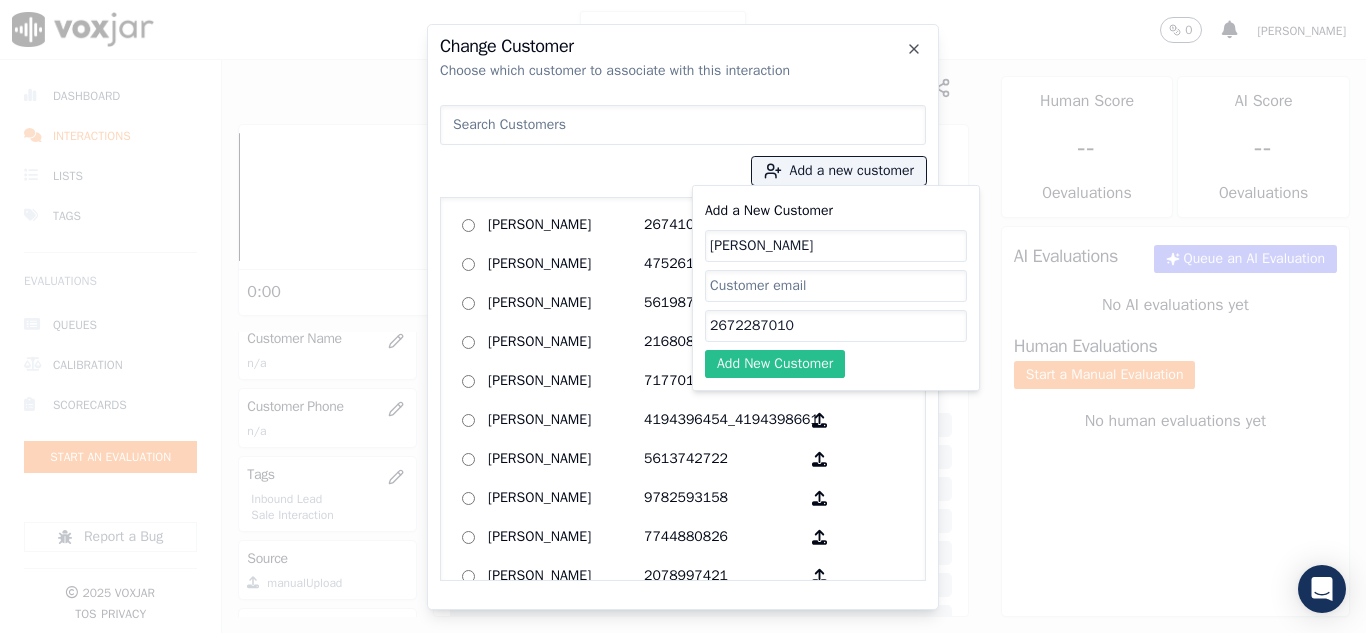 type on "[PERSON_NAME]" 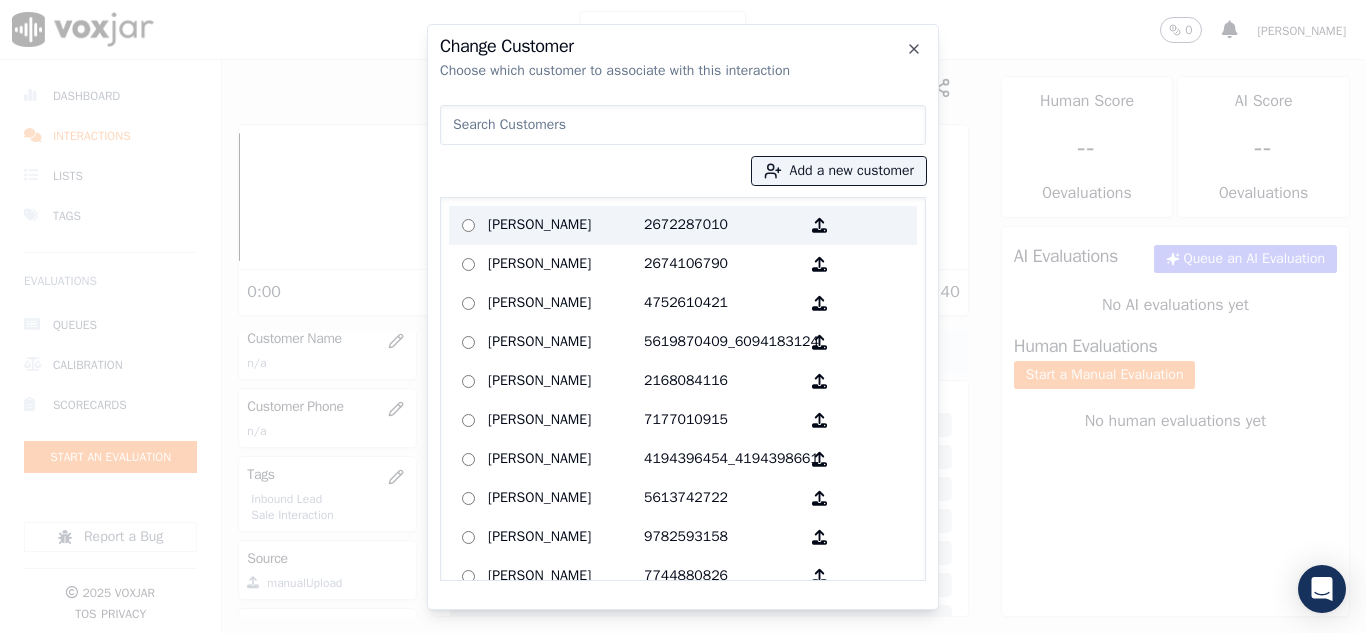 click on "[PERSON_NAME]" at bounding box center [566, 225] 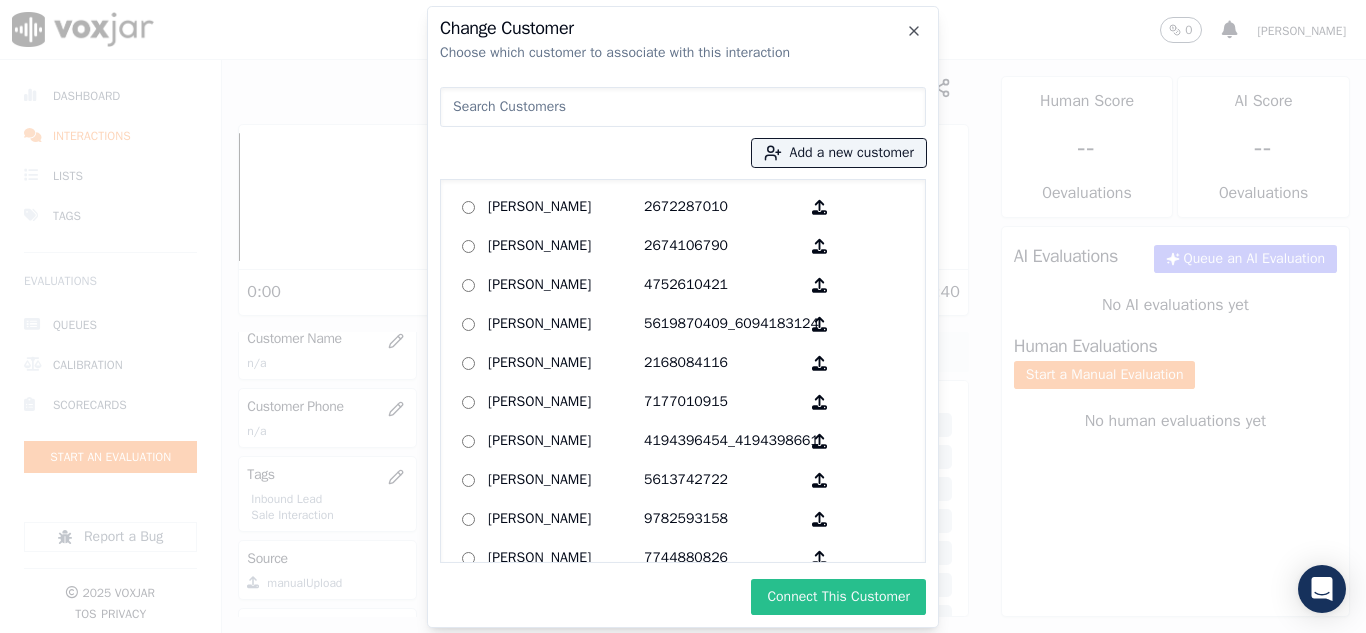 click on "Connect This Customer" at bounding box center [838, 597] 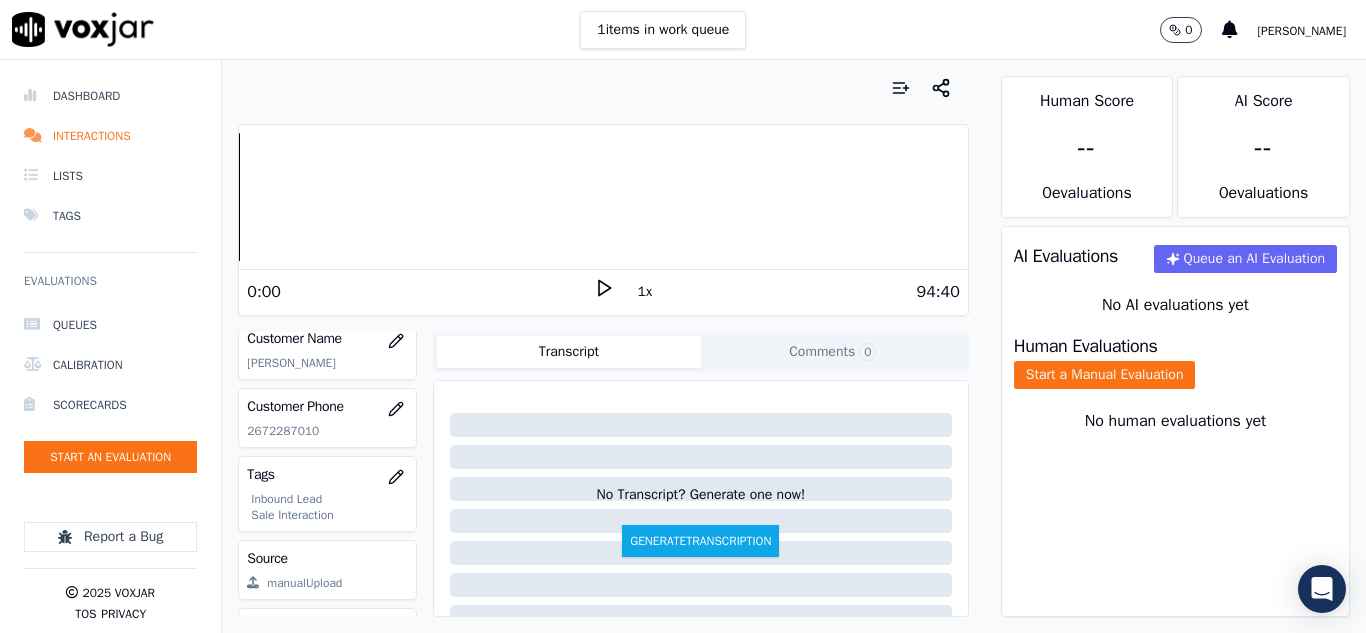 scroll, scrollTop: 396, scrollLeft: 0, axis: vertical 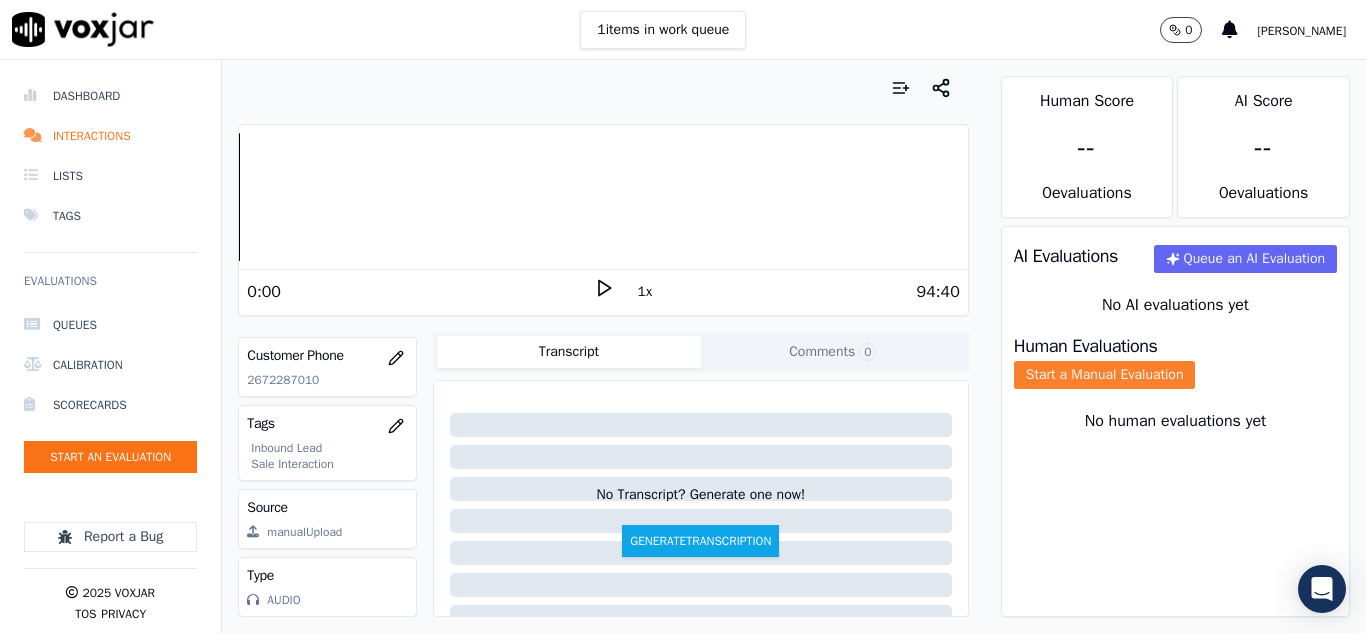 click on "Start a Manual Evaluation" 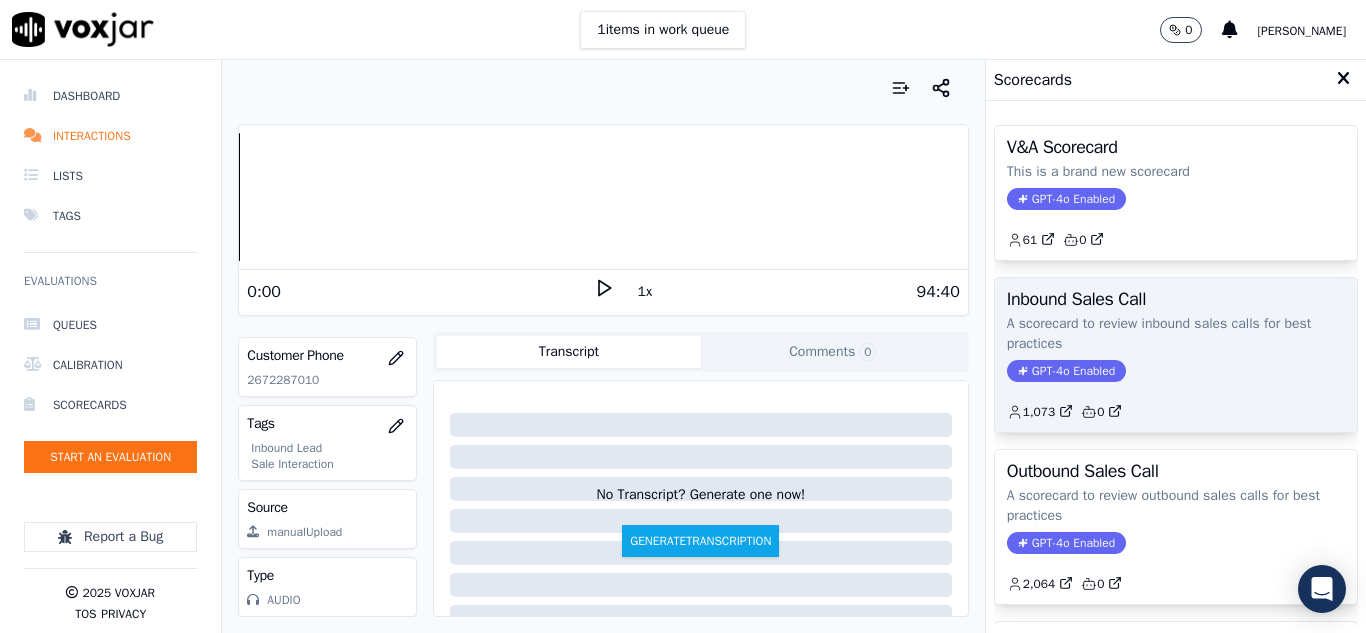 click on "GPT-4o Enabled" 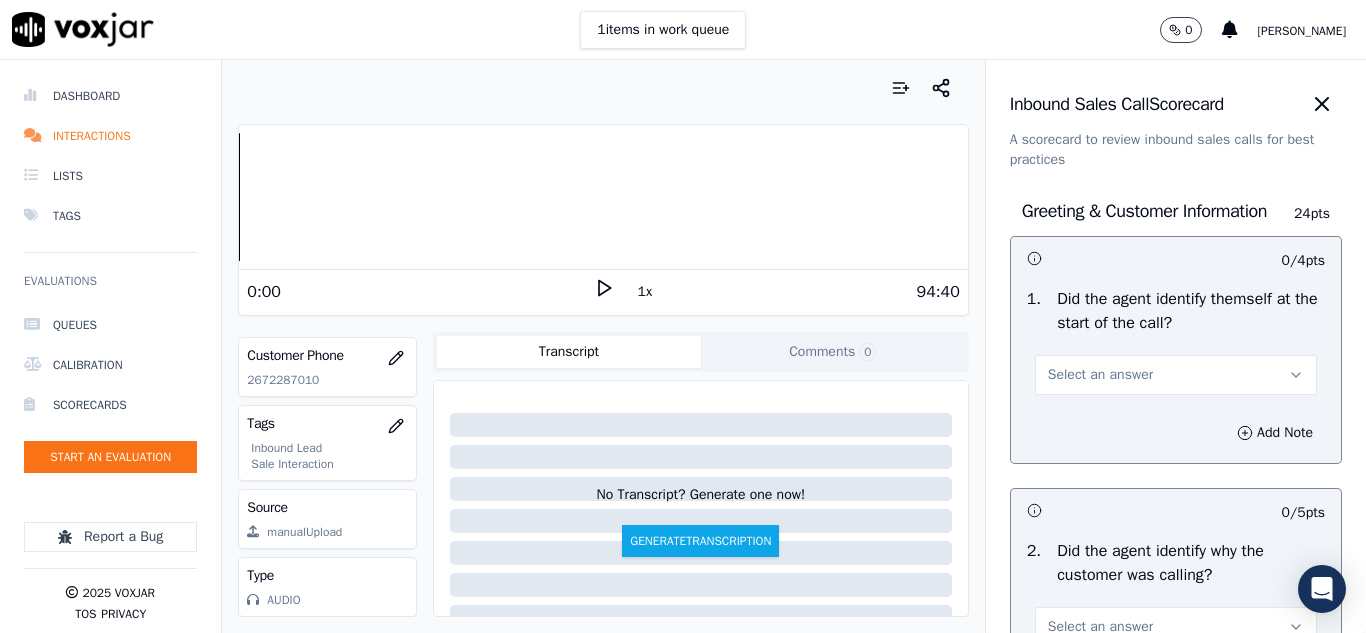 click on "Select an answer" at bounding box center (1100, 375) 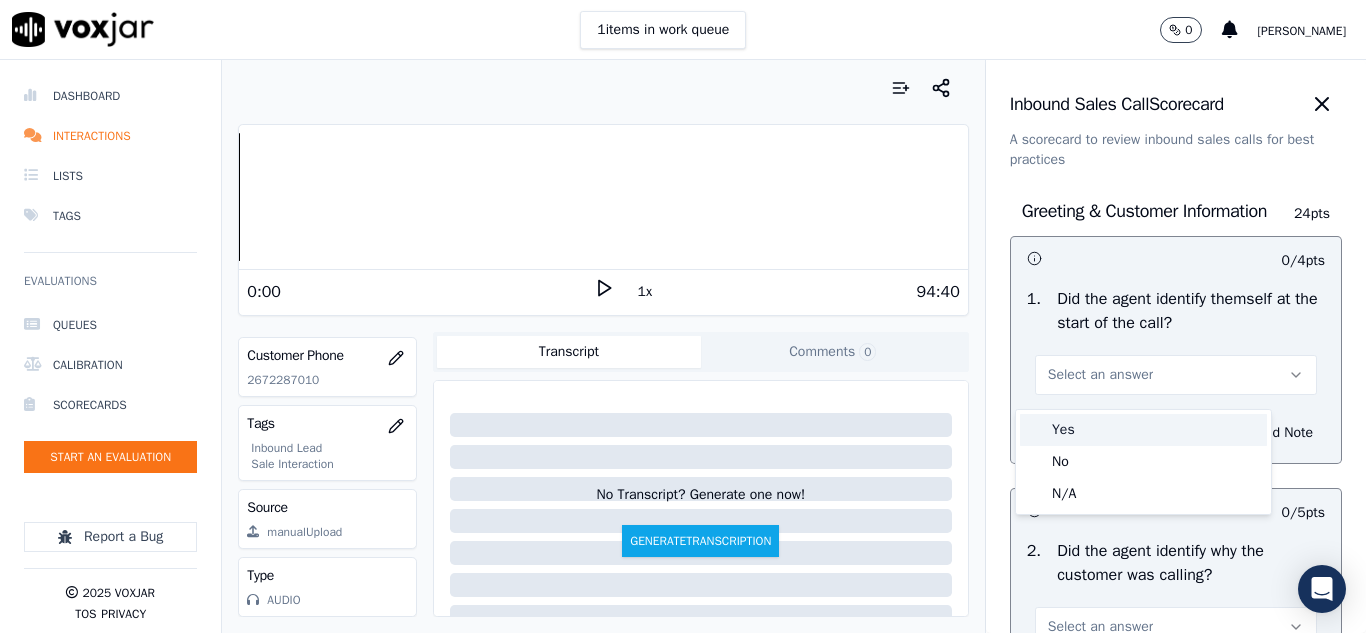 click on "Yes" at bounding box center (1143, 430) 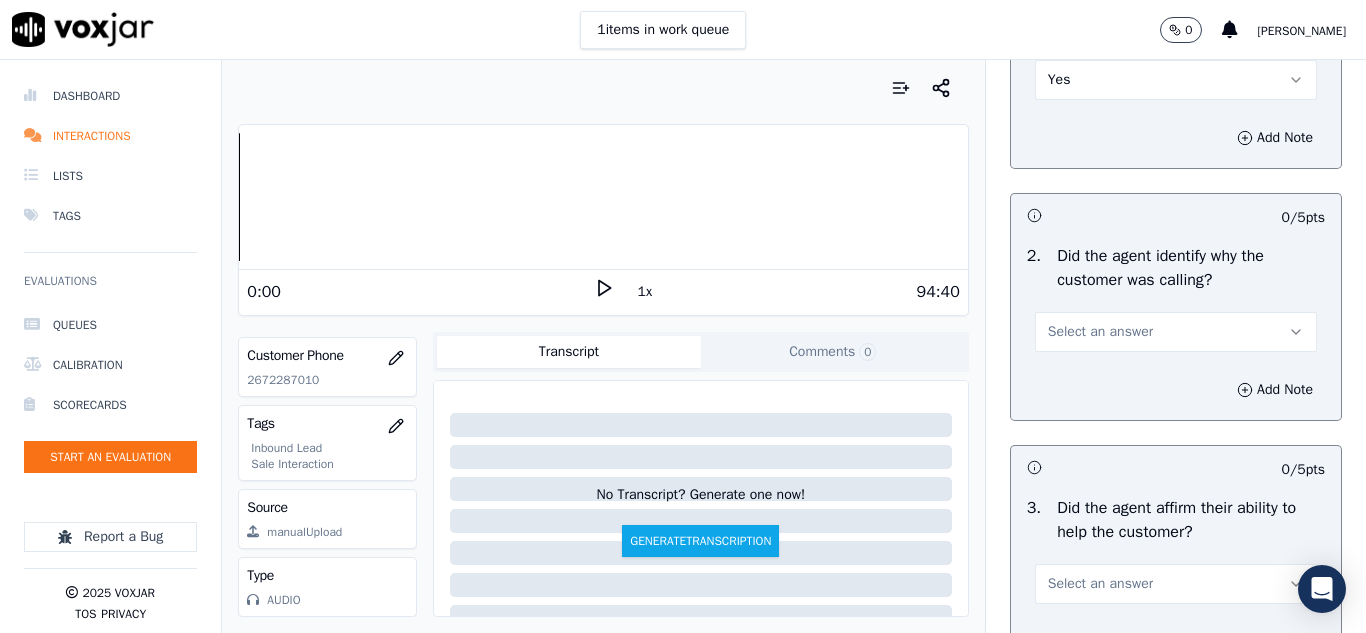 scroll, scrollTop: 300, scrollLeft: 0, axis: vertical 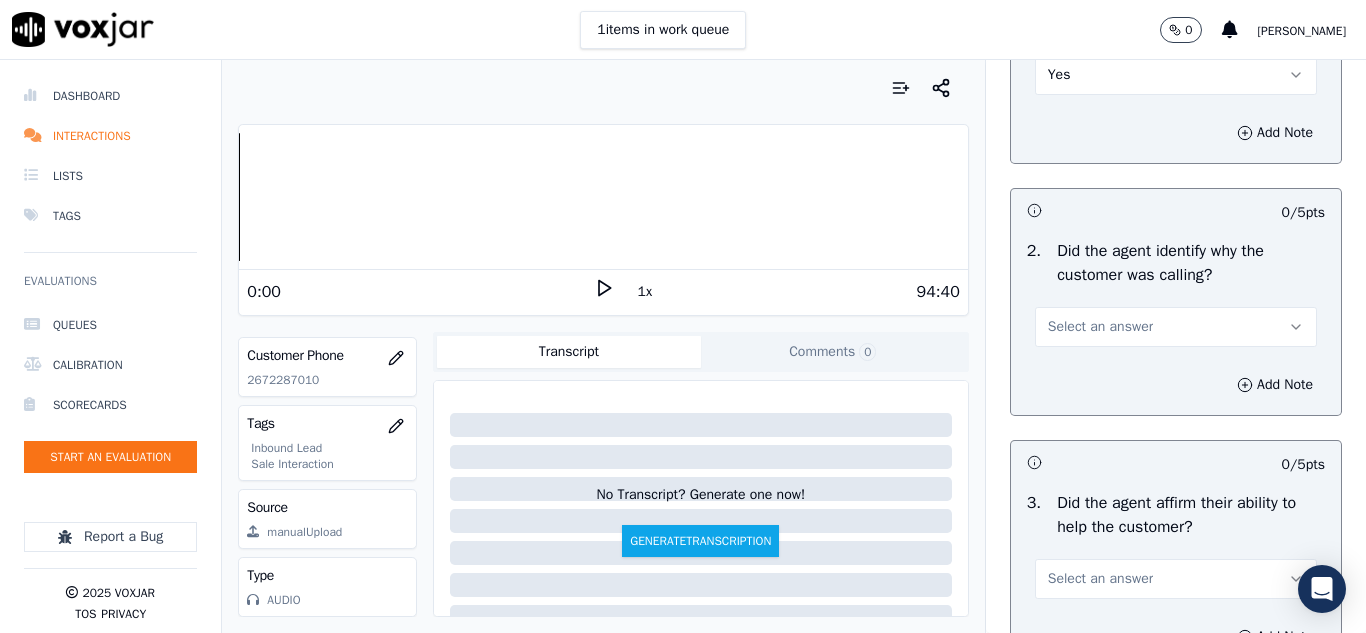 click on "Select an answer" at bounding box center [1176, 327] 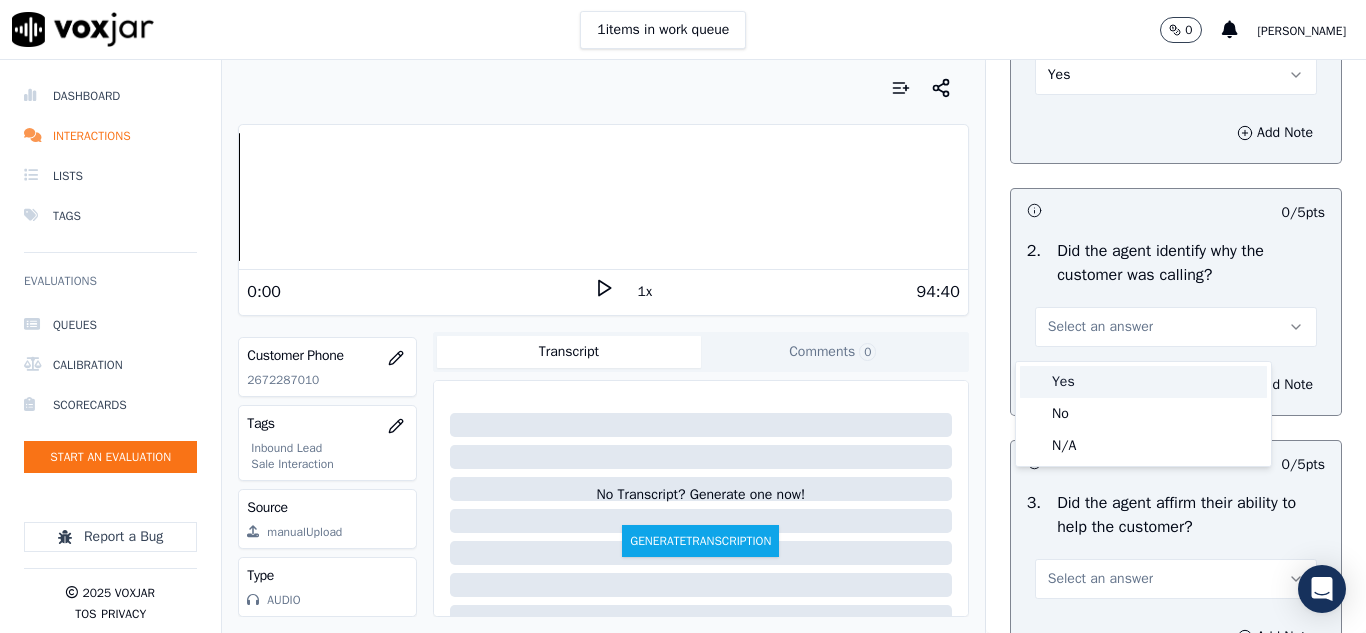 click on "Yes" at bounding box center (1143, 382) 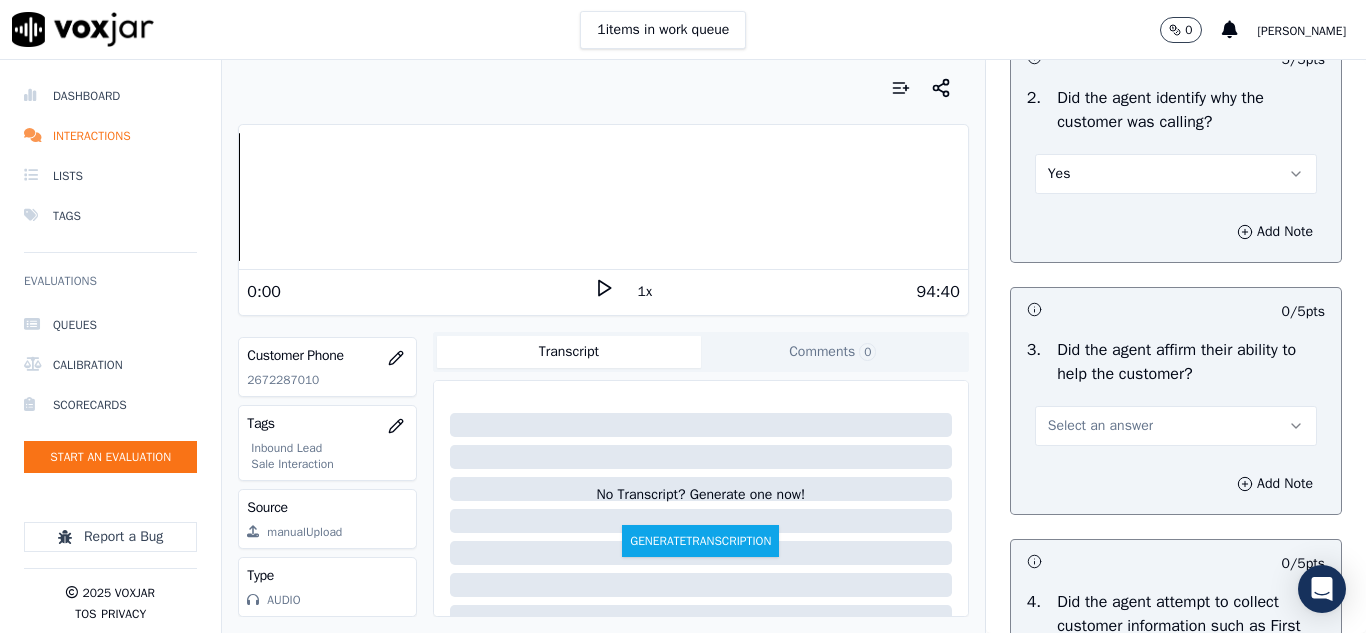 scroll, scrollTop: 600, scrollLeft: 0, axis: vertical 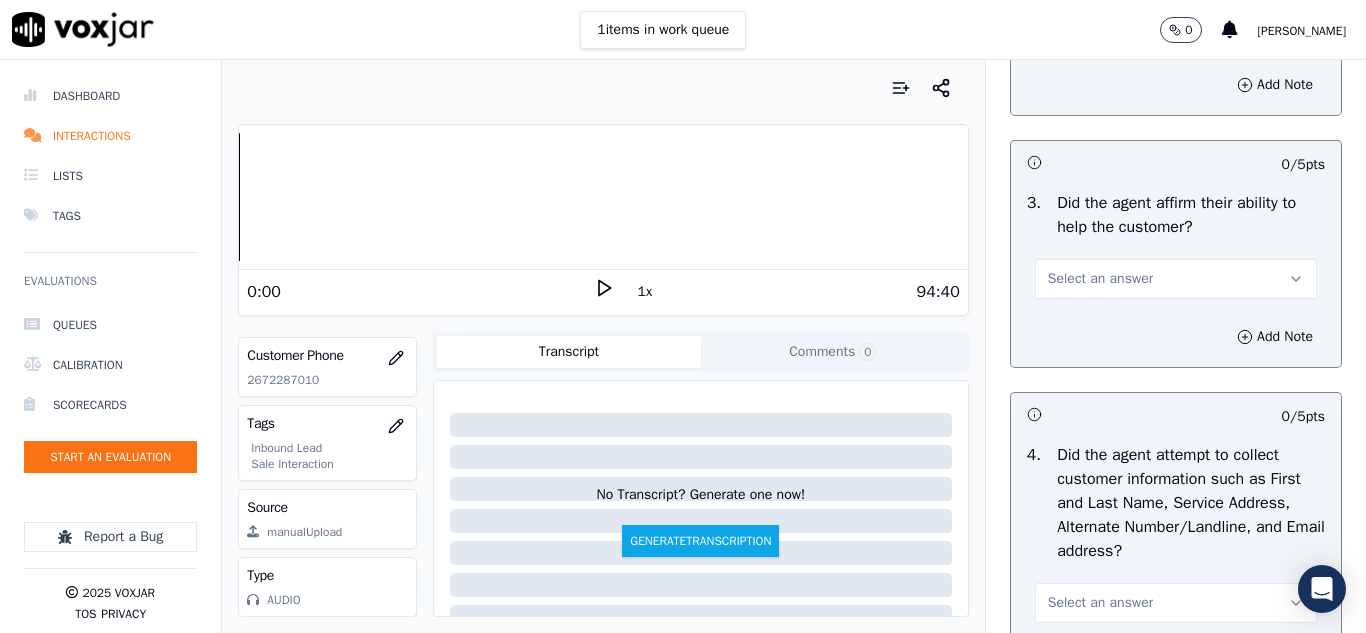 drag, startPoint x: 1057, startPoint y: 282, endPoint x: 1060, endPoint y: 307, distance: 25.179358 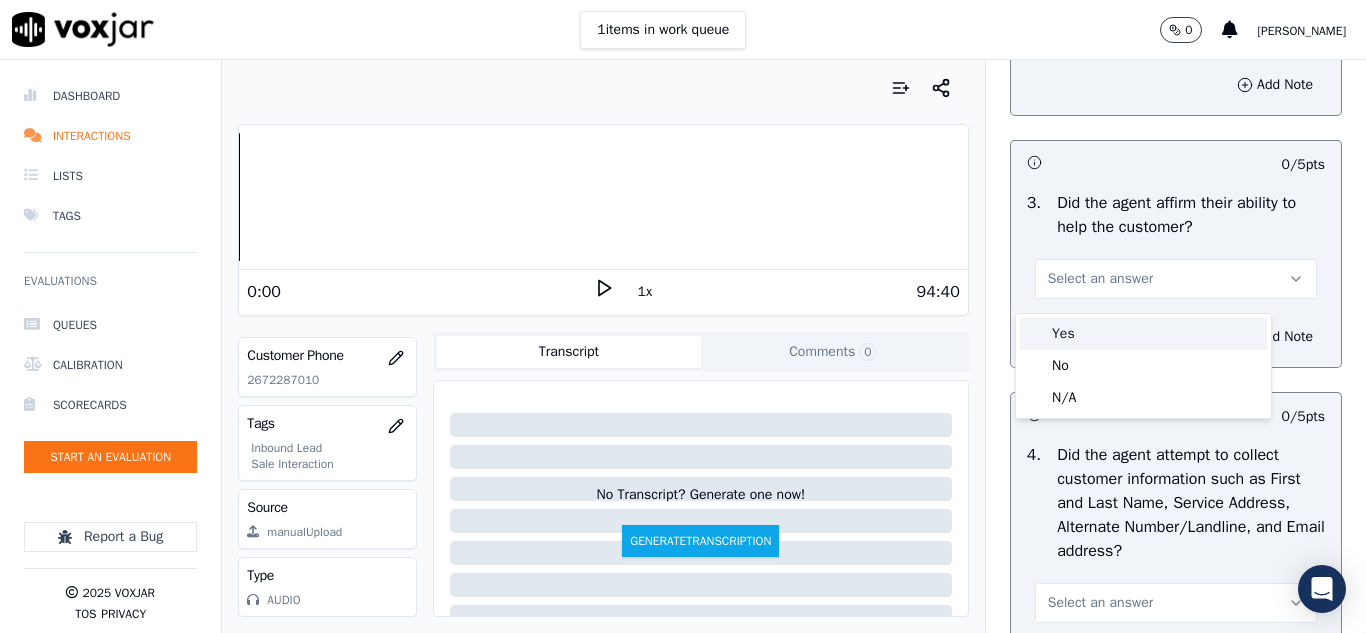 click on "Yes" at bounding box center (1143, 334) 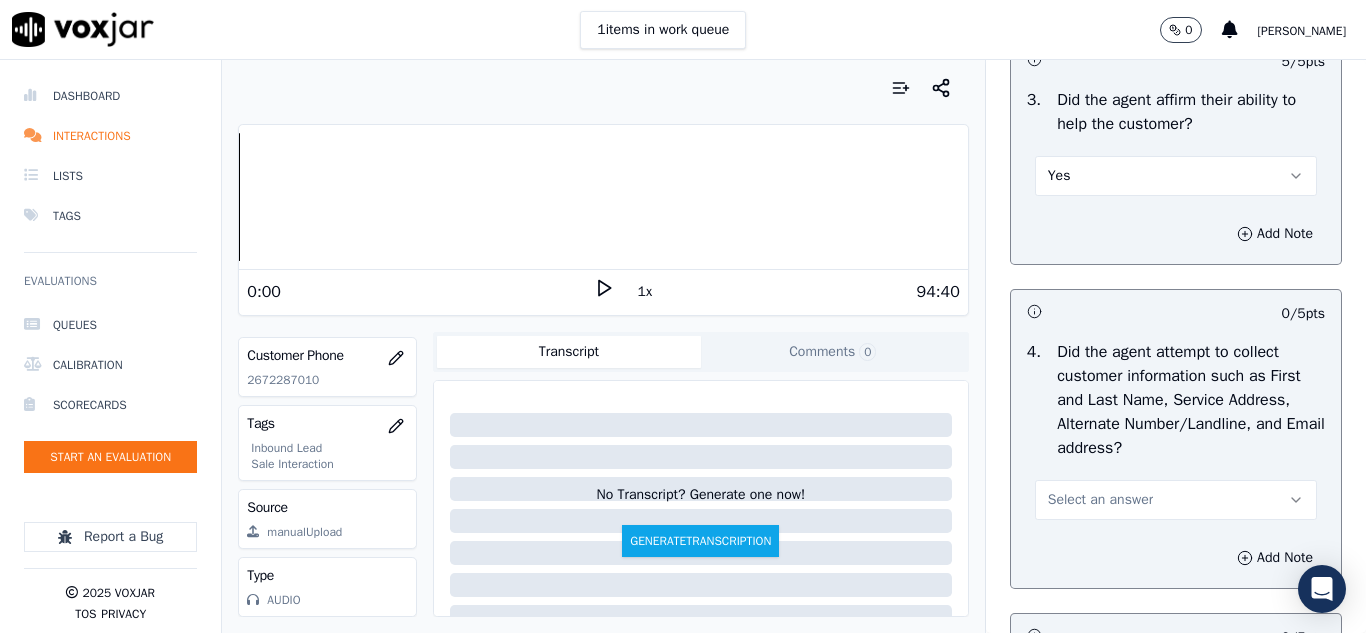 scroll, scrollTop: 800, scrollLeft: 0, axis: vertical 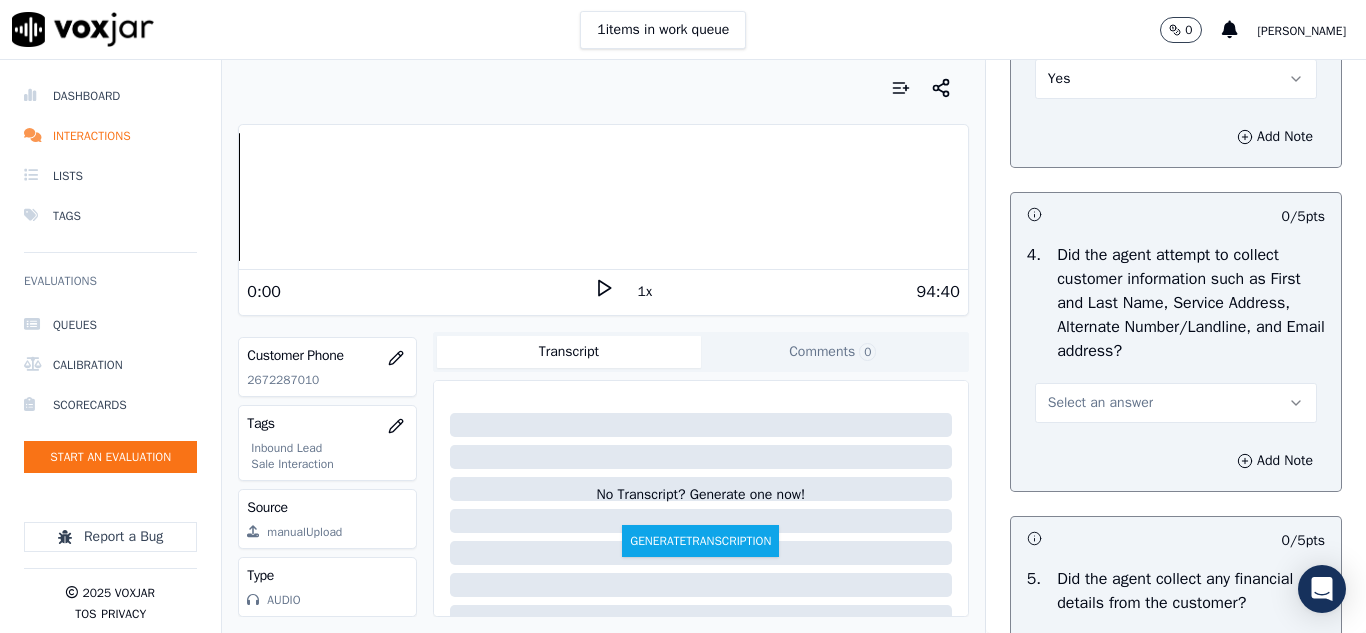 drag, startPoint x: 1089, startPoint y: 401, endPoint x: 1092, endPoint y: 425, distance: 24.186773 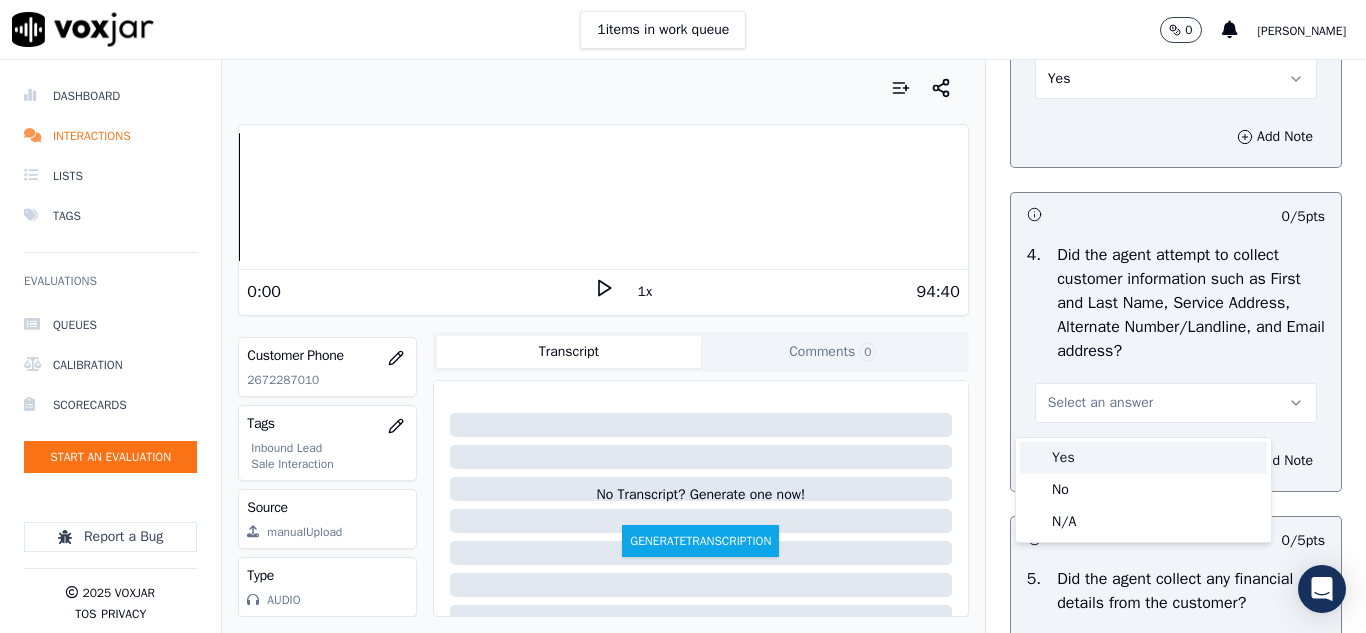 drag, startPoint x: 1086, startPoint y: 455, endPoint x: 1099, endPoint y: 388, distance: 68.24954 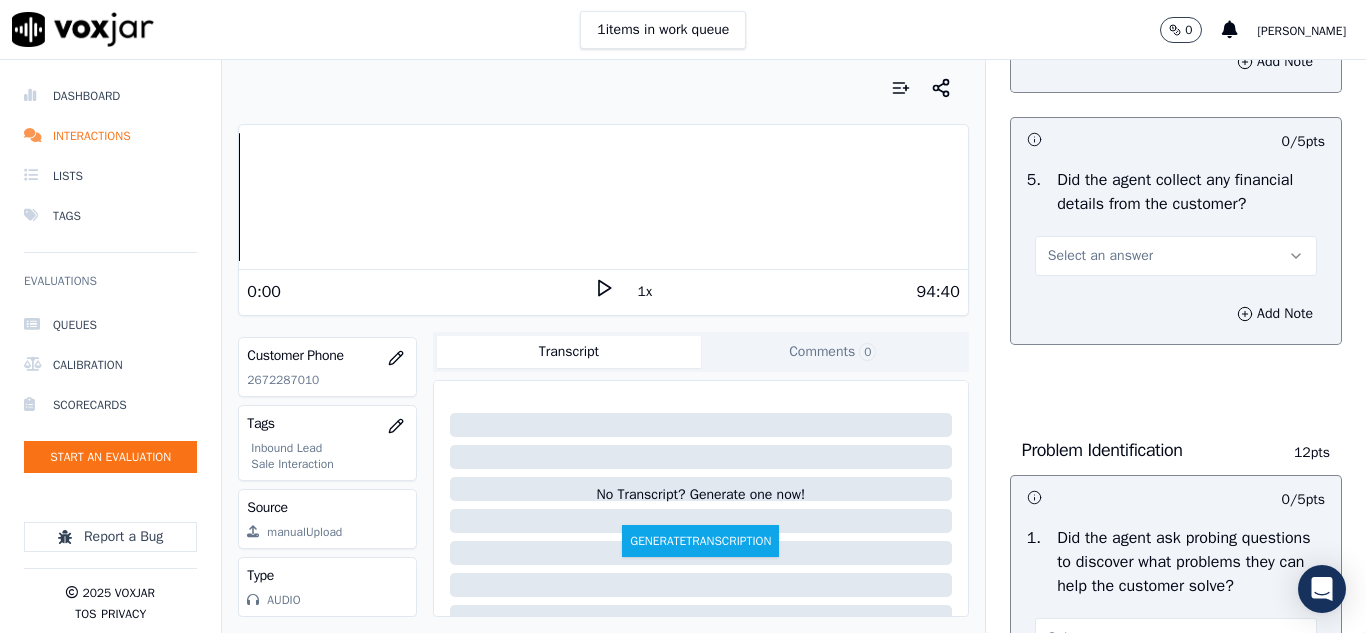 scroll, scrollTop: 1200, scrollLeft: 0, axis: vertical 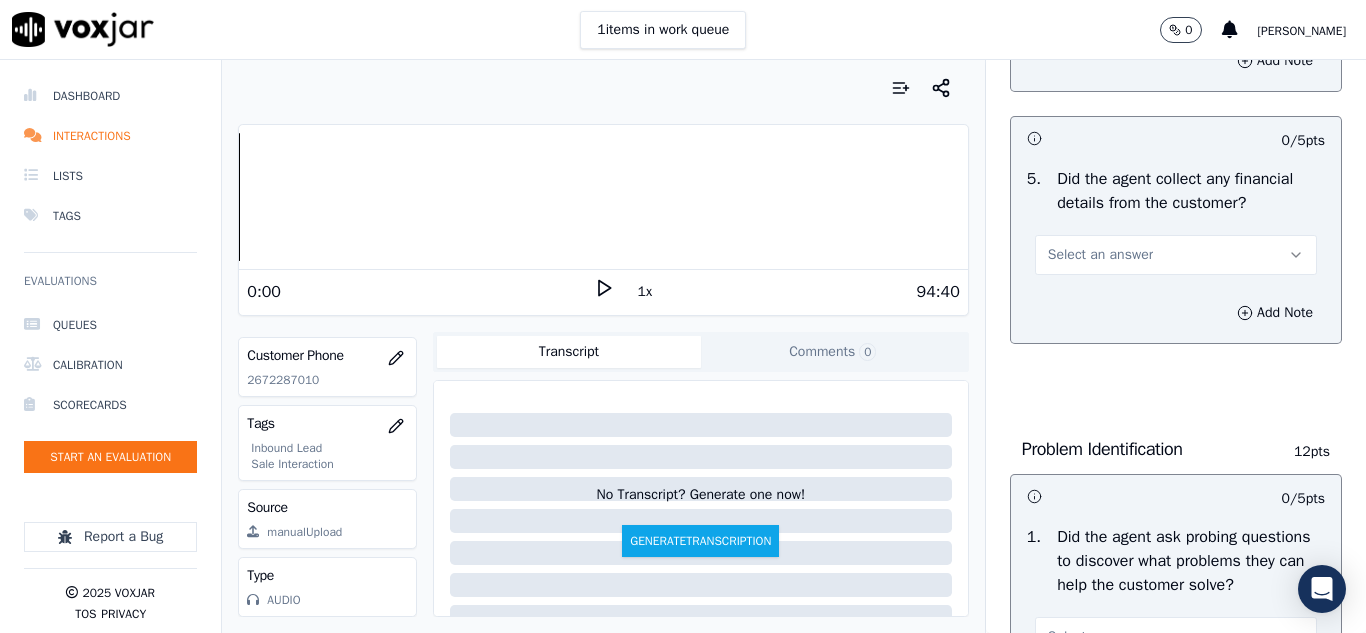 click on "Select an answer" at bounding box center [1100, 255] 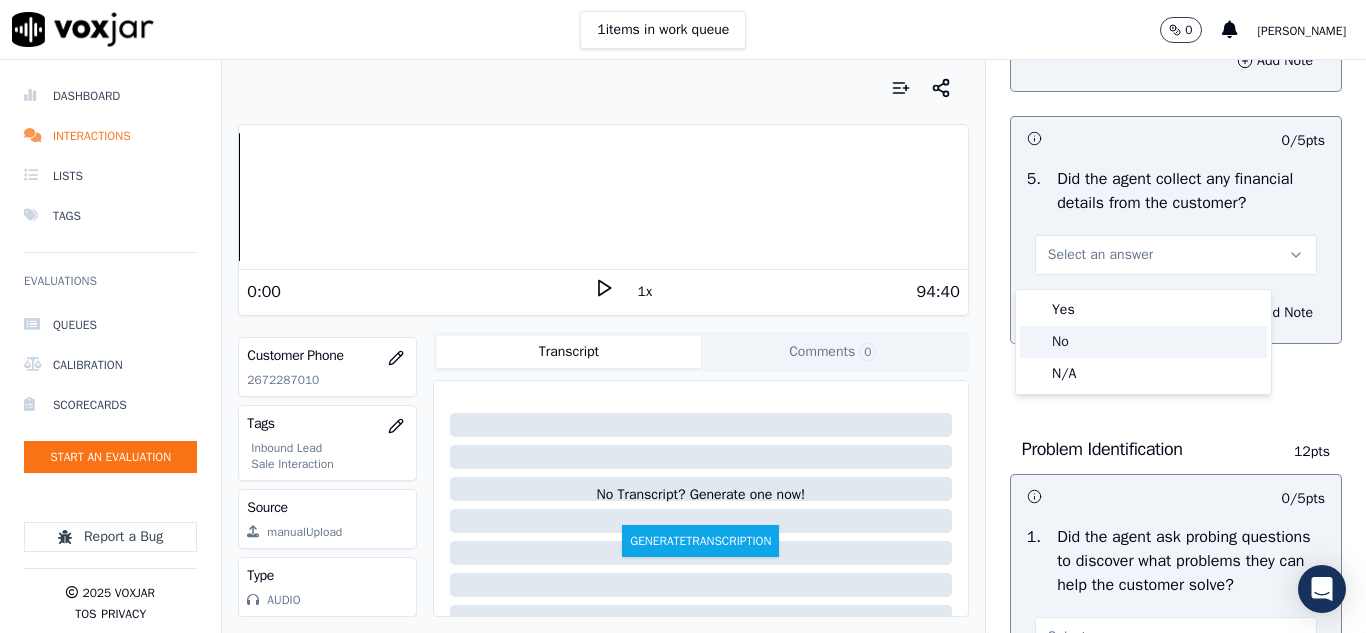 click on "No" 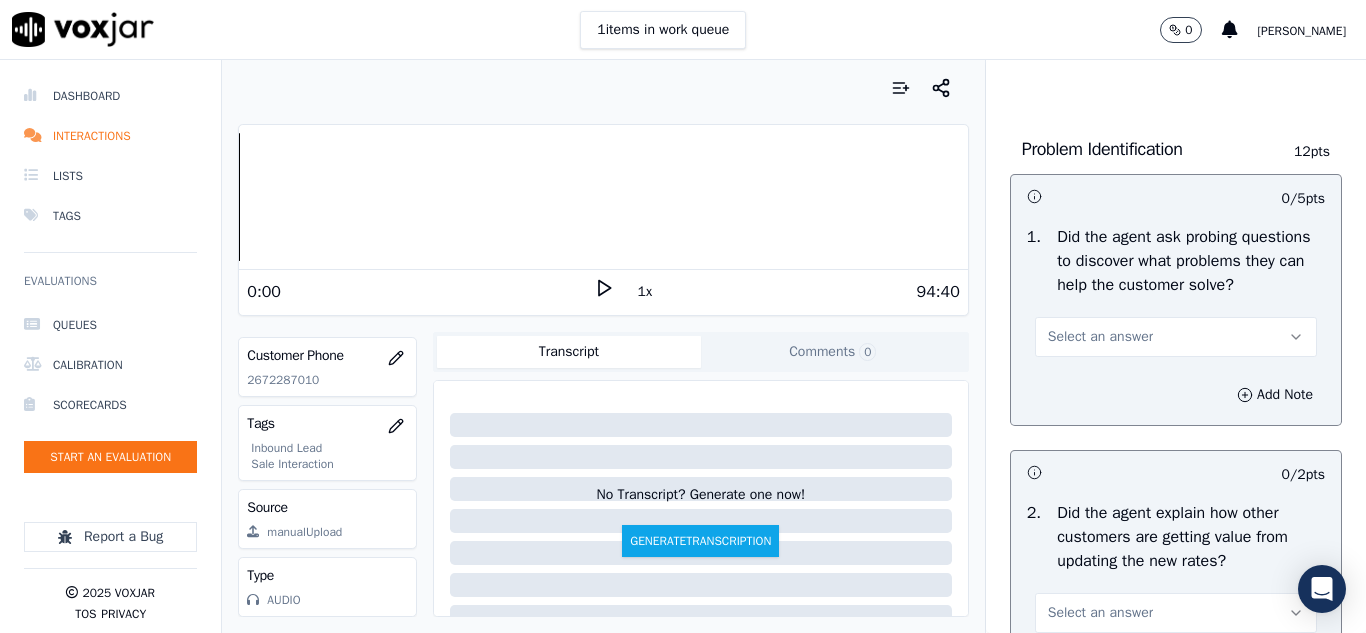 scroll, scrollTop: 1600, scrollLeft: 0, axis: vertical 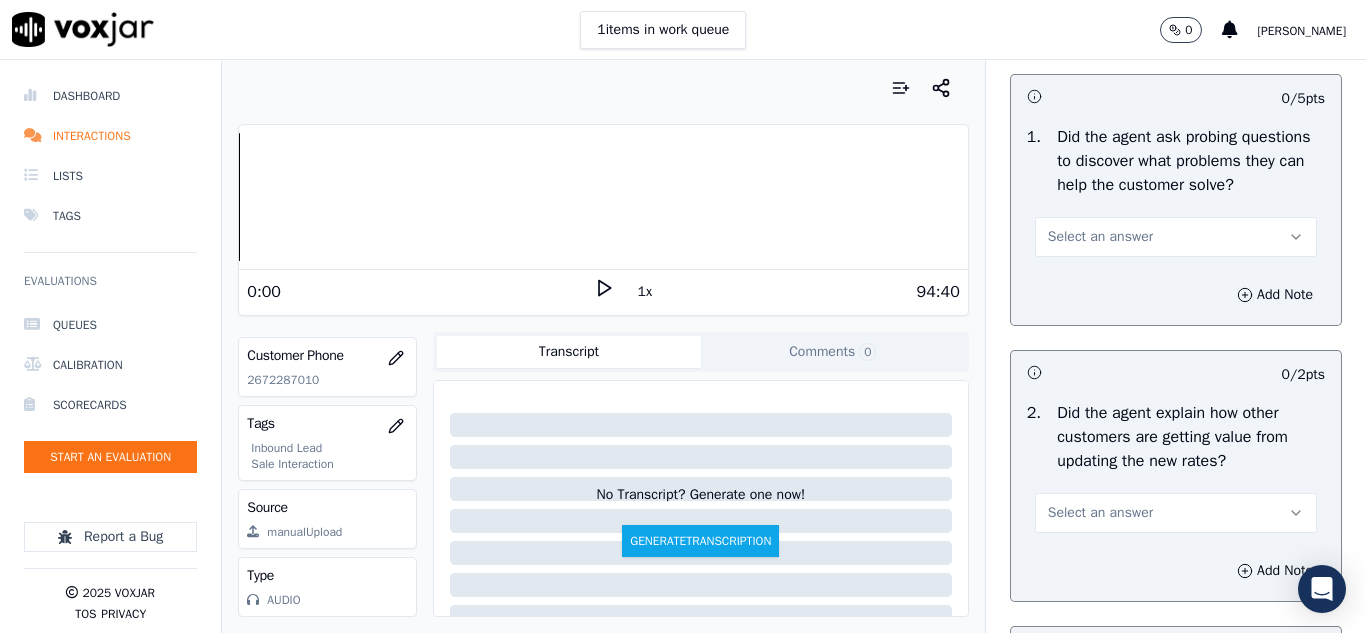 click on "Select an answer" at bounding box center (1100, 237) 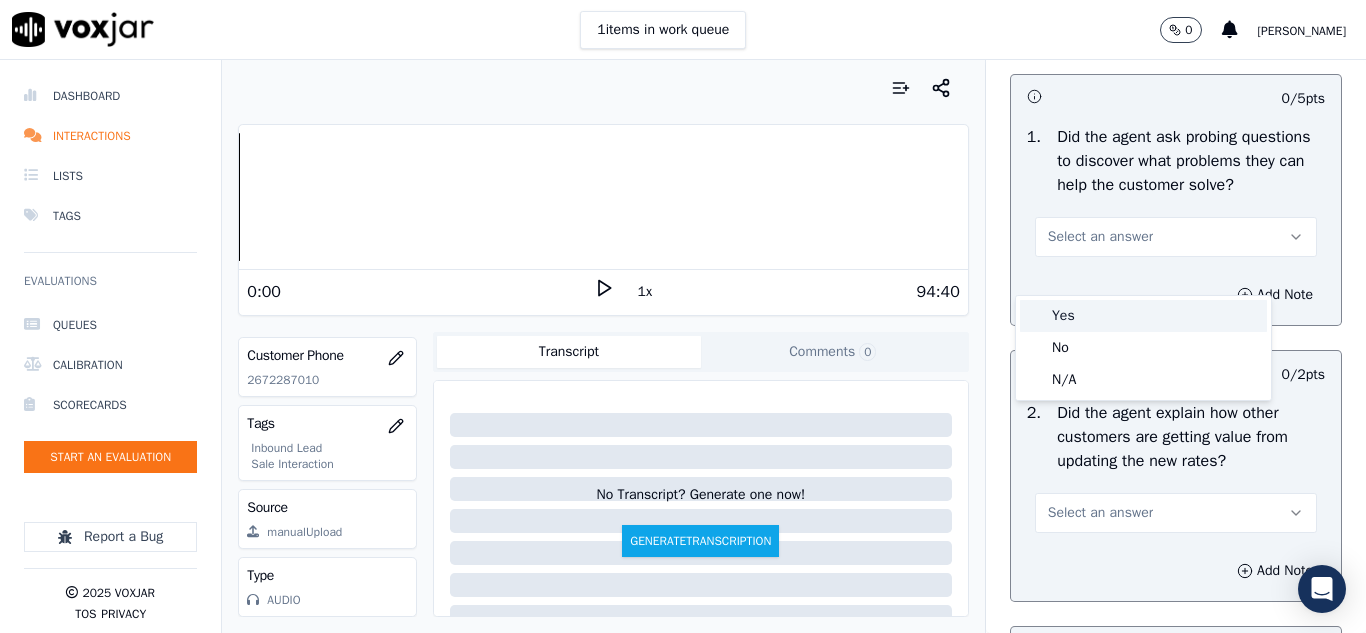 click on "Yes" at bounding box center (1143, 316) 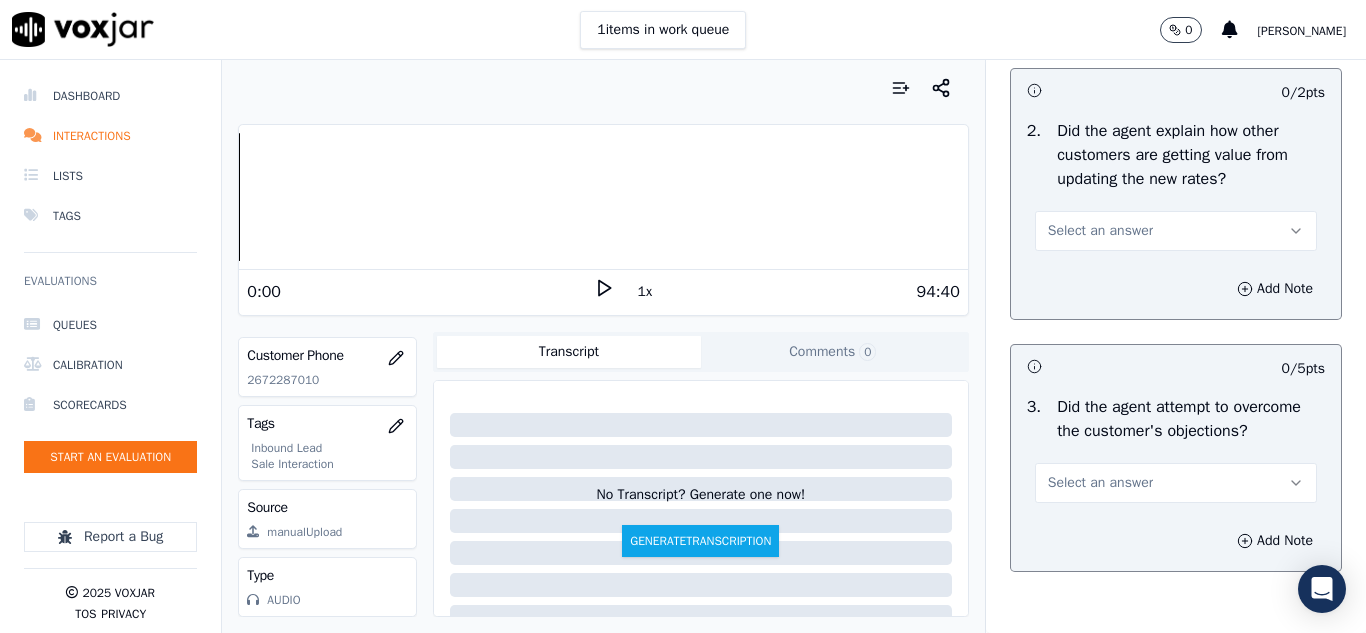 scroll, scrollTop: 1900, scrollLeft: 0, axis: vertical 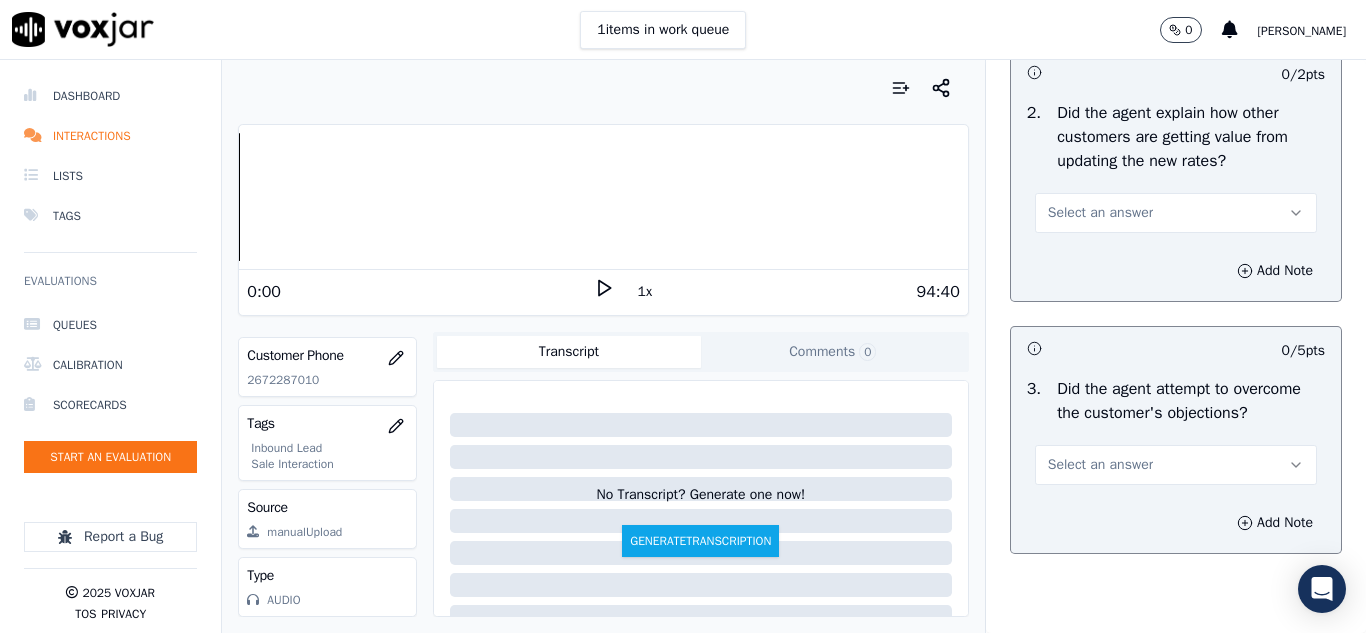 click on "Select an answer" at bounding box center [1100, 213] 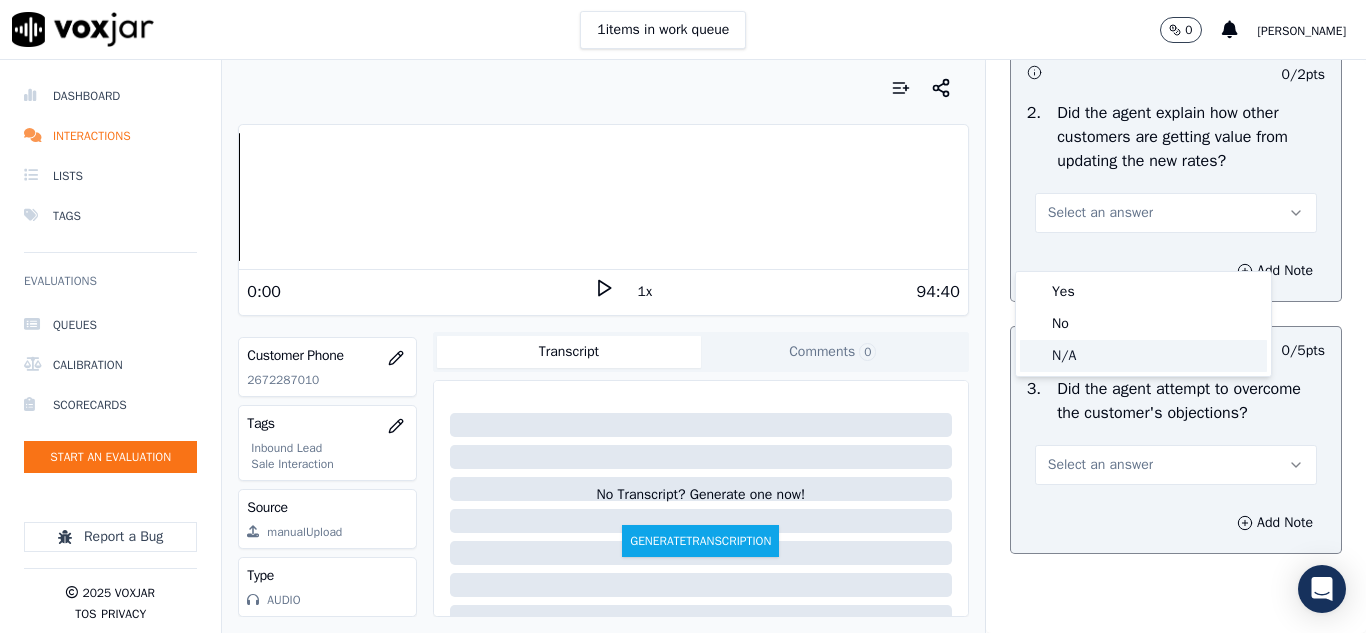 click on "N/A" 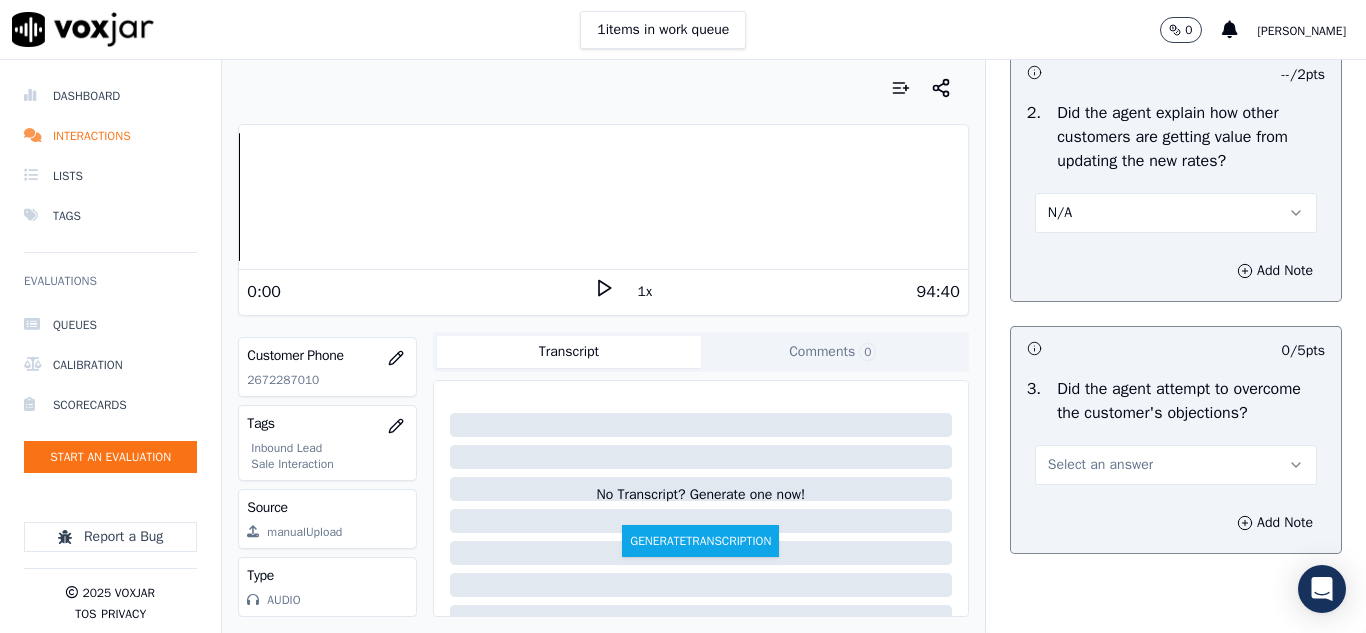 scroll, scrollTop: 2100, scrollLeft: 0, axis: vertical 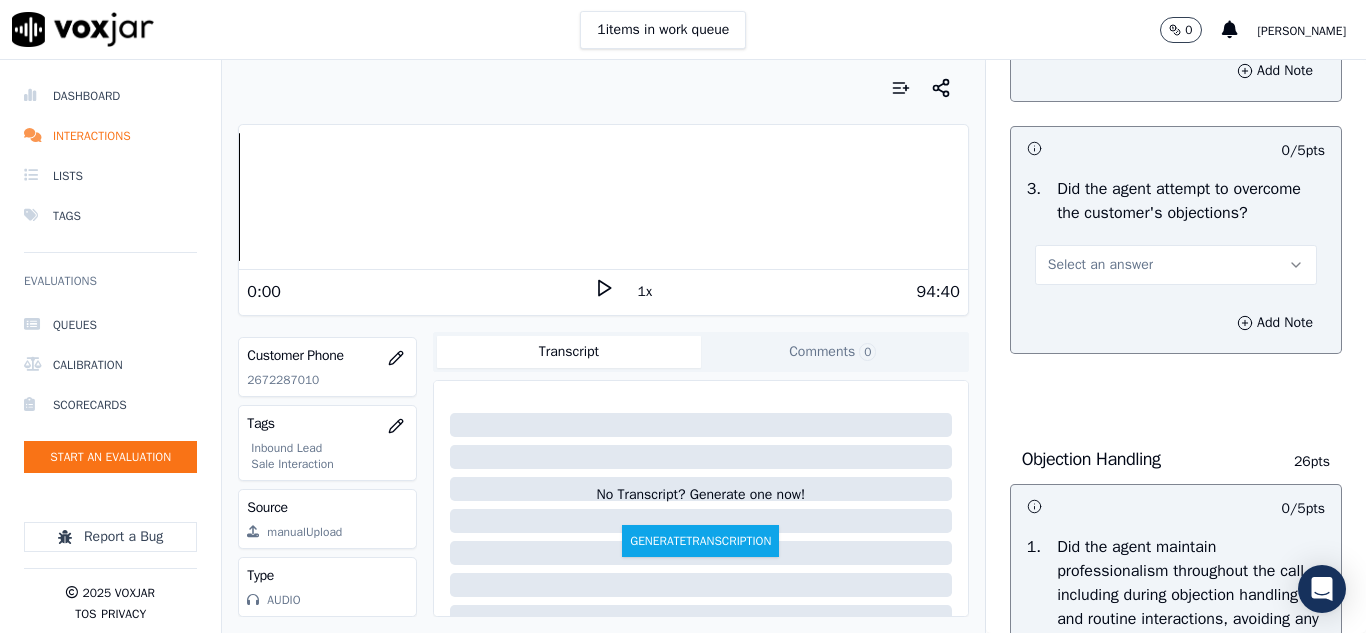 click on "Select an answer" at bounding box center (1100, 265) 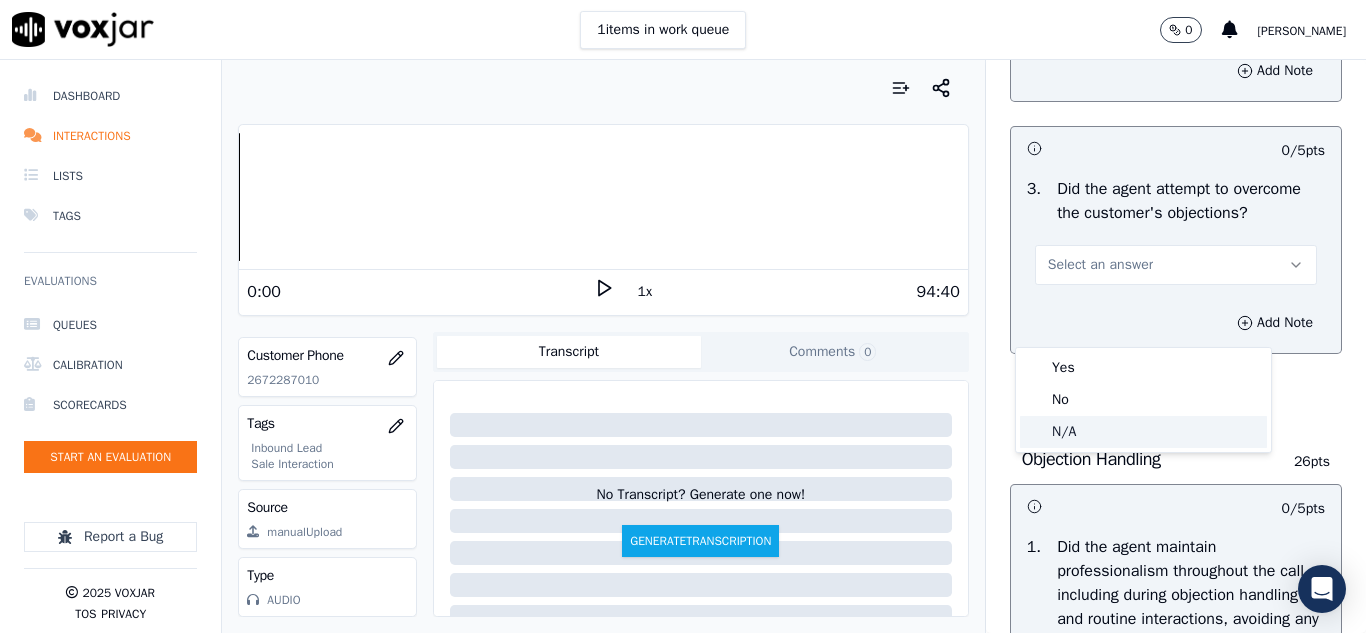 click on "N/A" 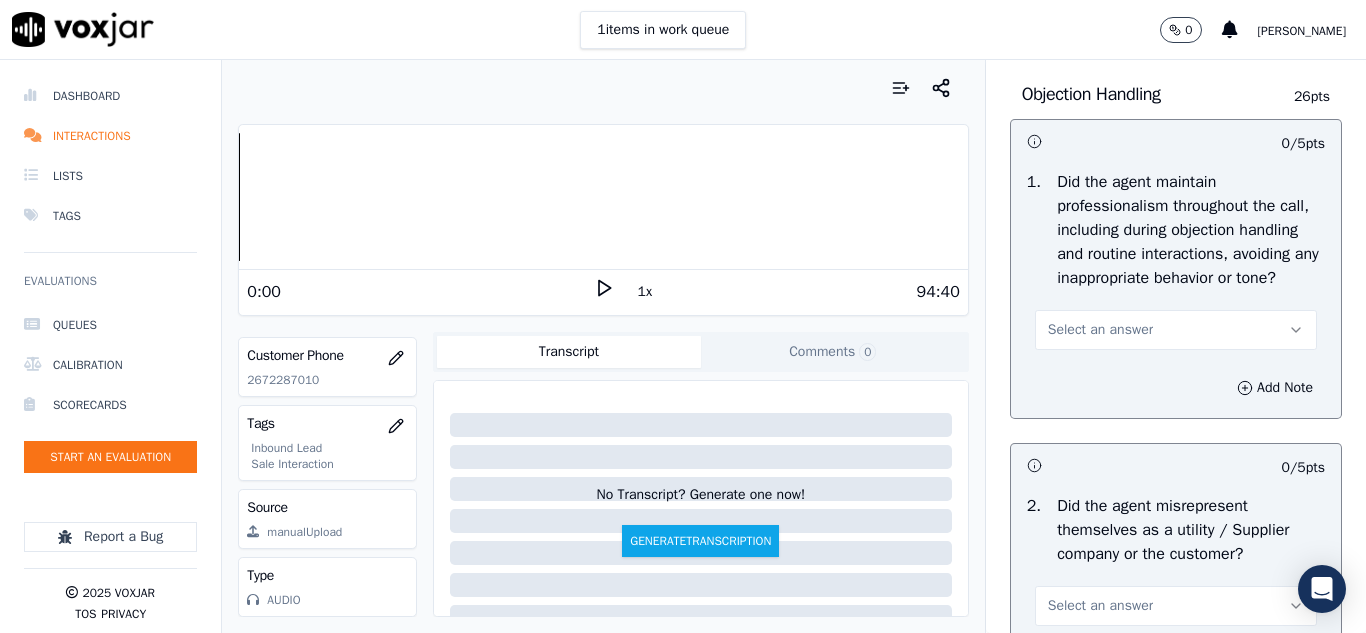 scroll, scrollTop: 2500, scrollLeft: 0, axis: vertical 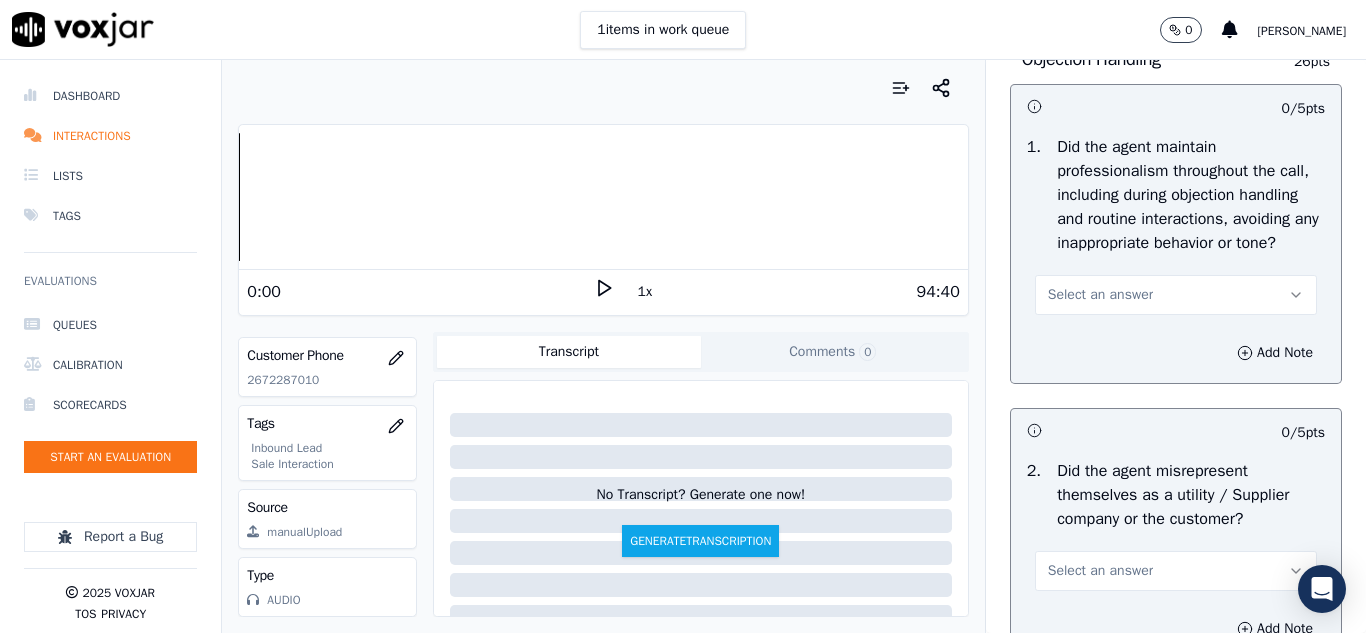 drag, startPoint x: 1087, startPoint y: 373, endPoint x: 1088, endPoint y: 390, distance: 17.029387 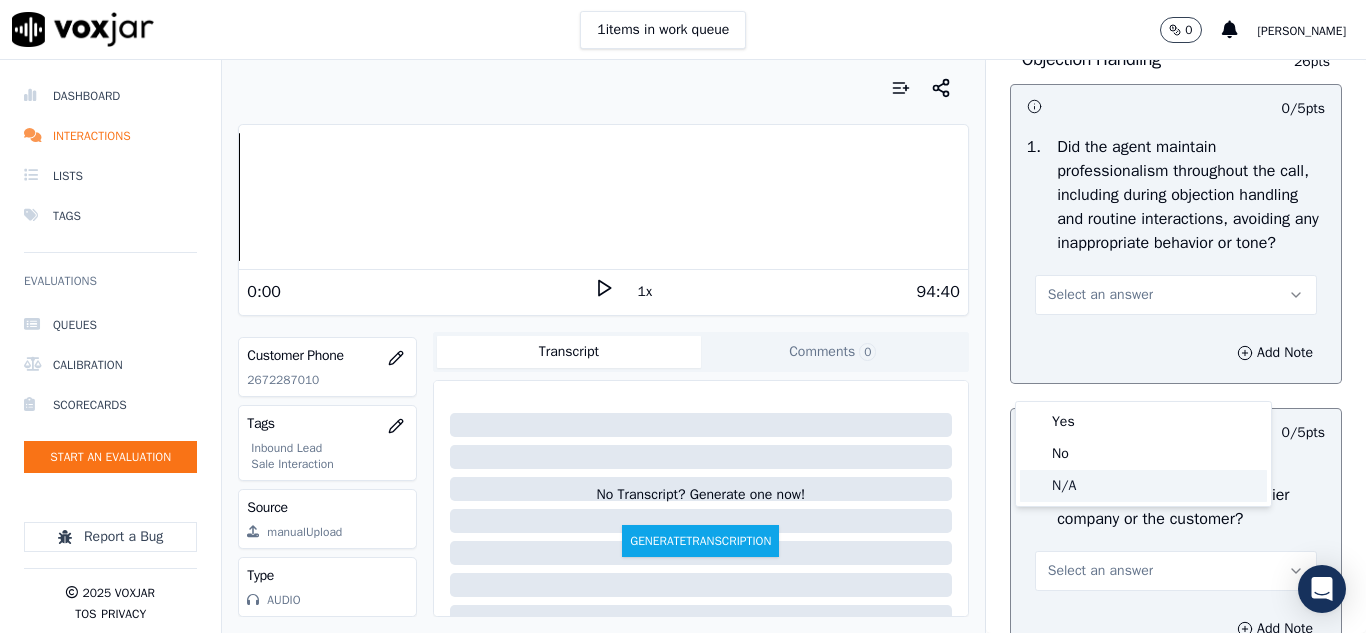 click on "N/A" 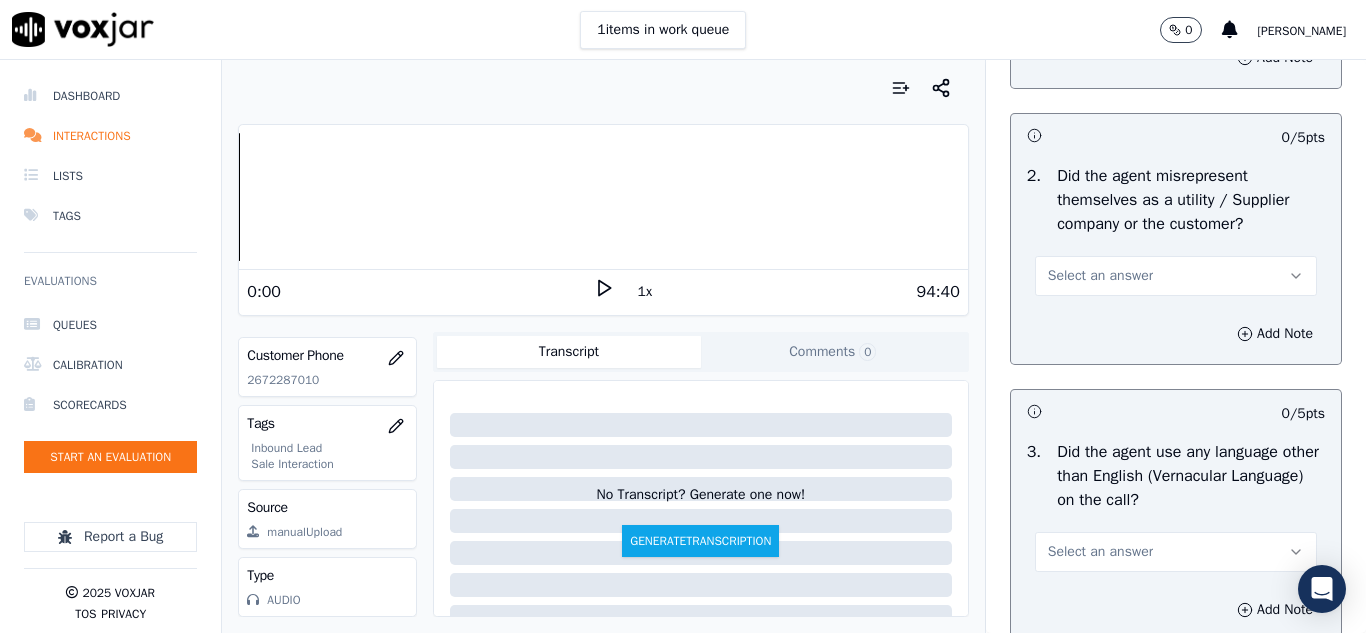 scroll, scrollTop: 2900, scrollLeft: 0, axis: vertical 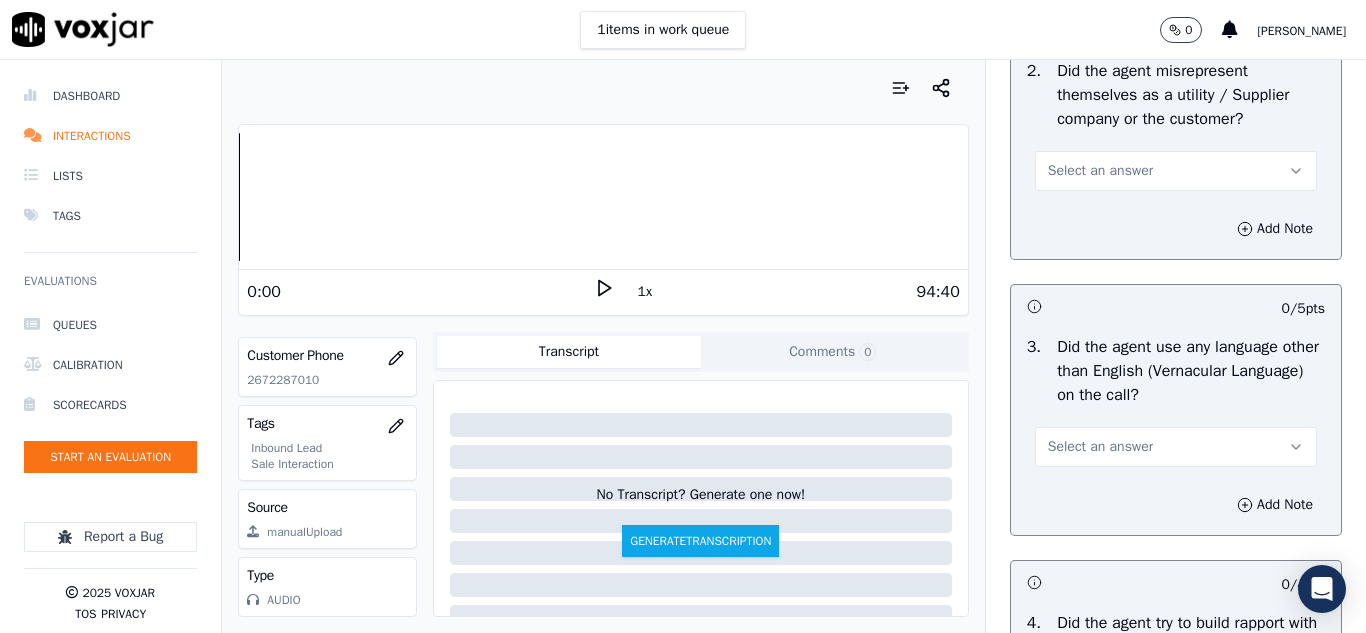 click on "Select an answer" at bounding box center (1100, 171) 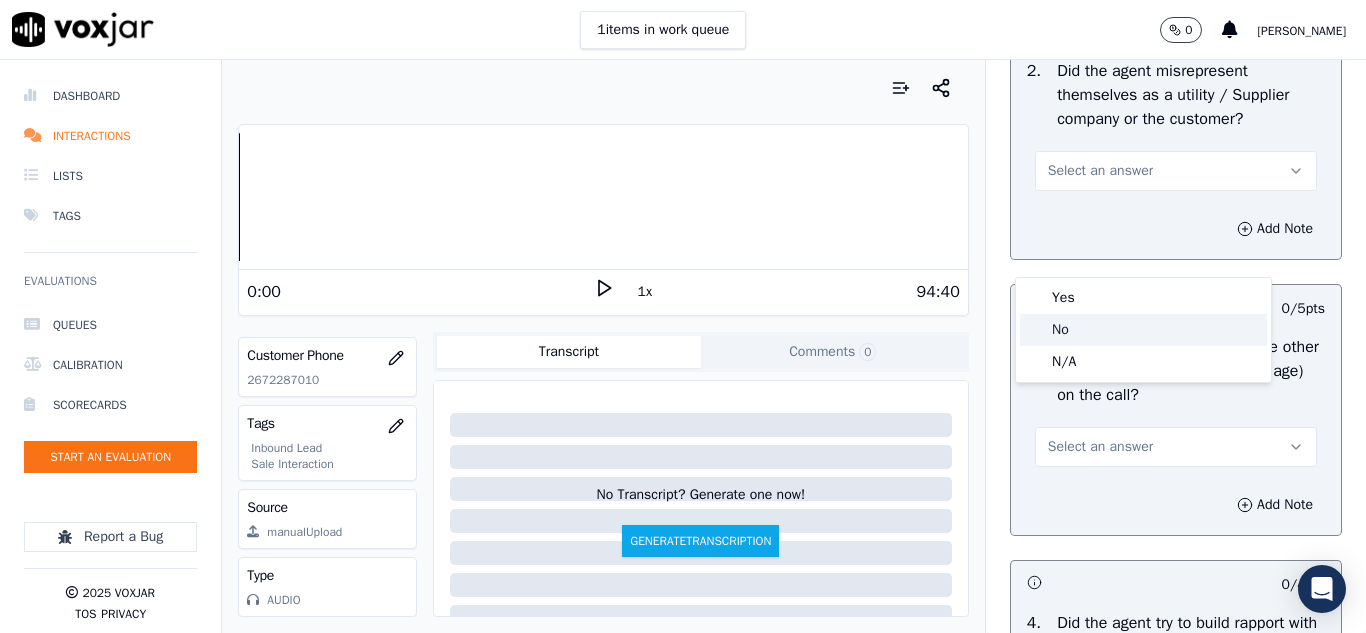 click on "No" 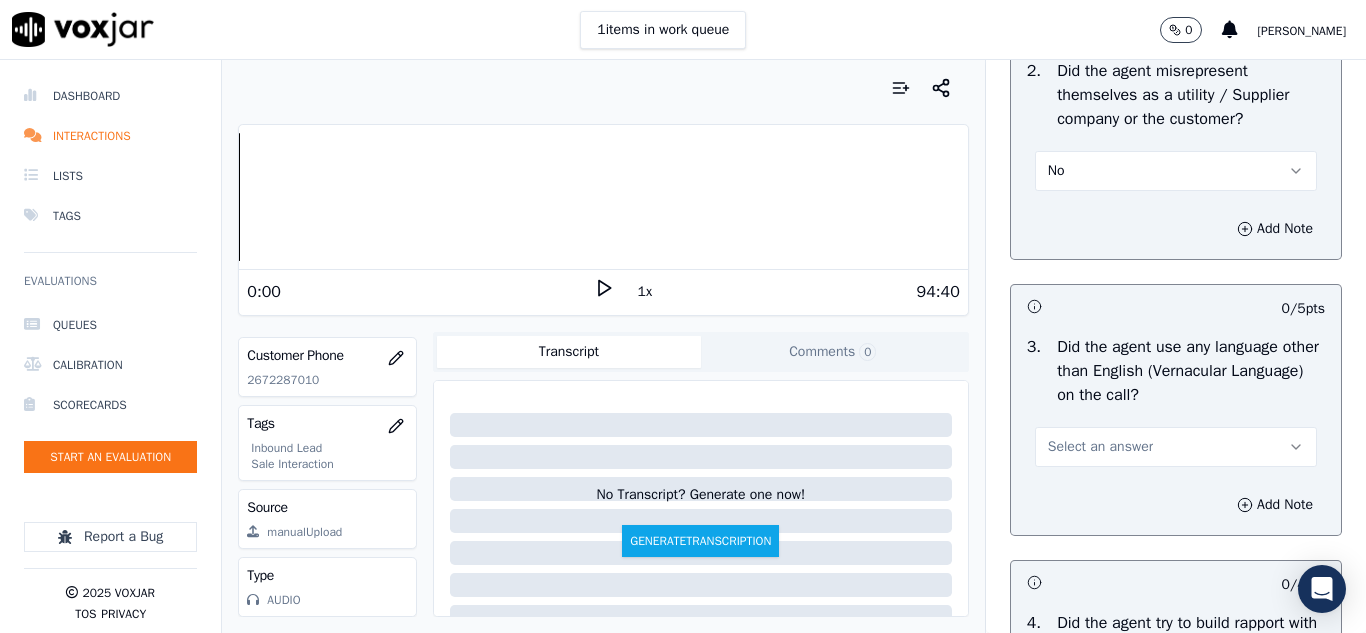 scroll, scrollTop: 3100, scrollLeft: 0, axis: vertical 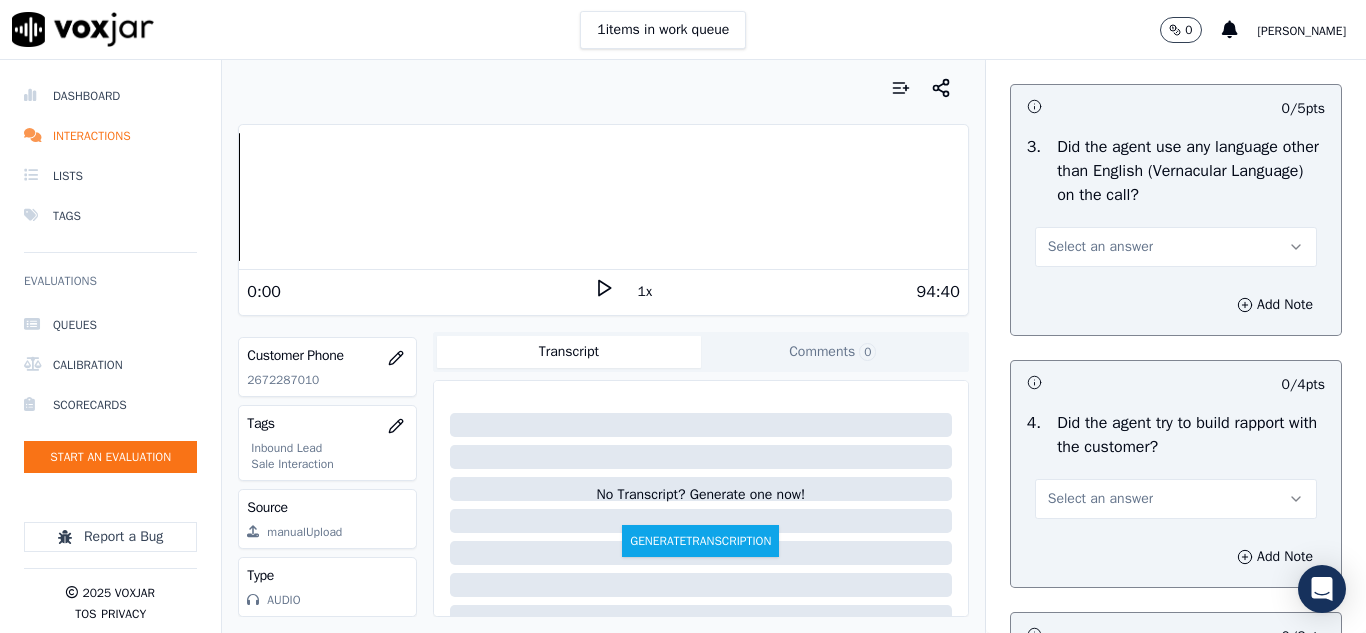 click on "Select an answer" at bounding box center [1100, 247] 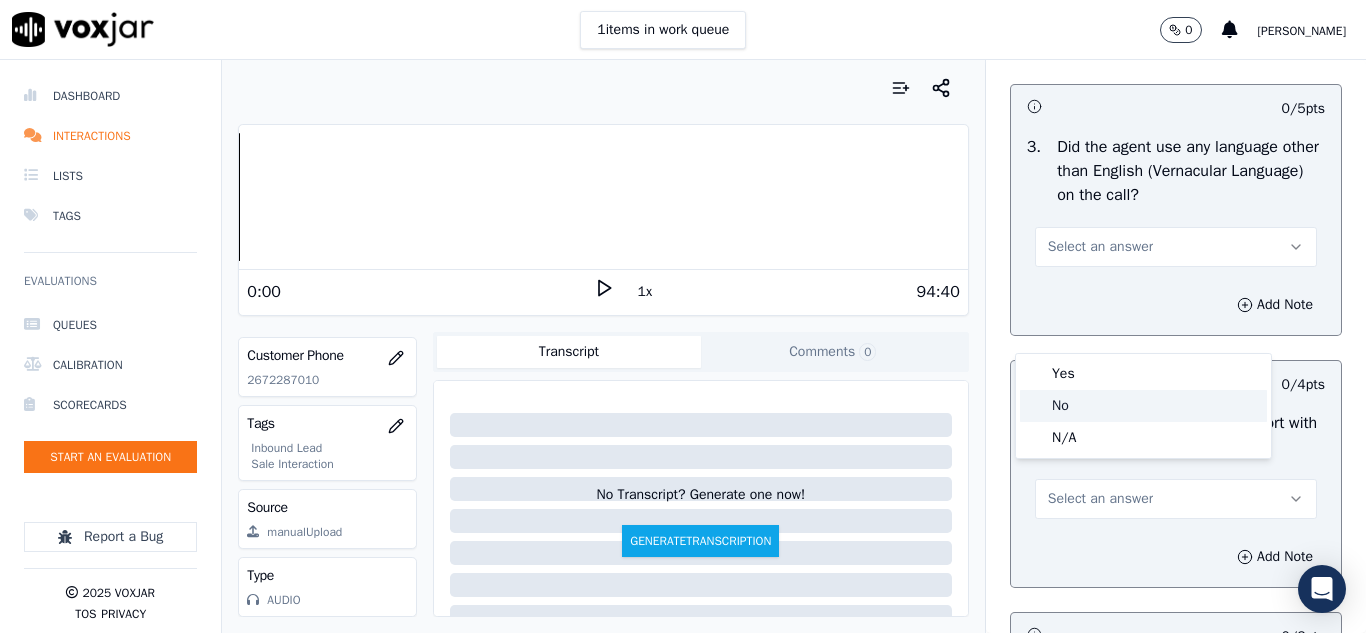 click on "No" 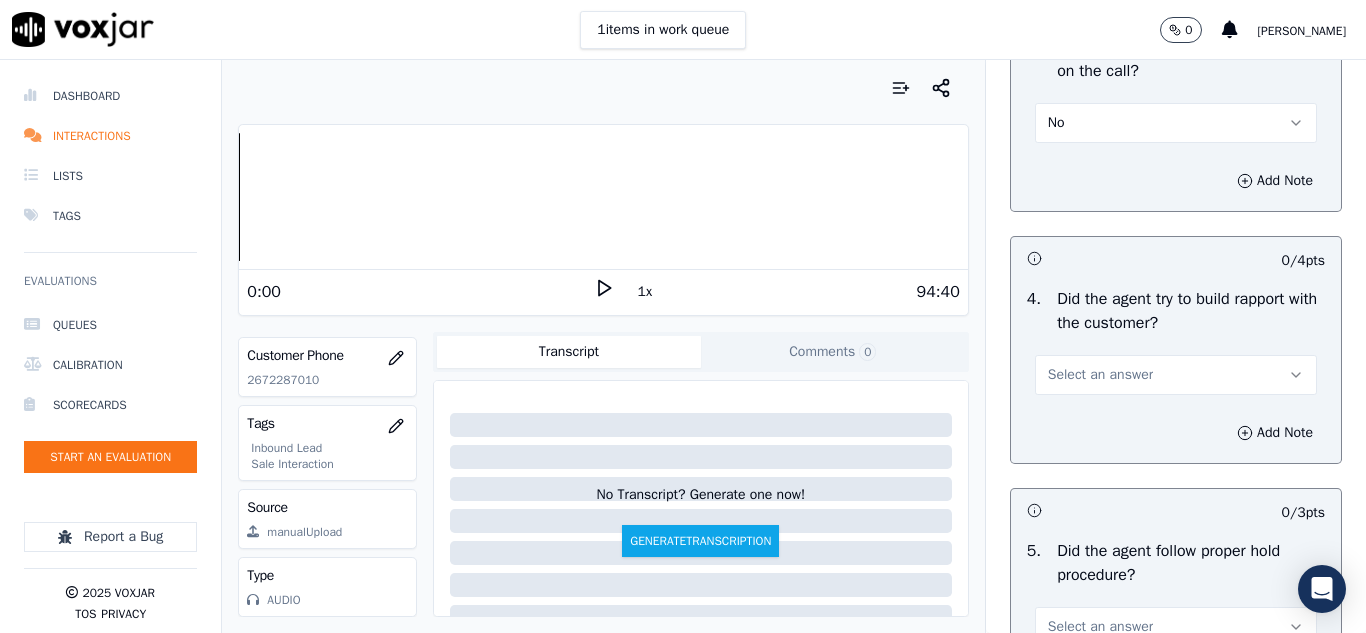 scroll, scrollTop: 3400, scrollLeft: 0, axis: vertical 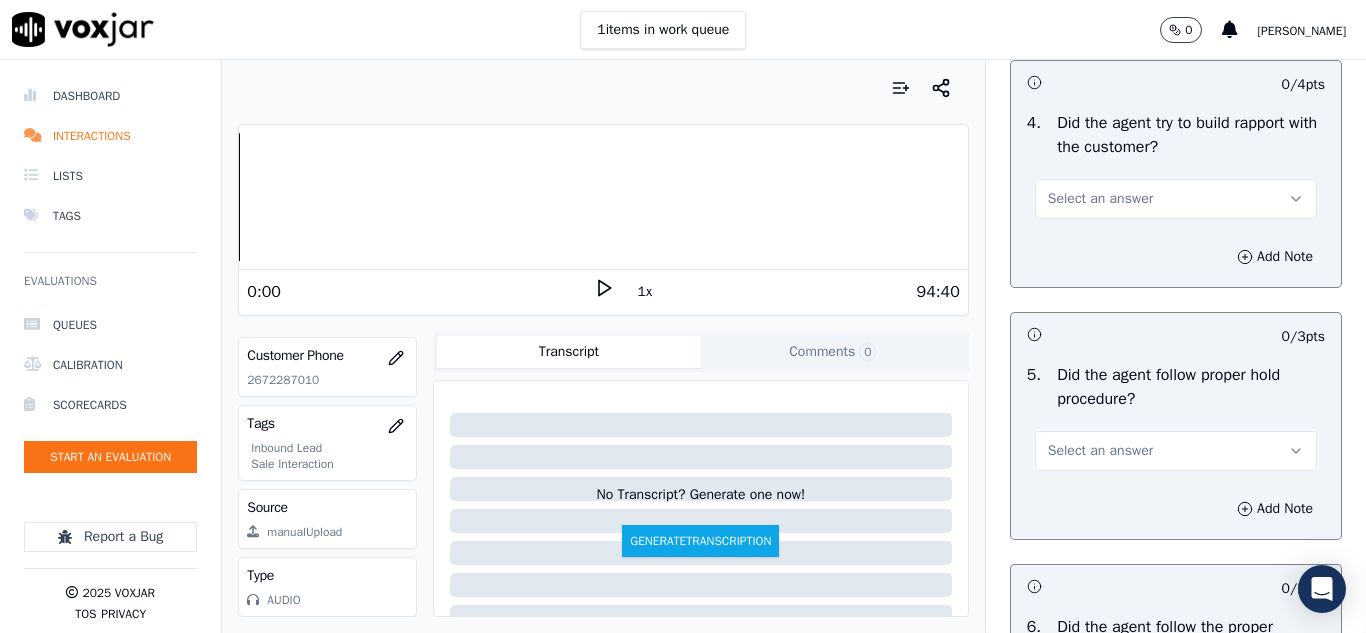 click on "Select an answer" at bounding box center (1100, 199) 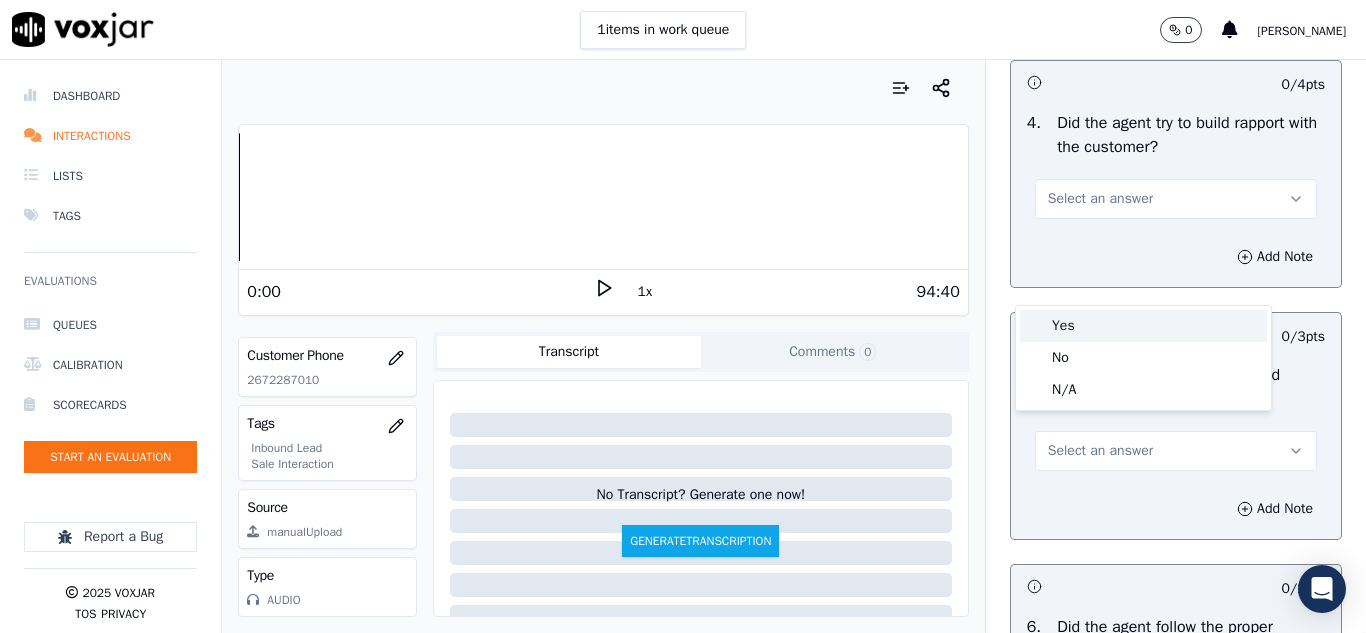 click on "Yes" at bounding box center (1143, 326) 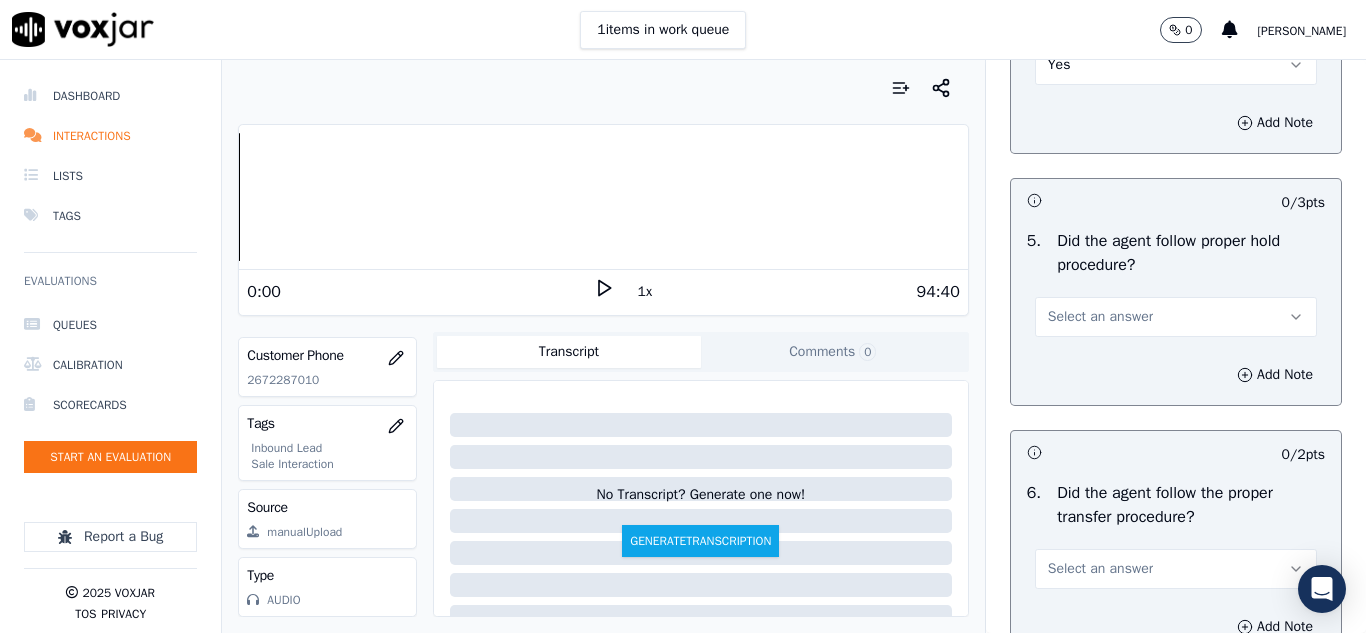 scroll, scrollTop: 3700, scrollLeft: 0, axis: vertical 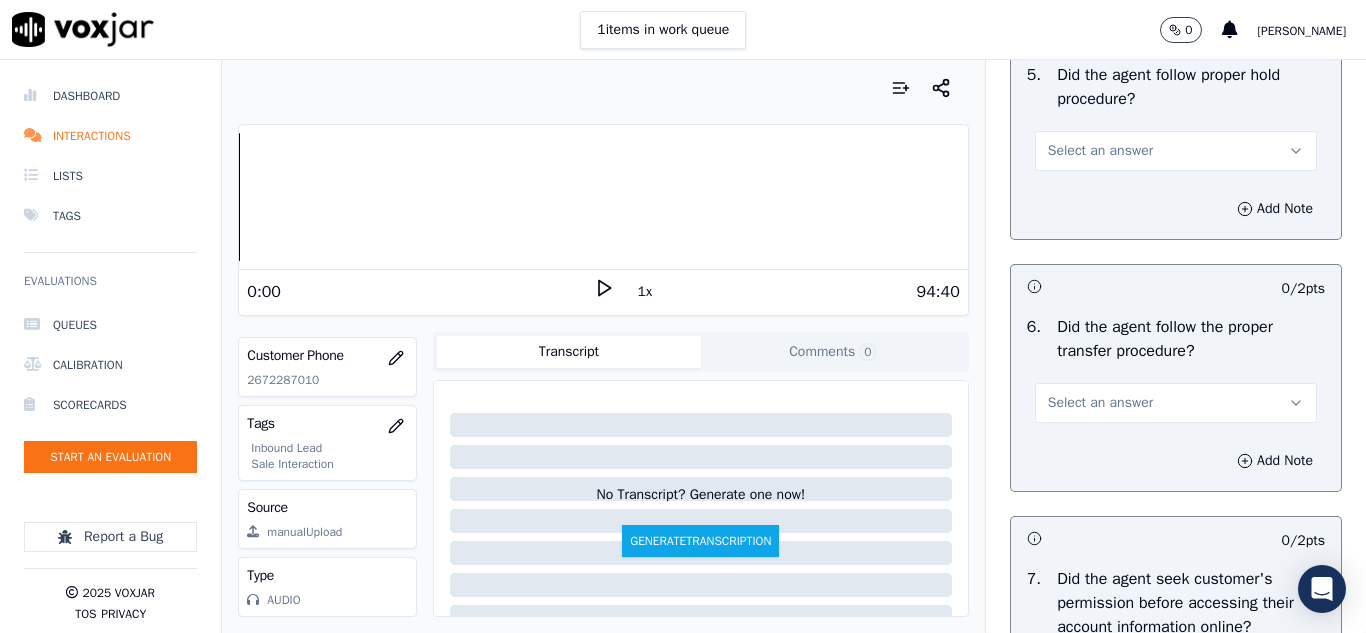 drag, startPoint x: 1100, startPoint y: 236, endPoint x: 1097, endPoint y: 250, distance: 14.3178215 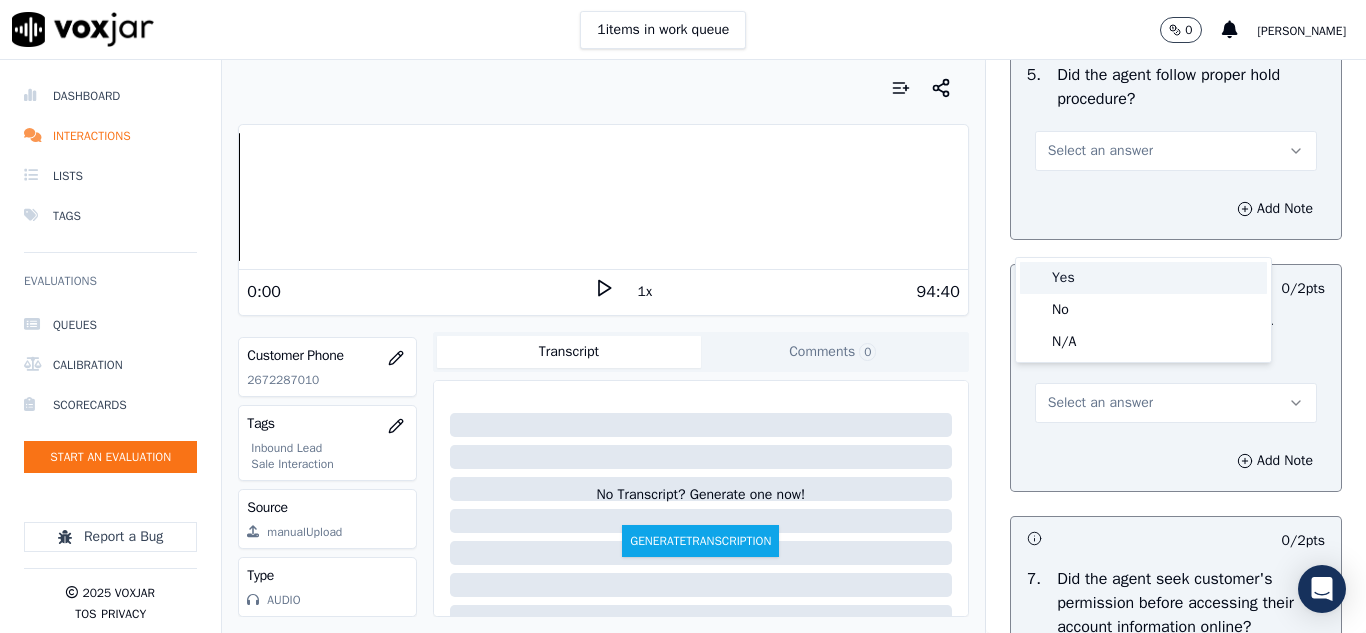 click on "Yes" at bounding box center (1143, 278) 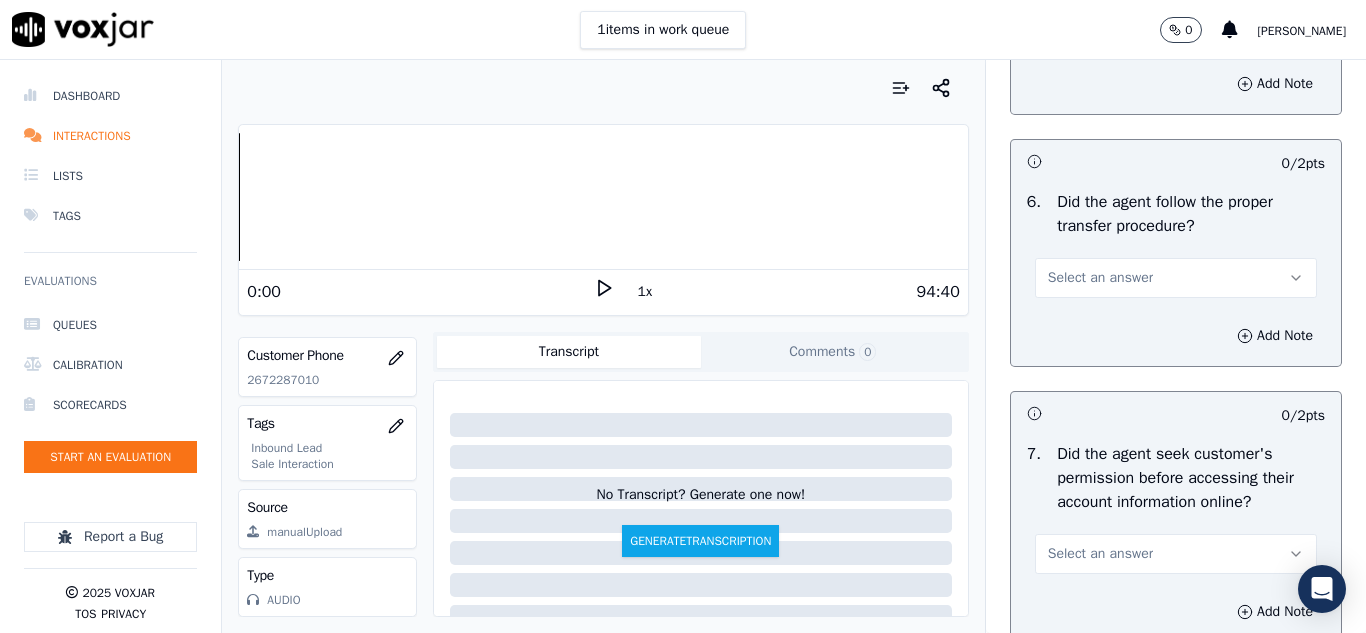 scroll, scrollTop: 4000, scrollLeft: 0, axis: vertical 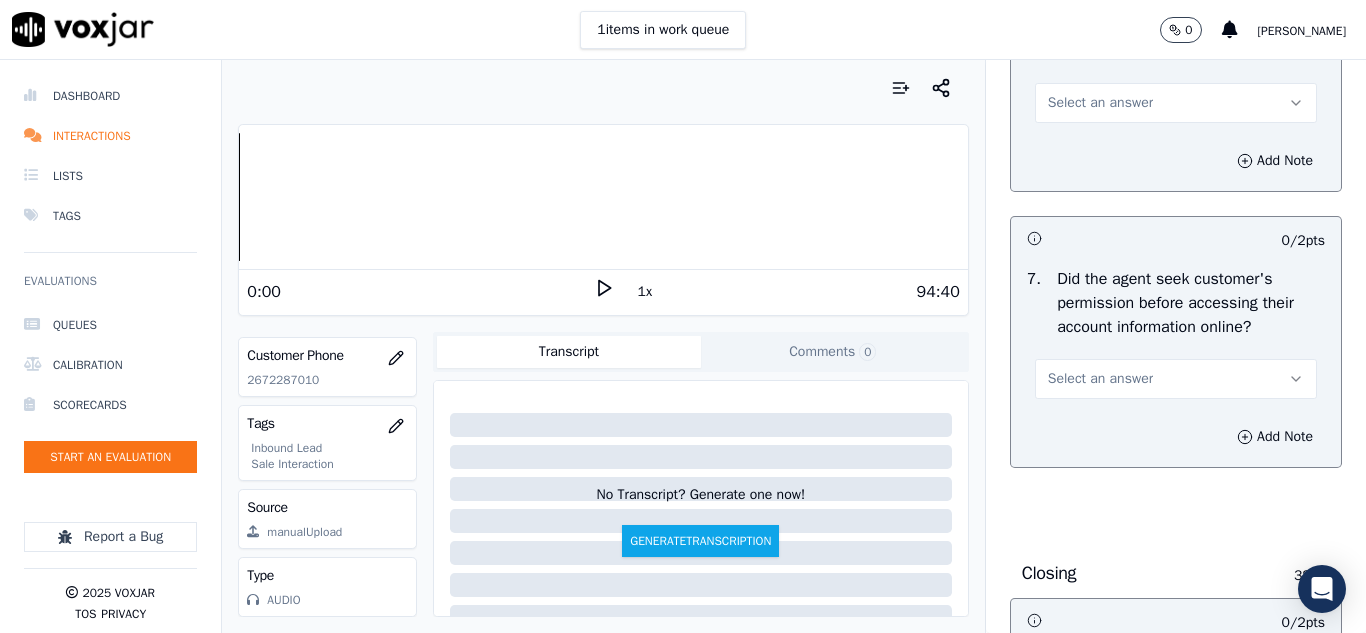 click on "Select an answer" at bounding box center [1100, 103] 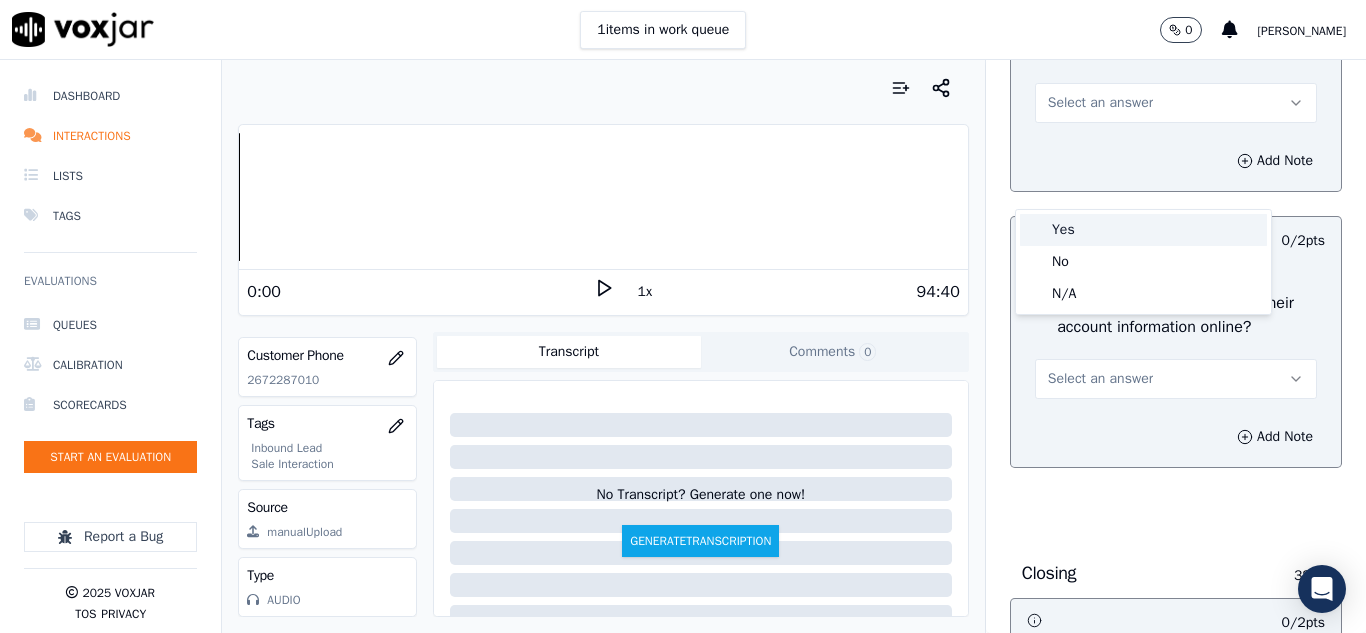 click on "Yes" at bounding box center (1143, 230) 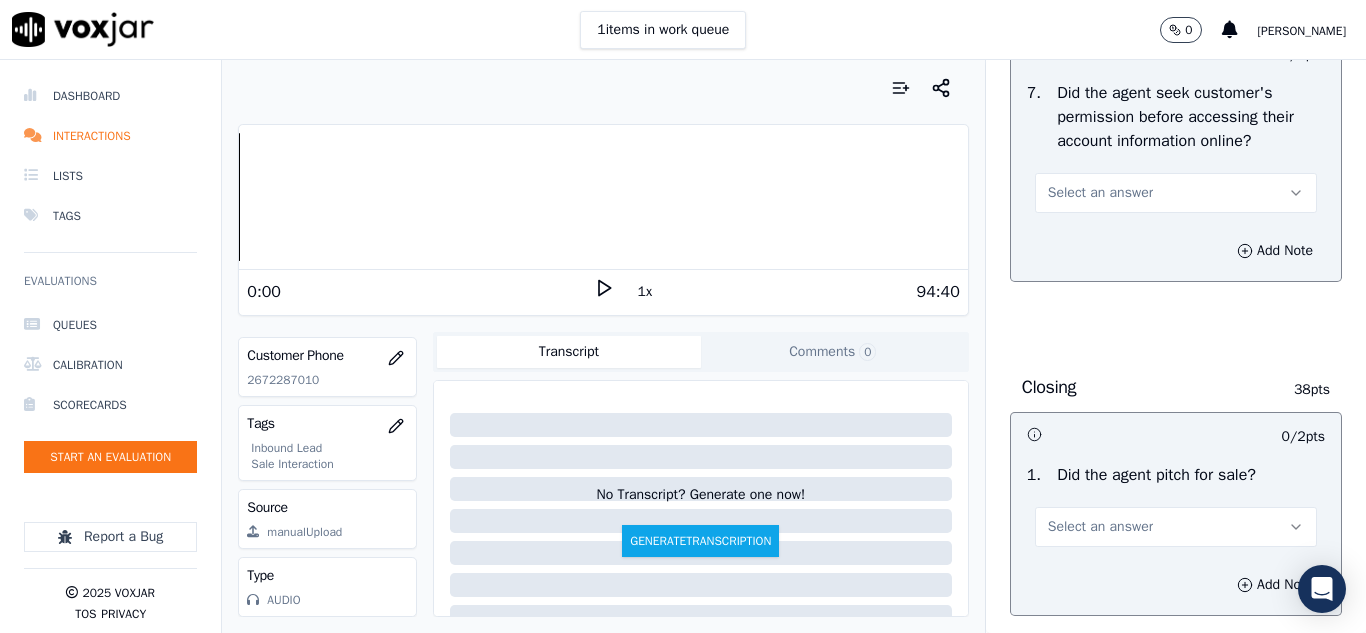 scroll, scrollTop: 4200, scrollLeft: 0, axis: vertical 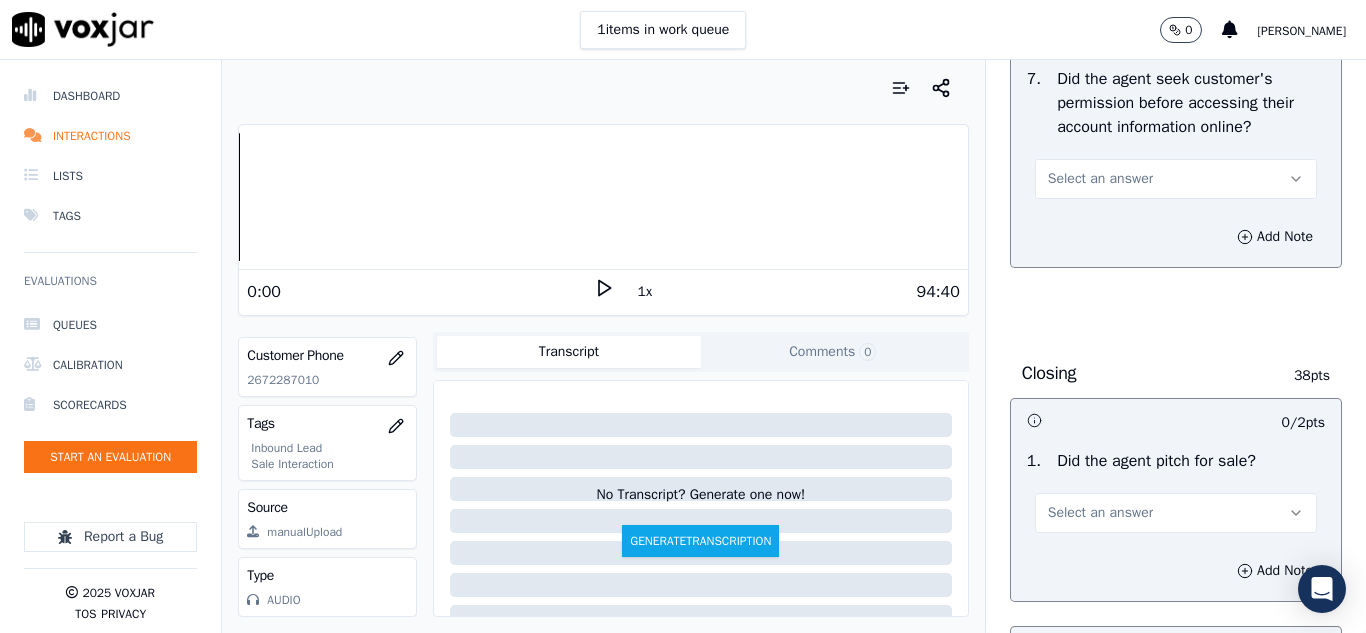 click on "Select an answer" at bounding box center [1100, 179] 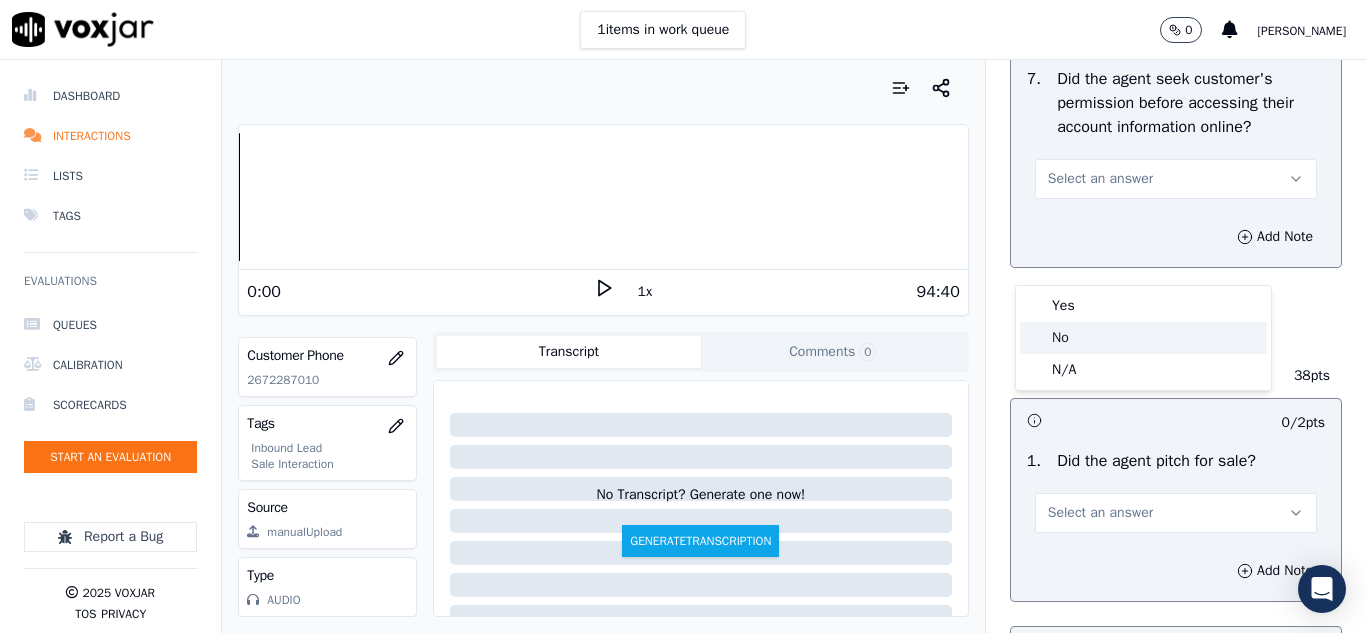 click on "No" 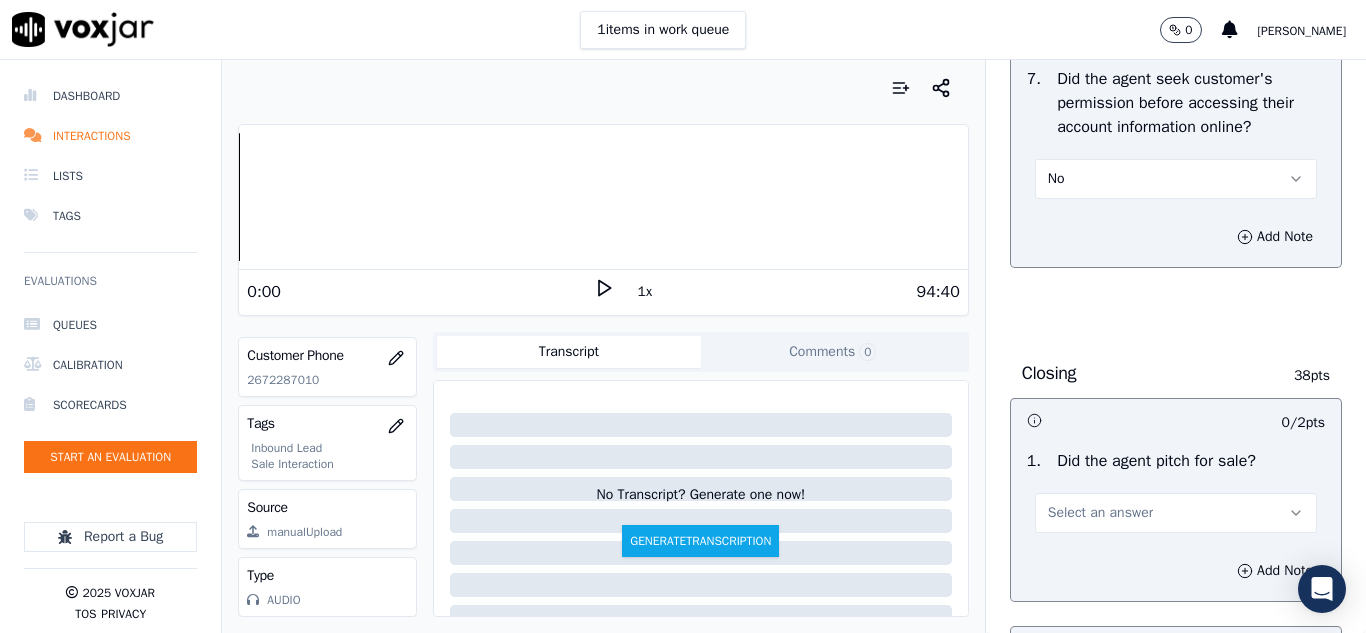 click on "No" at bounding box center [1176, 179] 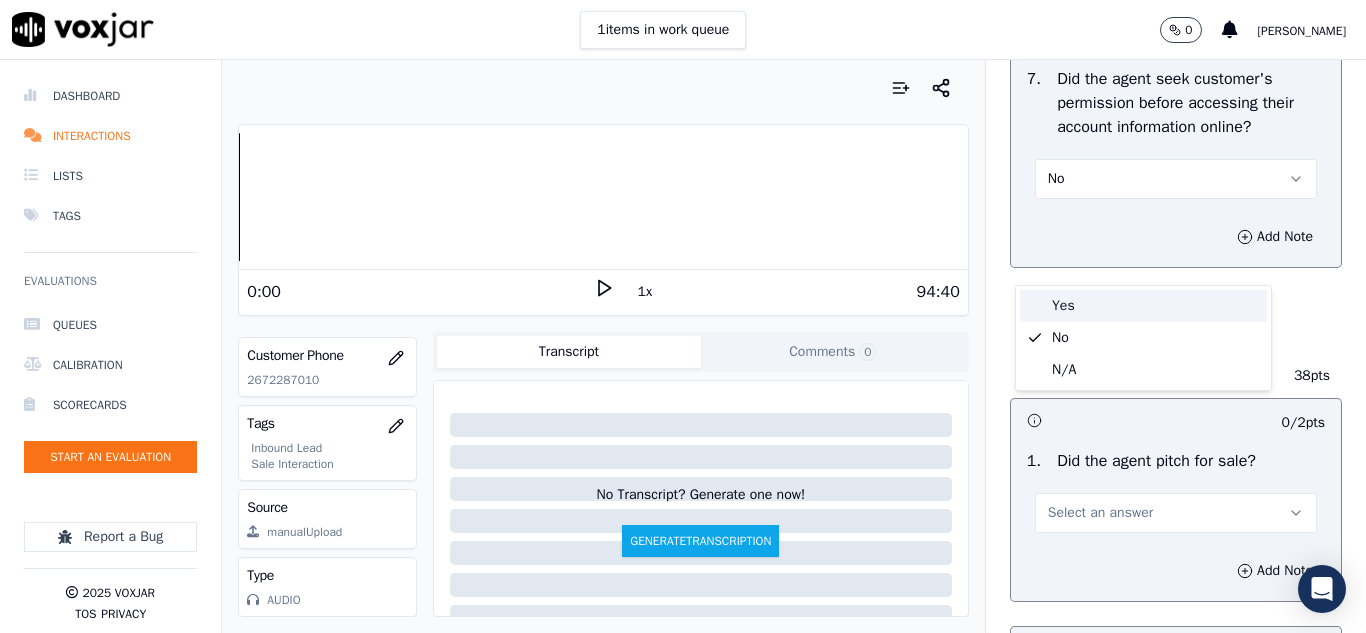 click on "Yes" at bounding box center [1143, 306] 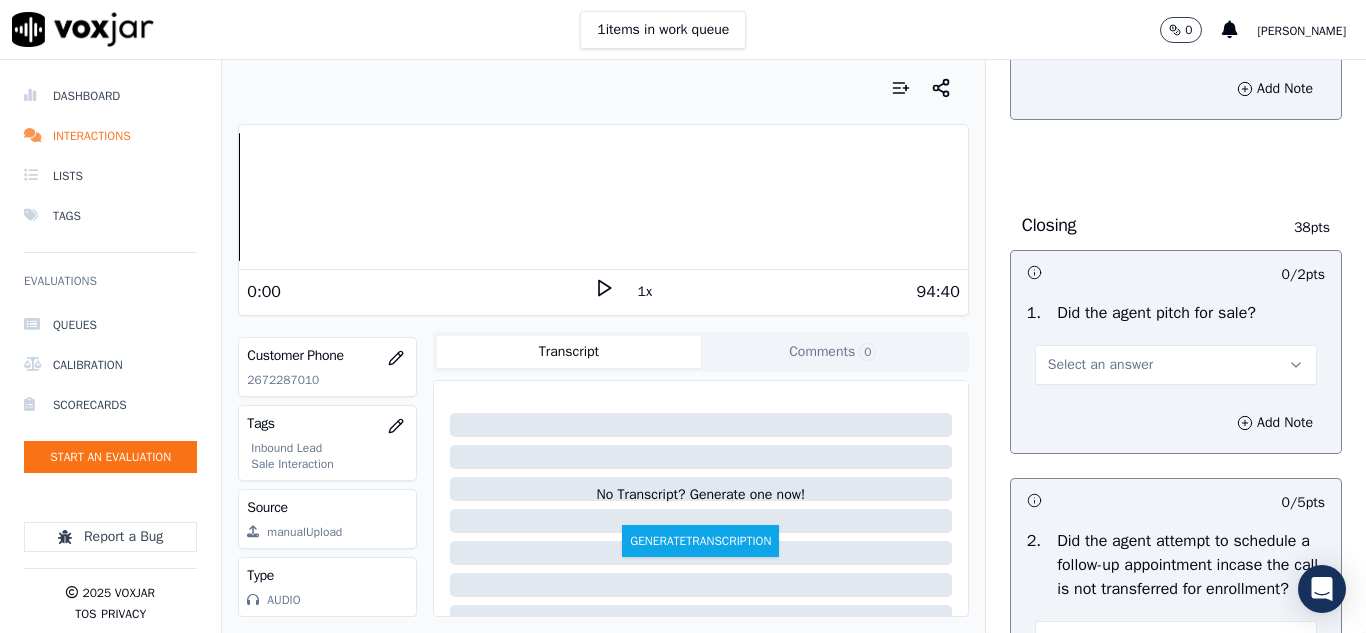 scroll, scrollTop: 4500, scrollLeft: 0, axis: vertical 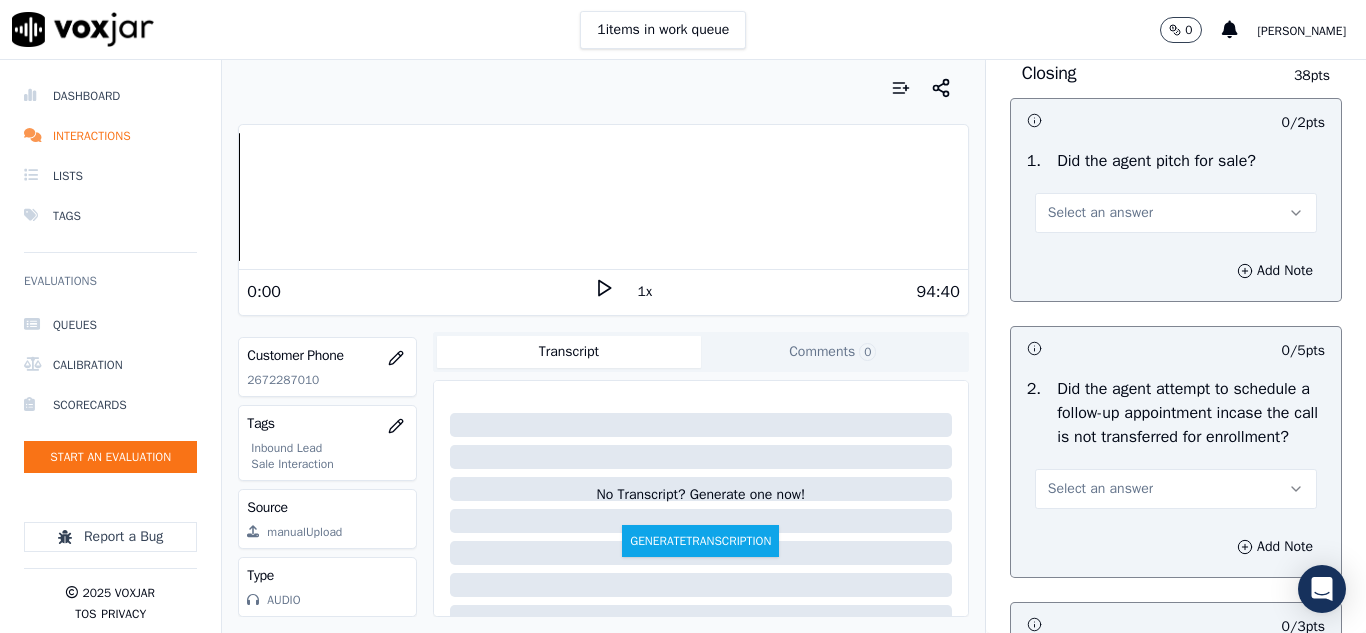 click on "Select an answer" at bounding box center [1176, 213] 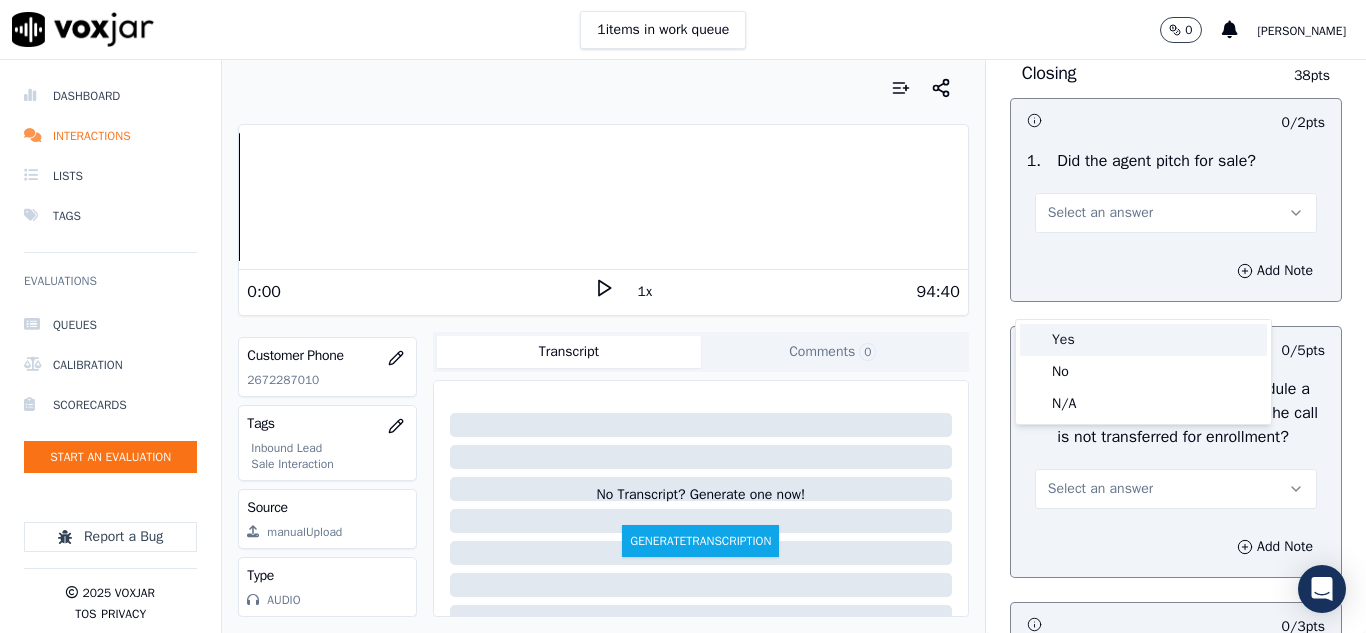 drag, startPoint x: 1072, startPoint y: 337, endPoint x: 1065, endPoint y: 302, distance: 35.69314 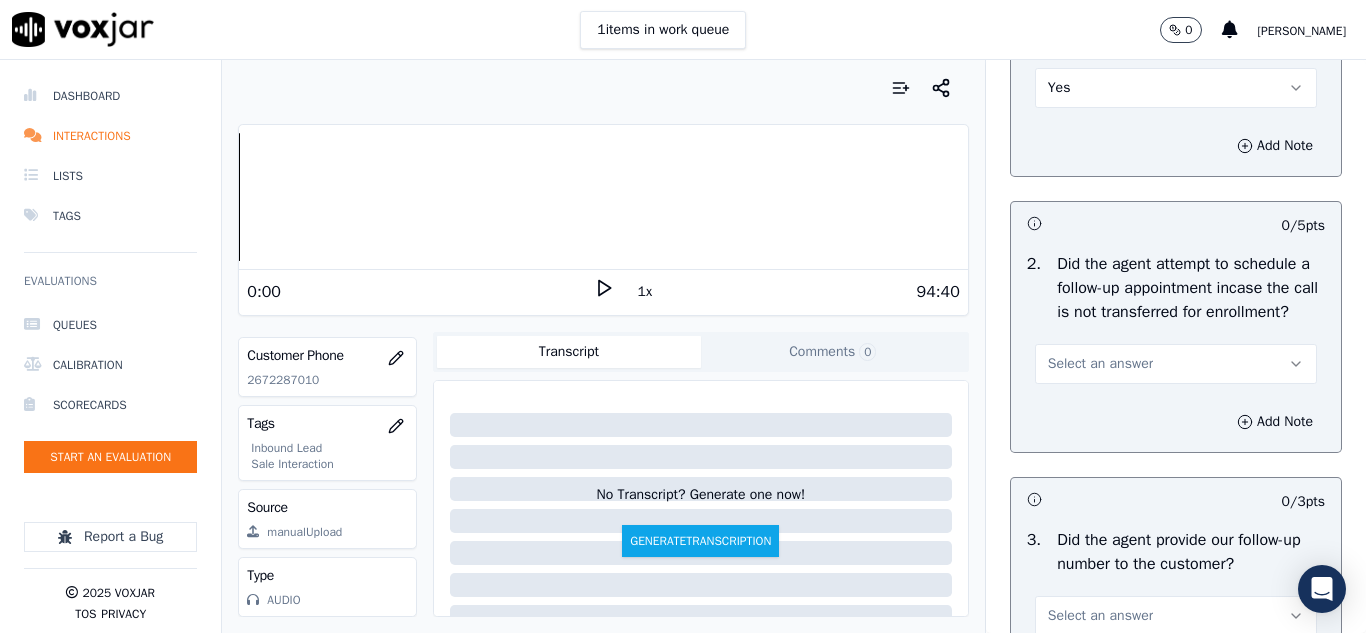 scroll, scrollTop: 4800, scrollLeft: 0, axis: vertical 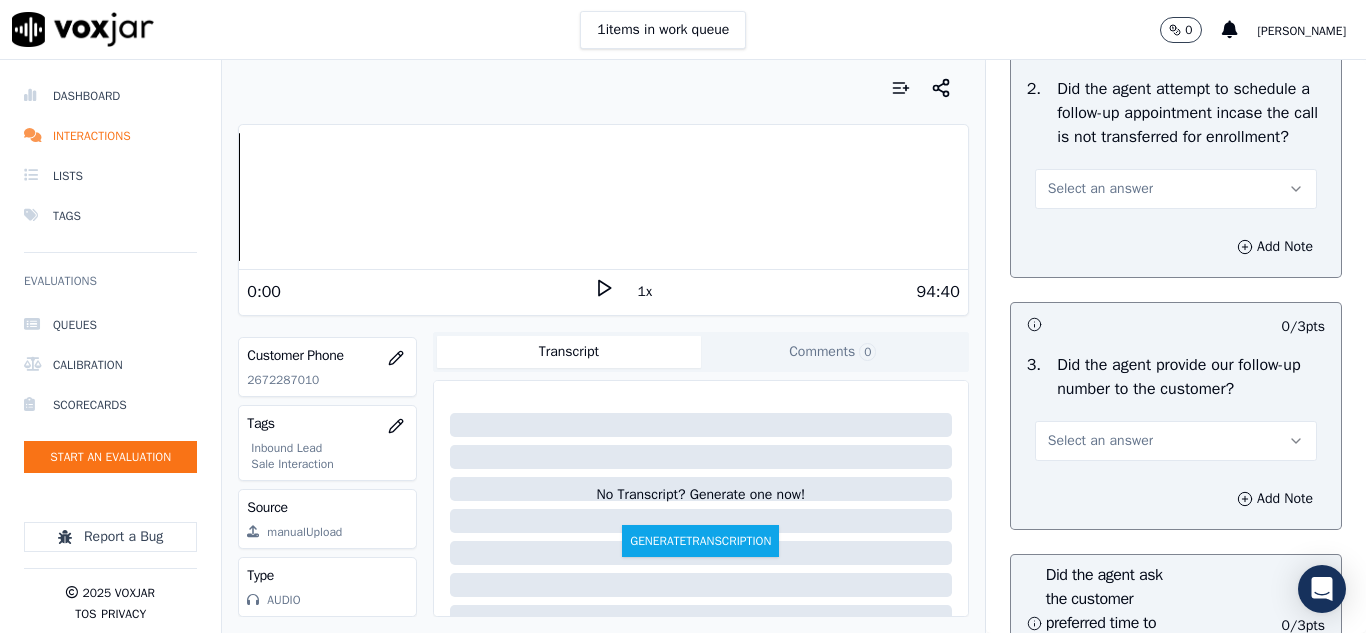 click on "Select an answer" at bounding box center [1100, 189] 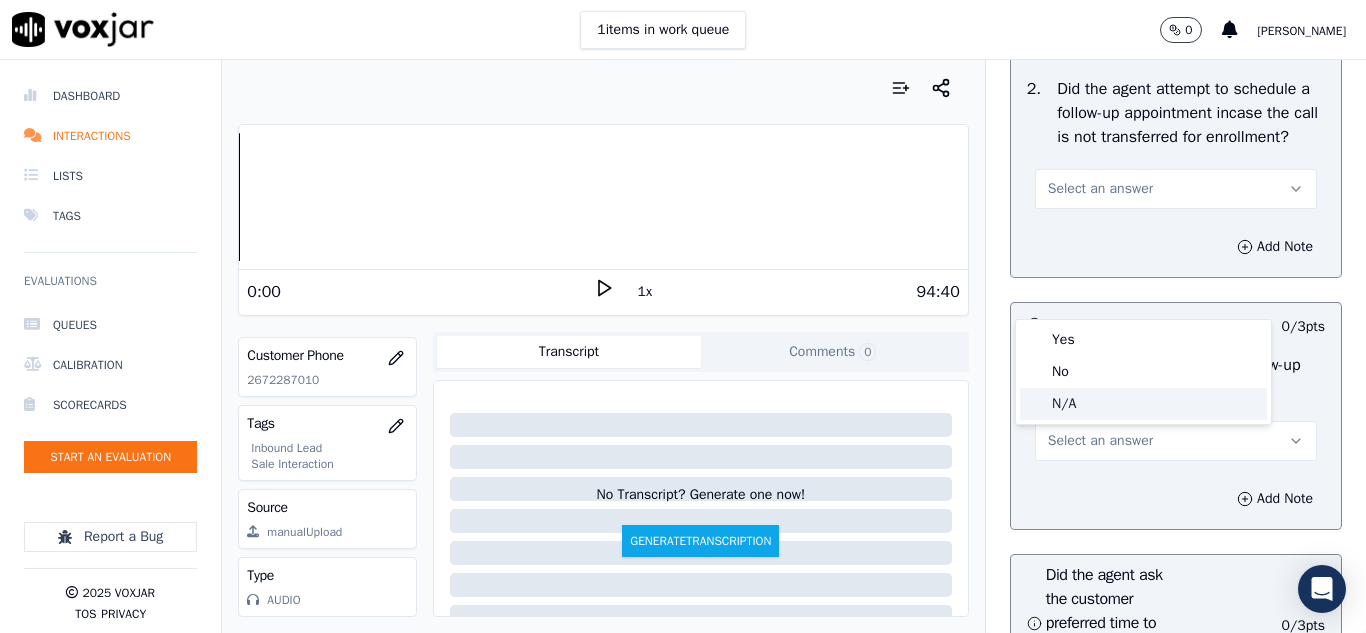 click on "N/A" 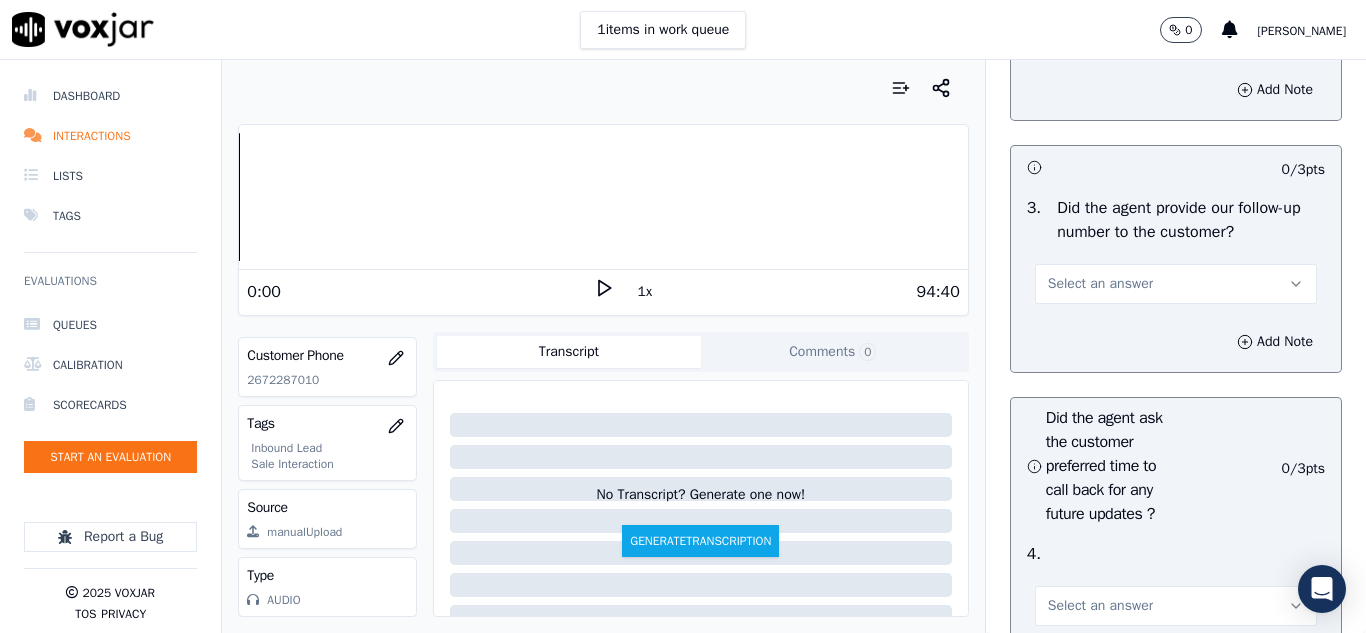 scroll, scrollTop: 5200, scrollLeft: 0, axis: vertical 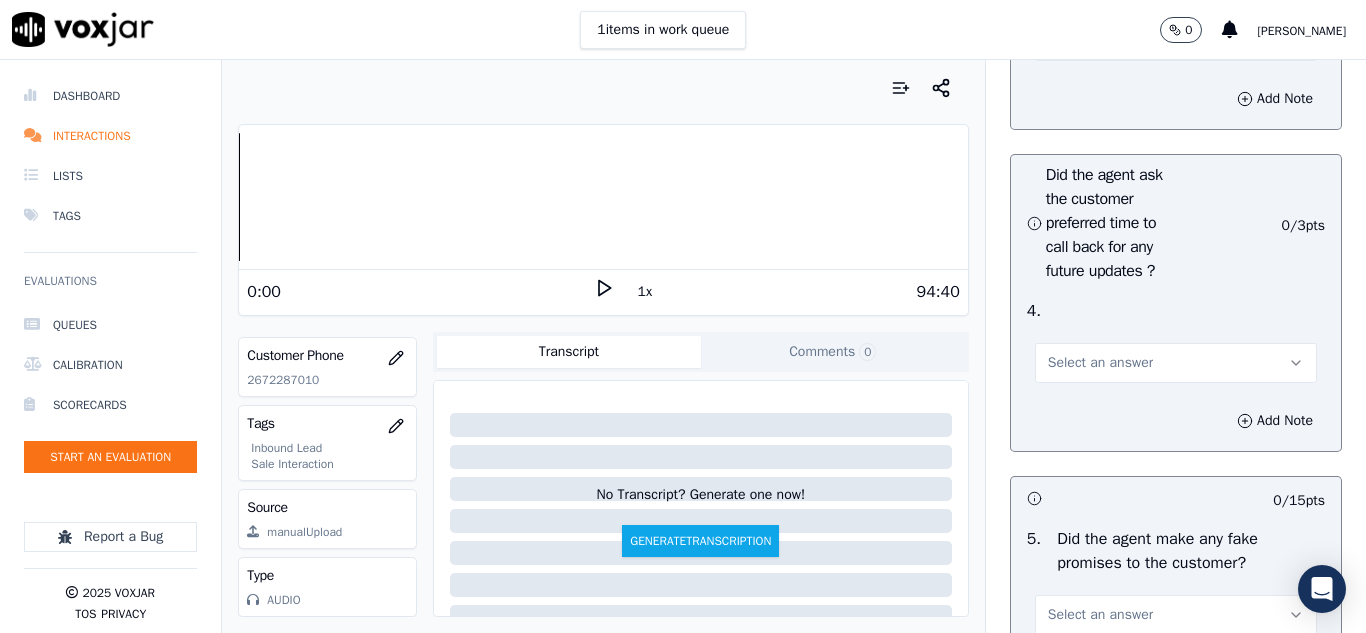click on "Select an answer" at bounding box center (1100, 41) 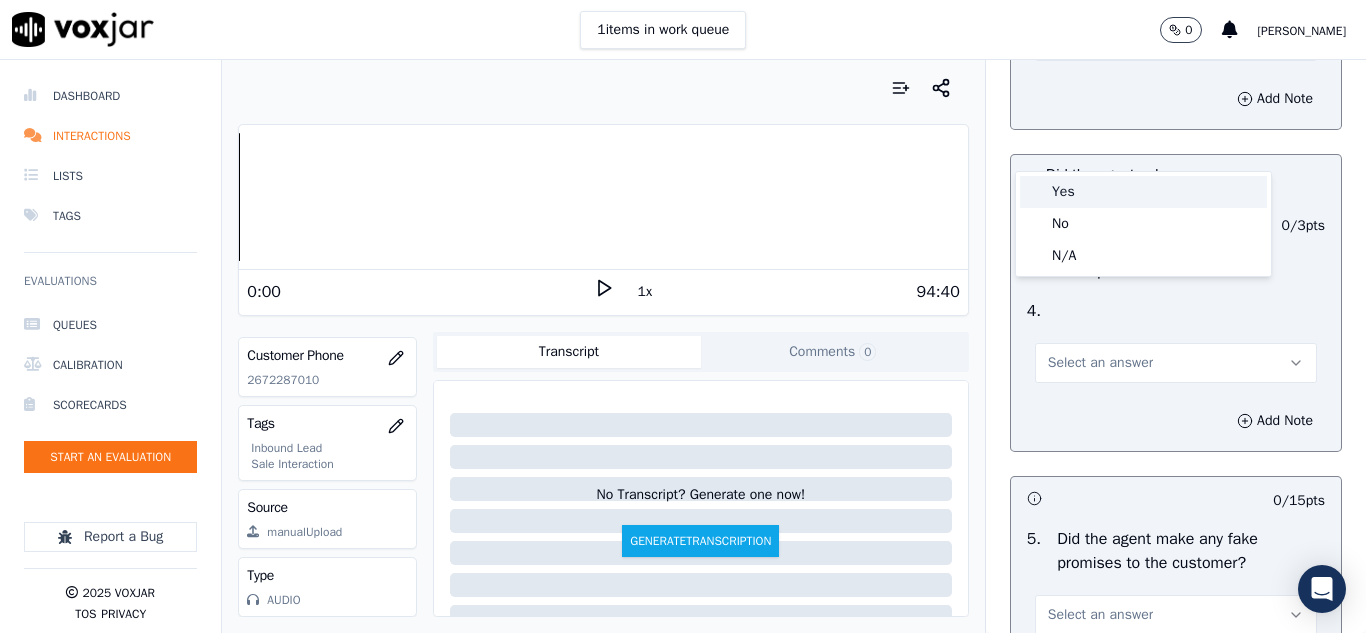 click on "Yes" at bounding box center (1143, 192) 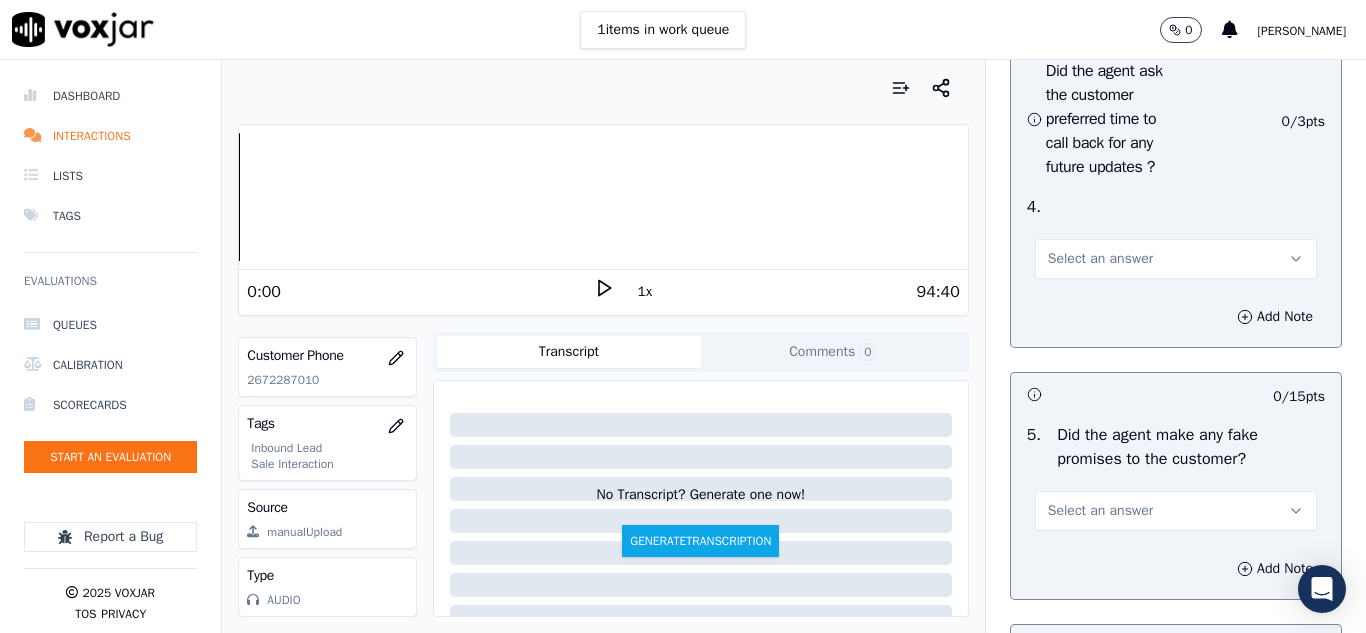 scroll, scrollTop: 5400, scrollLeft: 0, axis: vertical 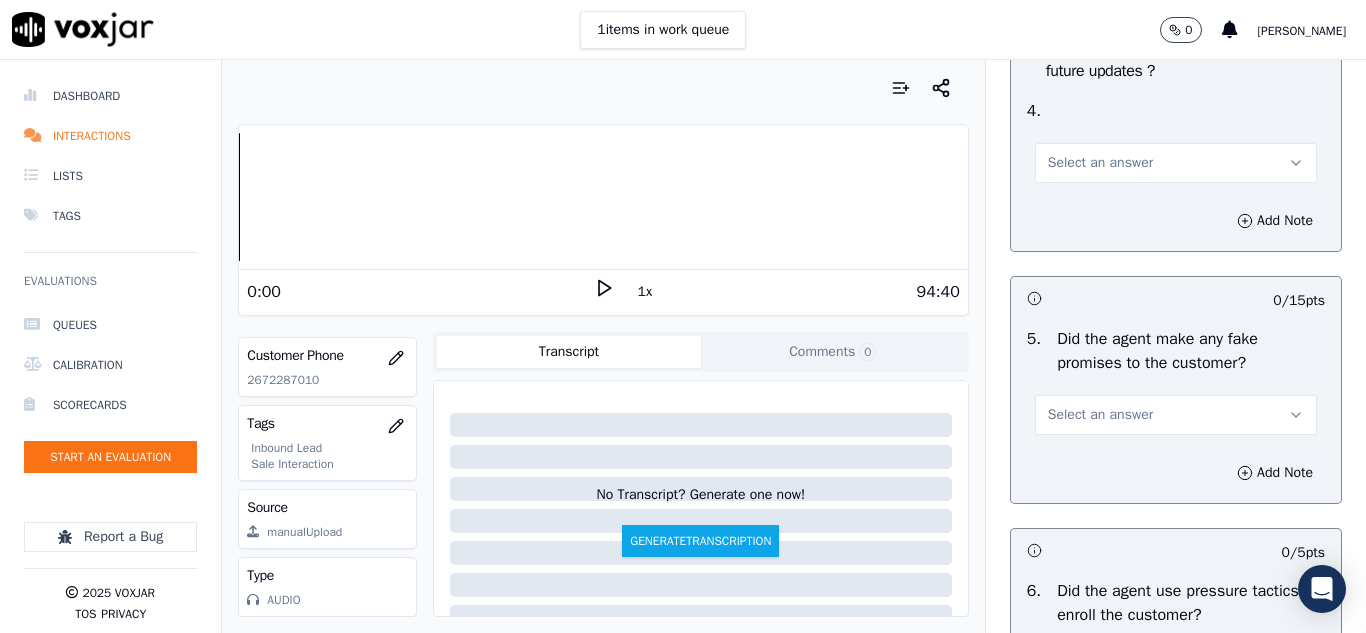 click on "Select an answer" at bounding box center (1176, 163) 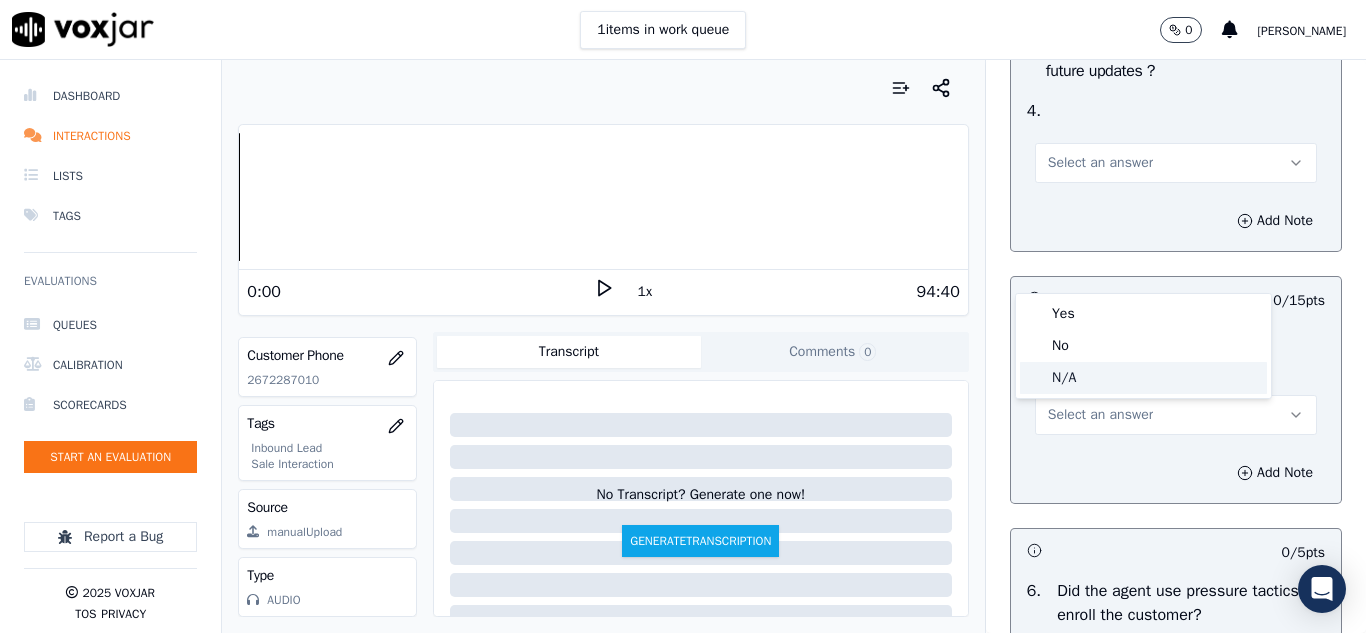 click on "N/A" 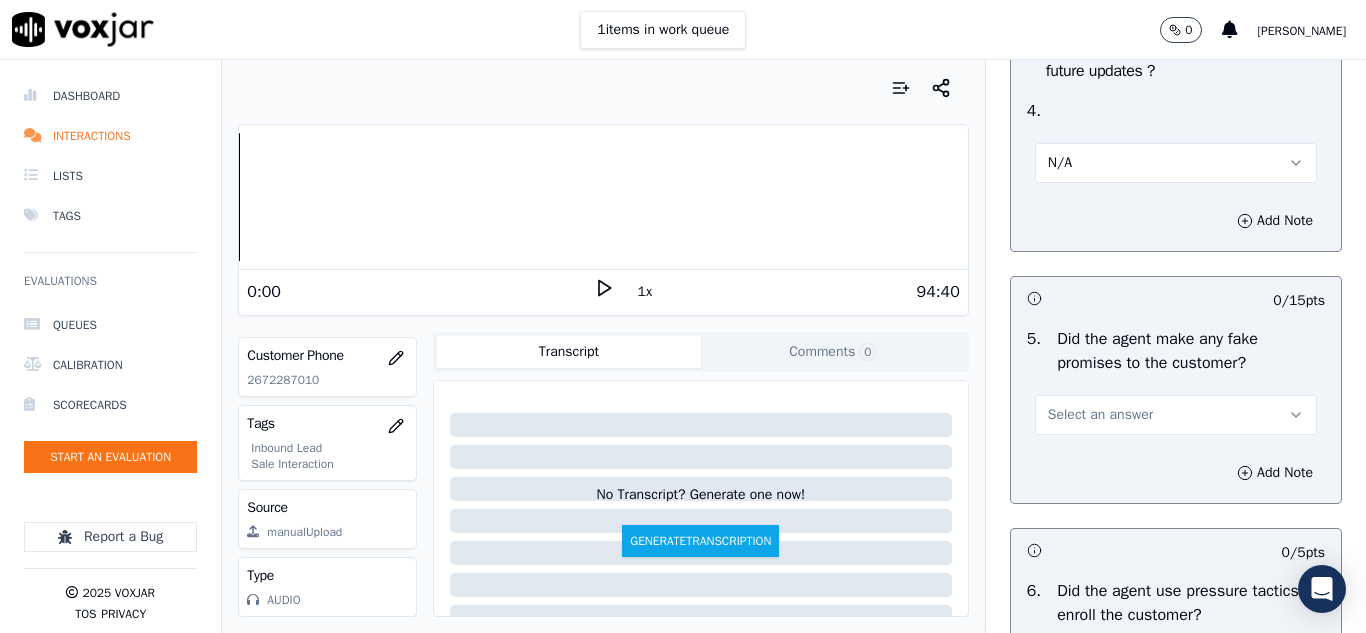 scroll, scrollTop: 5700, scrollLeft: 0, axis: vertical 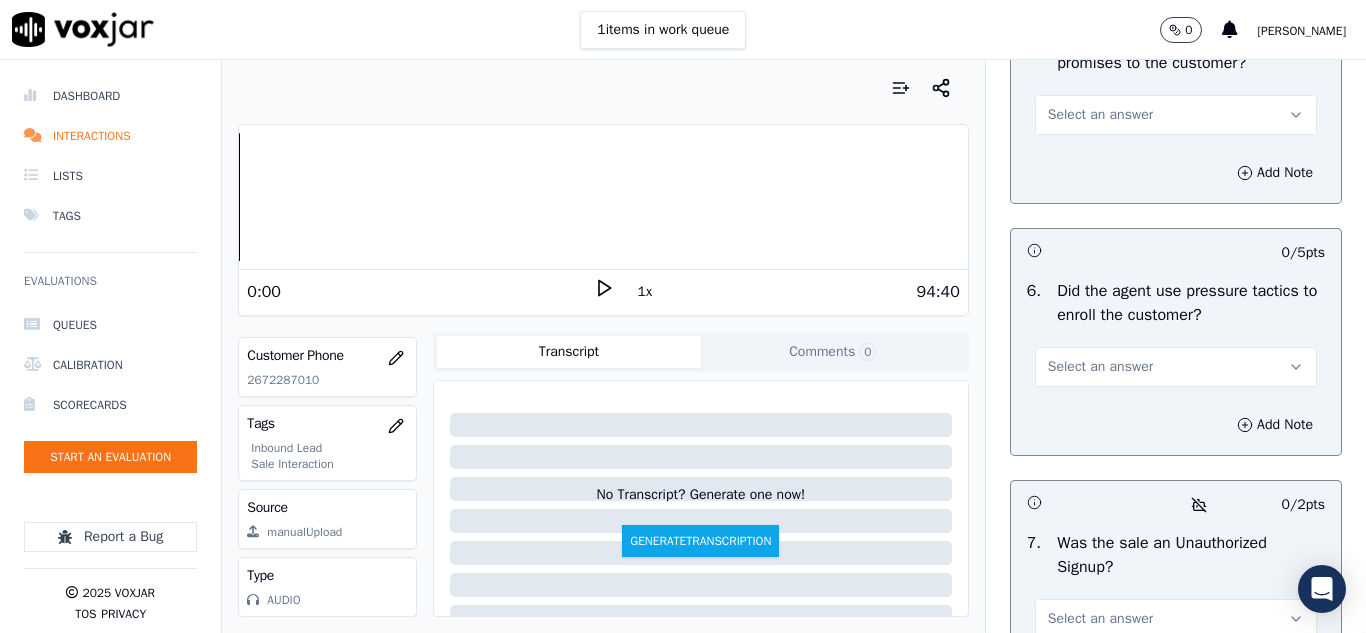 click on "Select an answer" at bounding box center (1100, 115) 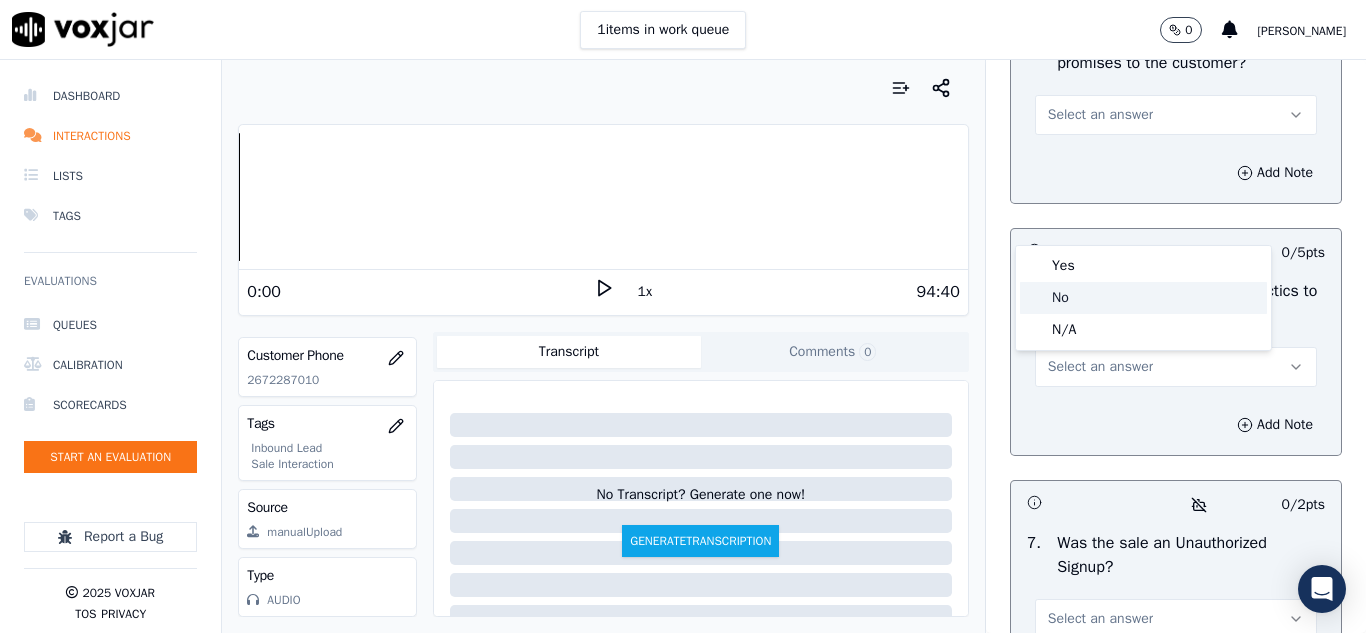 click on "No" 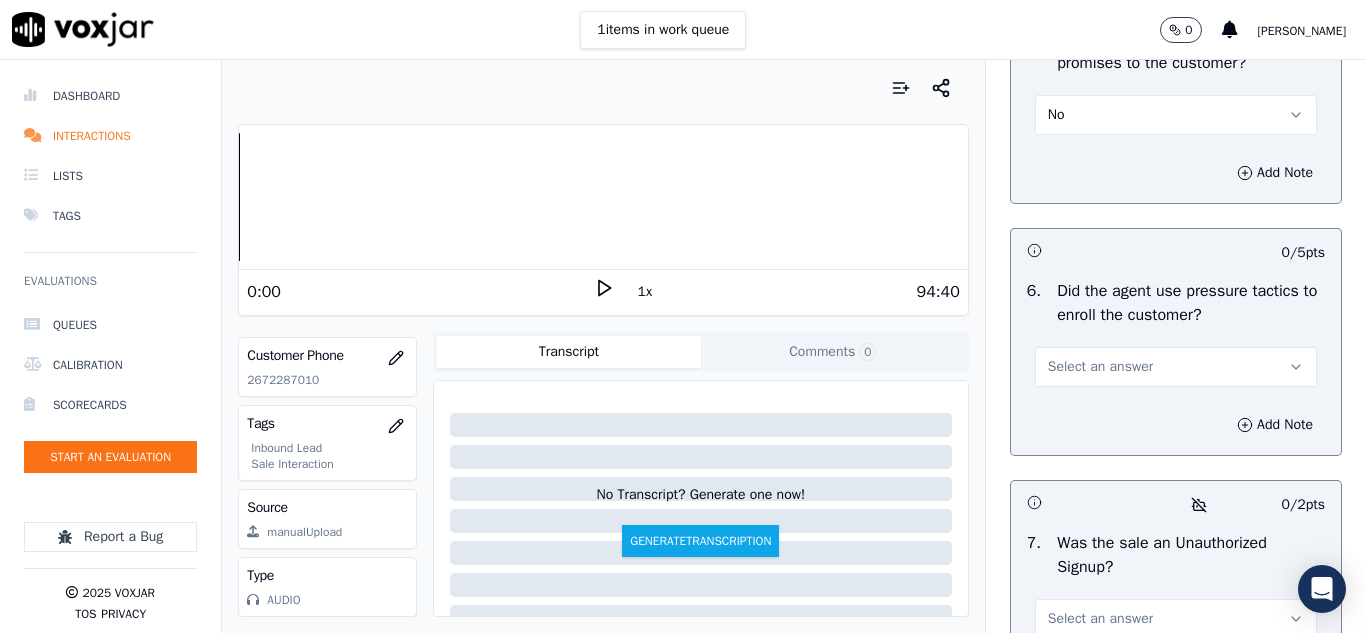 scroll, scrollTop: 5900, scrollLeft: 0, axis: vertical 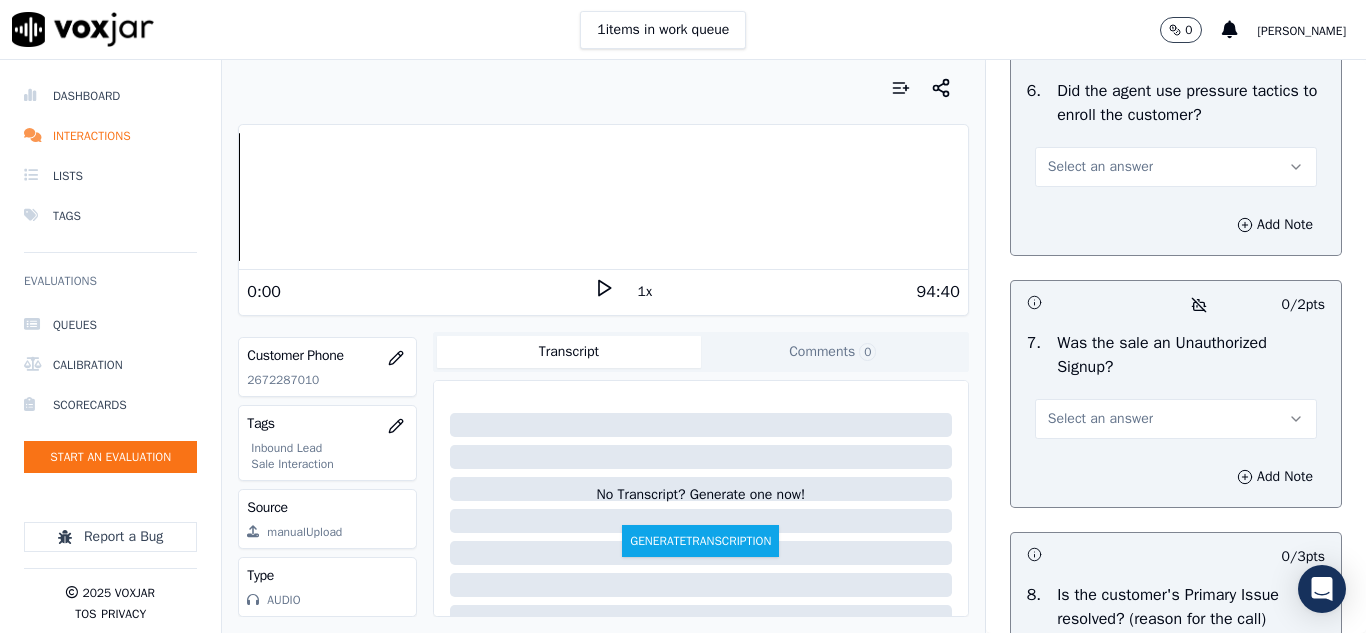 click on "Select an answer" at bounding box center (1176, 167) 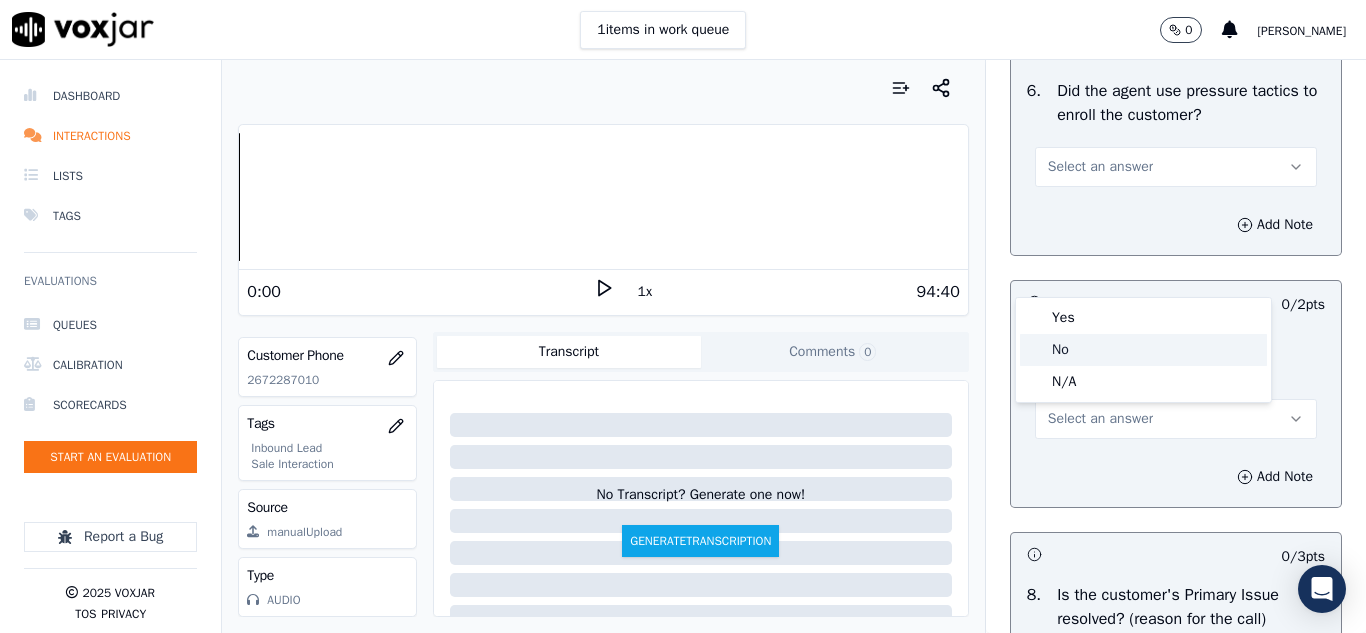 click on "No" 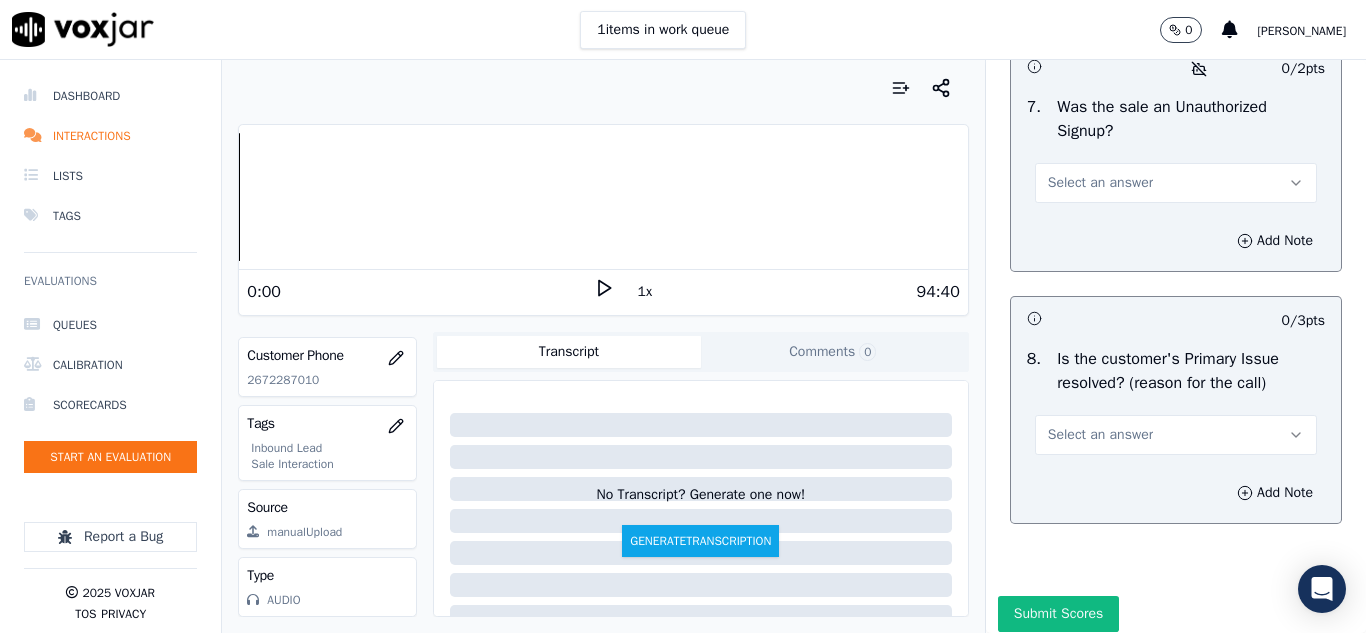 scroll, scrollTop: 6098, scrollLeft: 0, axis: vertical 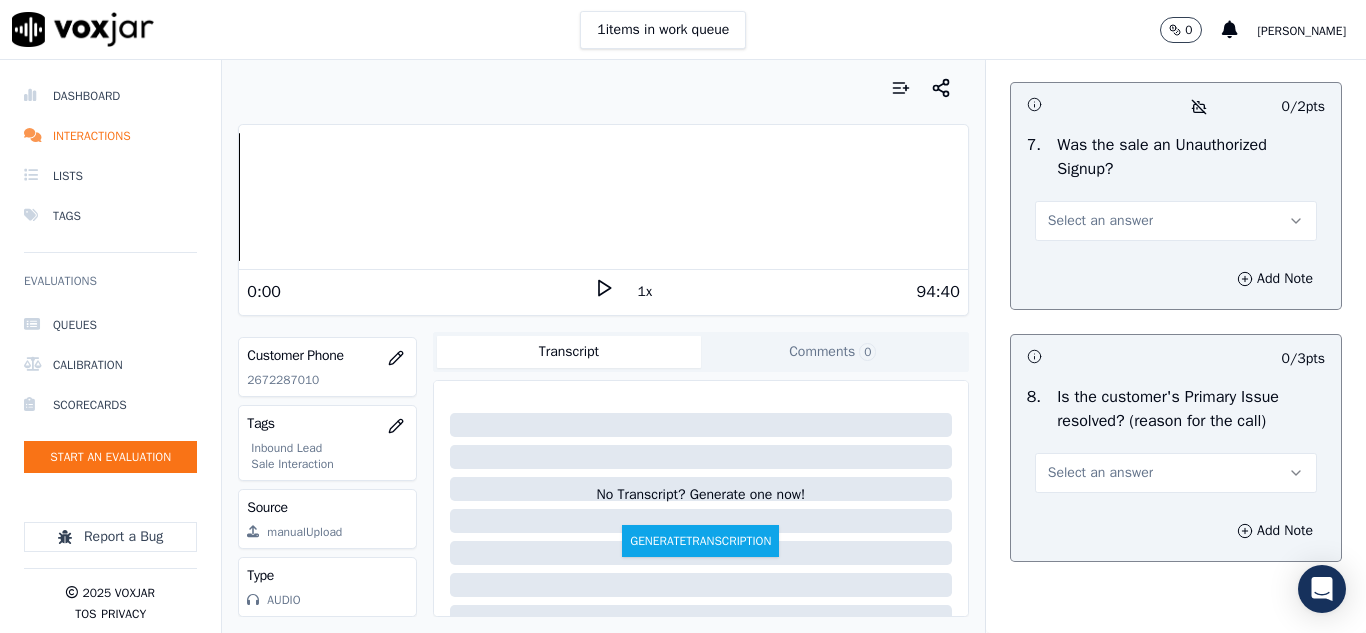 click on "Select an answer" at bounding box center (1100, 221) 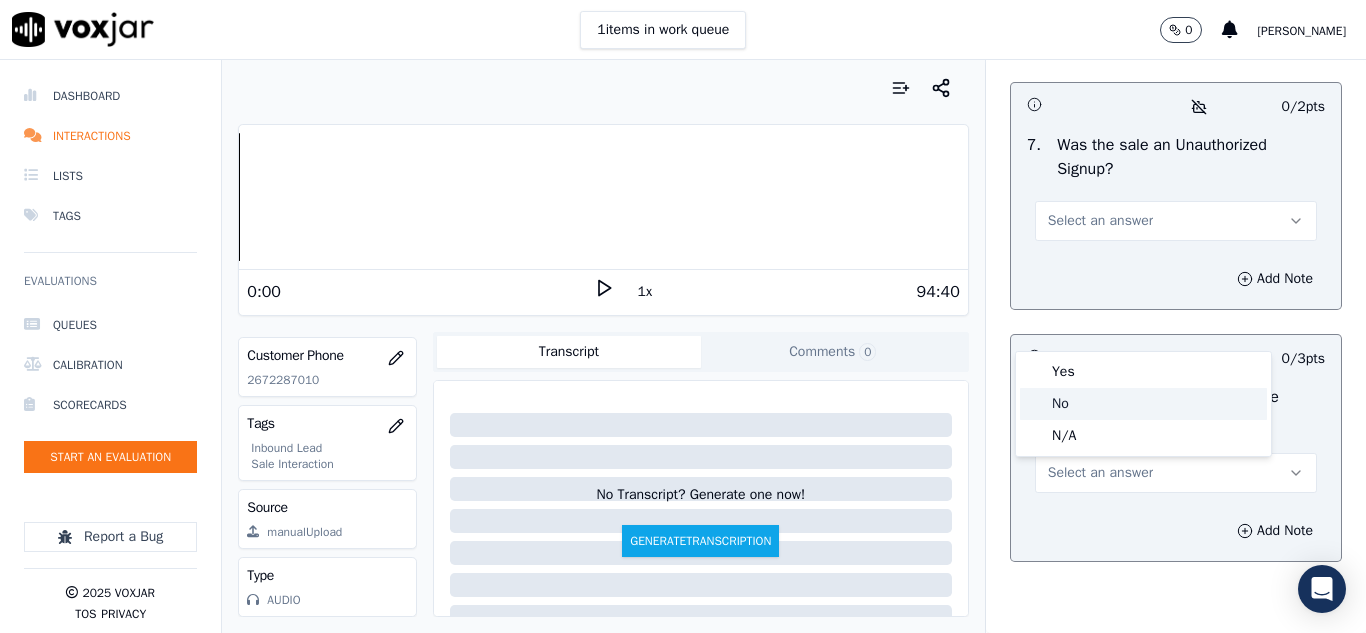 click on "No" 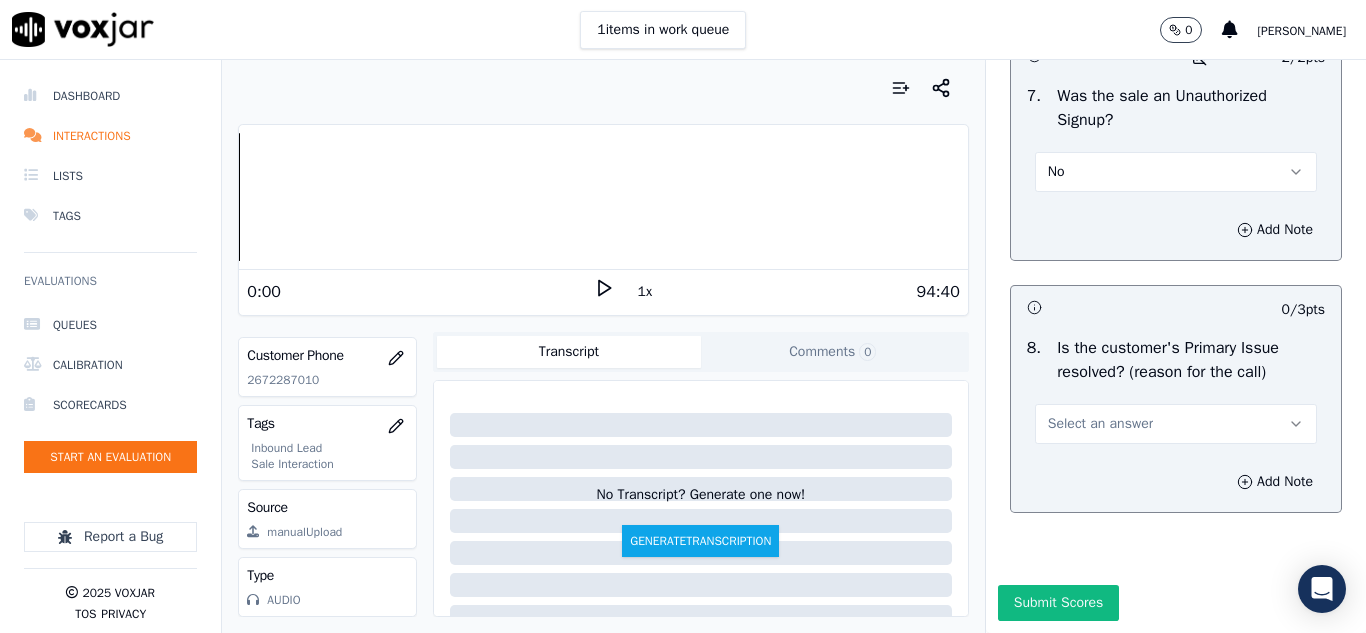 scroll, scrollTop: 6298, scrollLeft: 0, axis: vertical 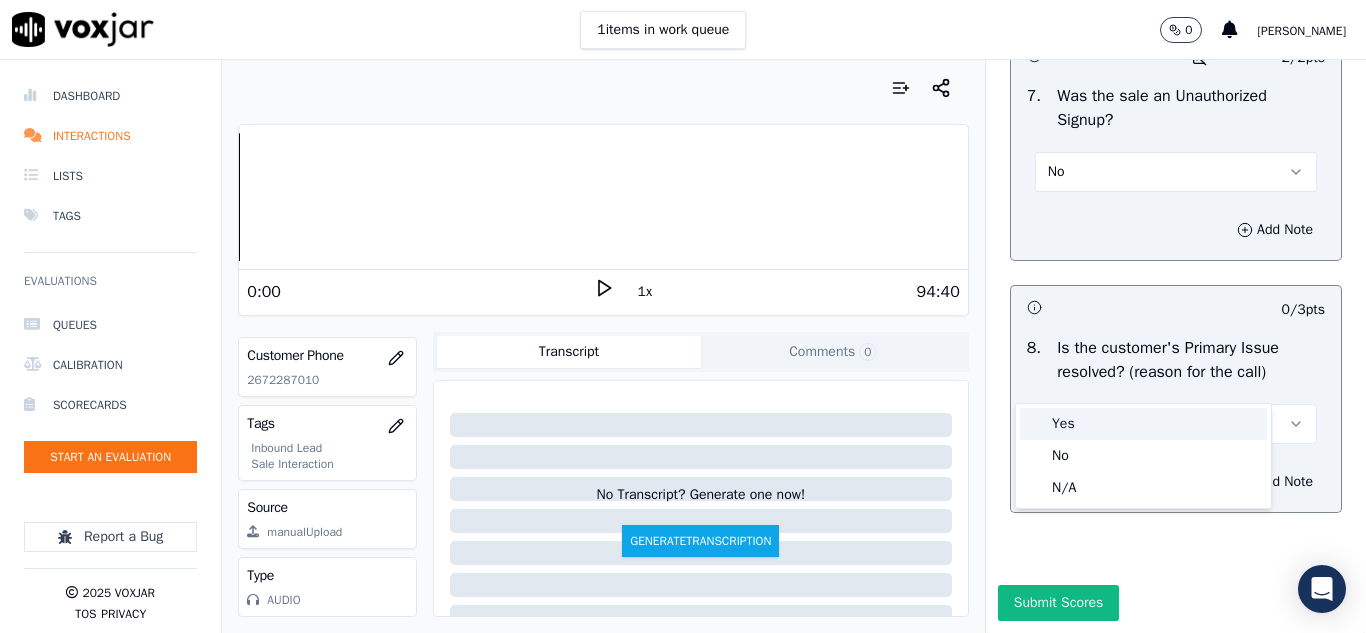 click on "Yes" at bounding box center (1143, 424) 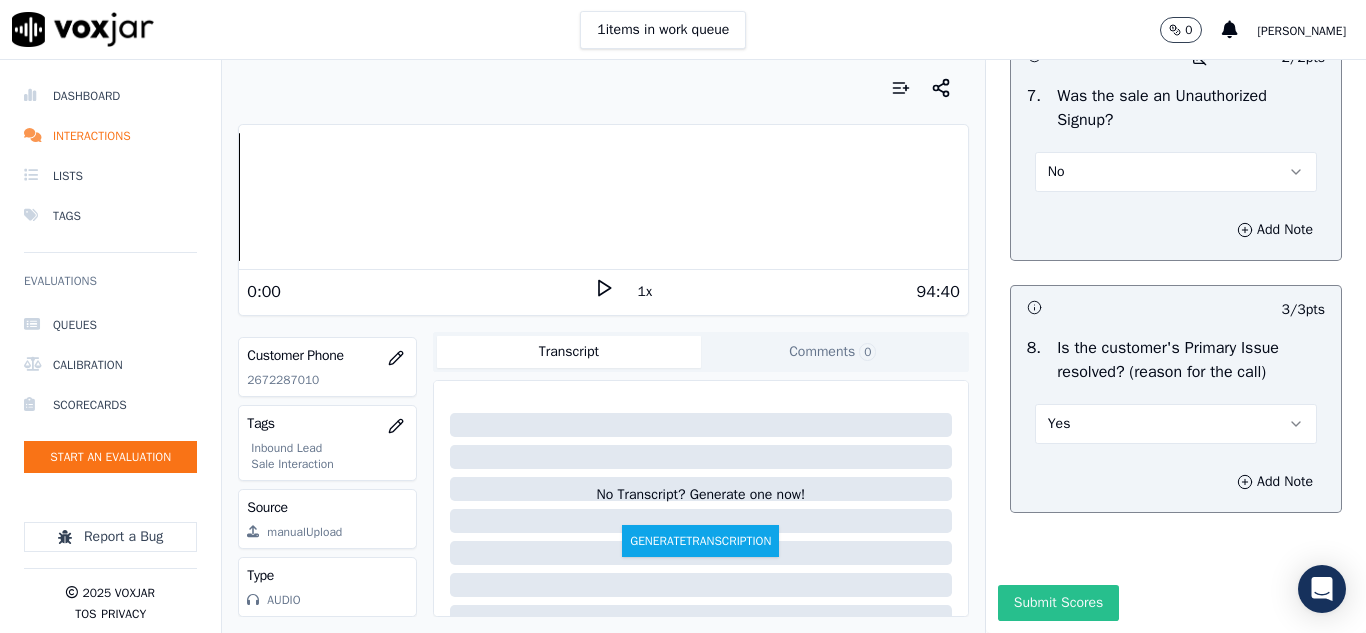 click on "Submit Scores" at bounding box center (1058, 603) 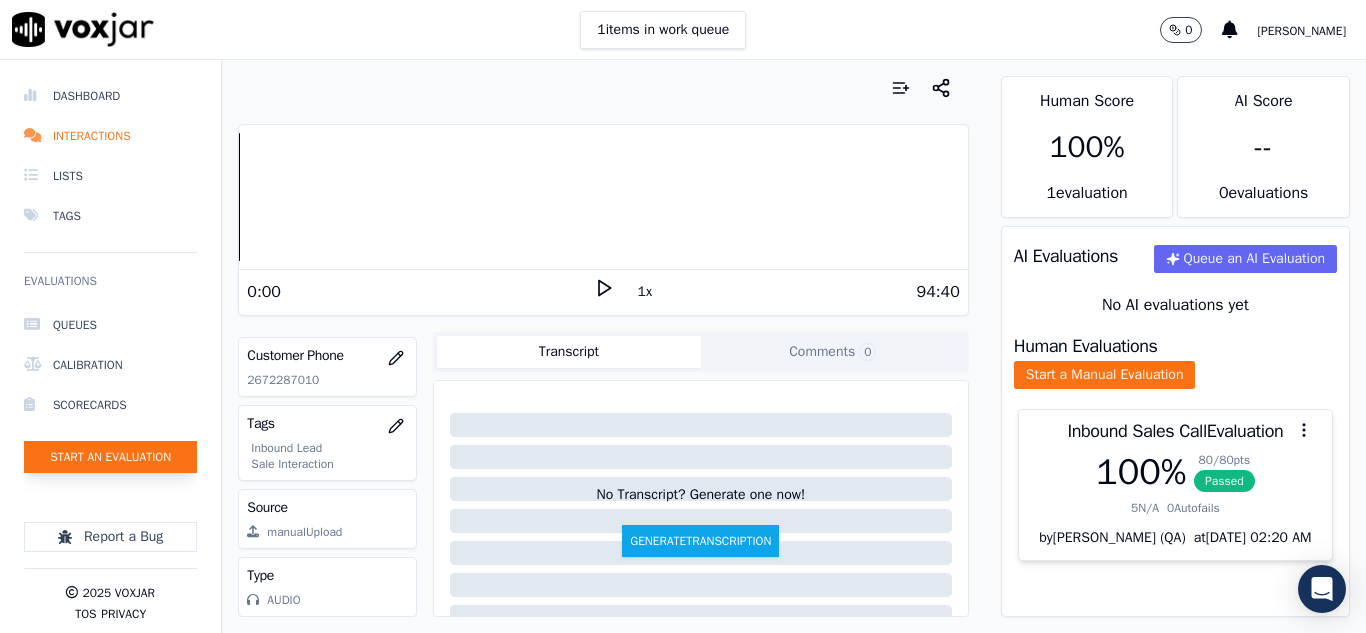 click on "Start an Evaluation" 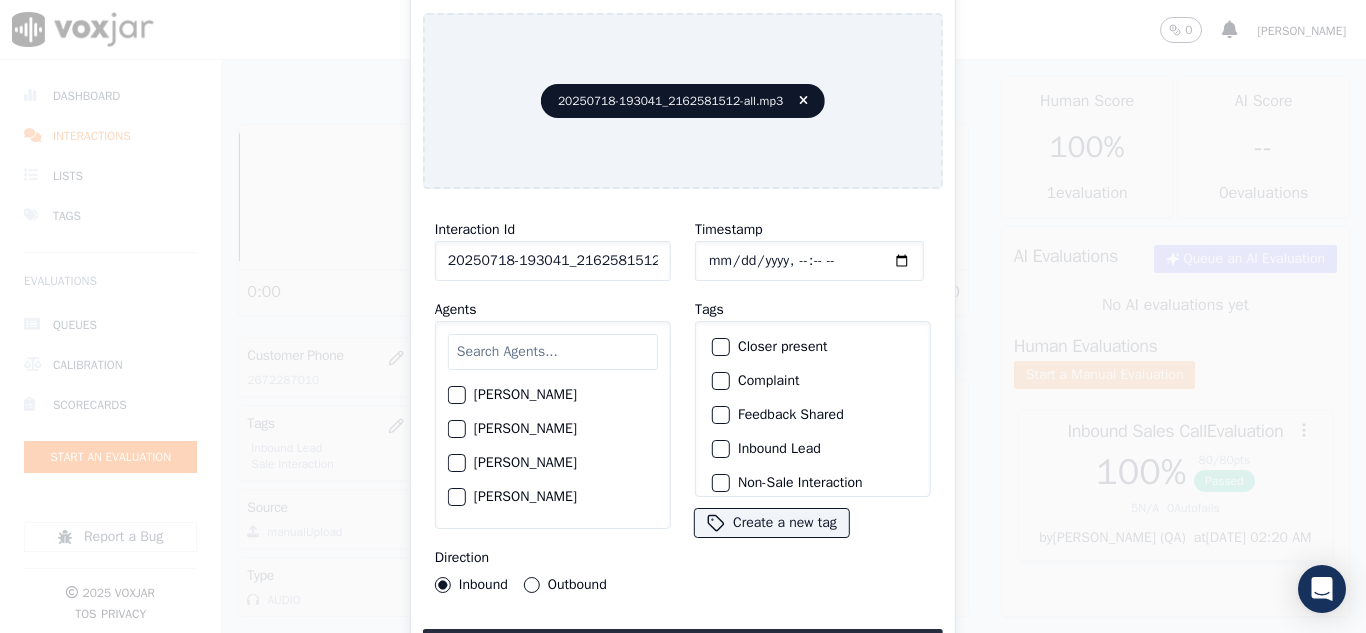 scroll, scrollTop: 0, scrollLeft: 40, axis: horizontal 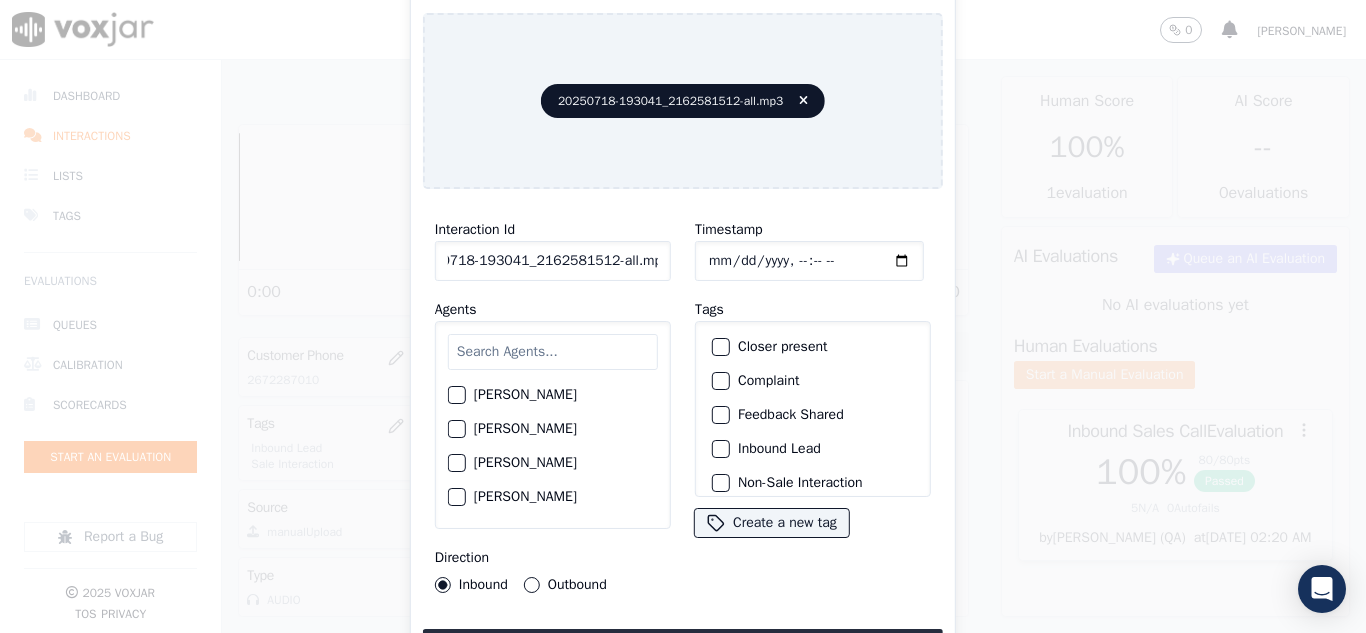 drag, startPoint x: 640, startPoint y: 254, endPoint x: 722, endPoint y: 271, distance: 83.74366 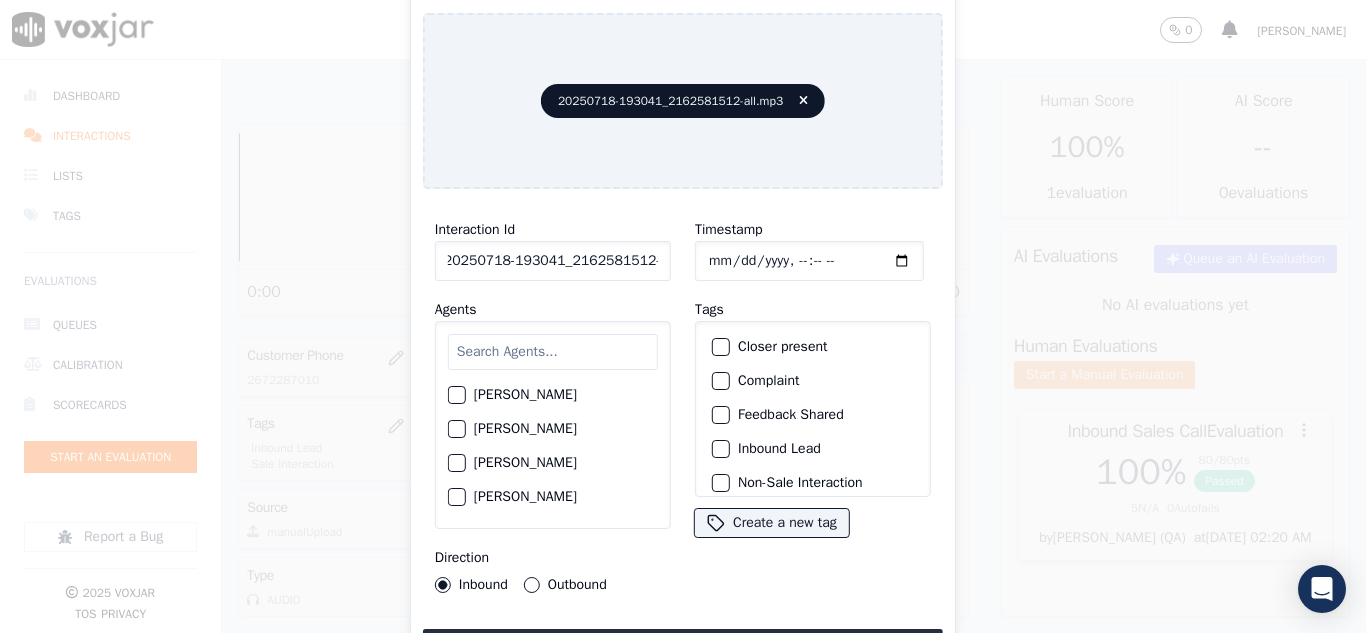 scroll, scrollTop: 0, scrollLeft: 11, axis: horizontal 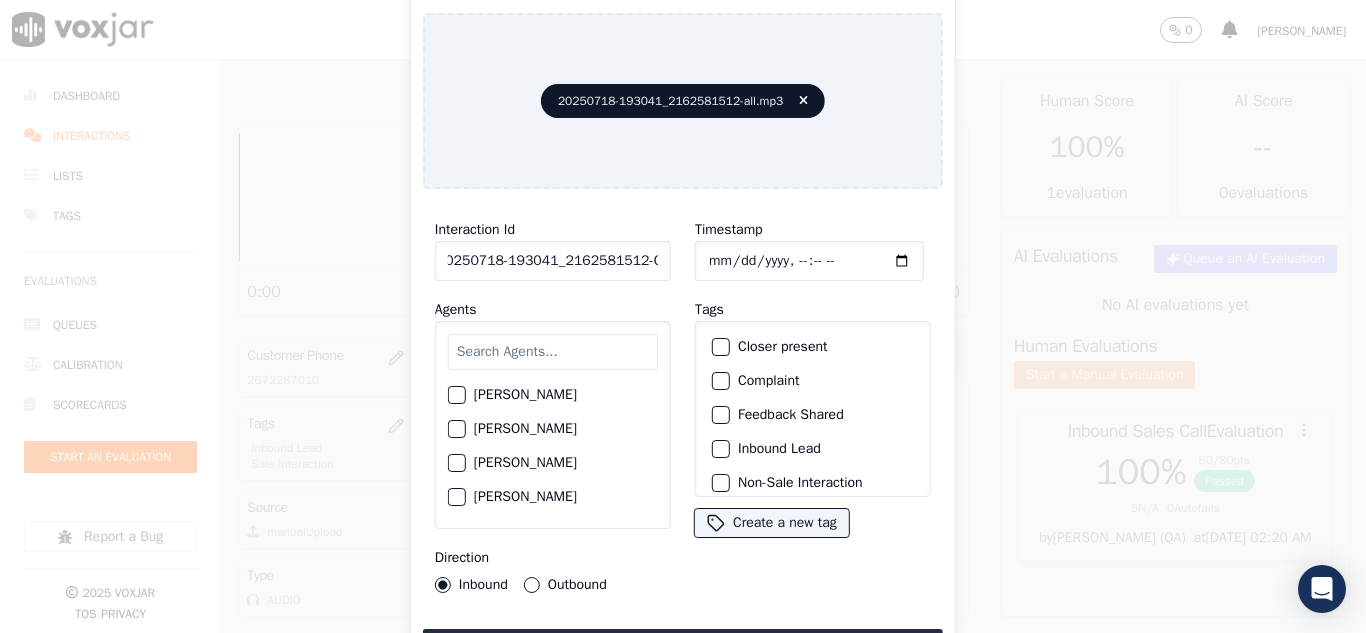 type on "20250718-193041_2162581512-C1" 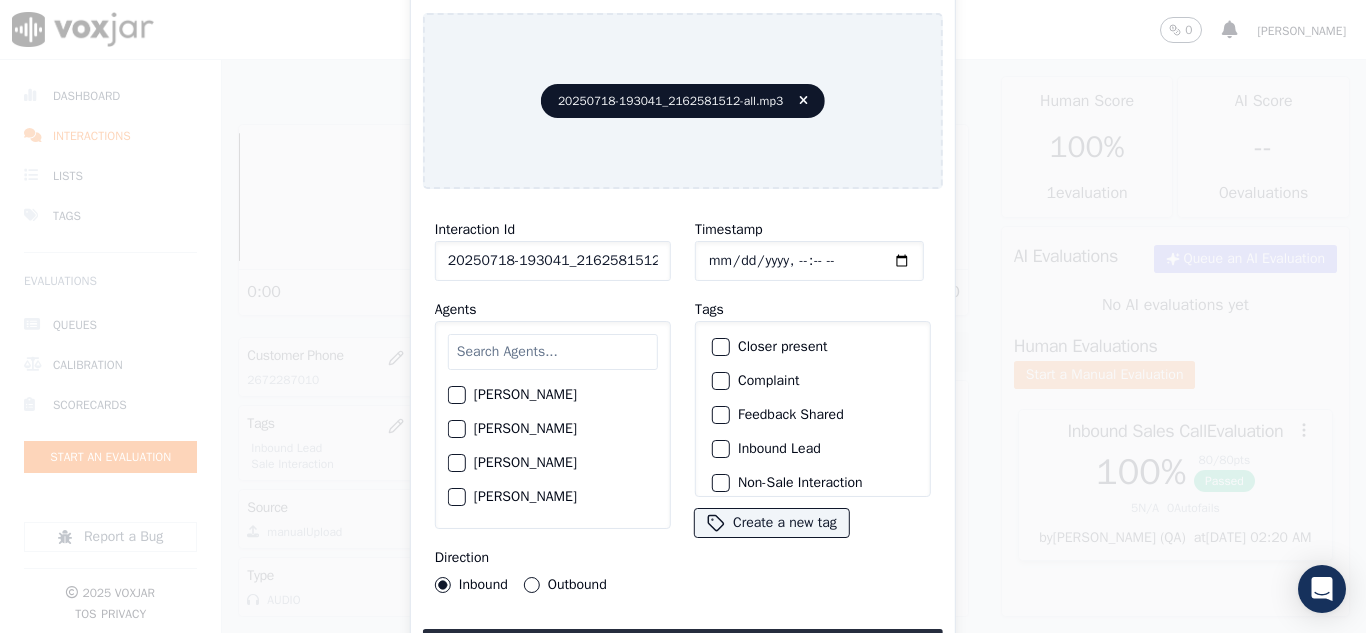 type on "[DATE]T20:59" 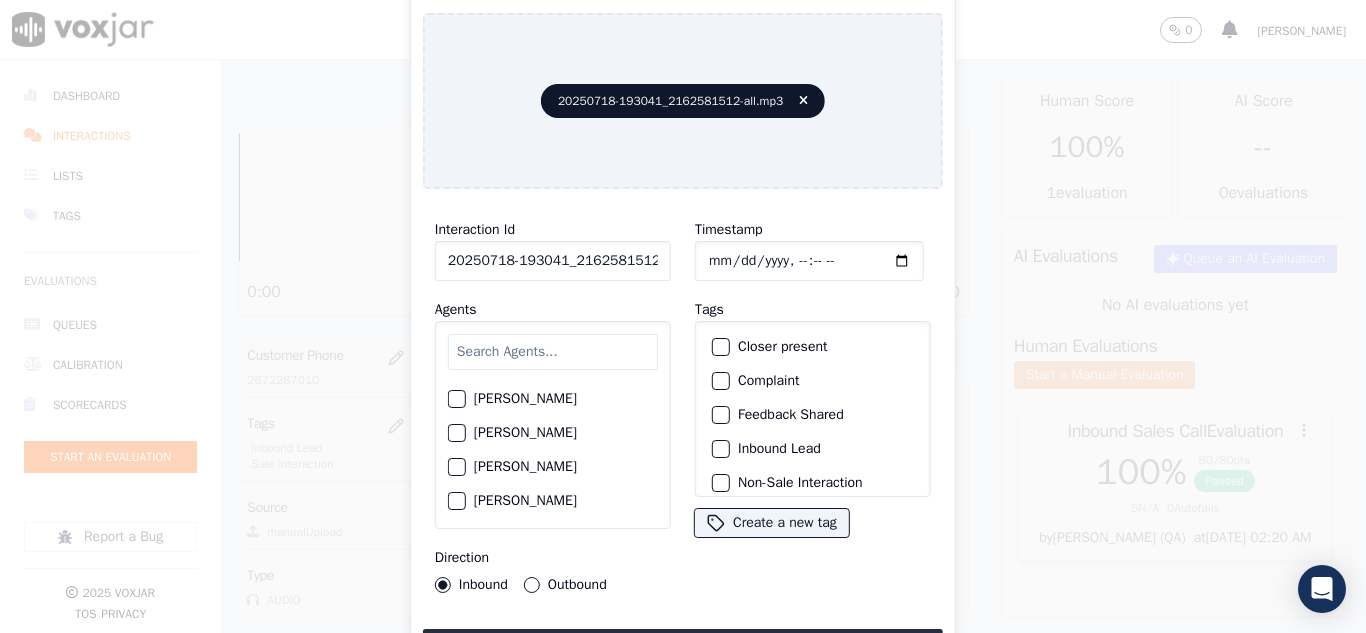 scroll, scrollTop: 100, scrollLeft: 0, axis: vertical 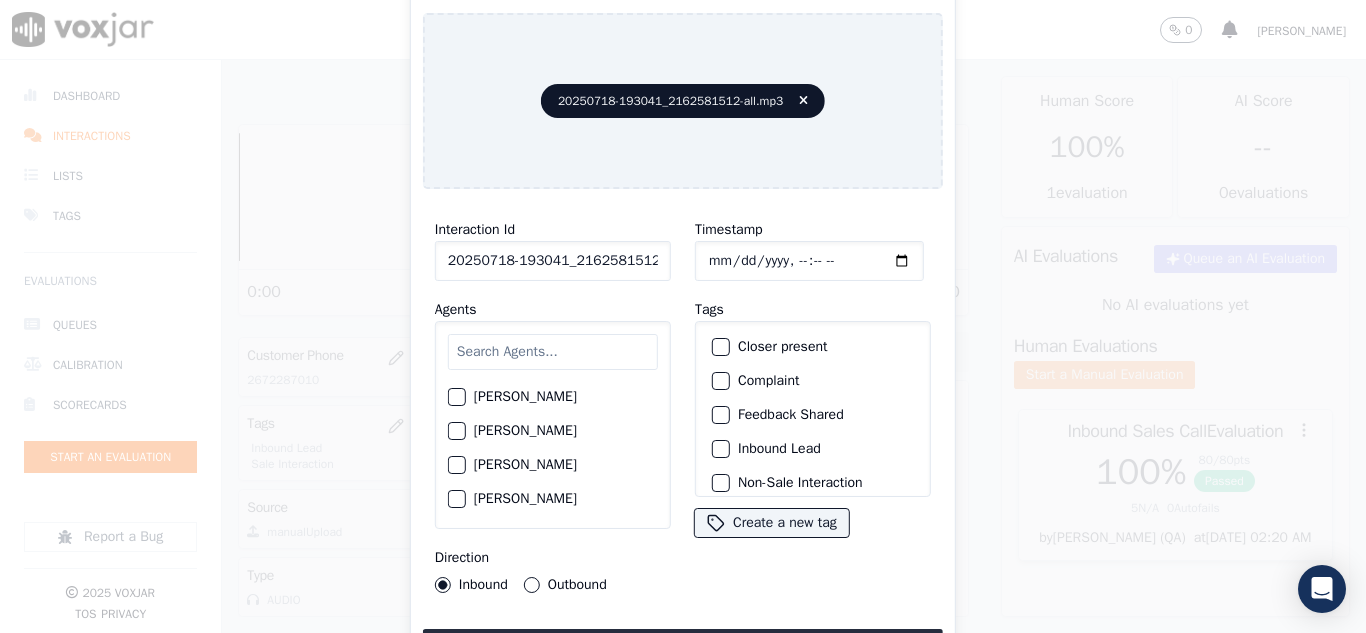 click on "[PERSON_NAME]" 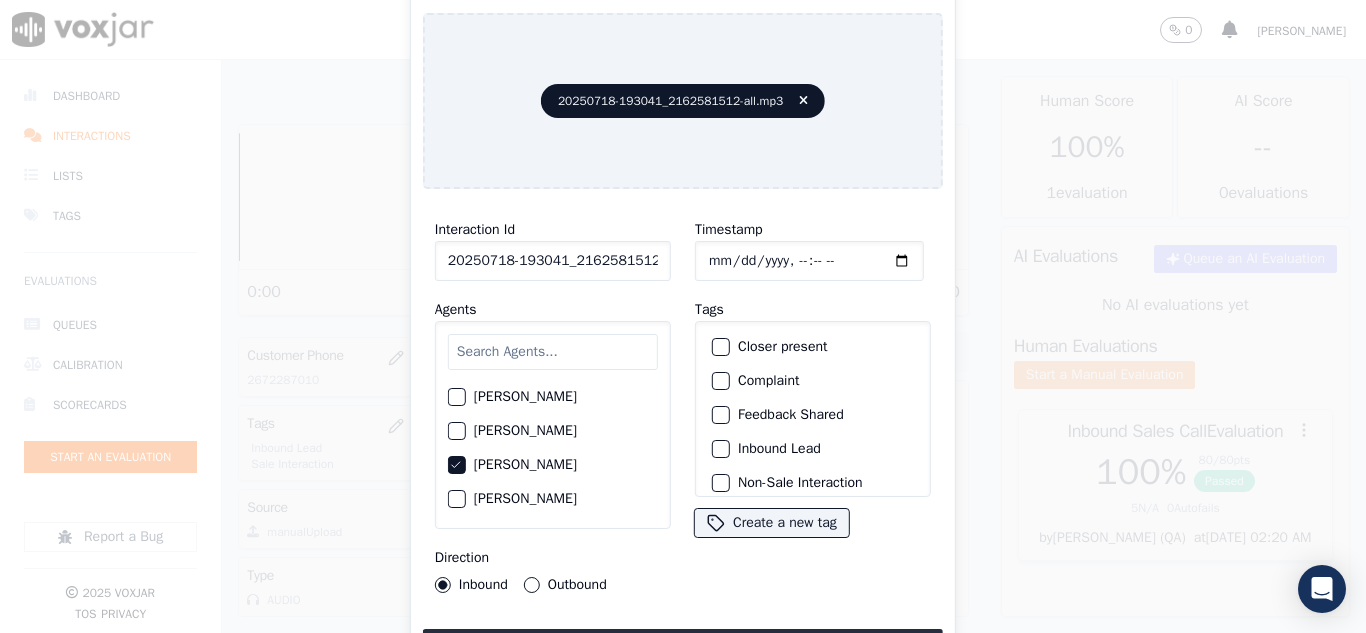 click on "Outbound" at bounding box center [532, 585] 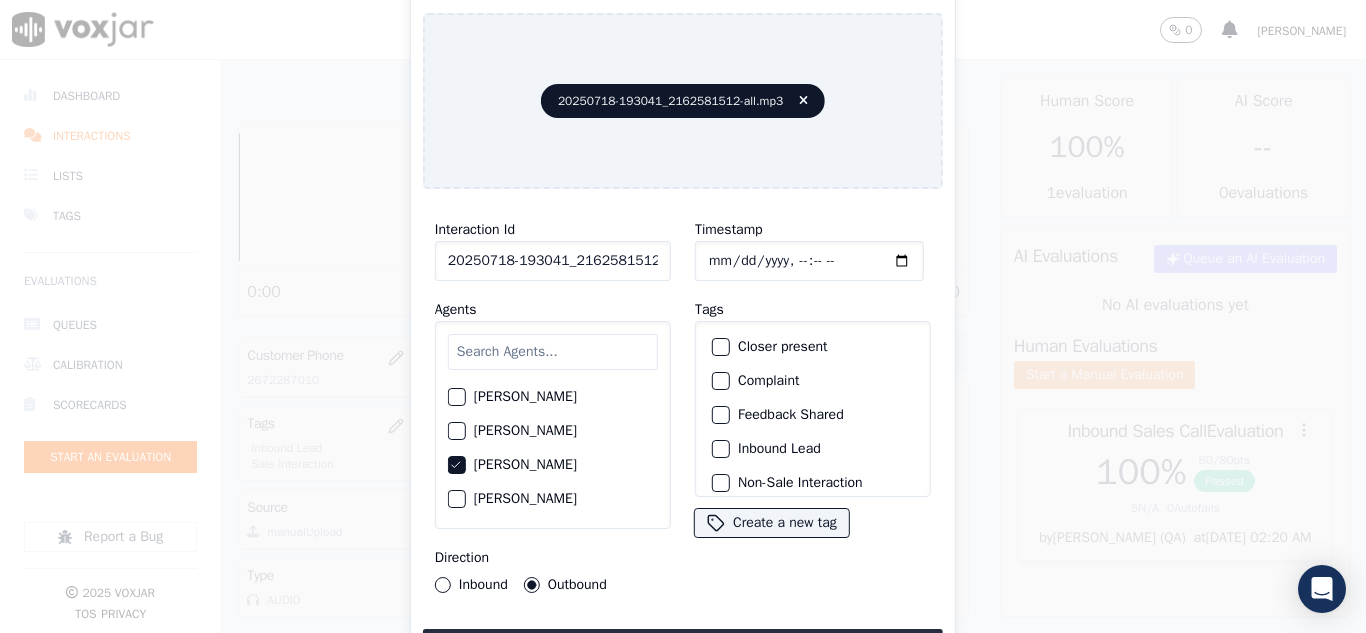 click on "Closer present" 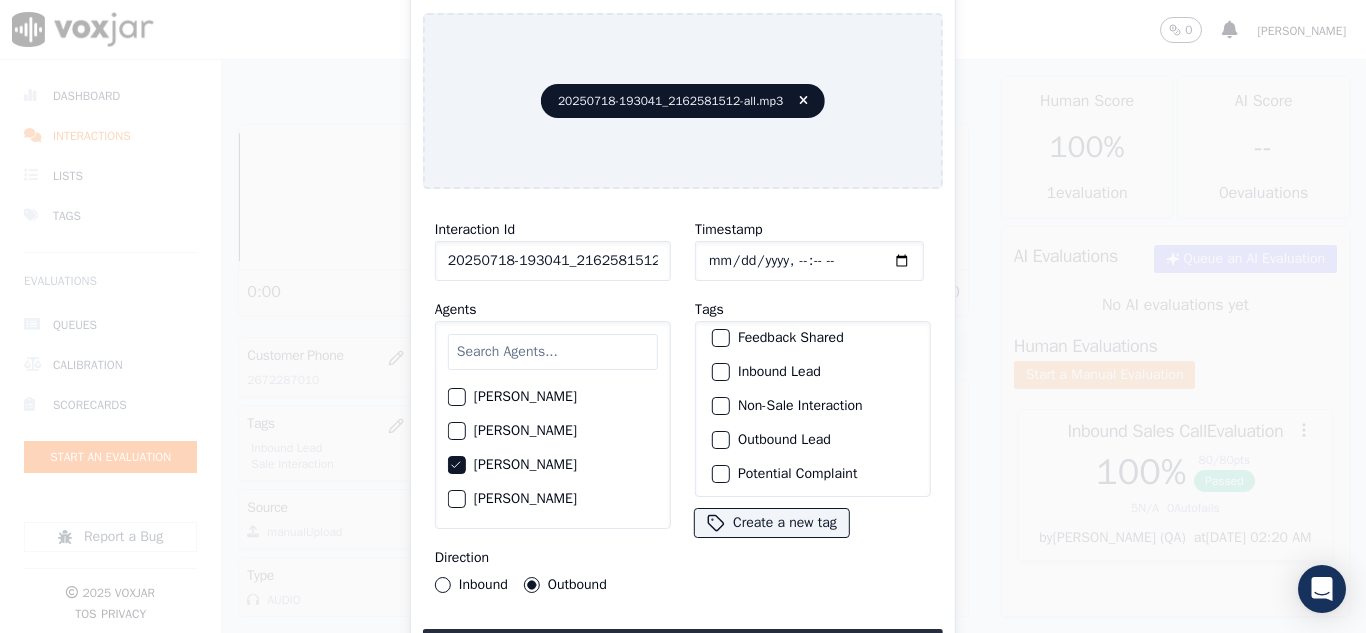 scroll, scrollTop: 173, scrollLeft: 0, axis: vertical 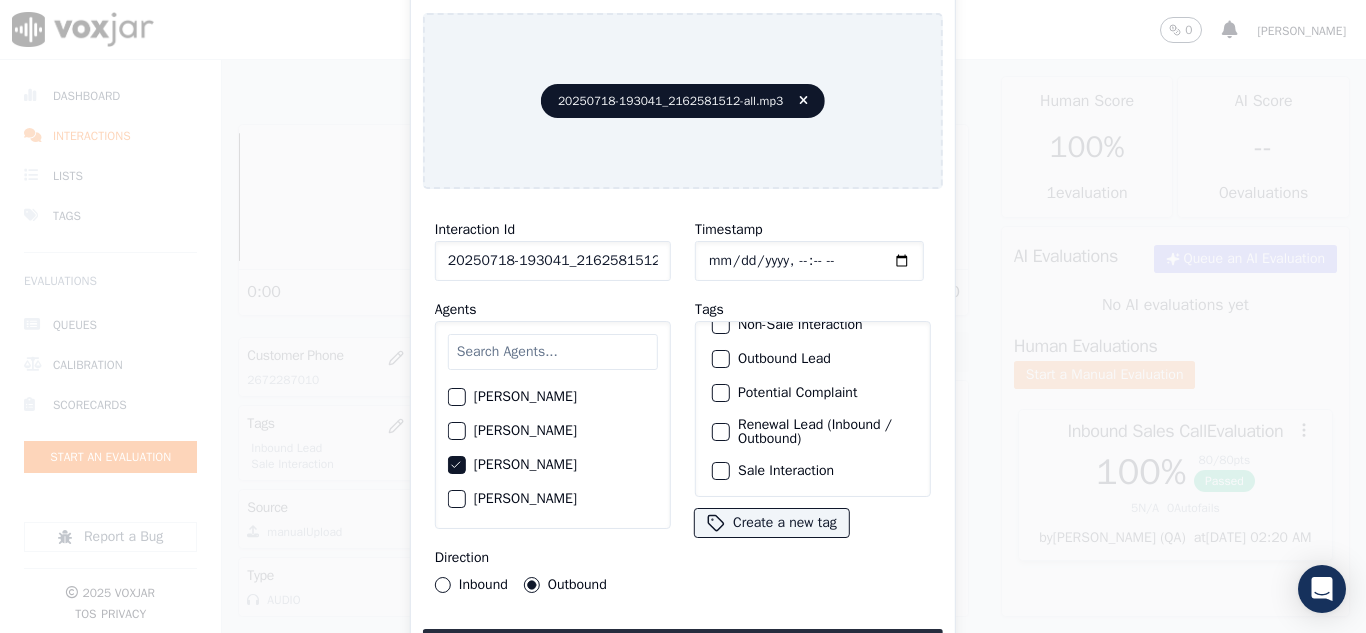 click on "Sale Interaction" 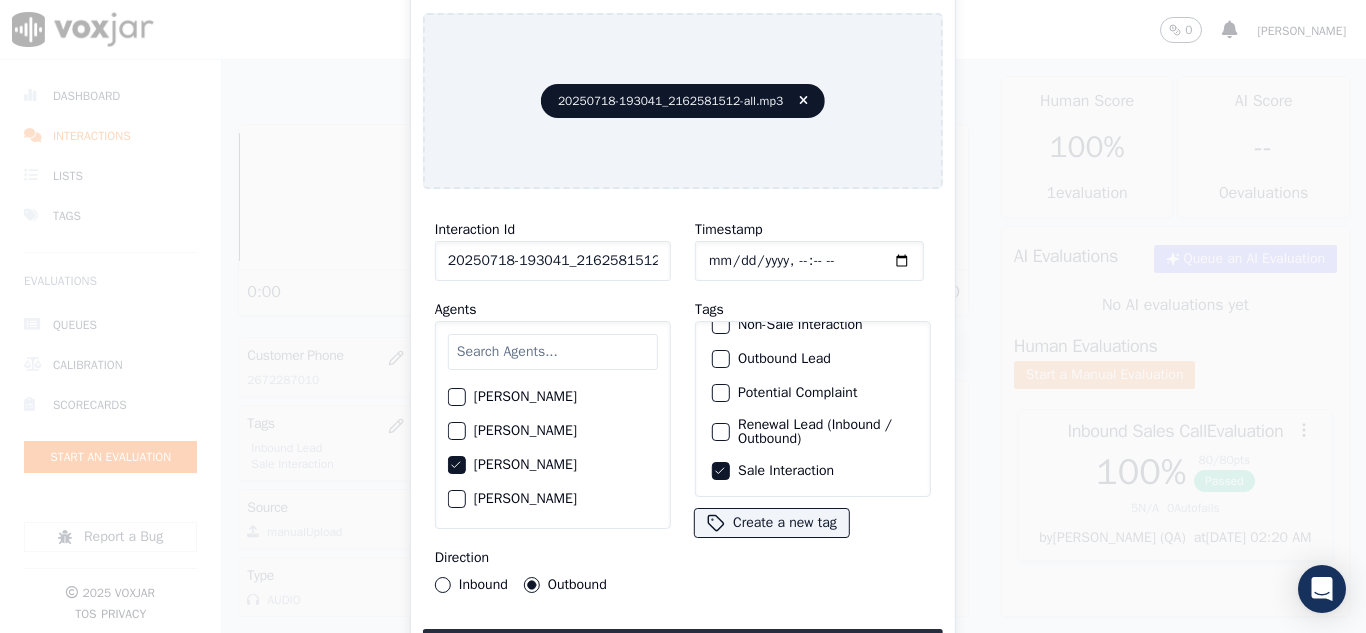 click on "Renewal Lead (Inbound / Outbound)" at bounding box center (721, 432) 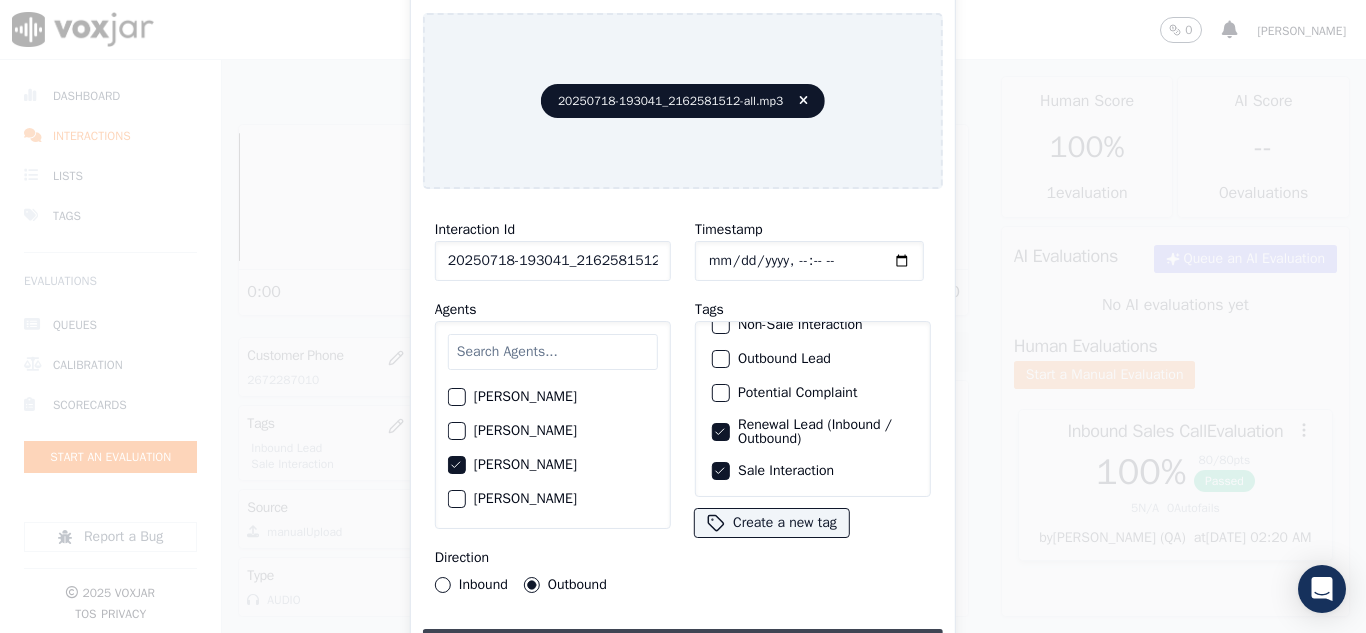 click on "Upload interaction to start evaluation" at bounding box center [683, 647] 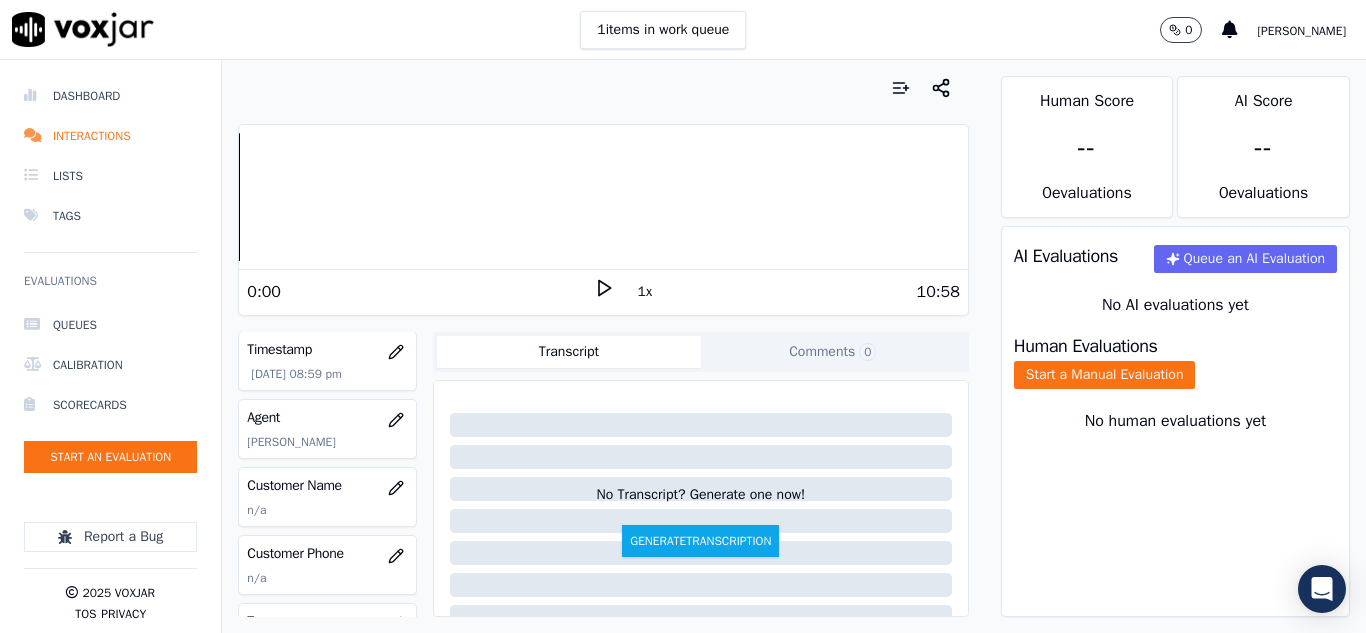 scroll, scrollTop: 200, scrollLeft: 0, axis: vertical 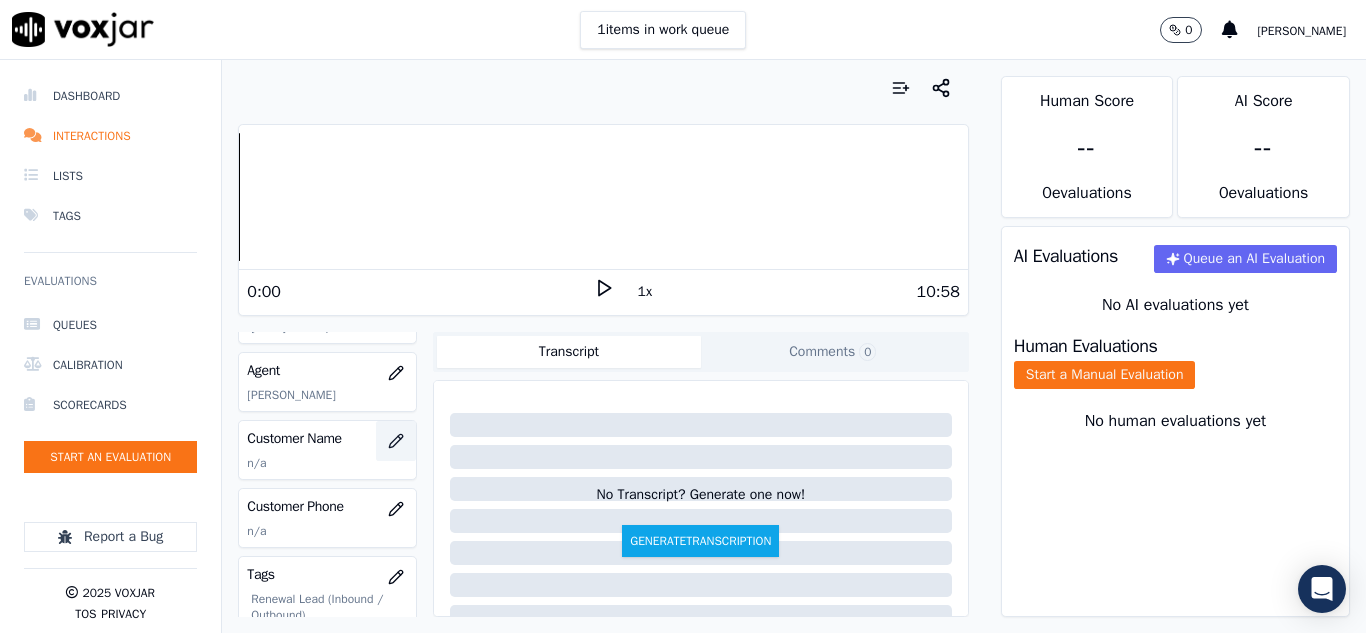 click at bounding box center [396, 441] 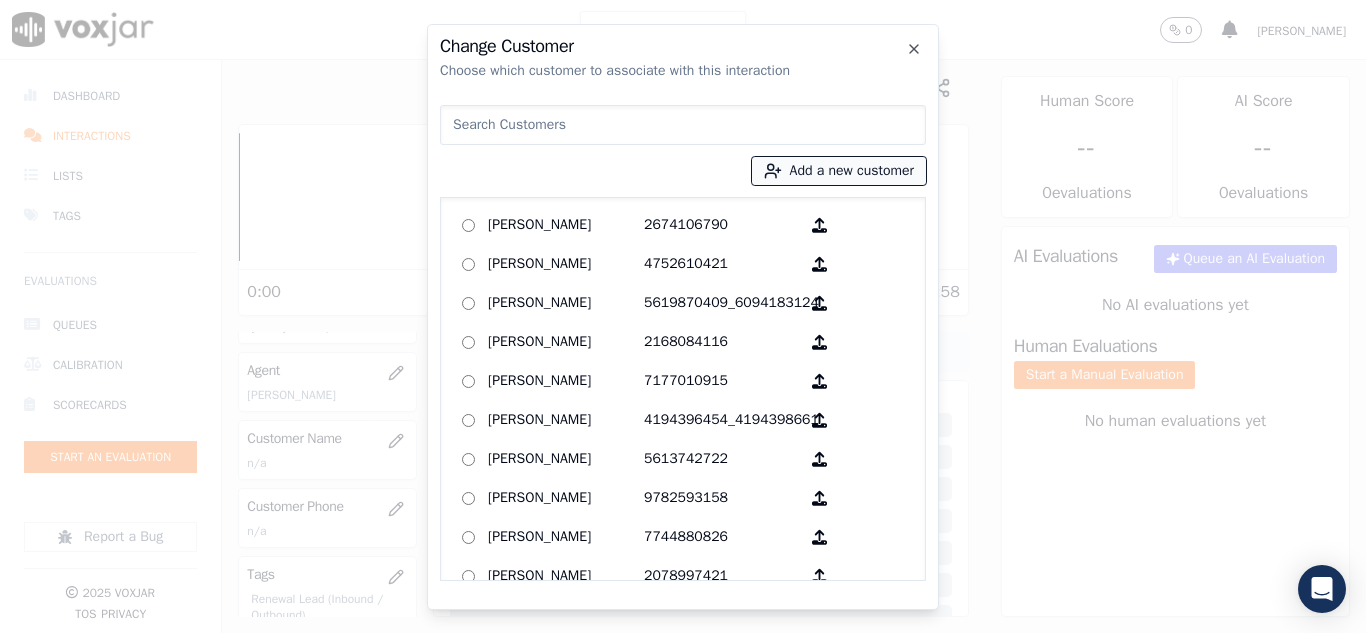 click on "Add a new customer" at bounding box center [839, 171] 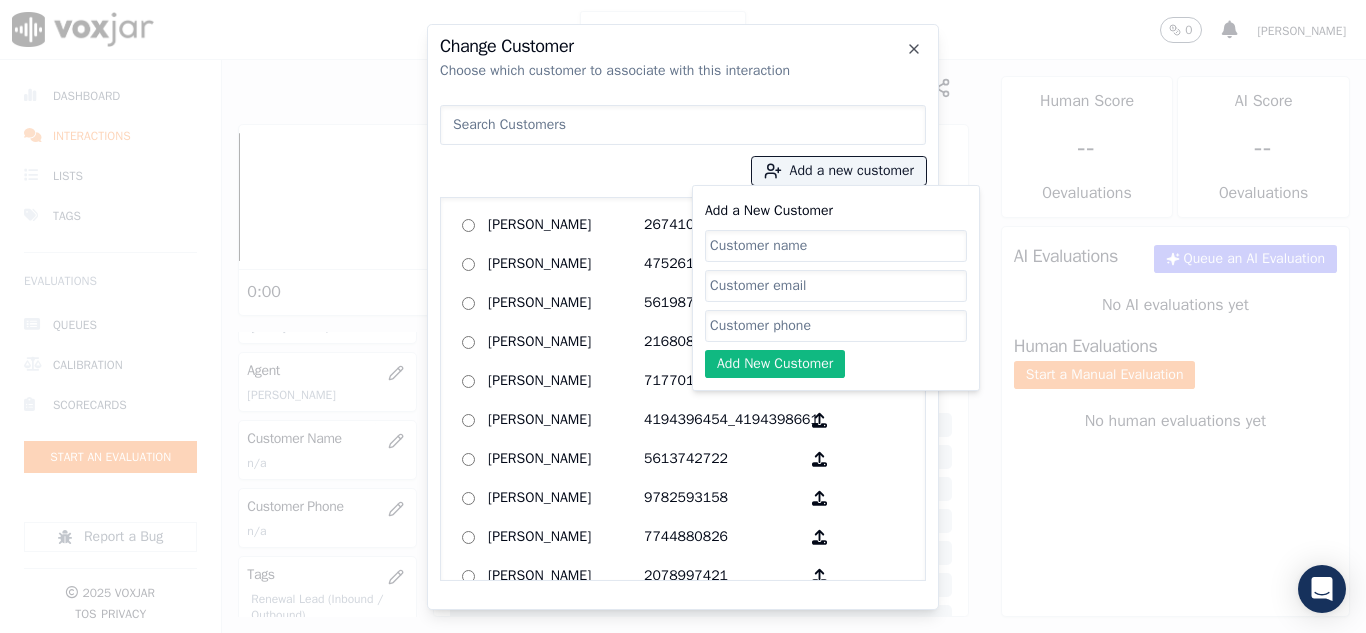 click on "Add a New Customer" 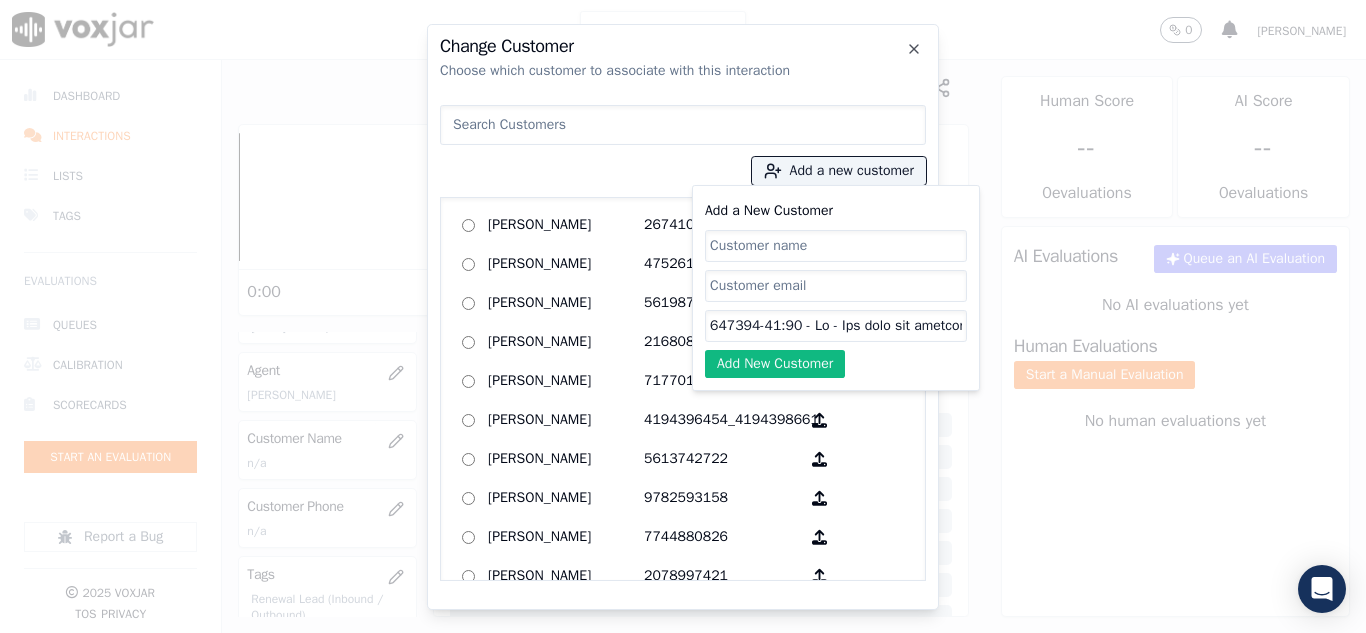 scroll, scrollTop: 0, scrollLeft: 6152, axis: horizontal 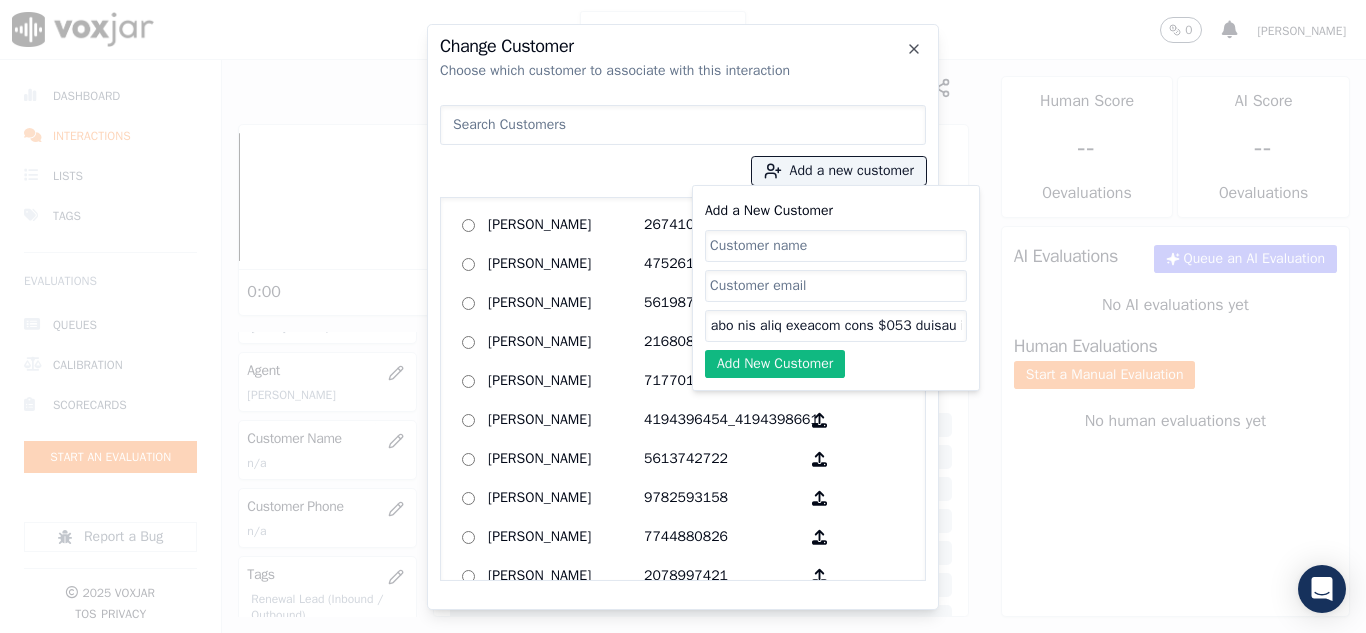click on "Add a New Customer" 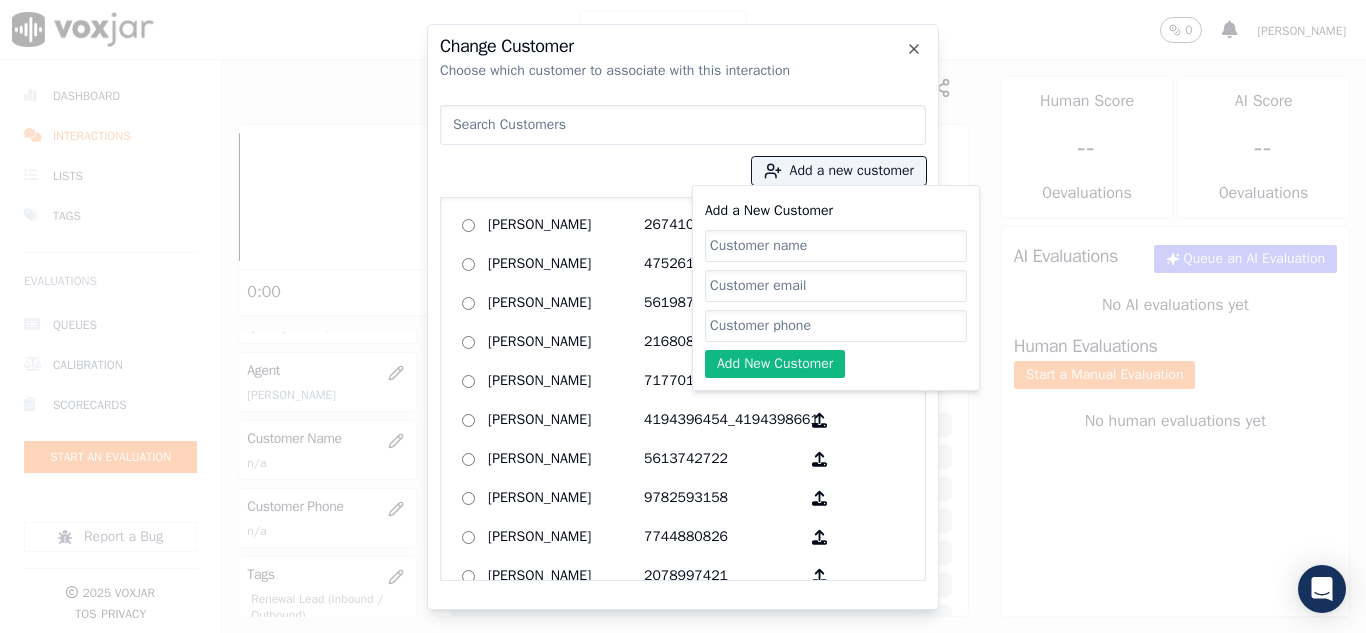 scroll, scrollTop: 0, scrollLeft: 0, axis: both 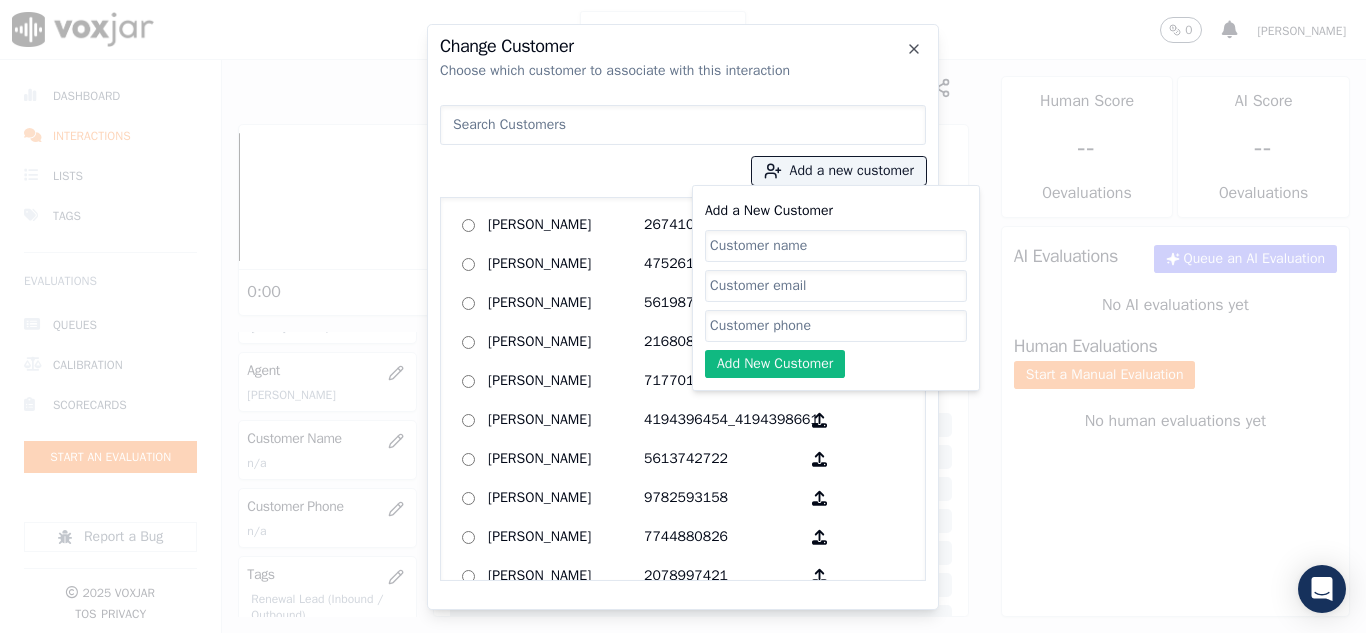 paste on "2162581512" 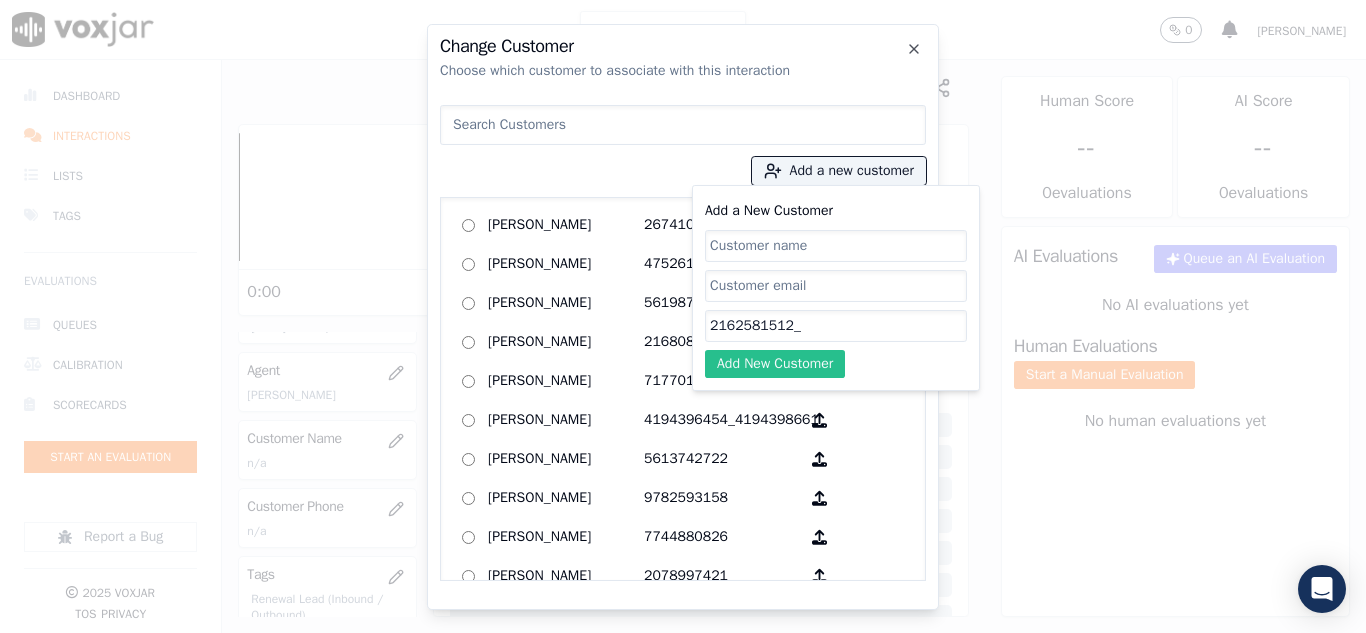 paste on "2162068687" 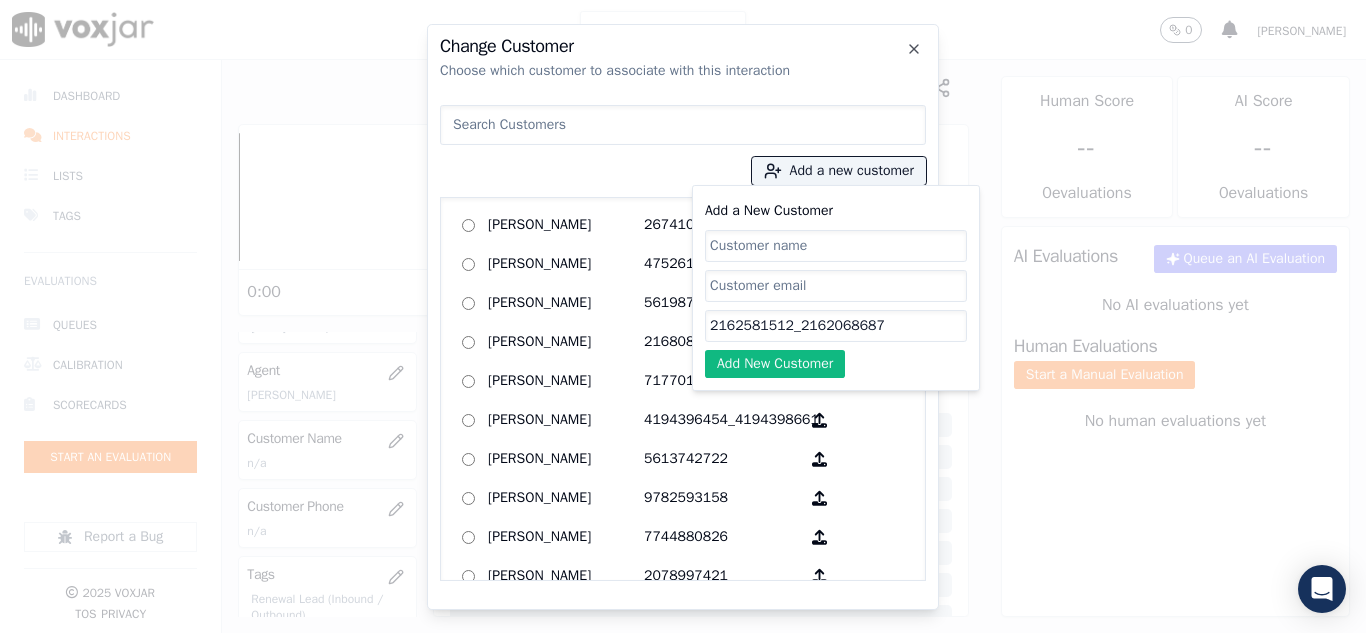 type on "2162581512_2162068687" 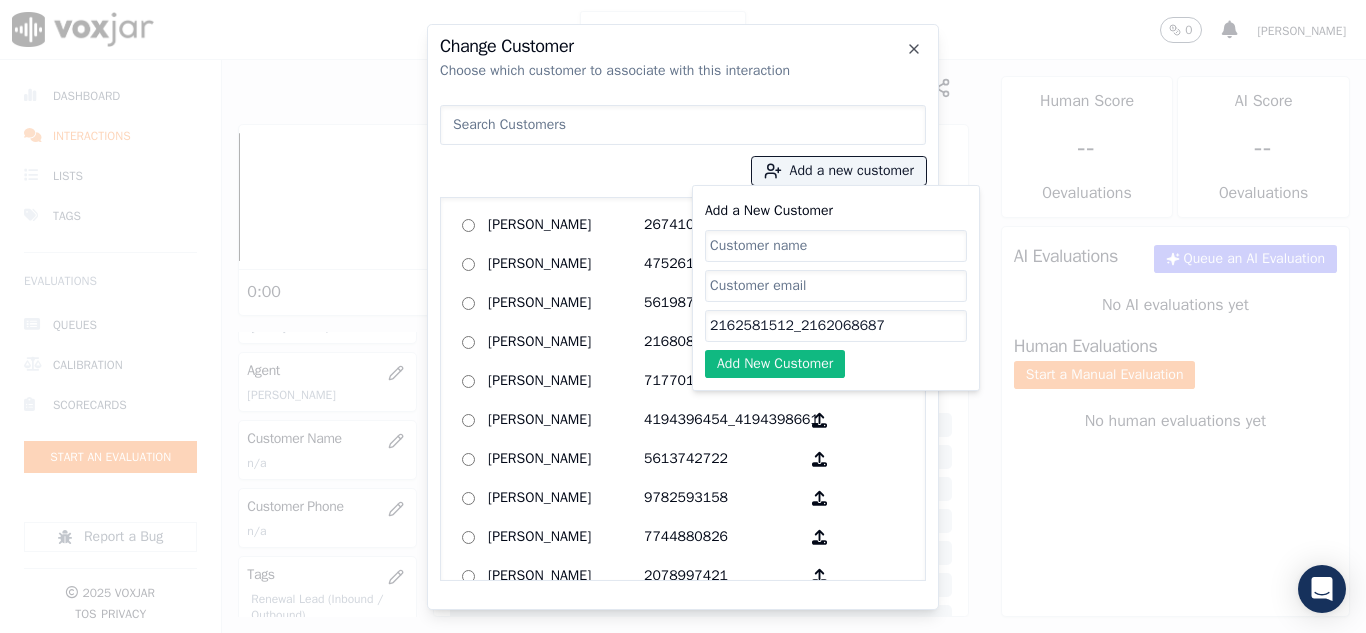 click on "Add a New Customer" 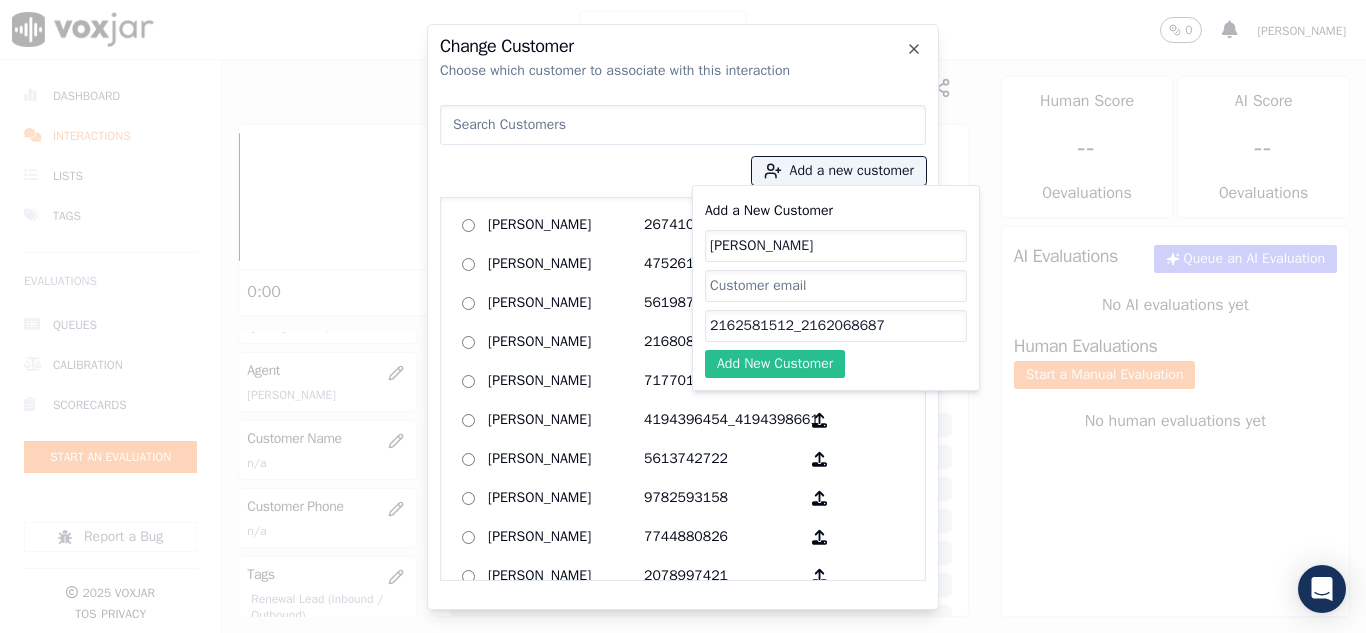 type on "[PERSON_NAME]" 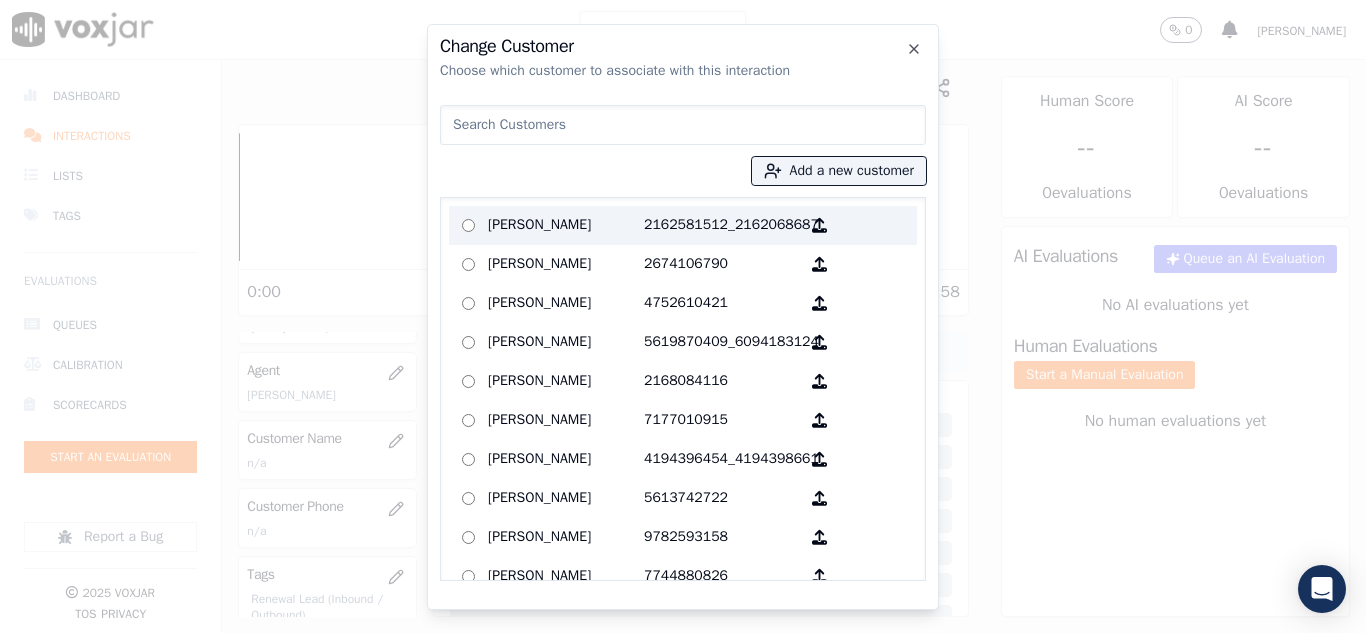 click on "[PERSON_NAME]" at bounding box center (566, 225) 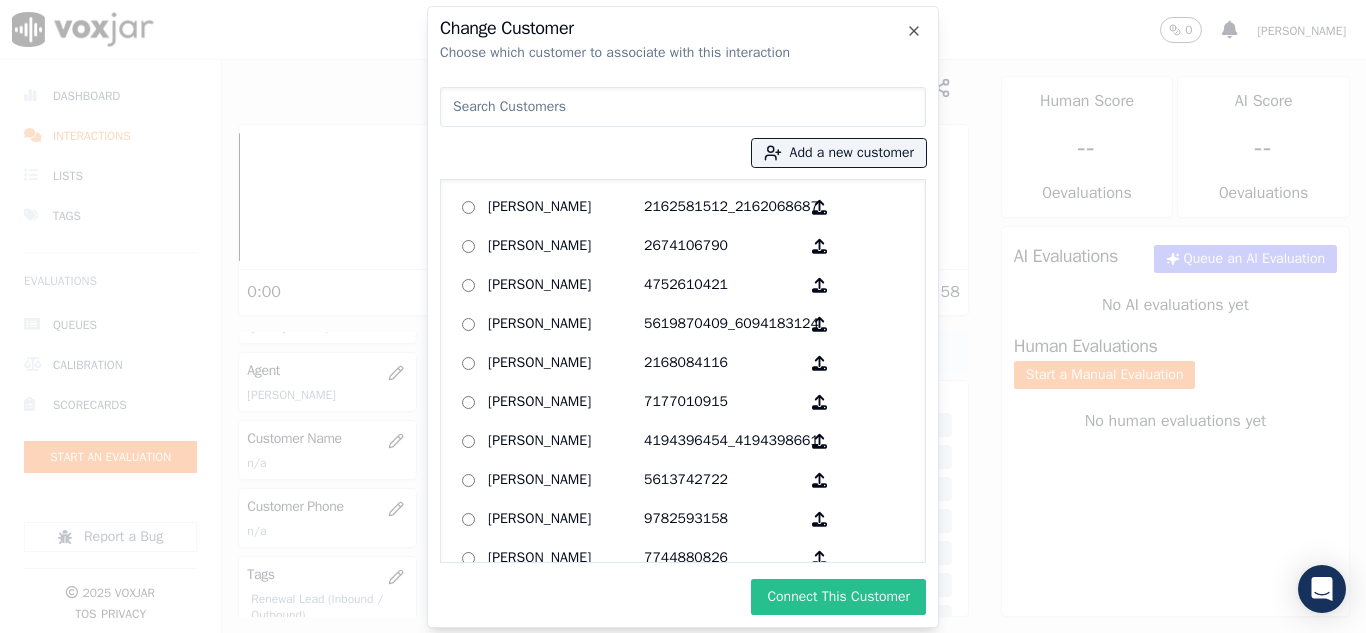 click on "Connect This Customer" at bounding box center (838, 597) 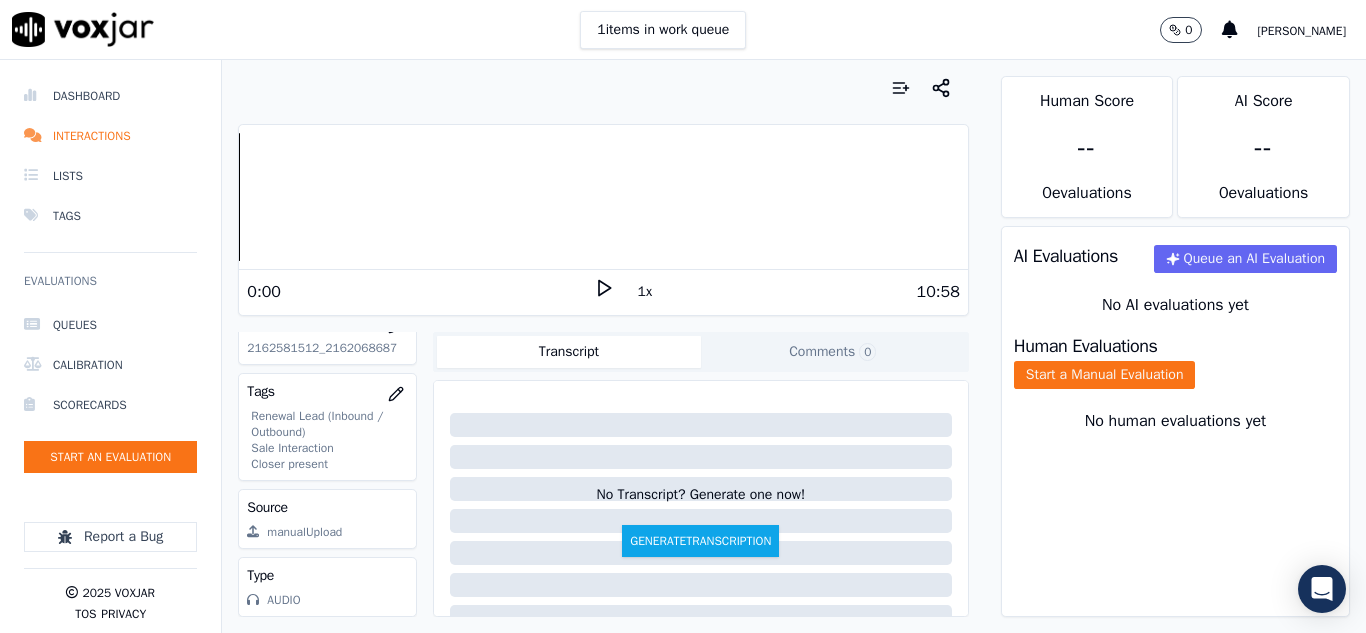 scroll, scrollTop: 428, scrollLeft: 0, axis: vertical 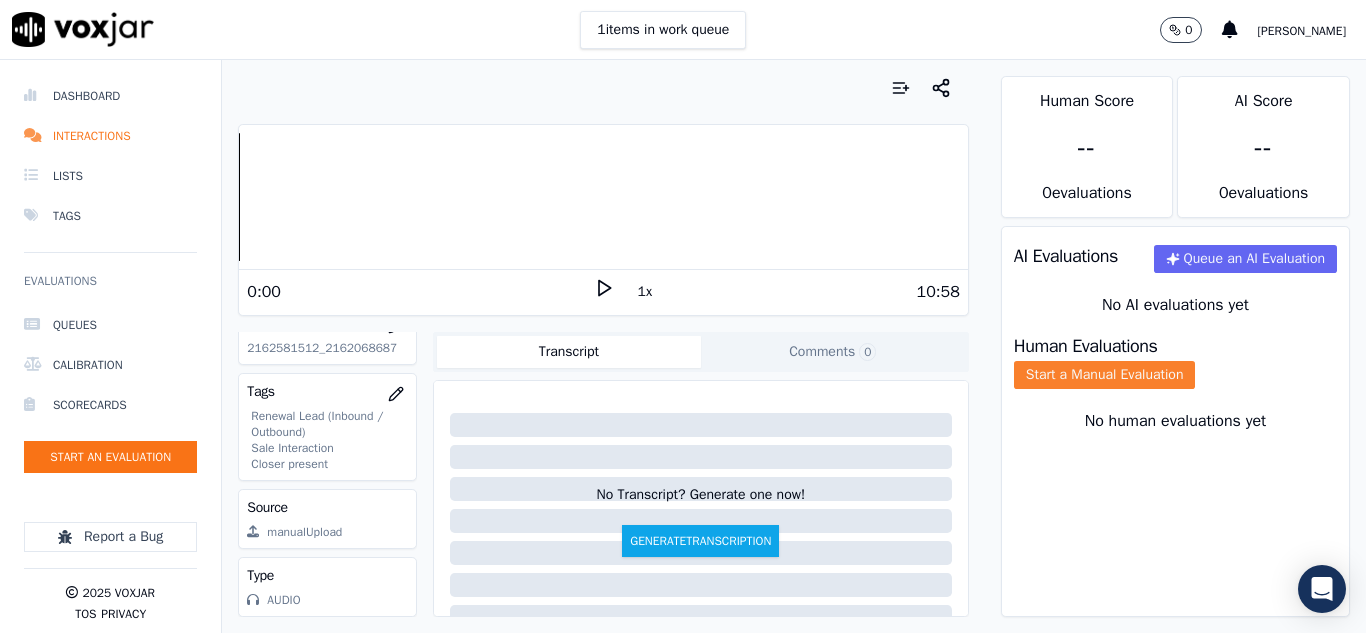 click on "Start a Manual Evaluation" 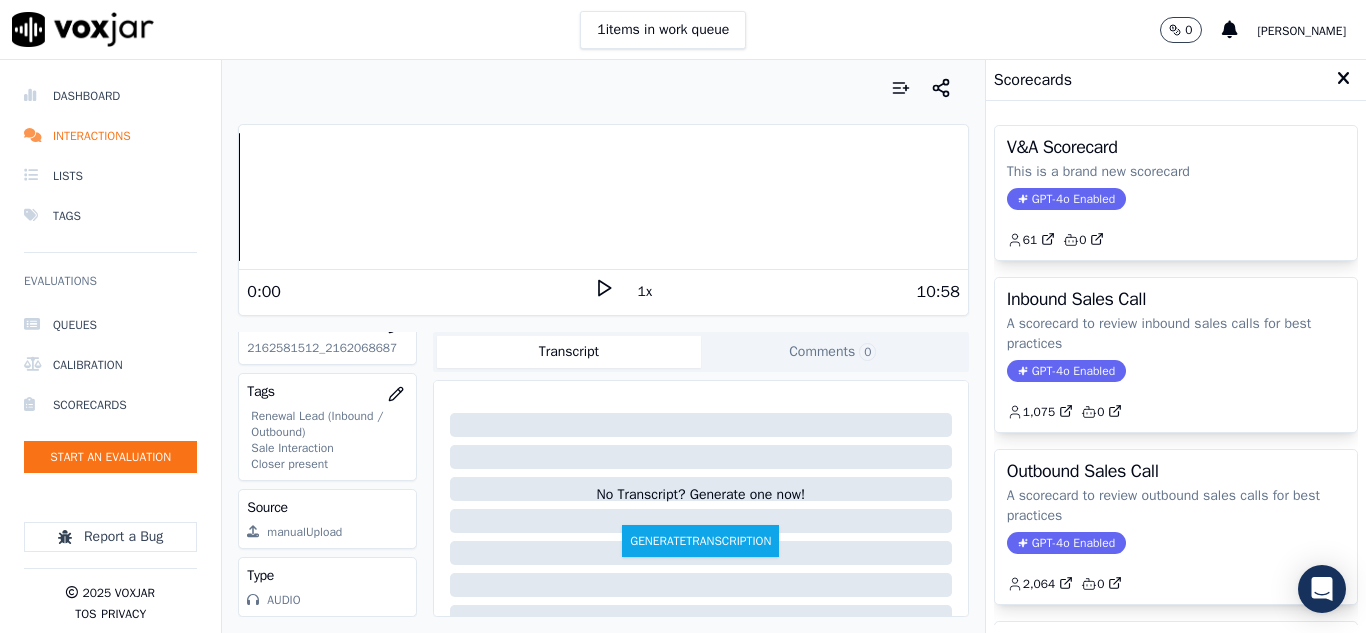 scroll, scrollTop: 428, scrollLeft: 0, axis: vertical 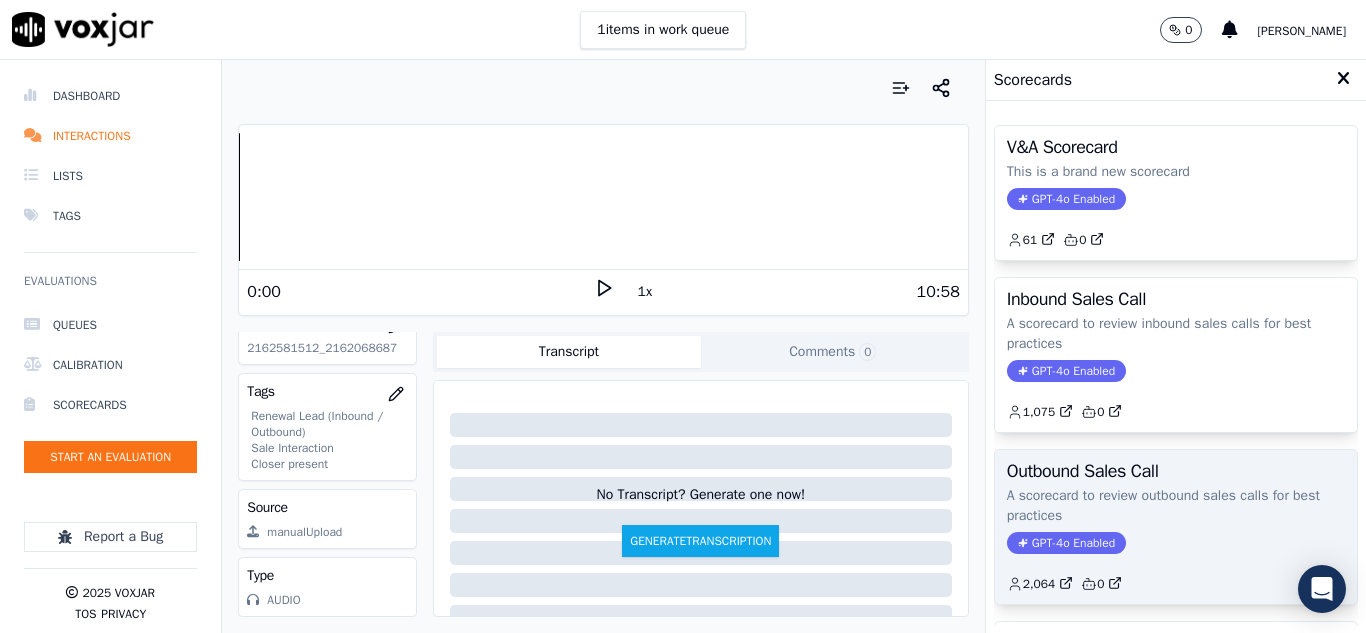 click on "A scorecard to review outbound sales calls for best practices" 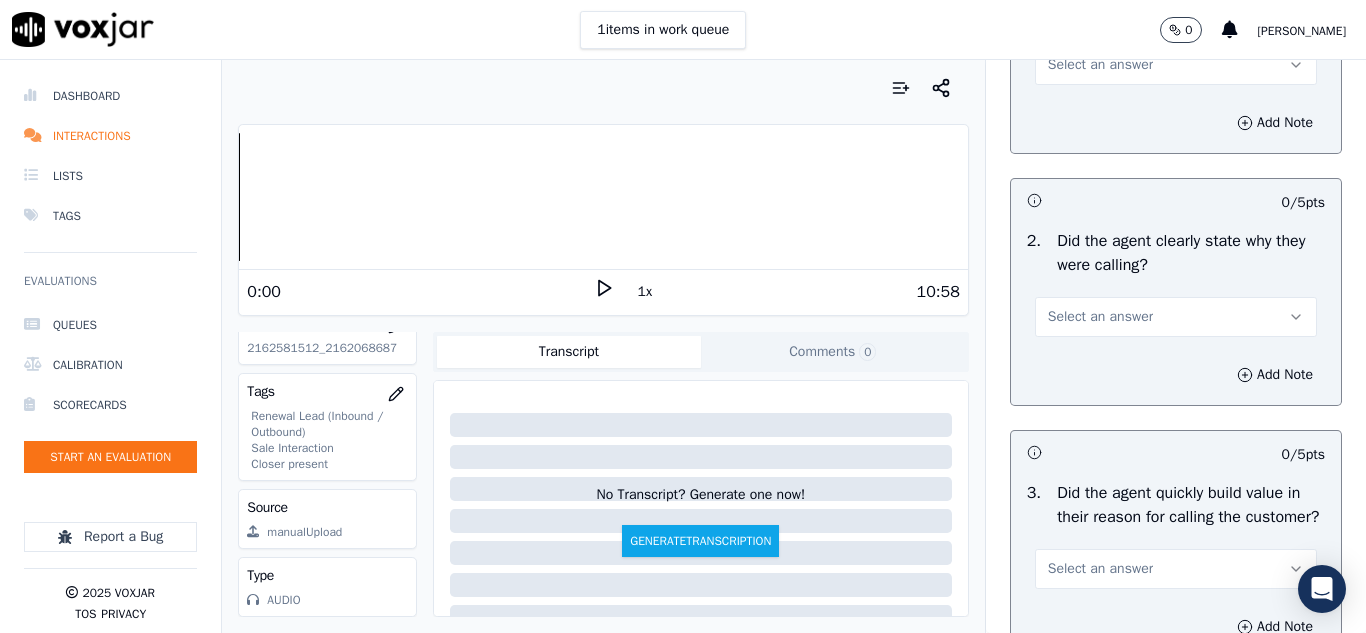 scroll, scrollTop: 400, scrollLeft: 0, axis: vertical 